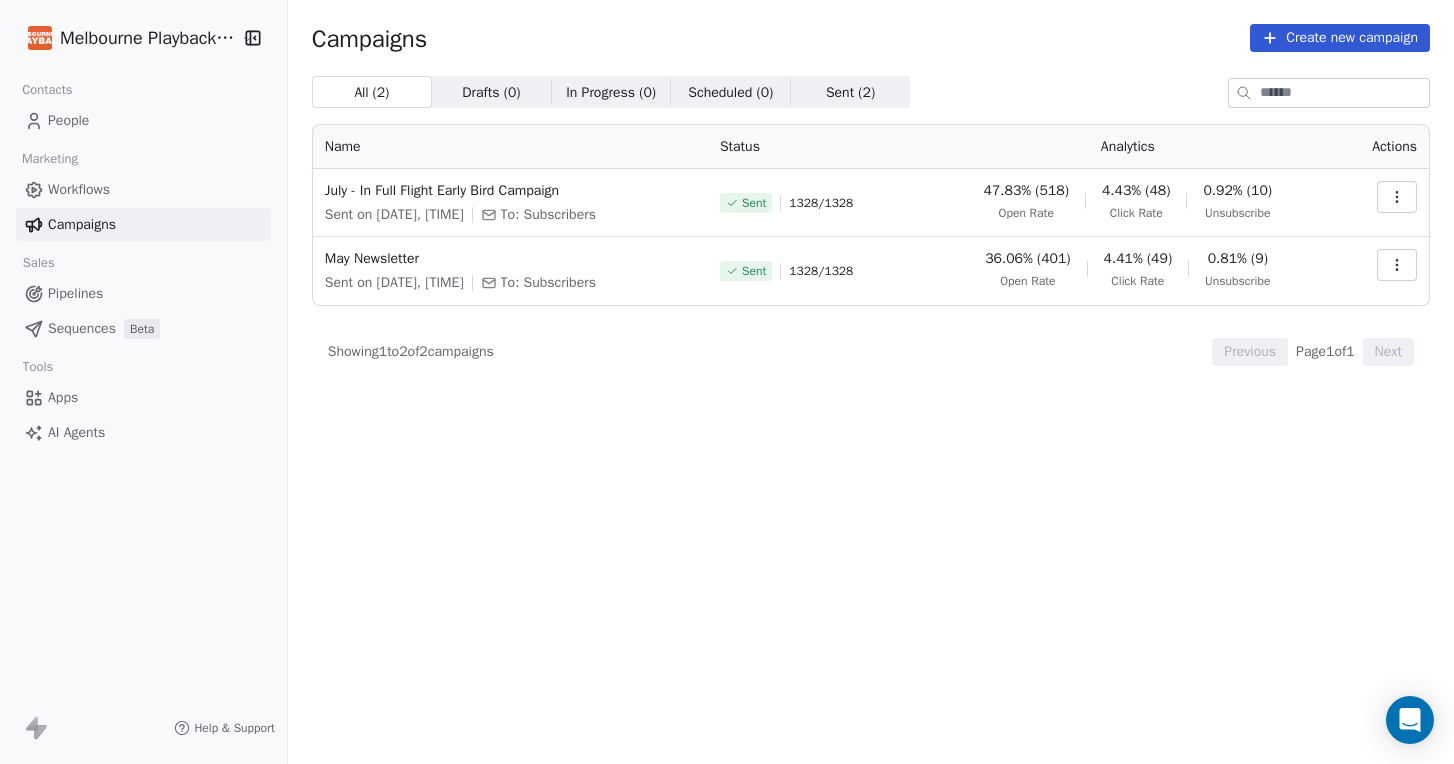 scroll, scrollTop: 0, scrollLeft: 0, axis: both 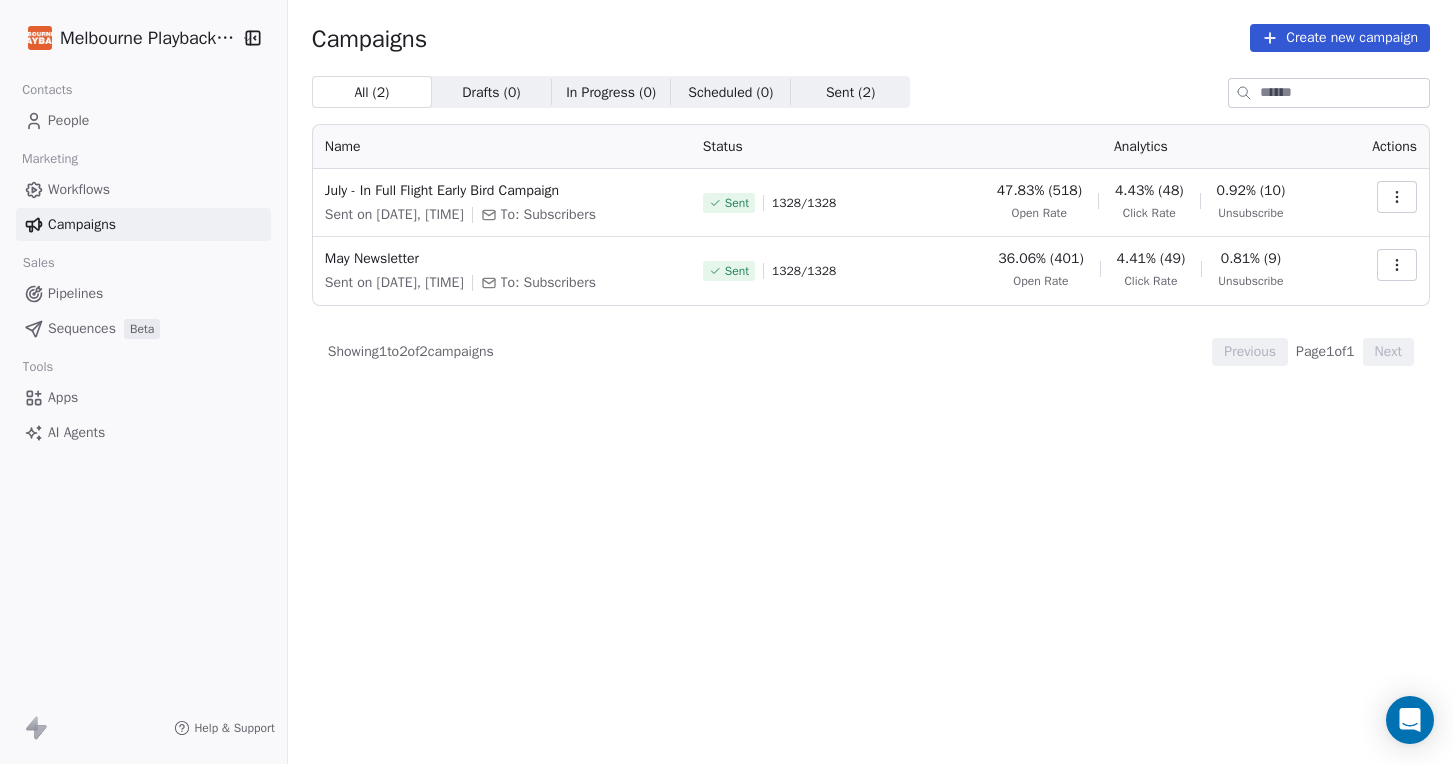 click on "Create new campaign" at bounding box center [1340, 38] 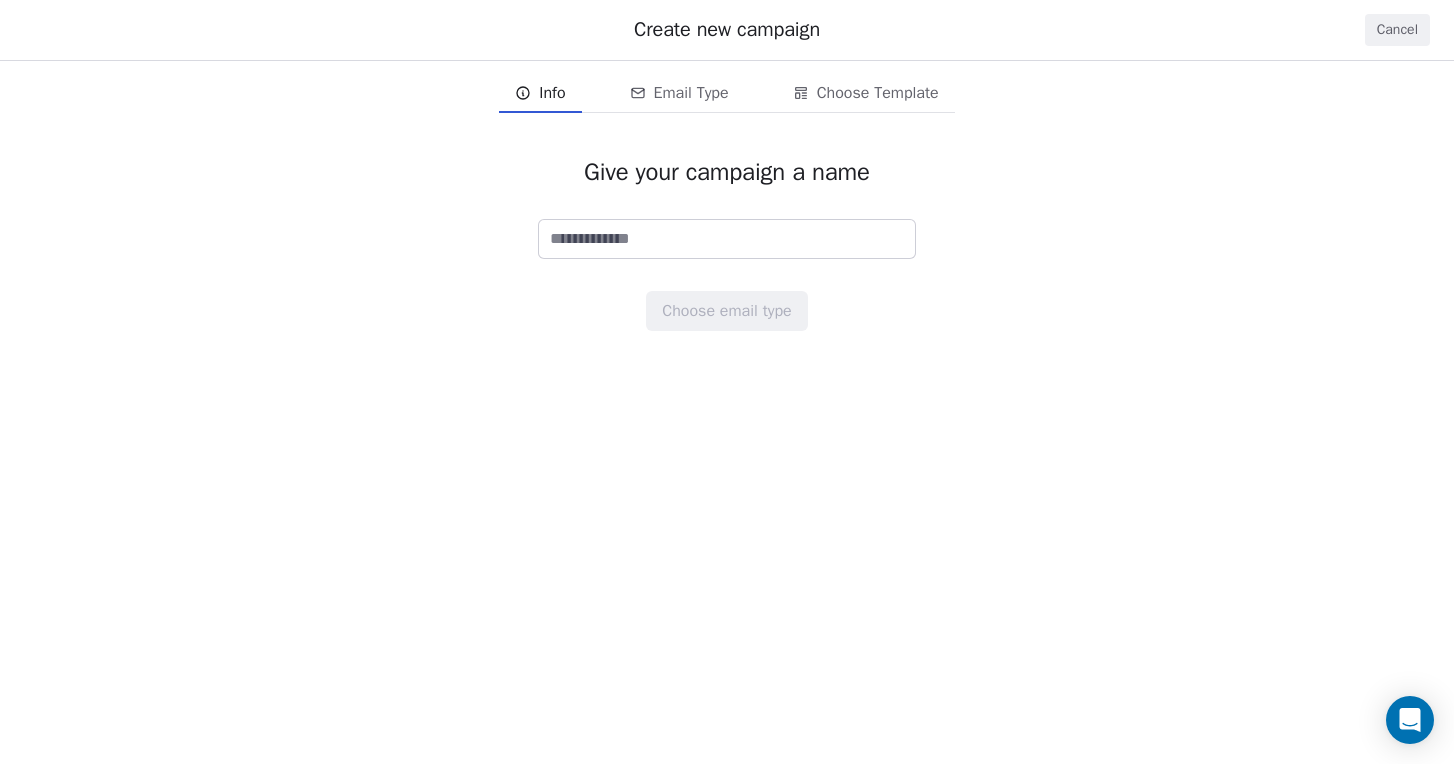 click at bounding box center [727, 239] 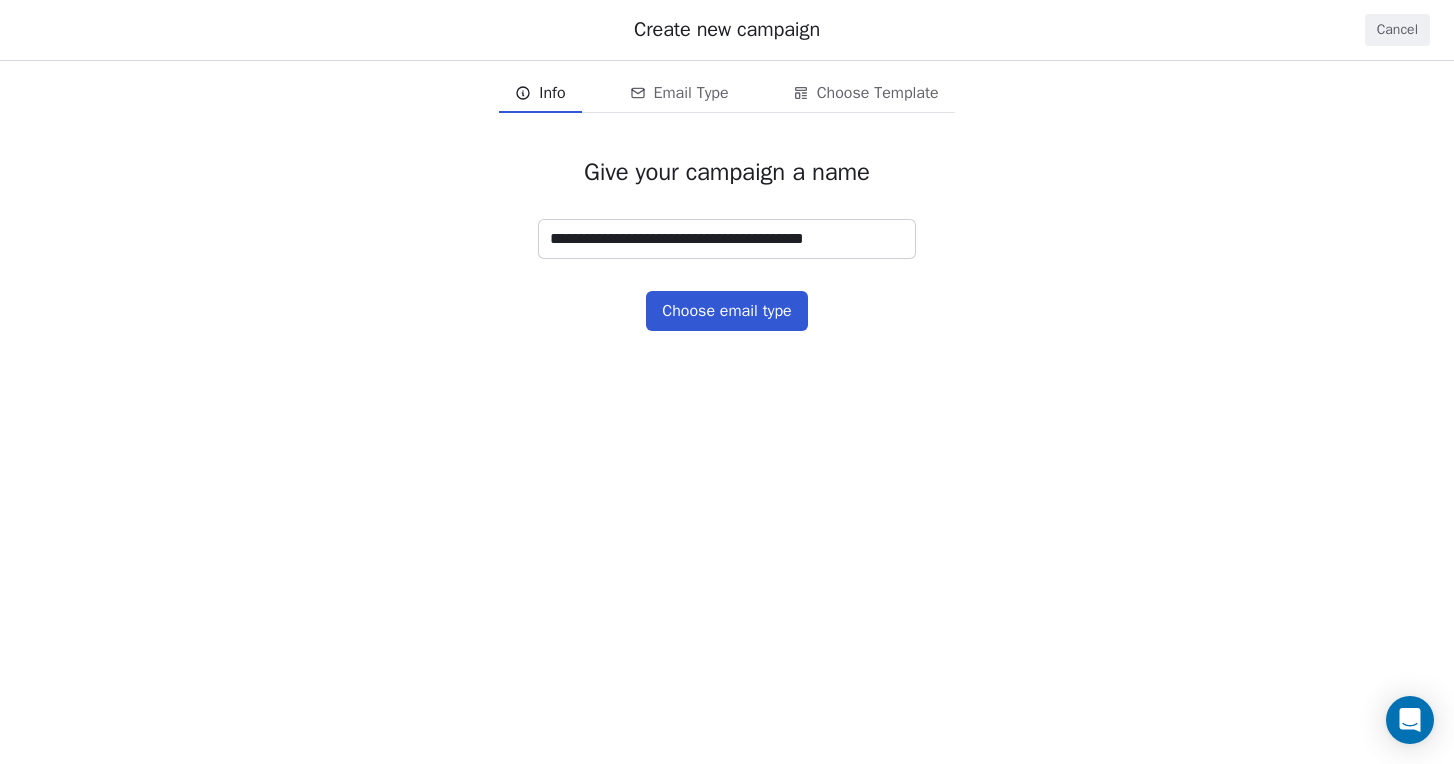 type on "**********" 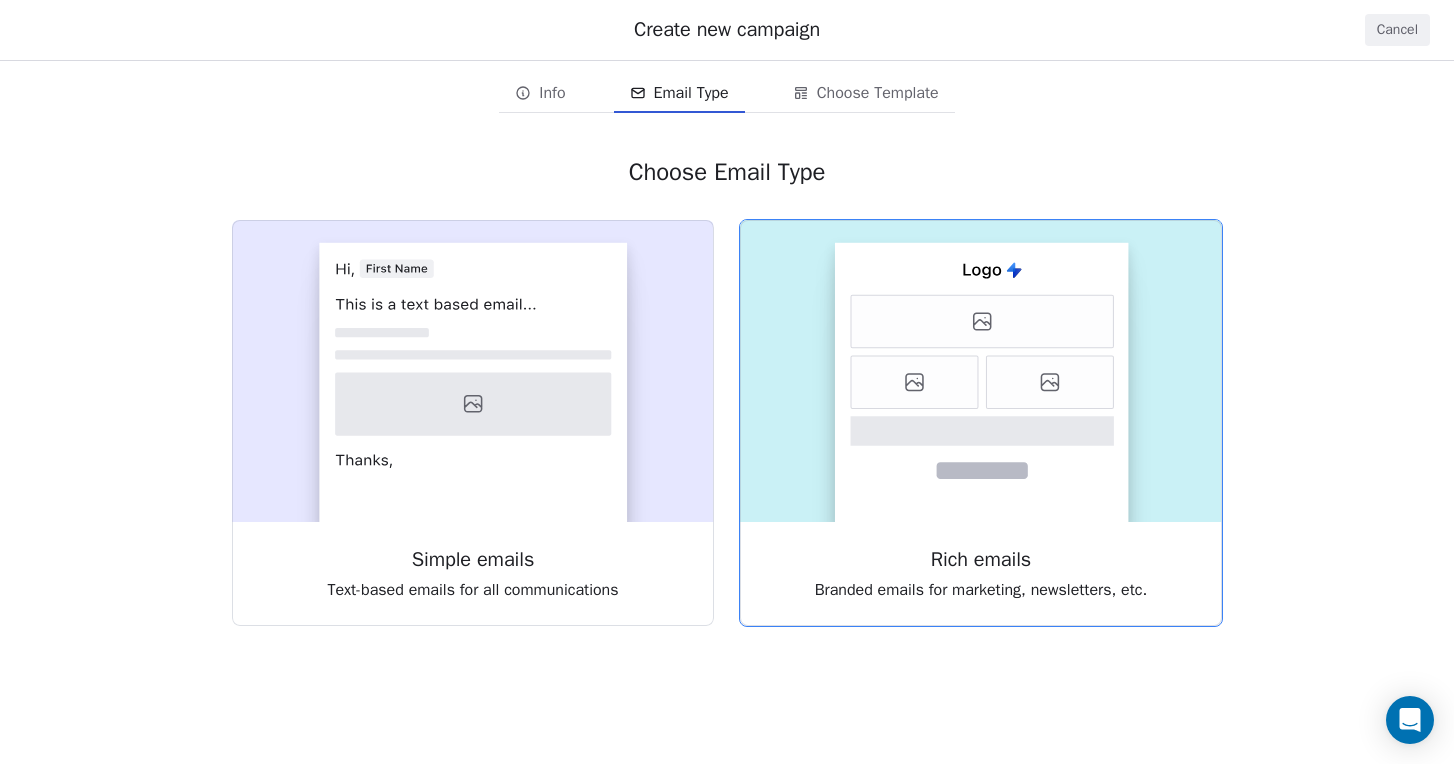click 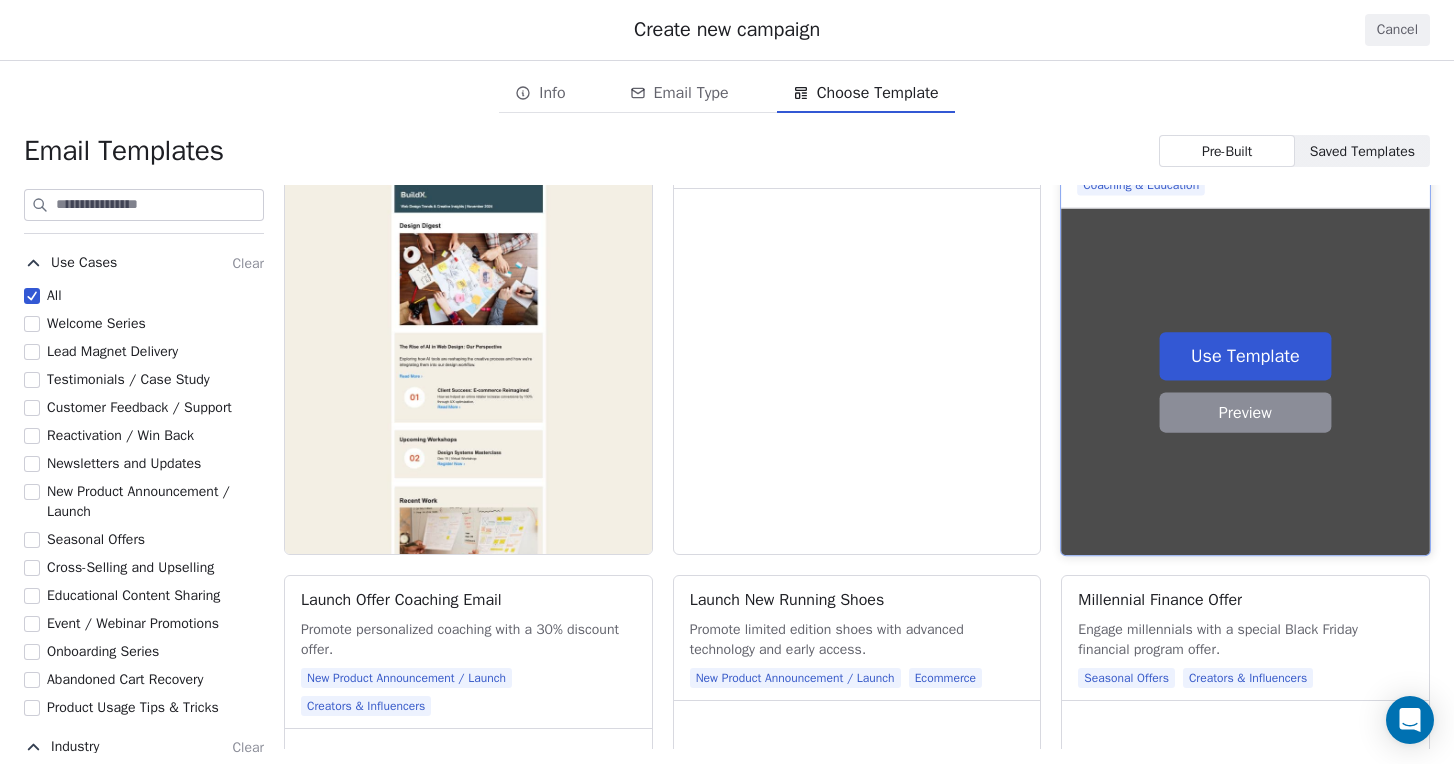 scroll, scrollTop: 2735, scrollLeft: 0, axis: vertical 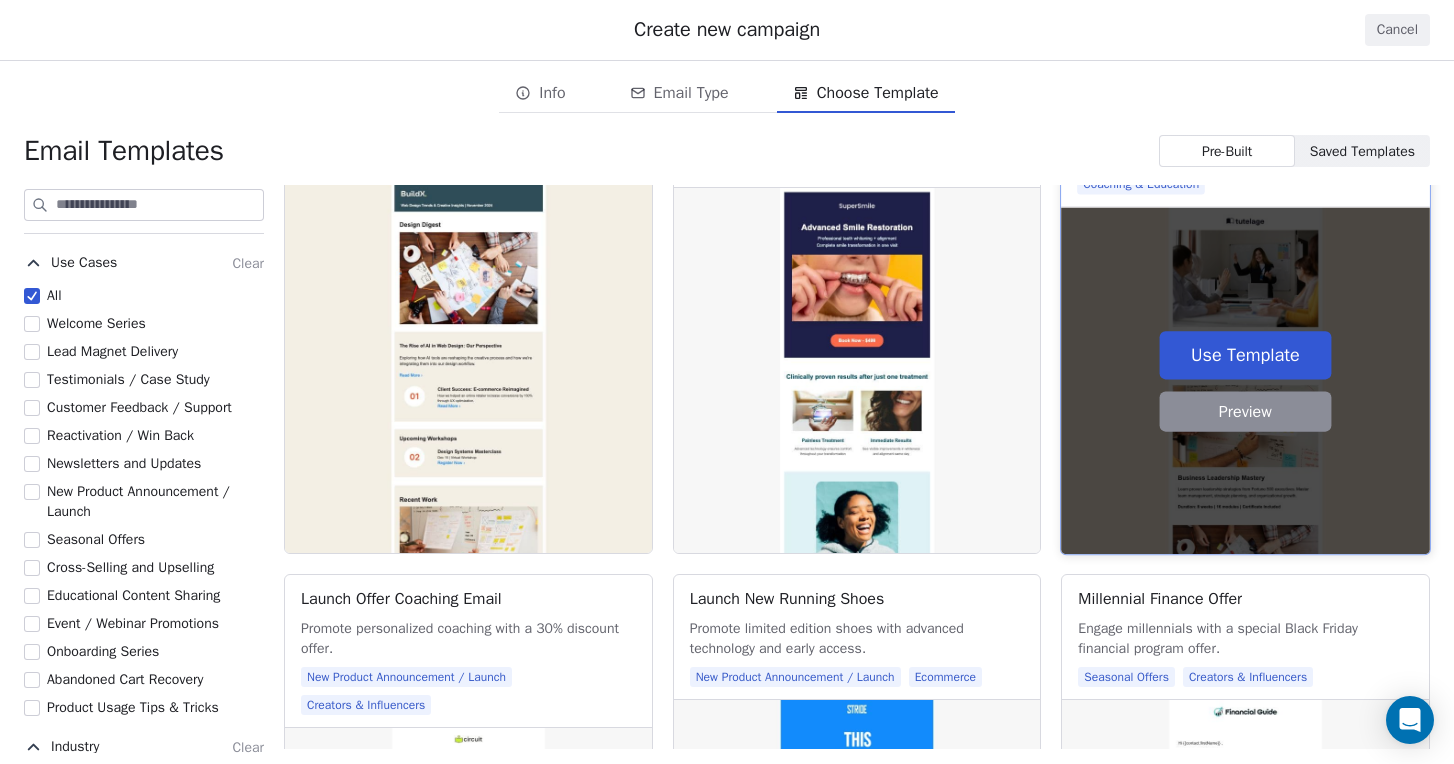 click on "Preview" at bounding box center [1246, 411] 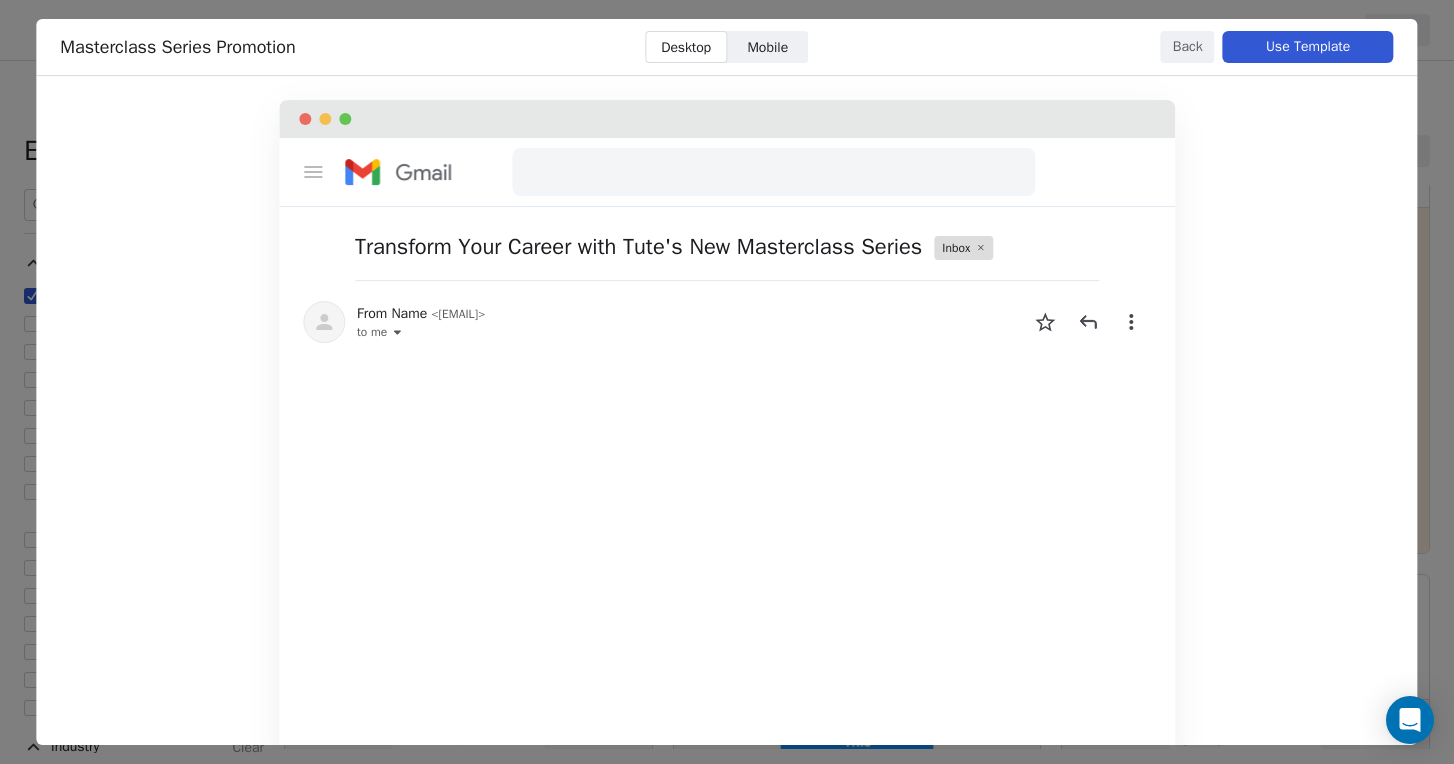 click on "Use Template" at bounding box center [1308, 47] 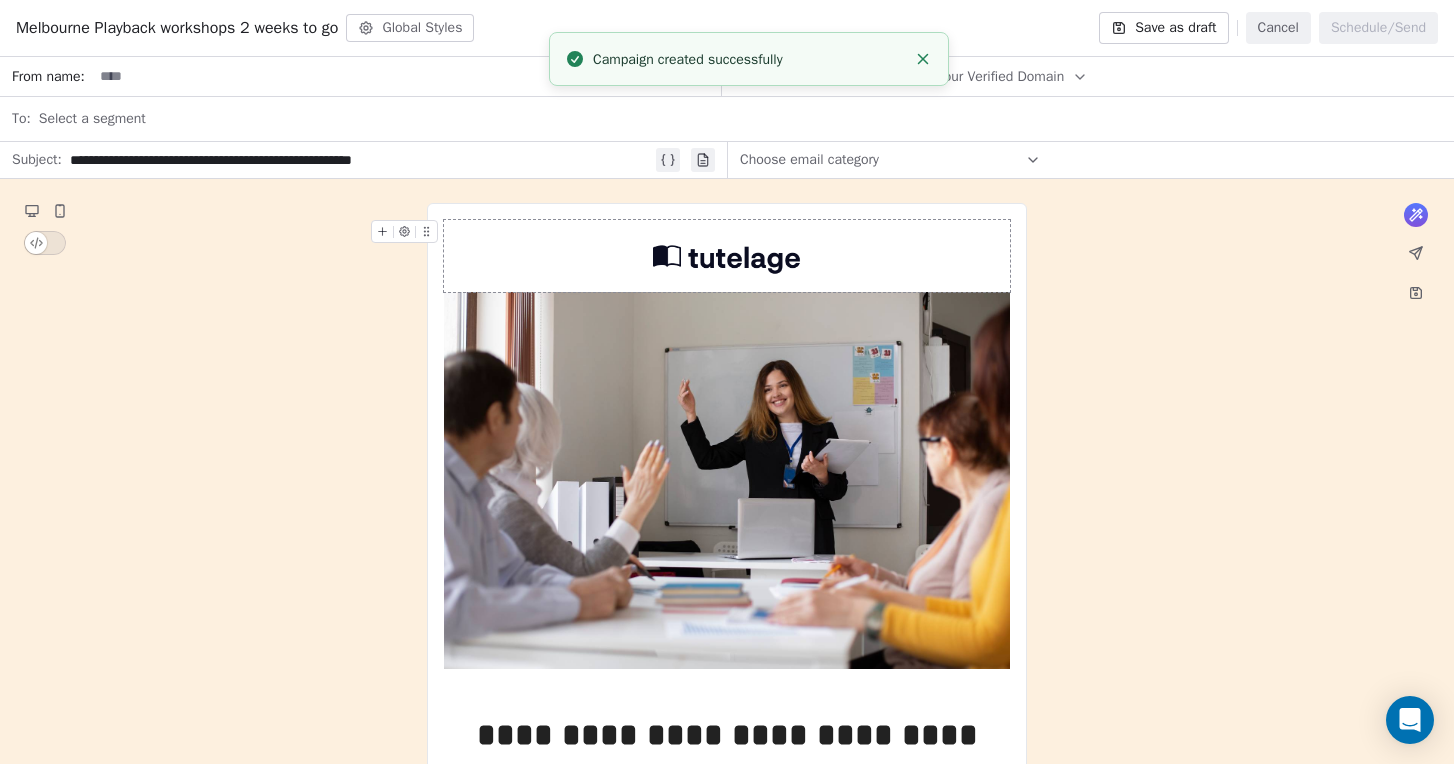 click at bounding box center (727, 256) 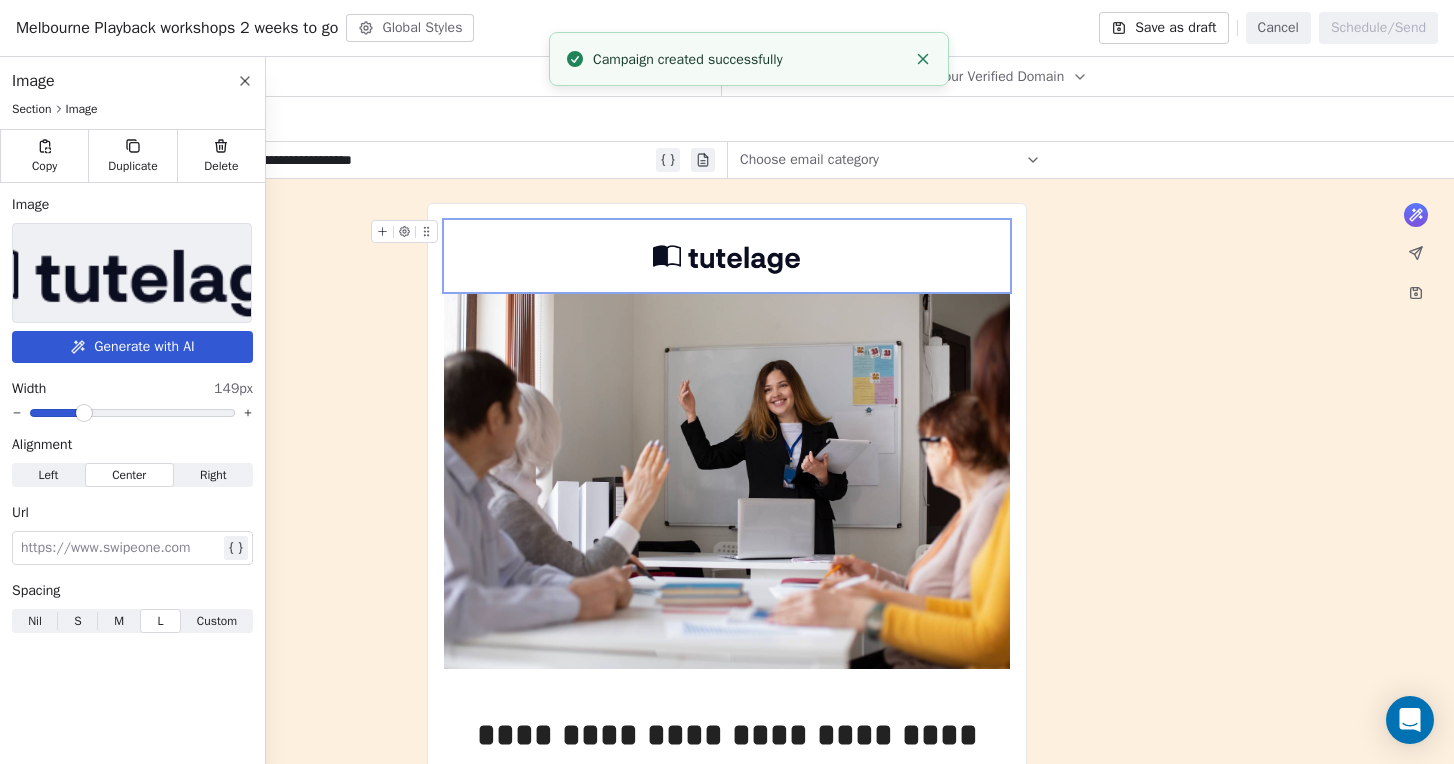 click at bounding box center (727, 256) 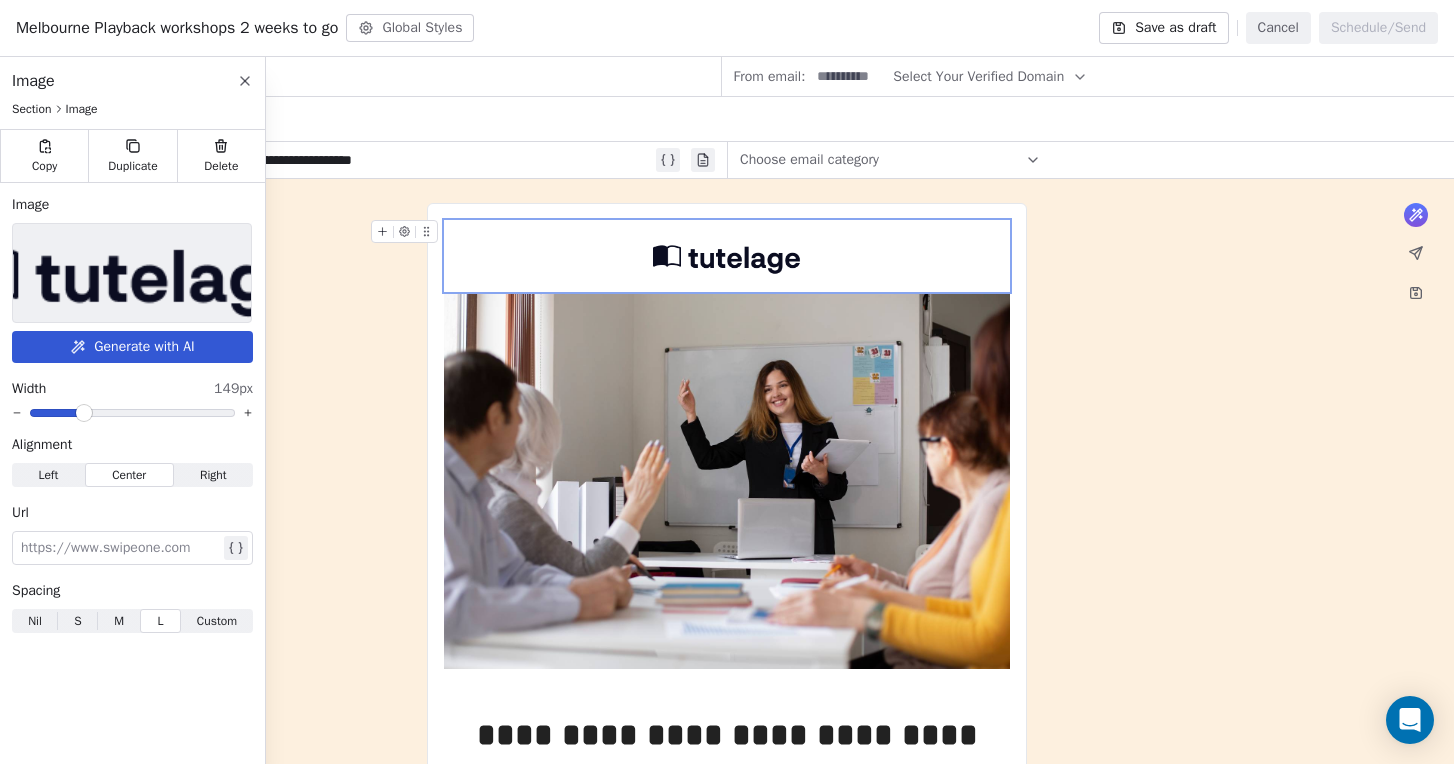 click at bounding box center (727, 256) 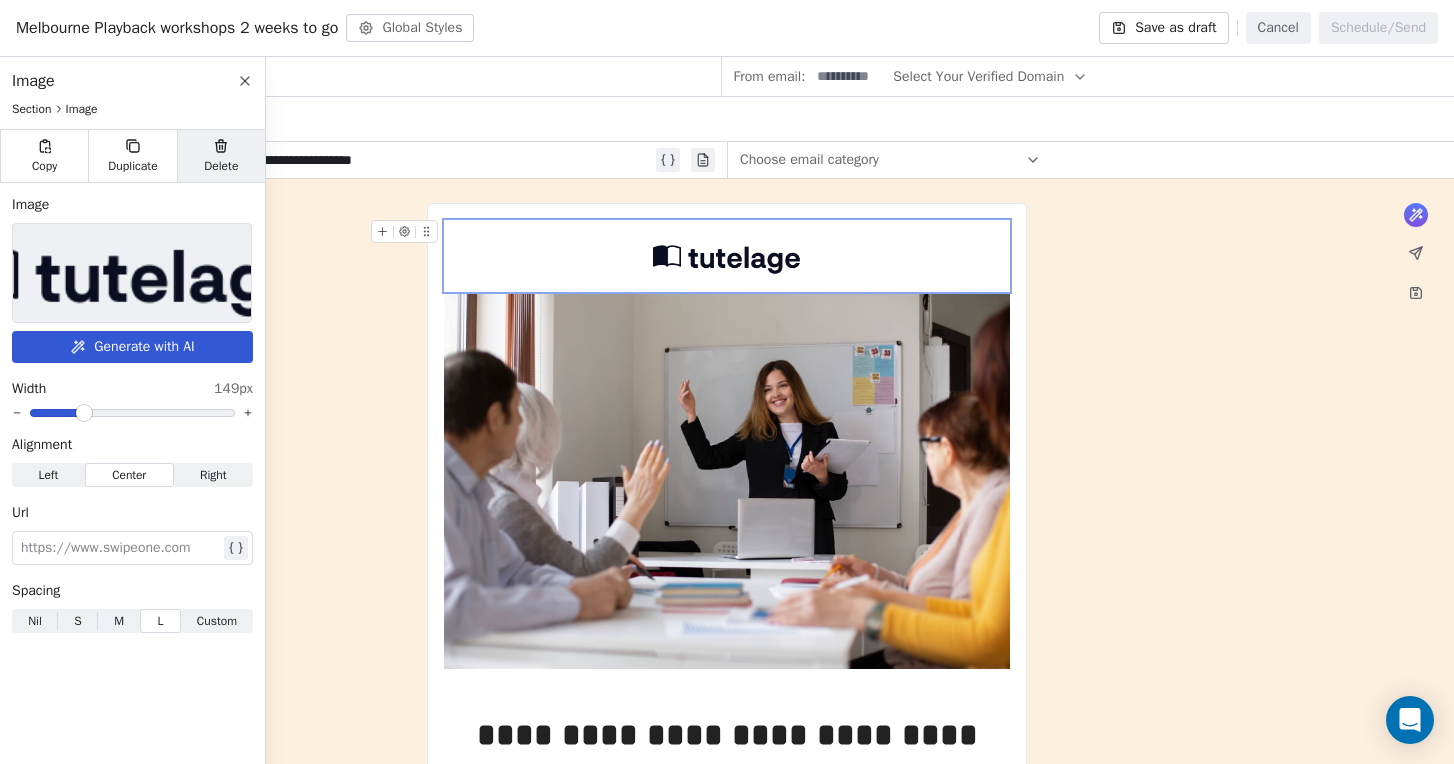 click on "Delete" at bounding box center (221, 166) 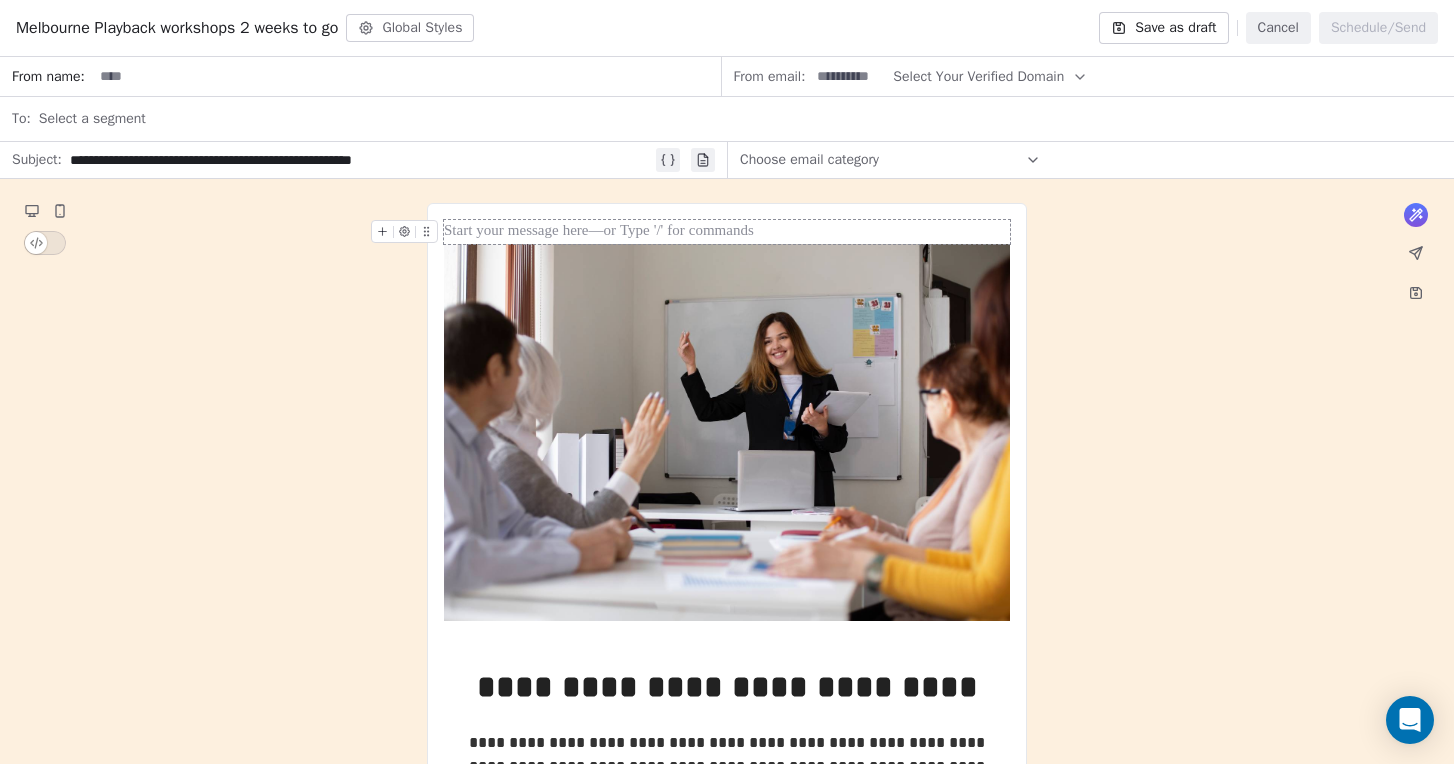 click at bounding box center [727, 232] 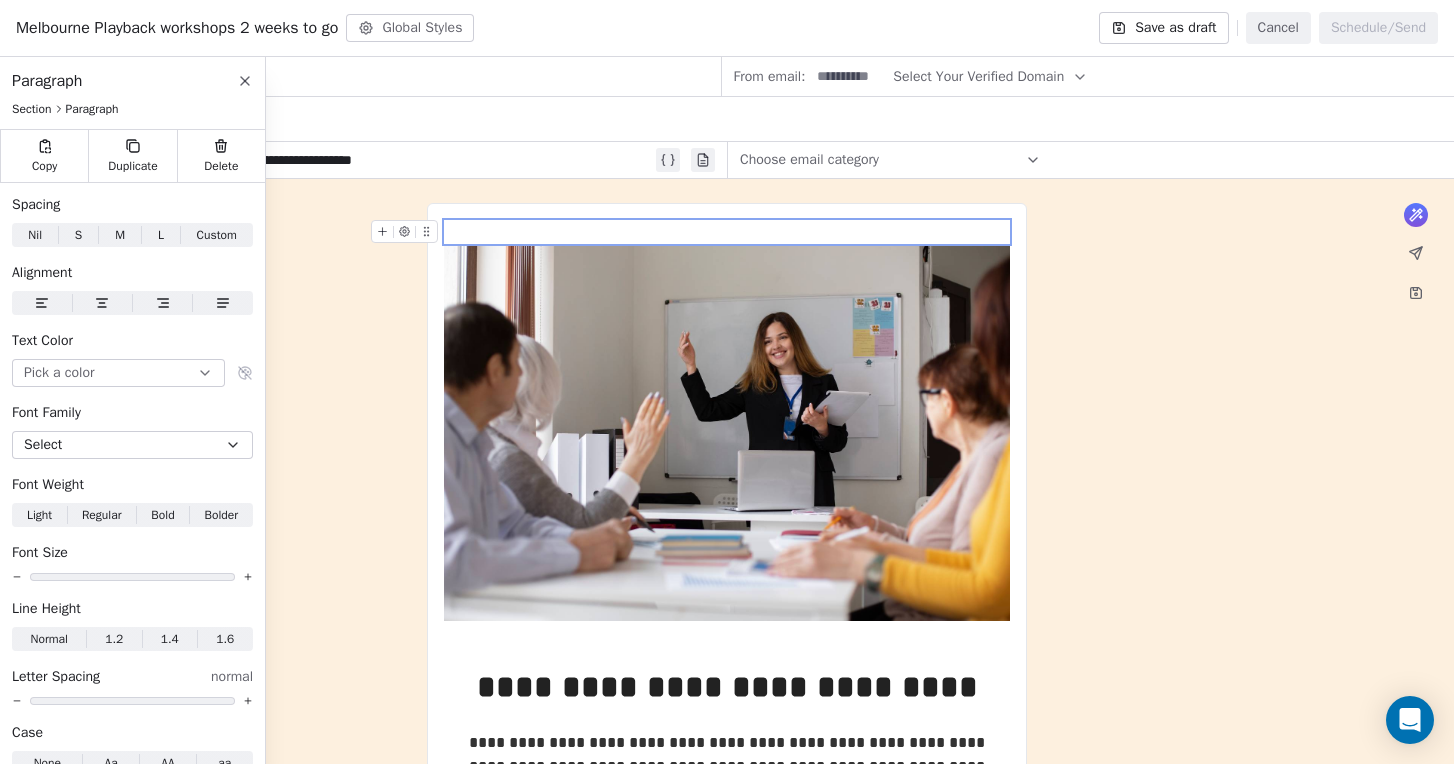 click 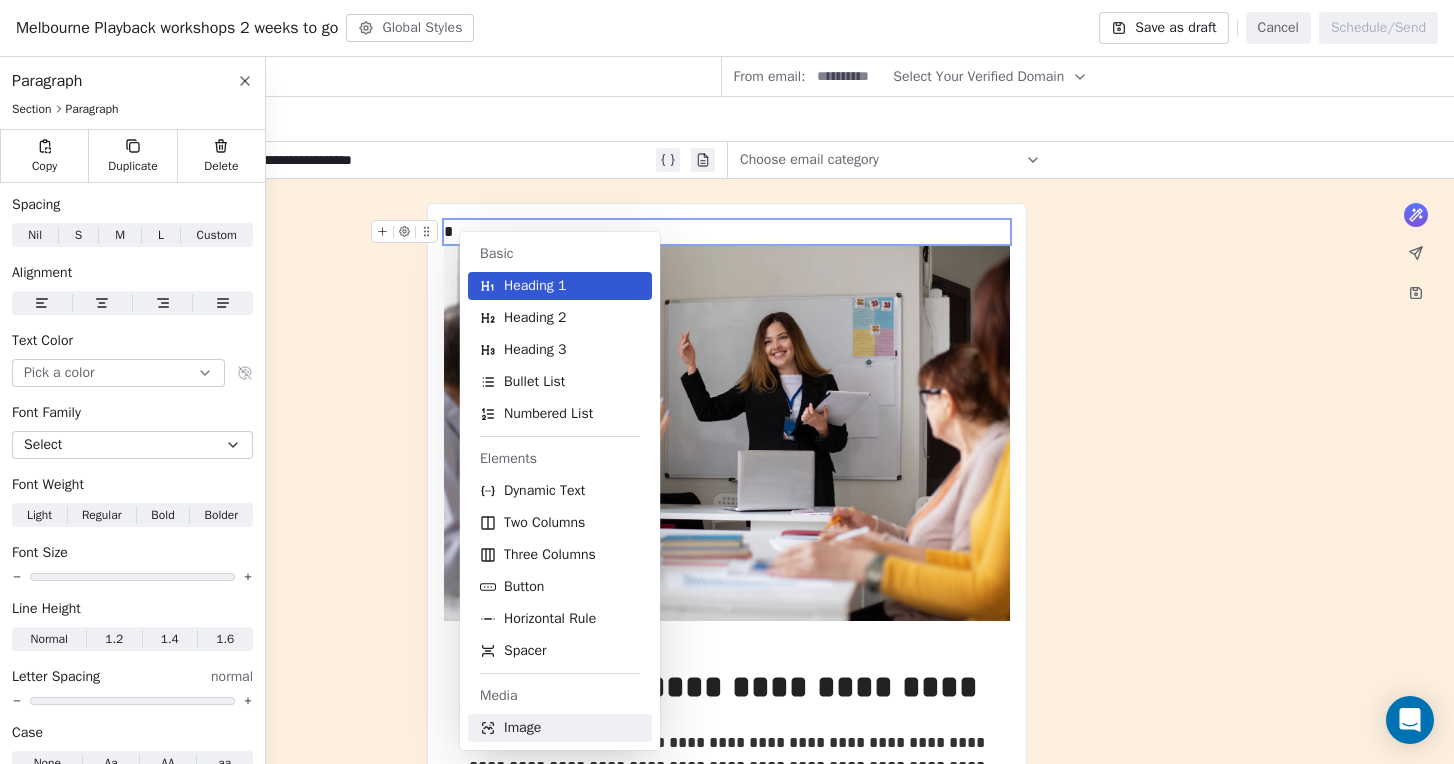 click on "Image" at bounding box center (522, 728) 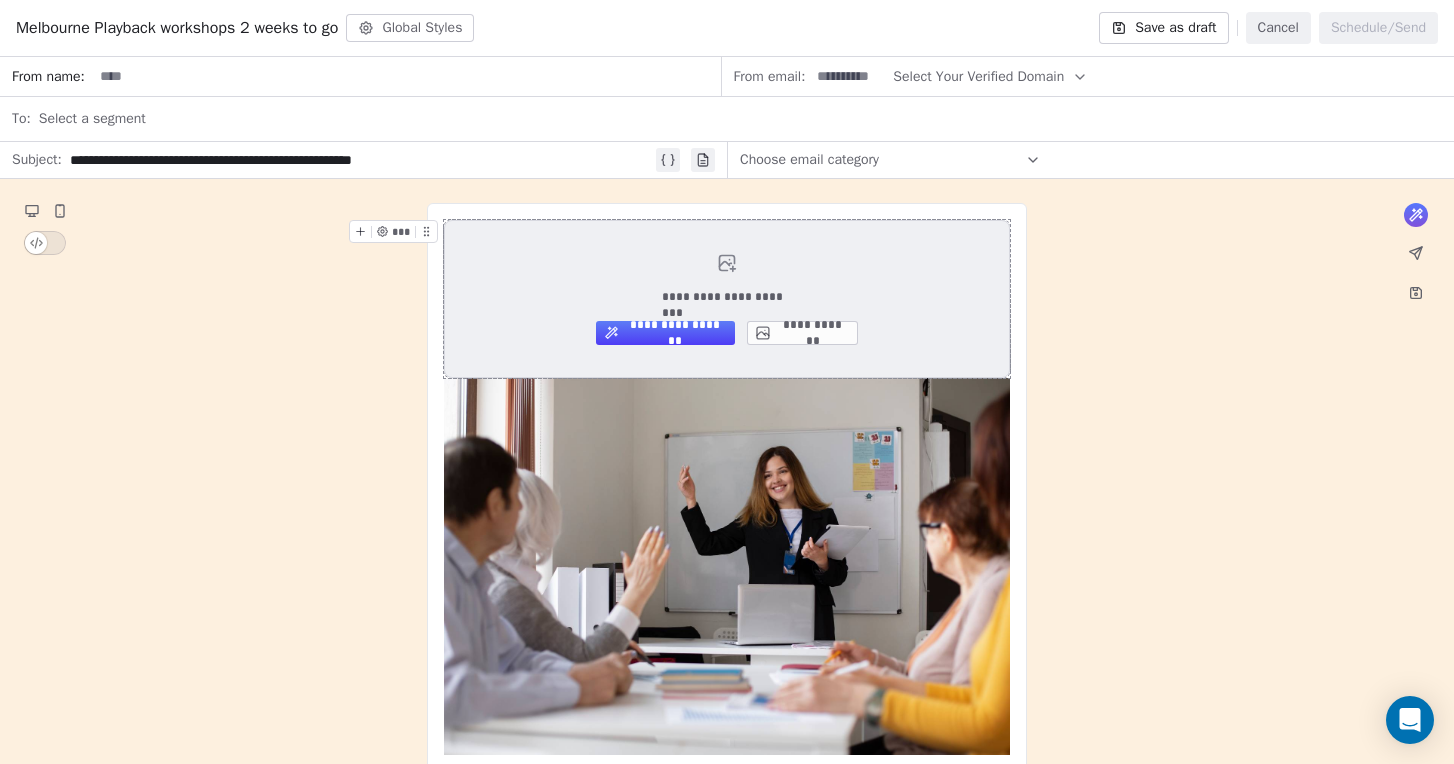click on "**********" at bounding box center (802, 333) 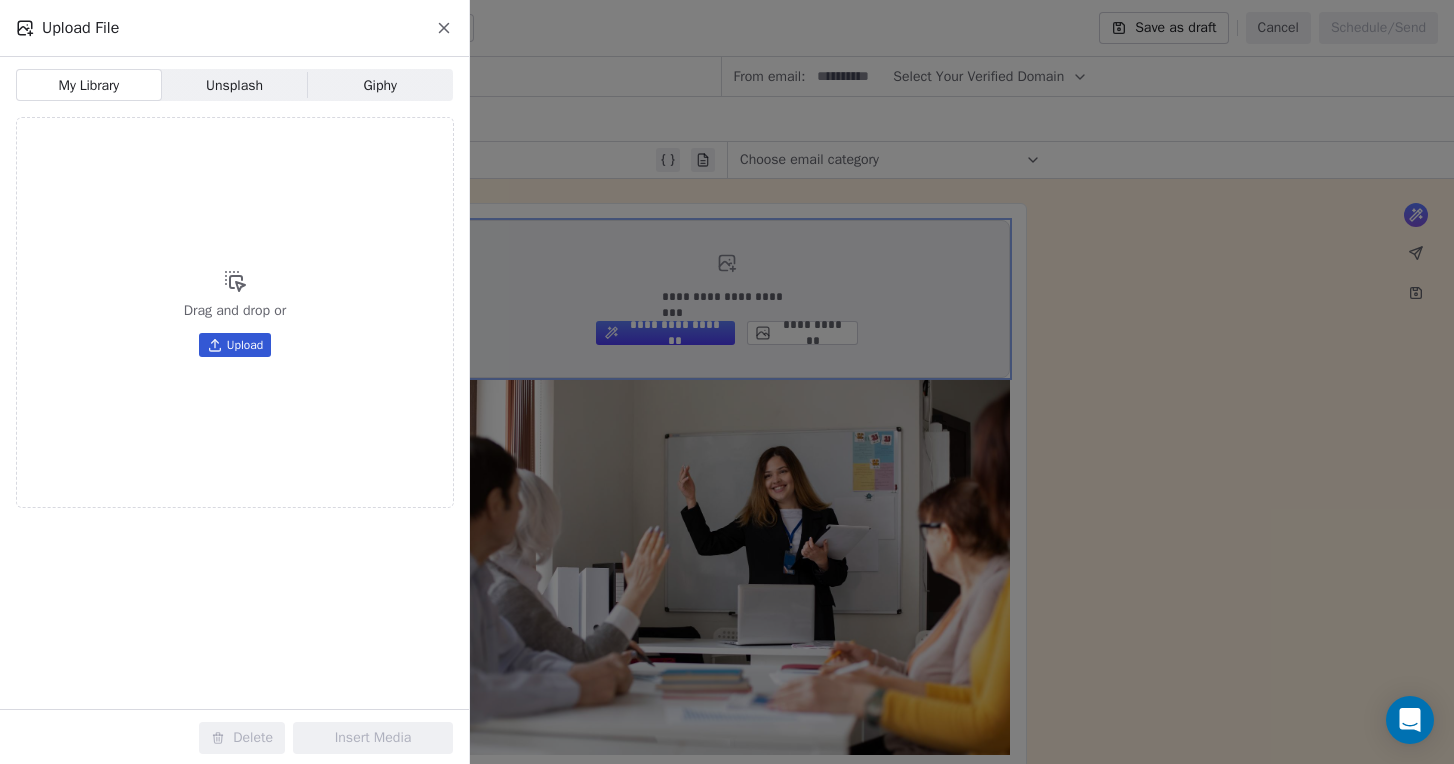 click on "Upload" at bounding box center (245, 345) 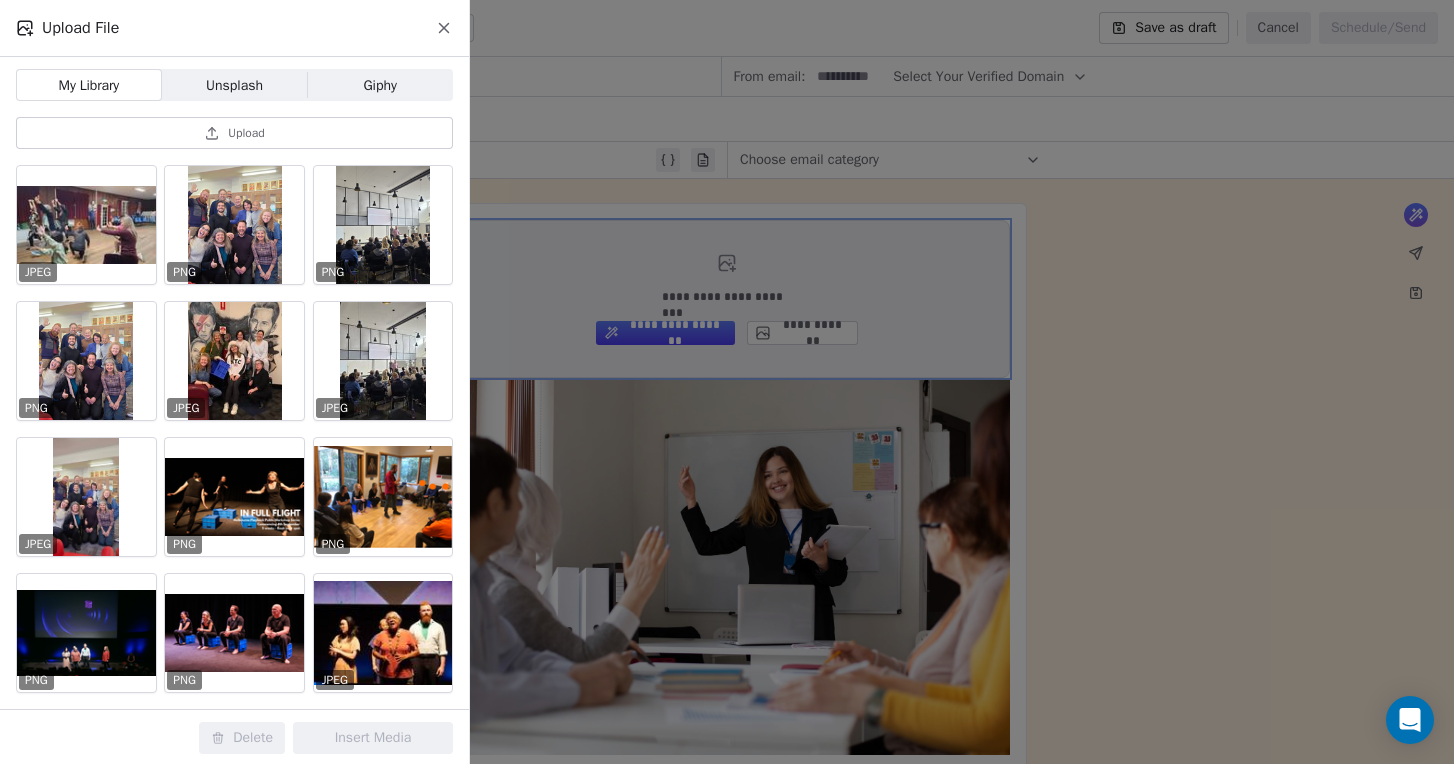 click on "Upload File My Library My Library Unsplash Unsplash Giphy Giphy Upload JPEG PNG PNG PNG JPEG JPEG JPEG PNG PNG PNG PNG JPEG JPEG JPEG PNG JPEG JPEG JPEG JPEG Delete Insert Media" at bounding box center (727, 382) 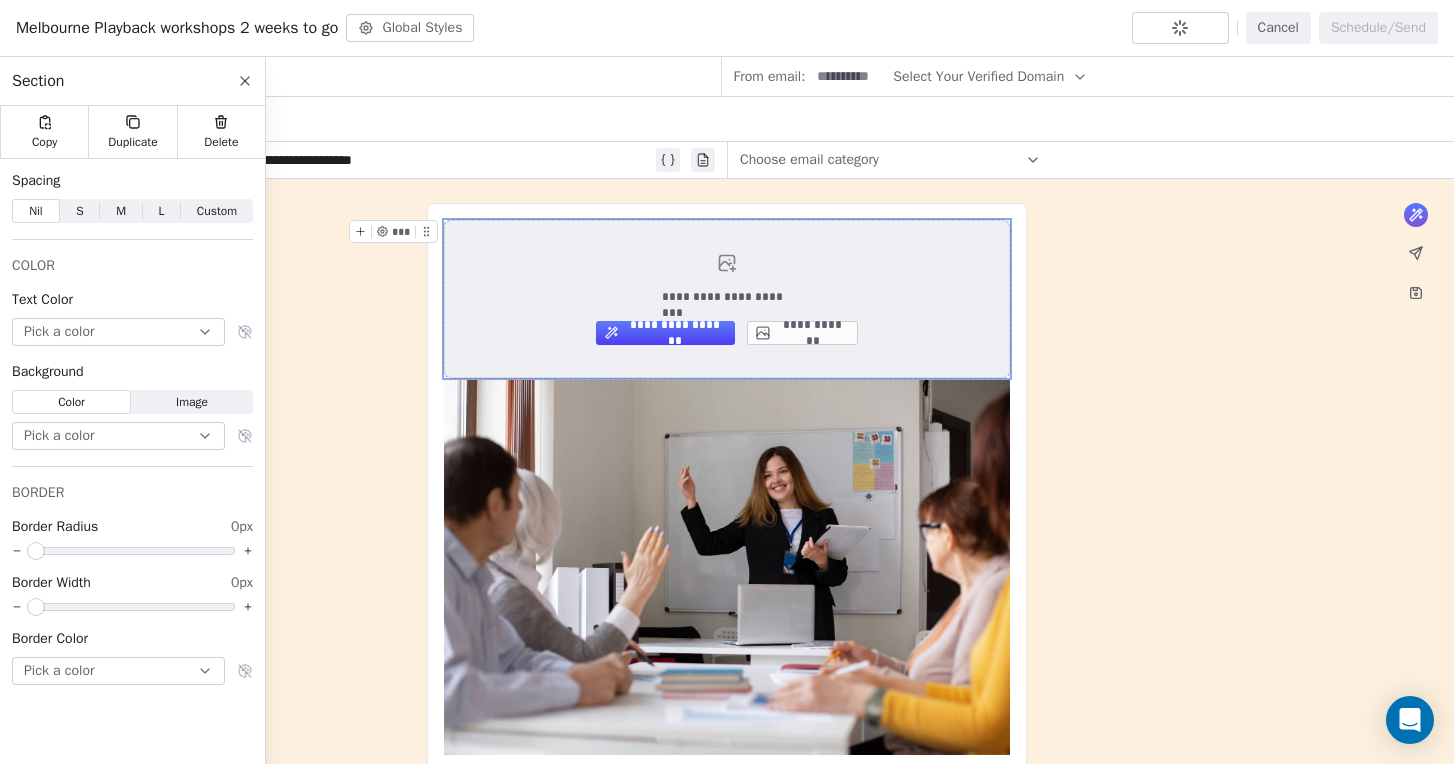click on "**********" at bounding box center (802, 333) 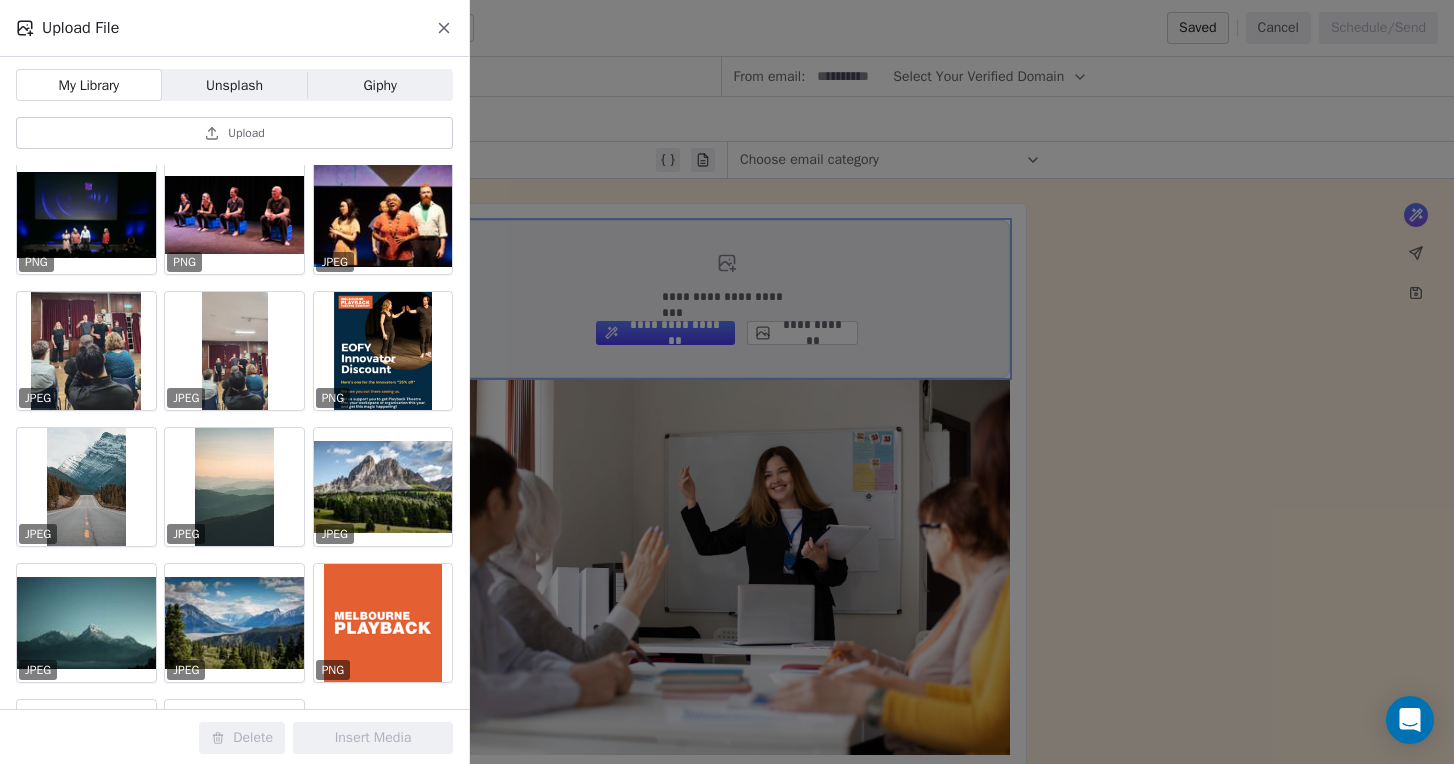 scroll, scrollTop: 540, scrollLeft: 0, axis: vertical 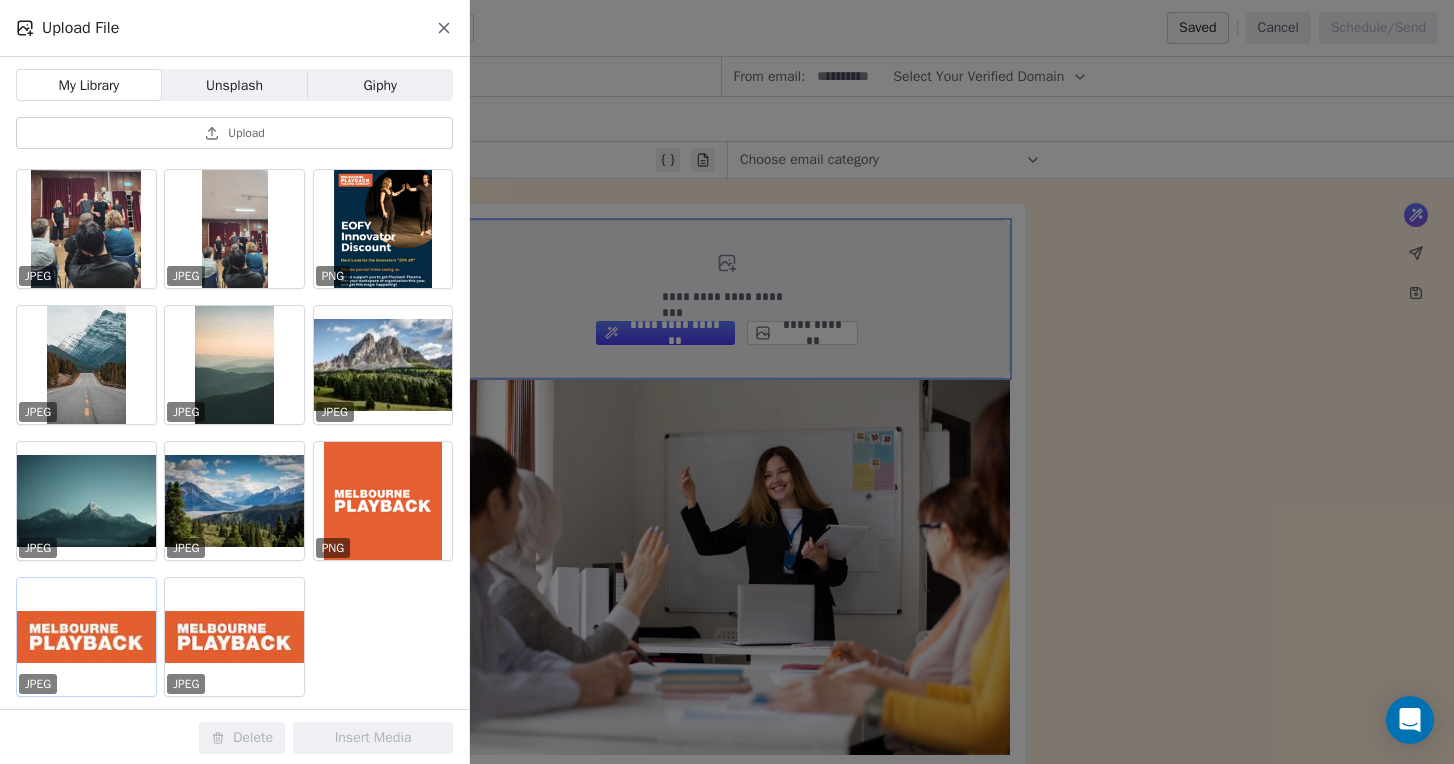 click at bounding box center (86, 637) 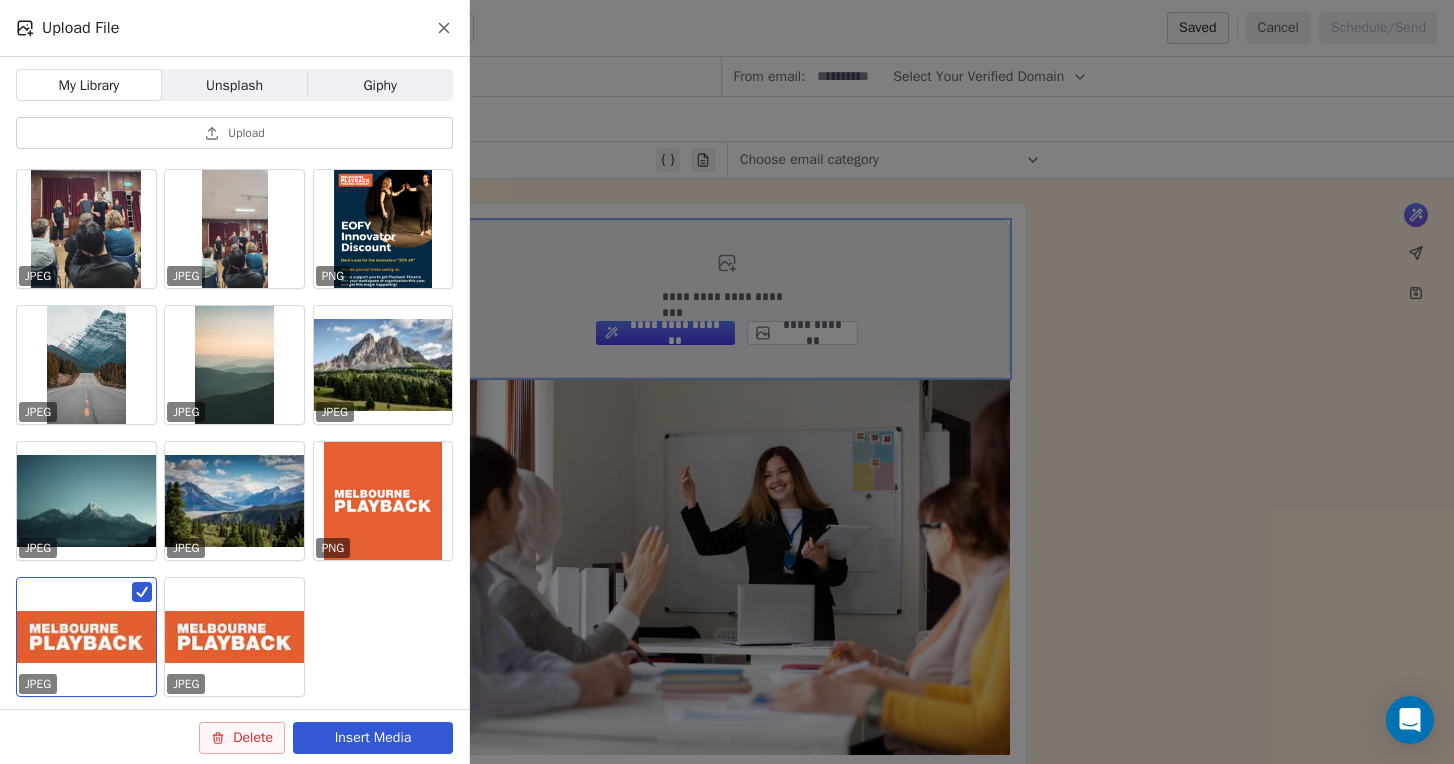 click on "Insert Media" at bounding box center (373, 738) 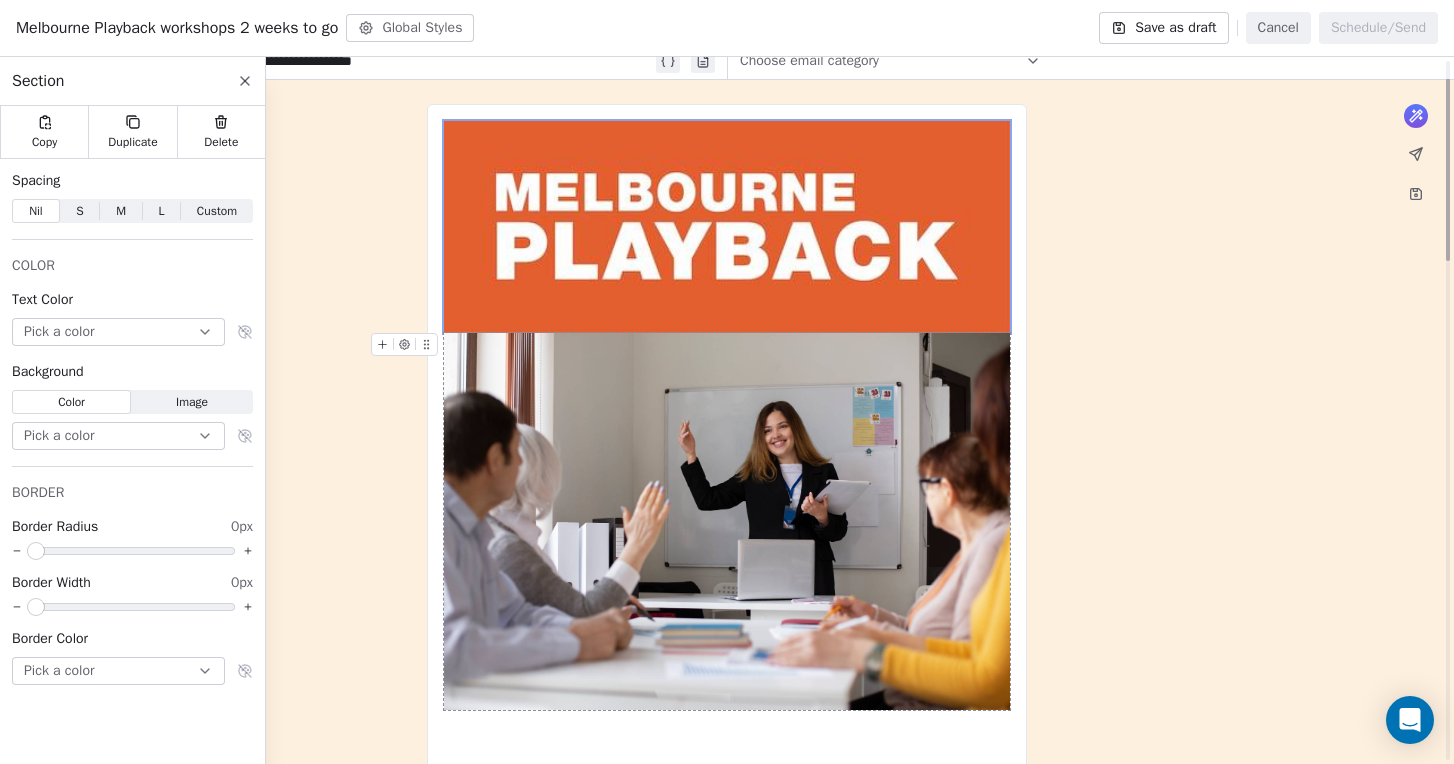 scroll, scrollTop: 153, scrollLeft: 0, axis: vertical 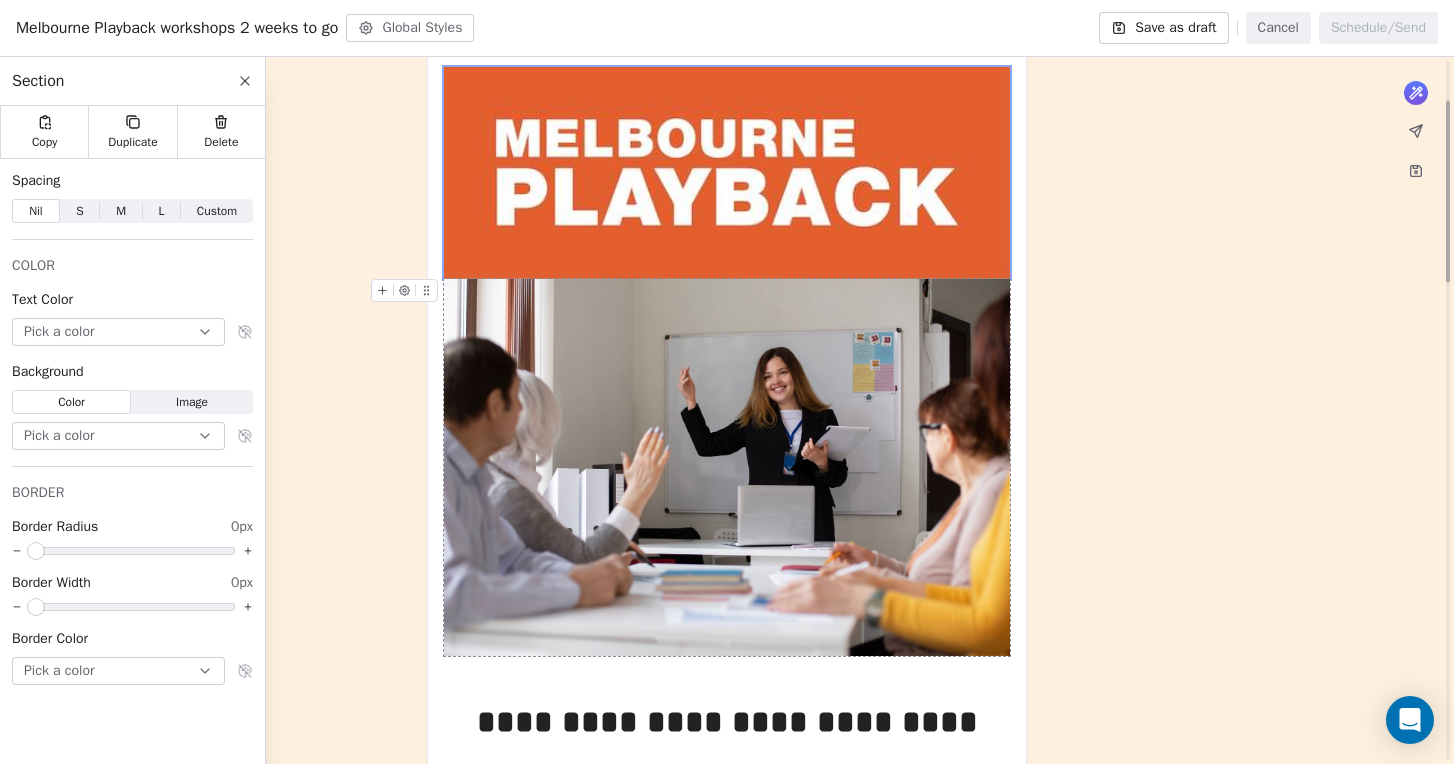 click at bounding box center (727, 467) 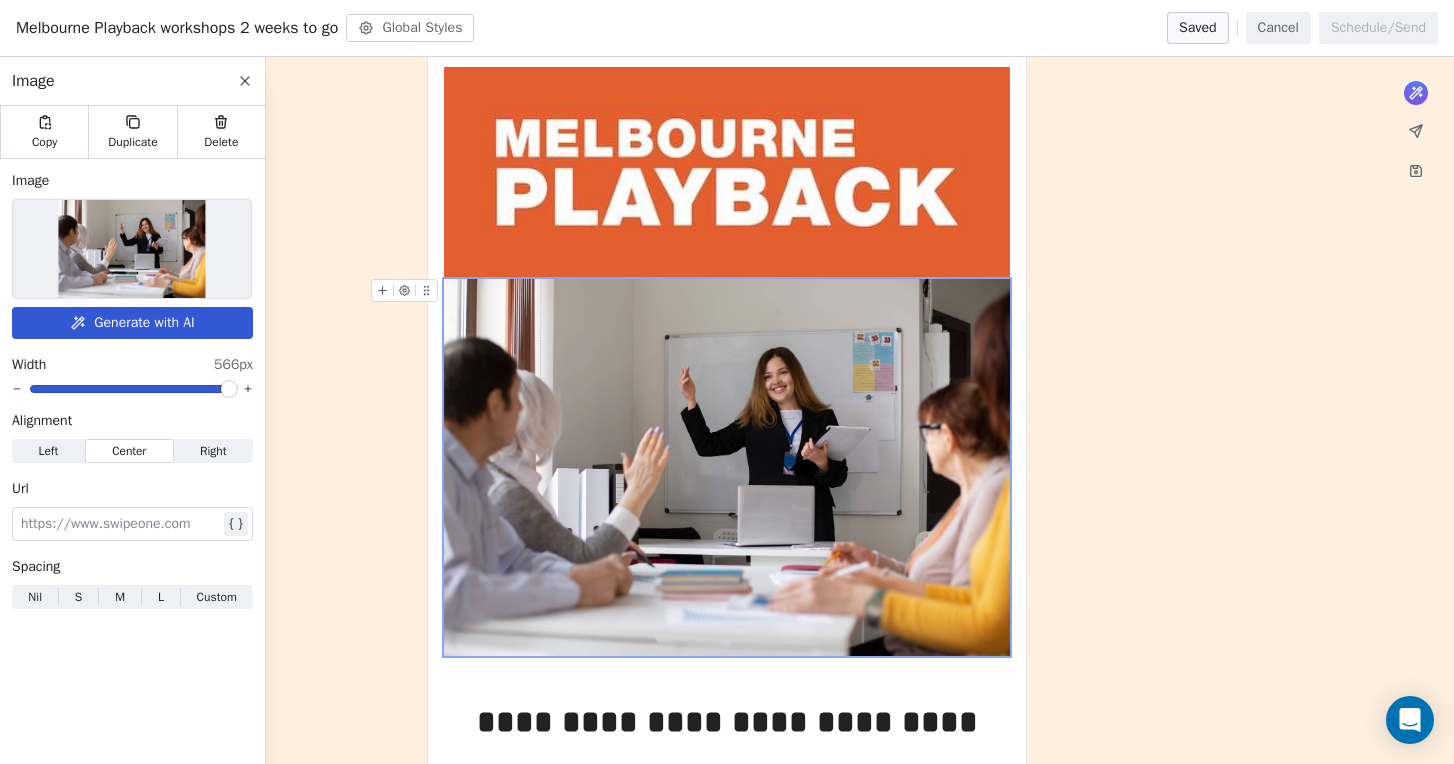 click at bounding box center (131, 249) 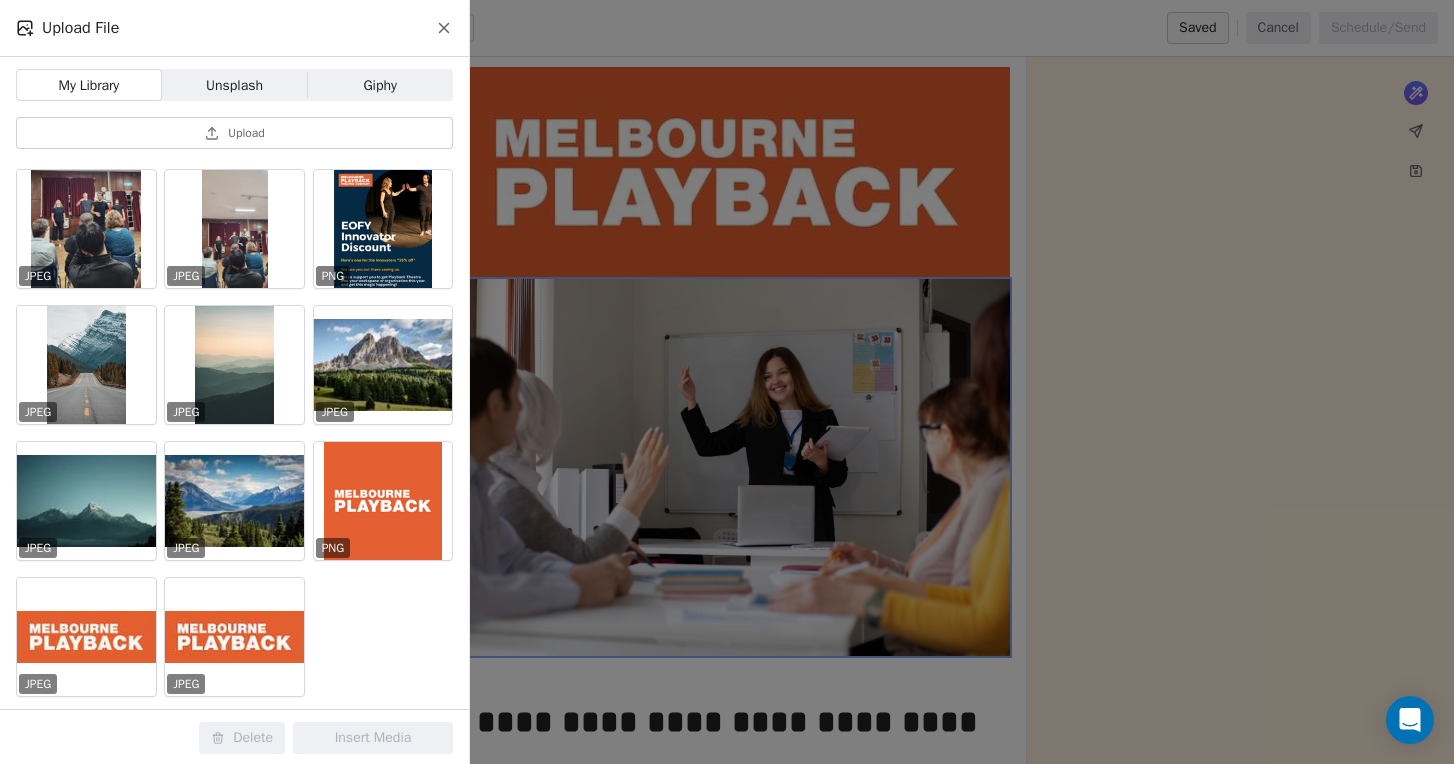 scroll, scrollTop: 0, scrollLeft: 0, axis: both 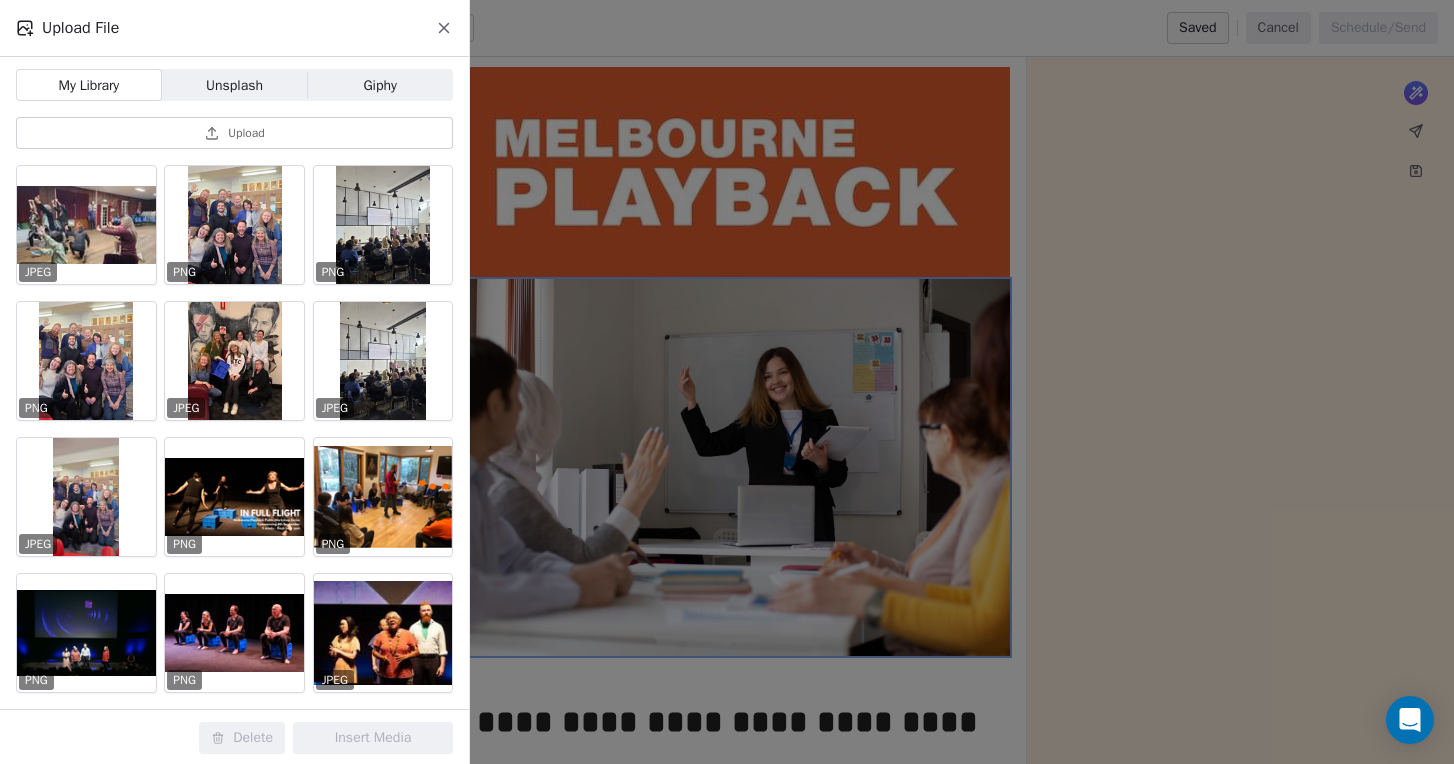 click on "Upload" at bounding box center [234, 133] 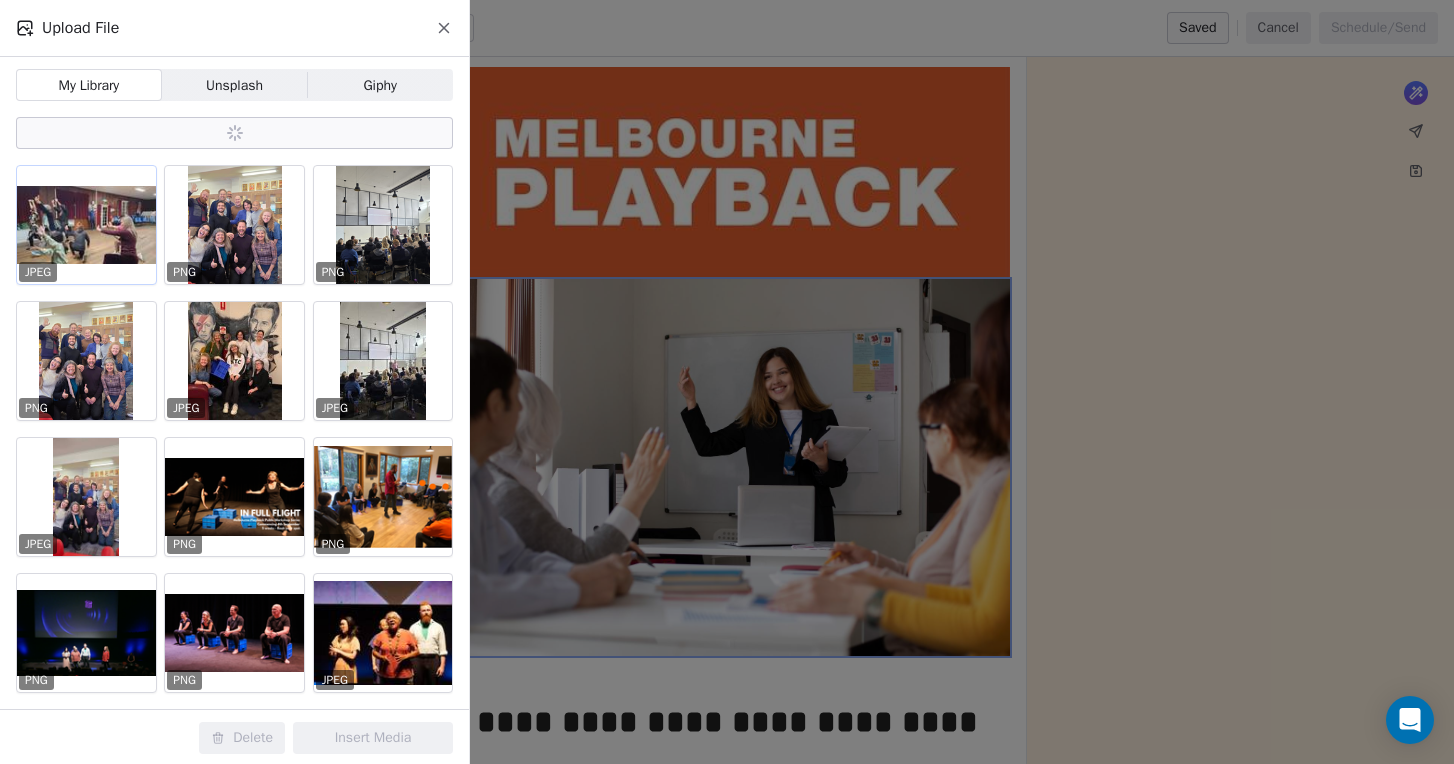 click at bounding box center [86, 225] 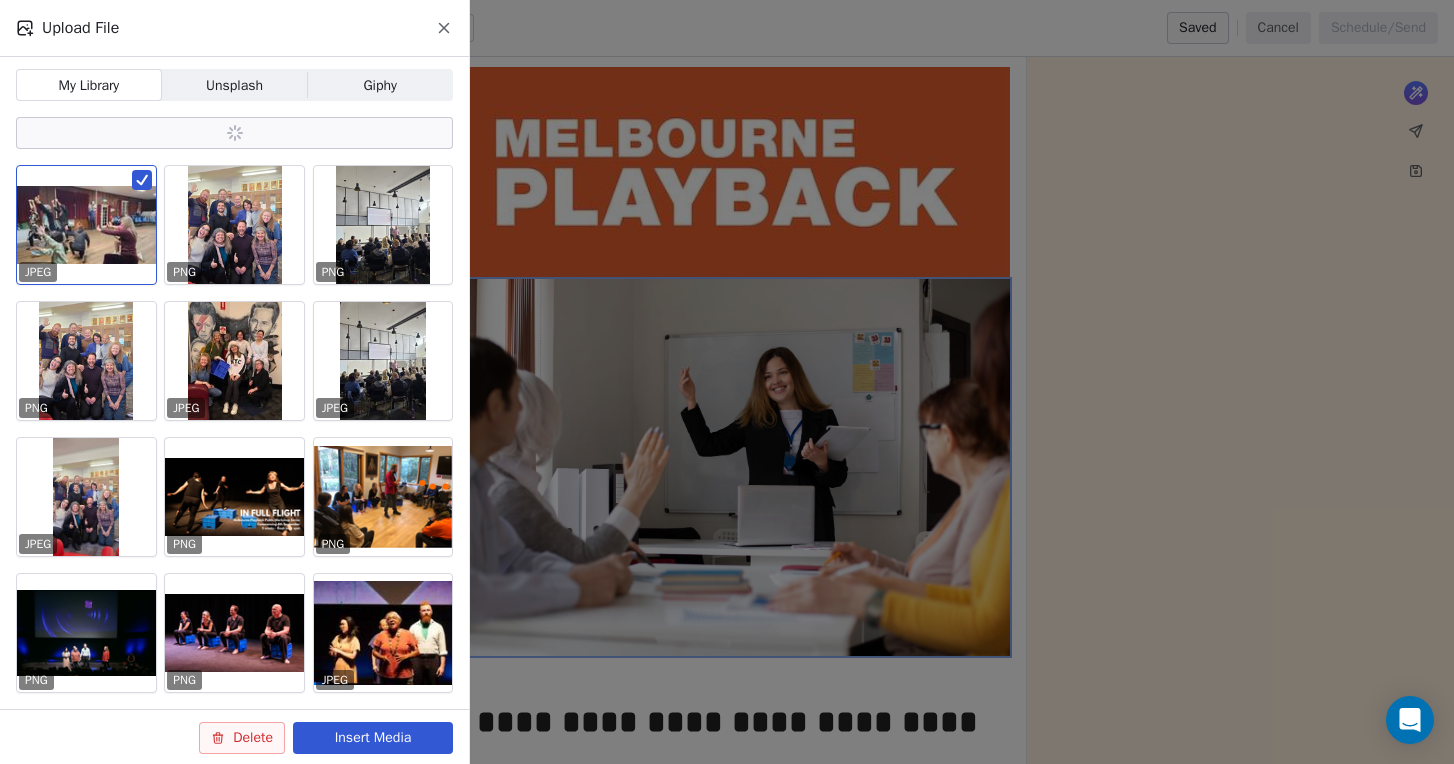 click on "Insert Media" at bounding box center (373, 738) 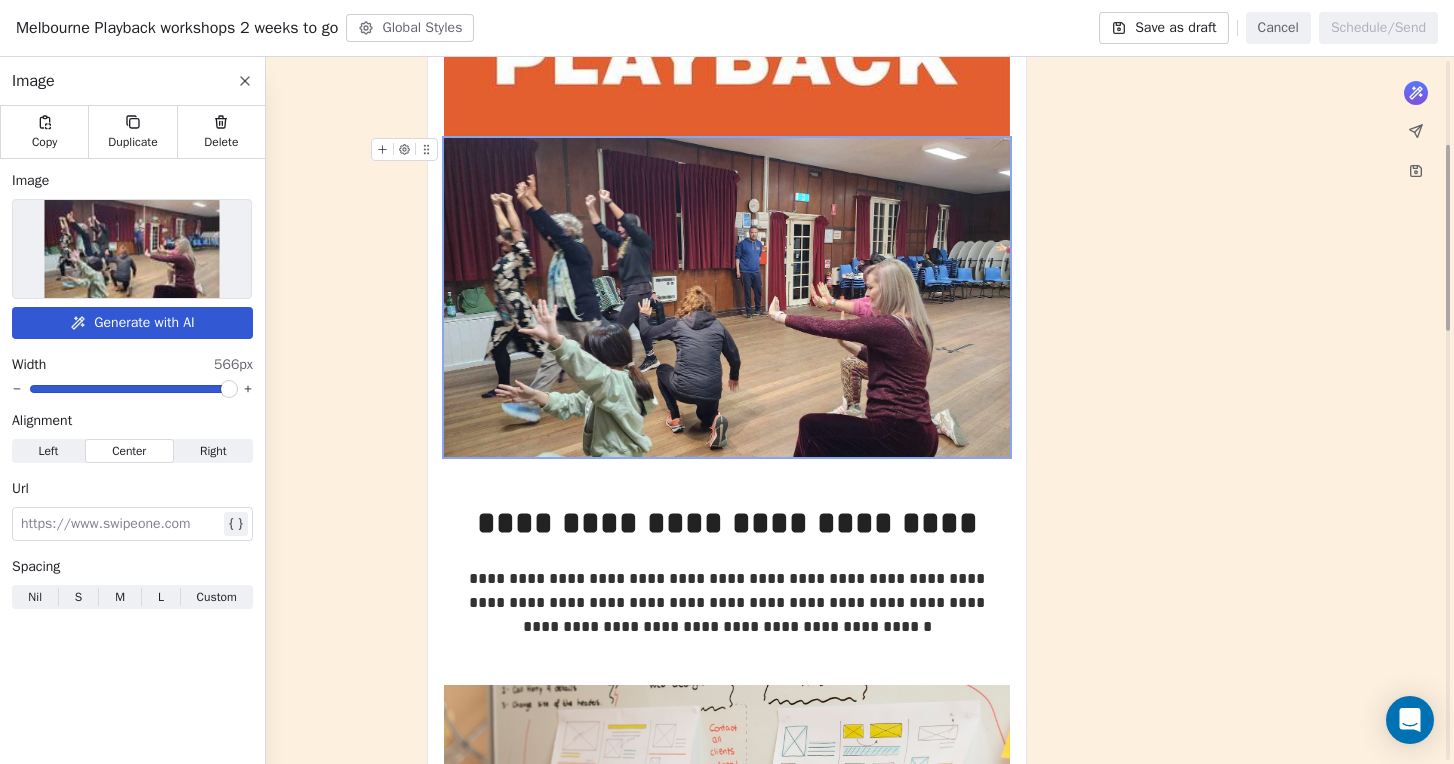 scroll, scrollTop: 385, scrollLeft: 0, axis: vertical 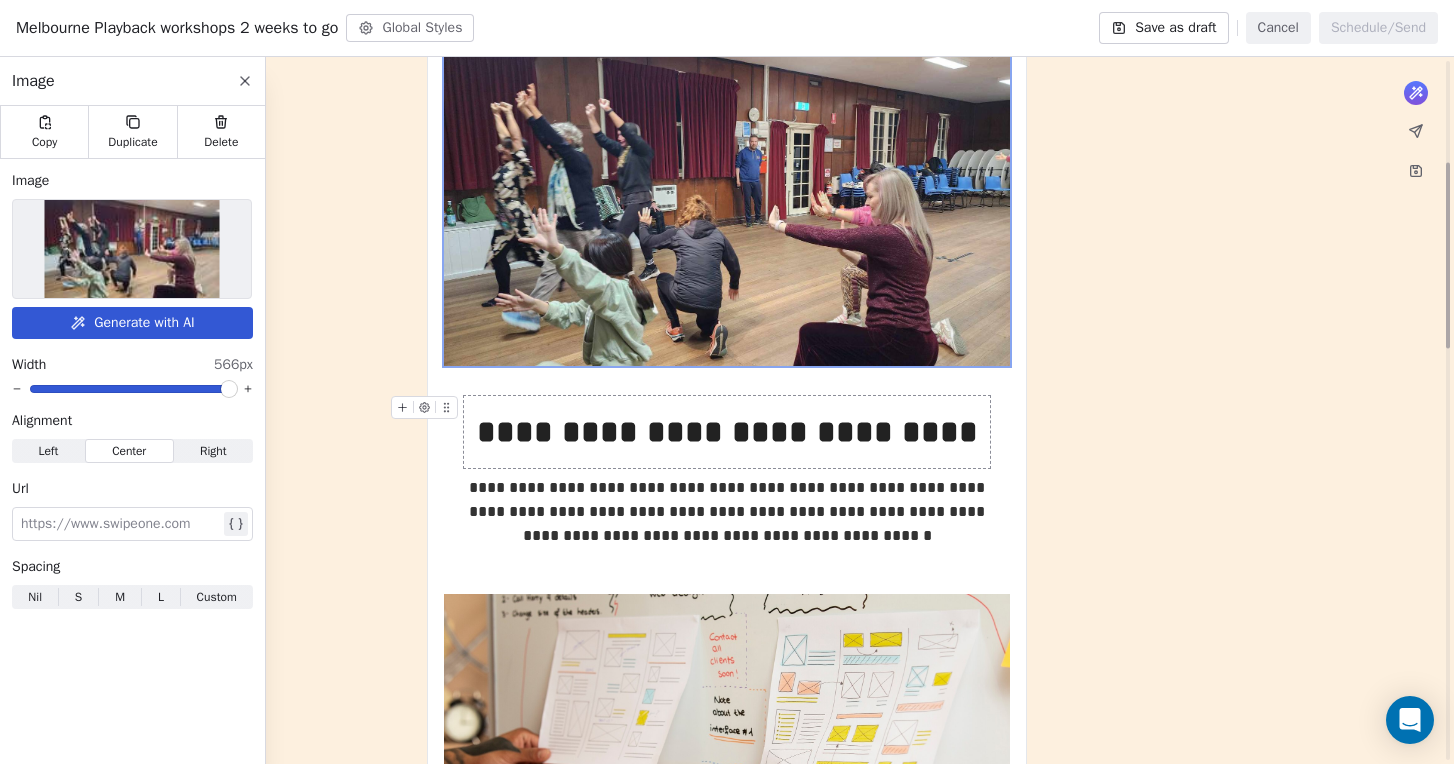 click on "**********" at bounding box center (727, 432) 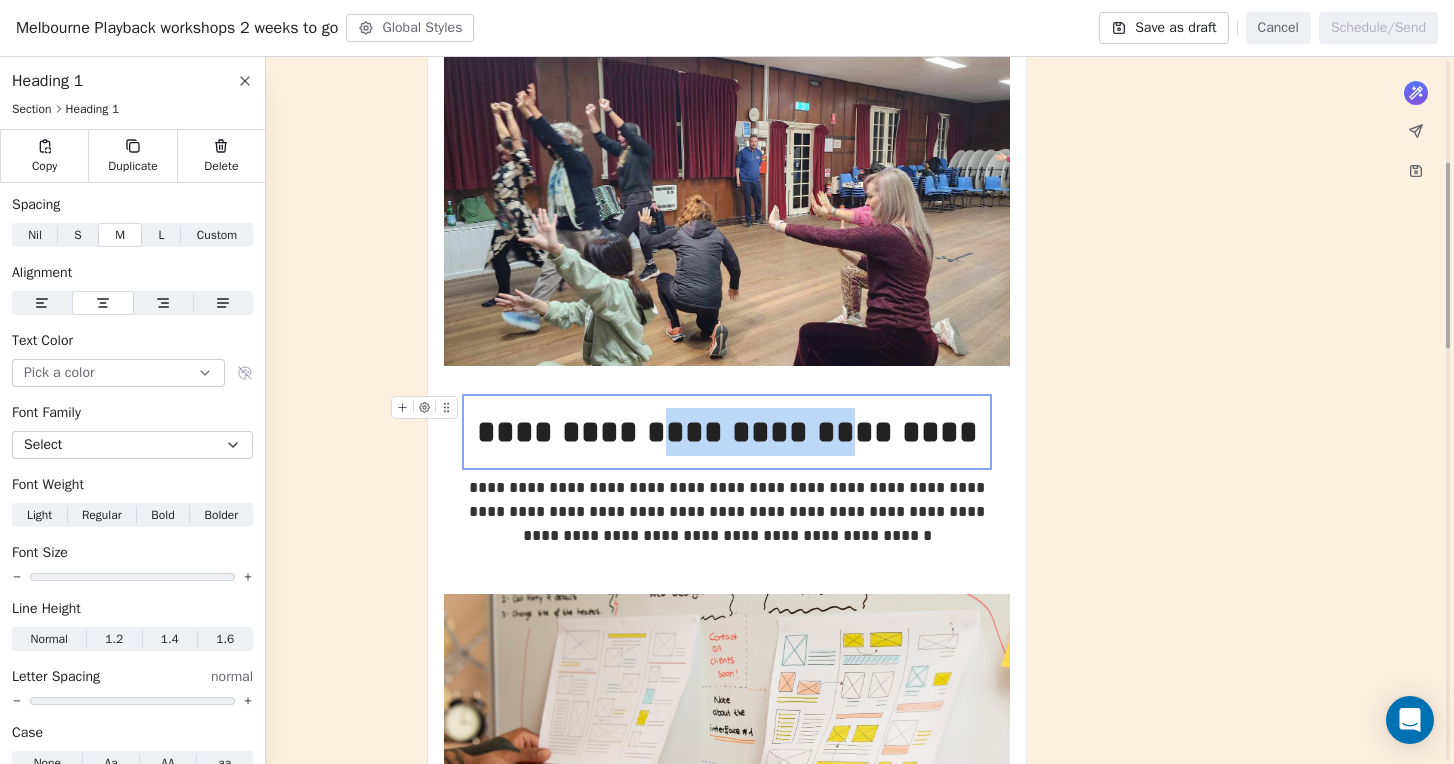 click on "**********" at bounding box center [727, 432] 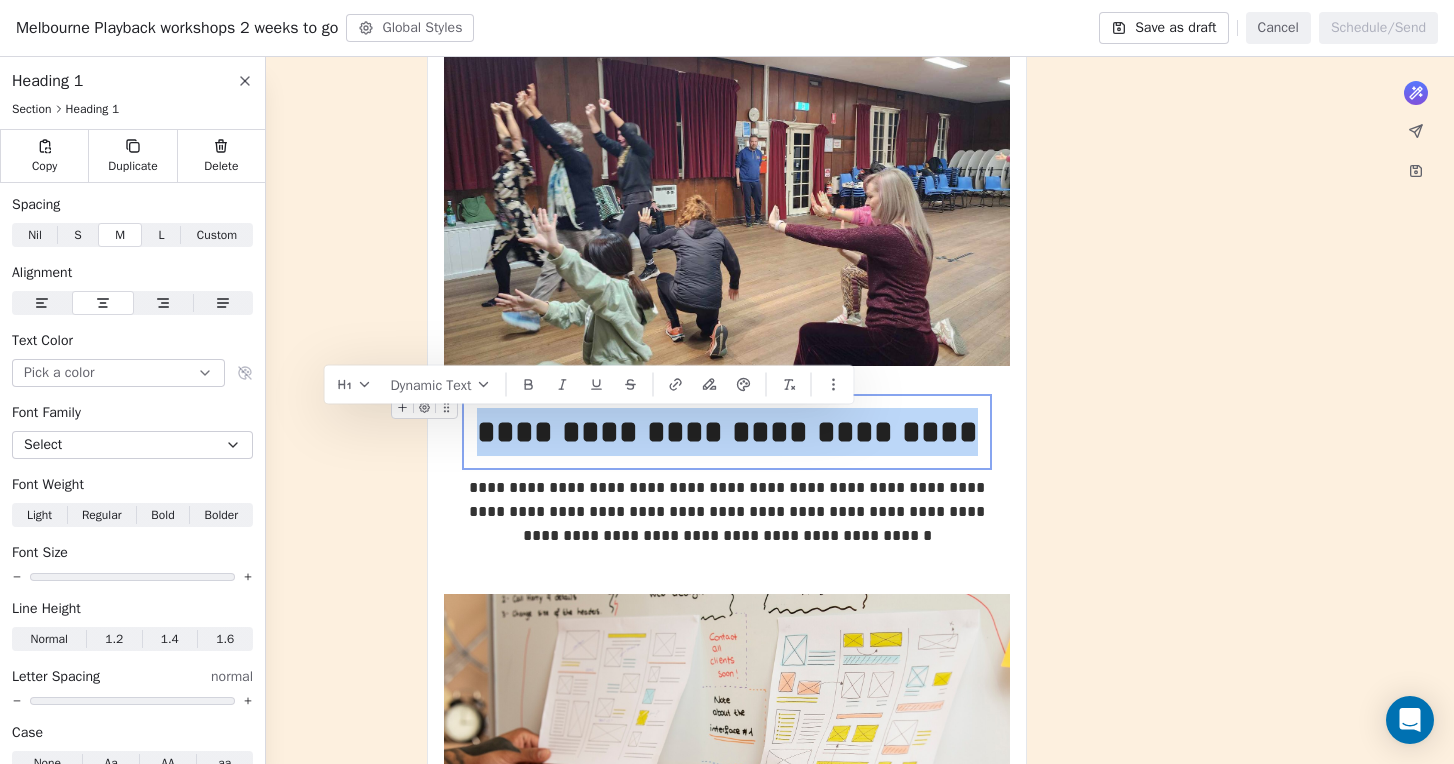 click on "**********" at bounding box center (727, 432) 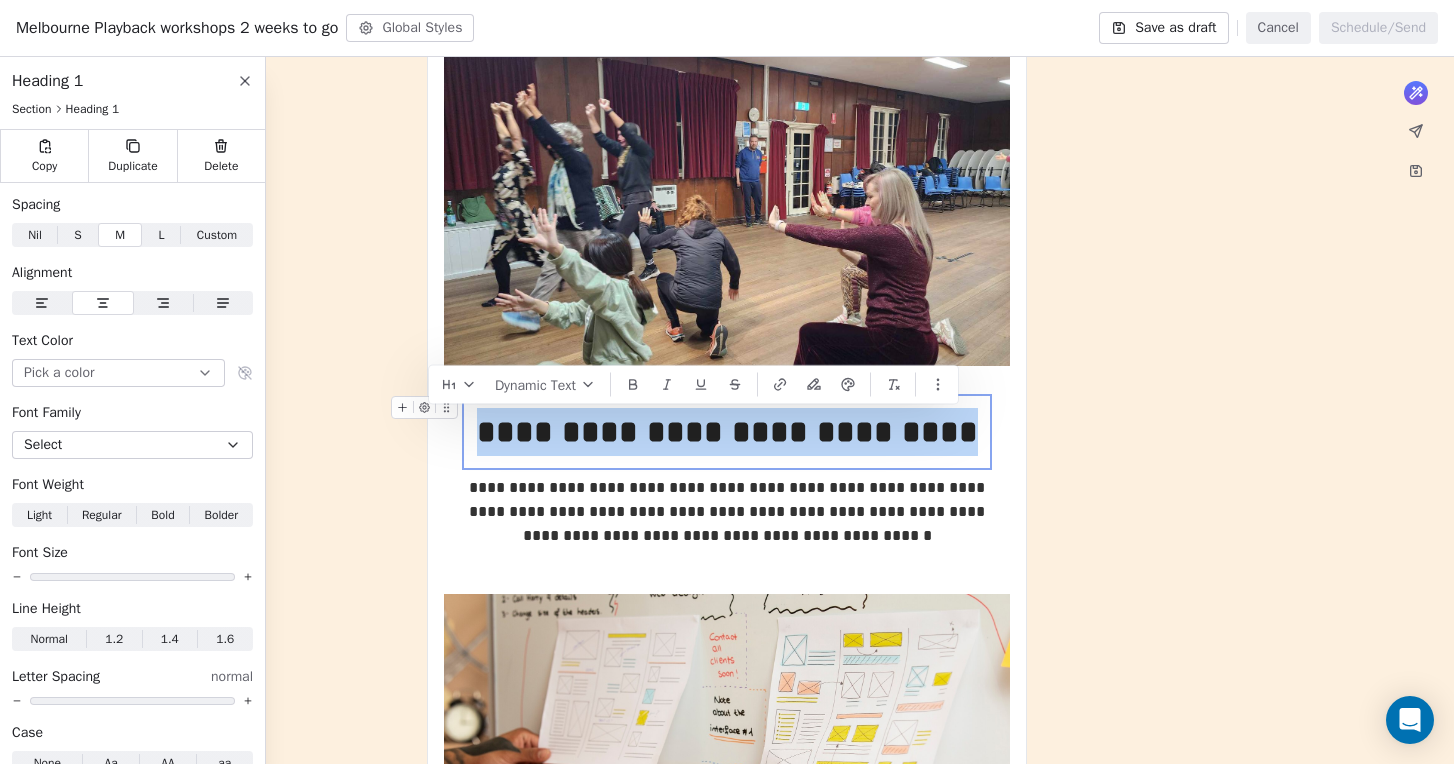 type 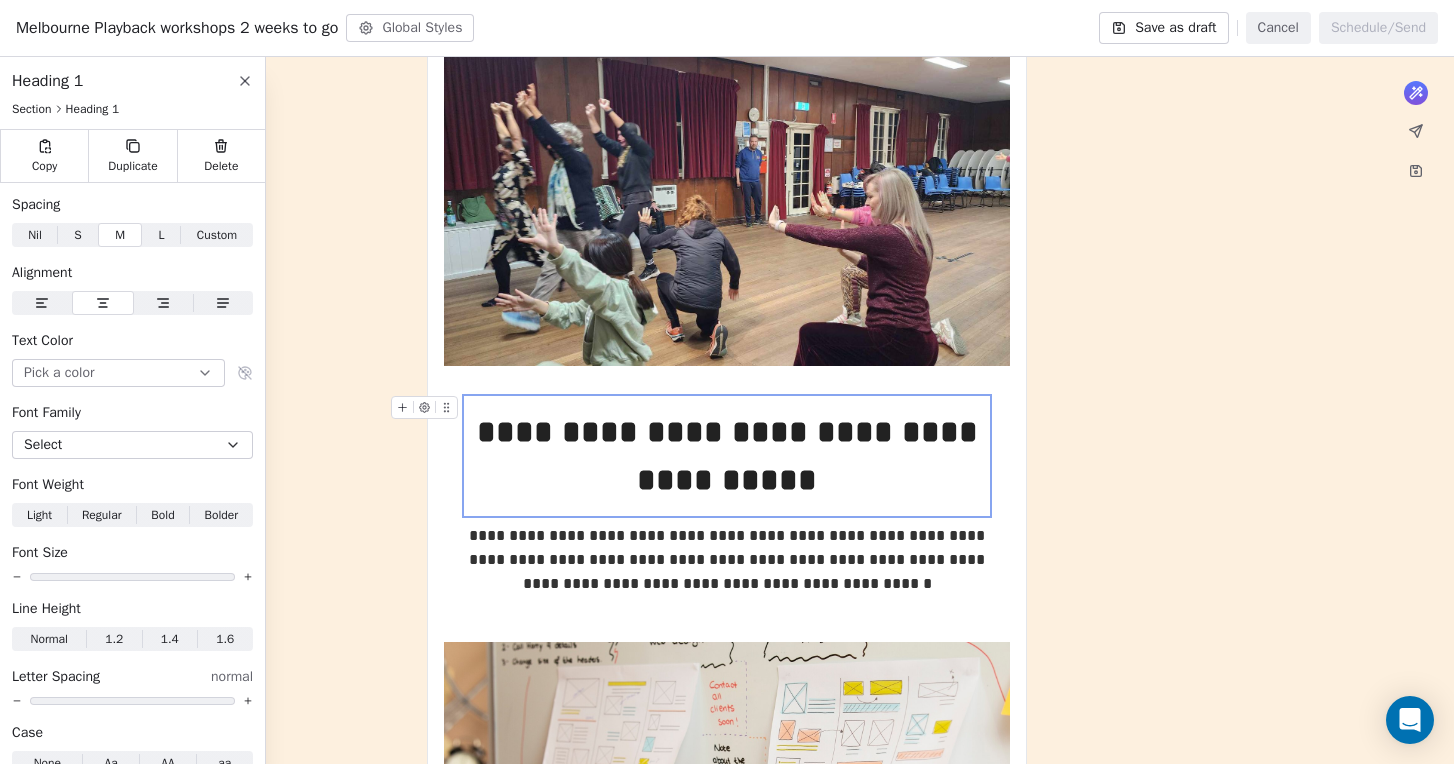 click on "**********" at bounding box center [727, 456] 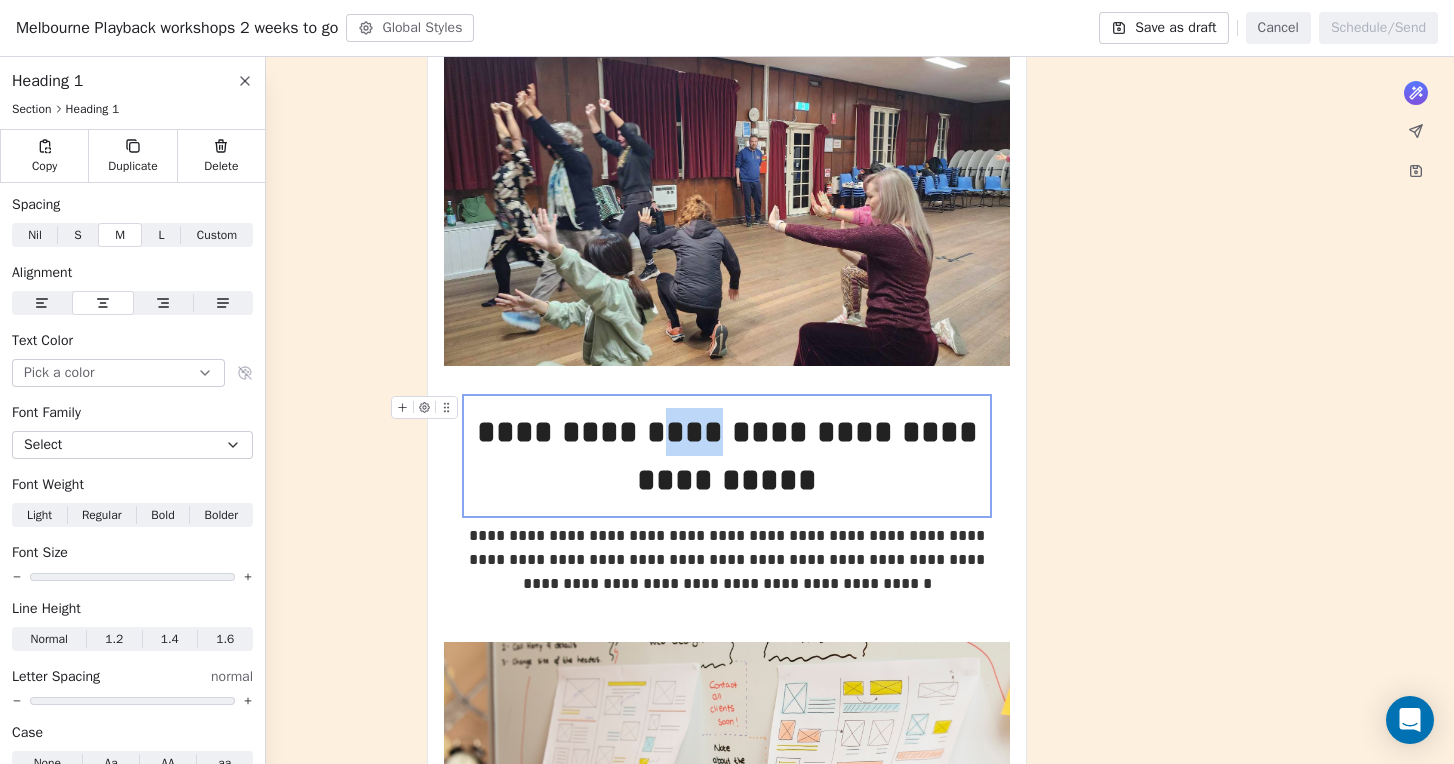 click on "**********" at bounding box center [727, 456] 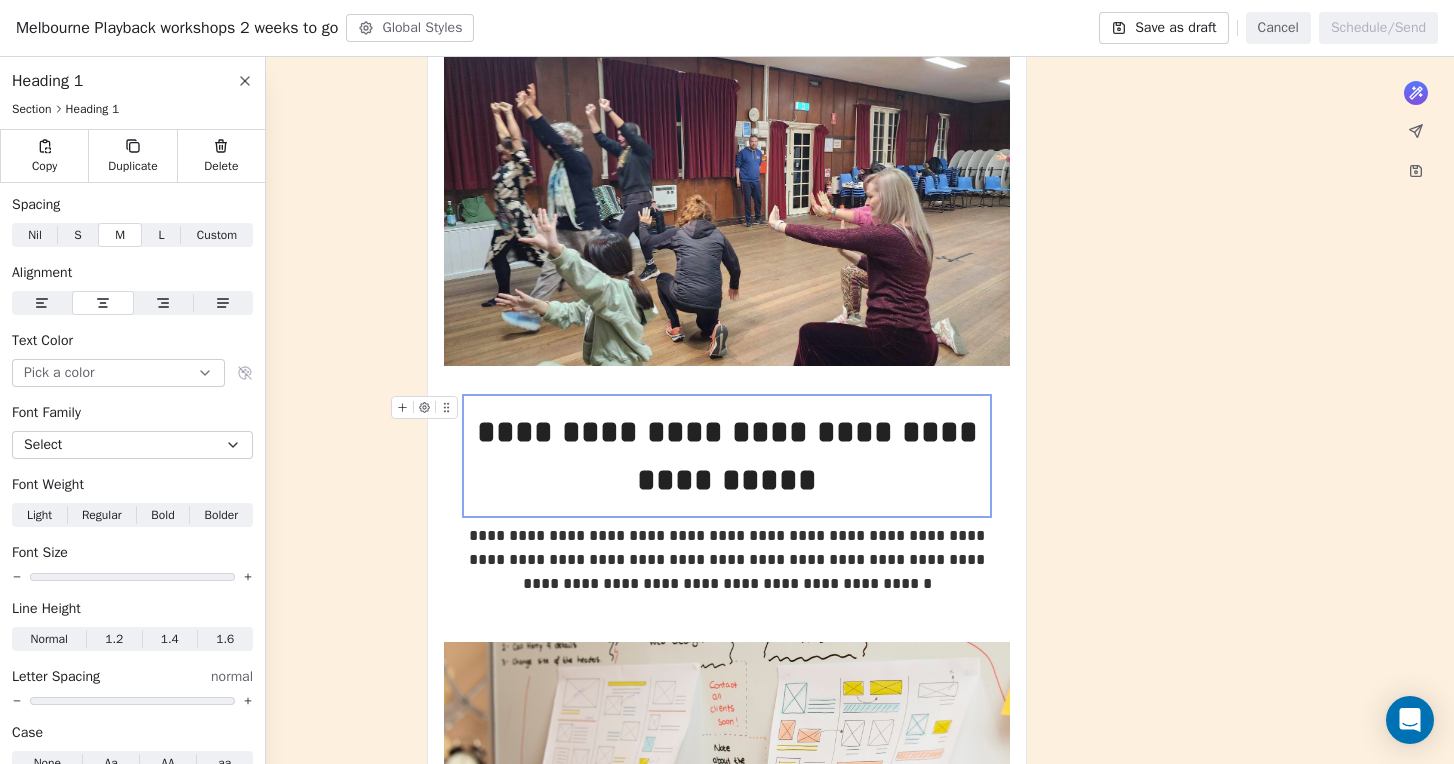 click on "**********" at bounding box center [727, 456] 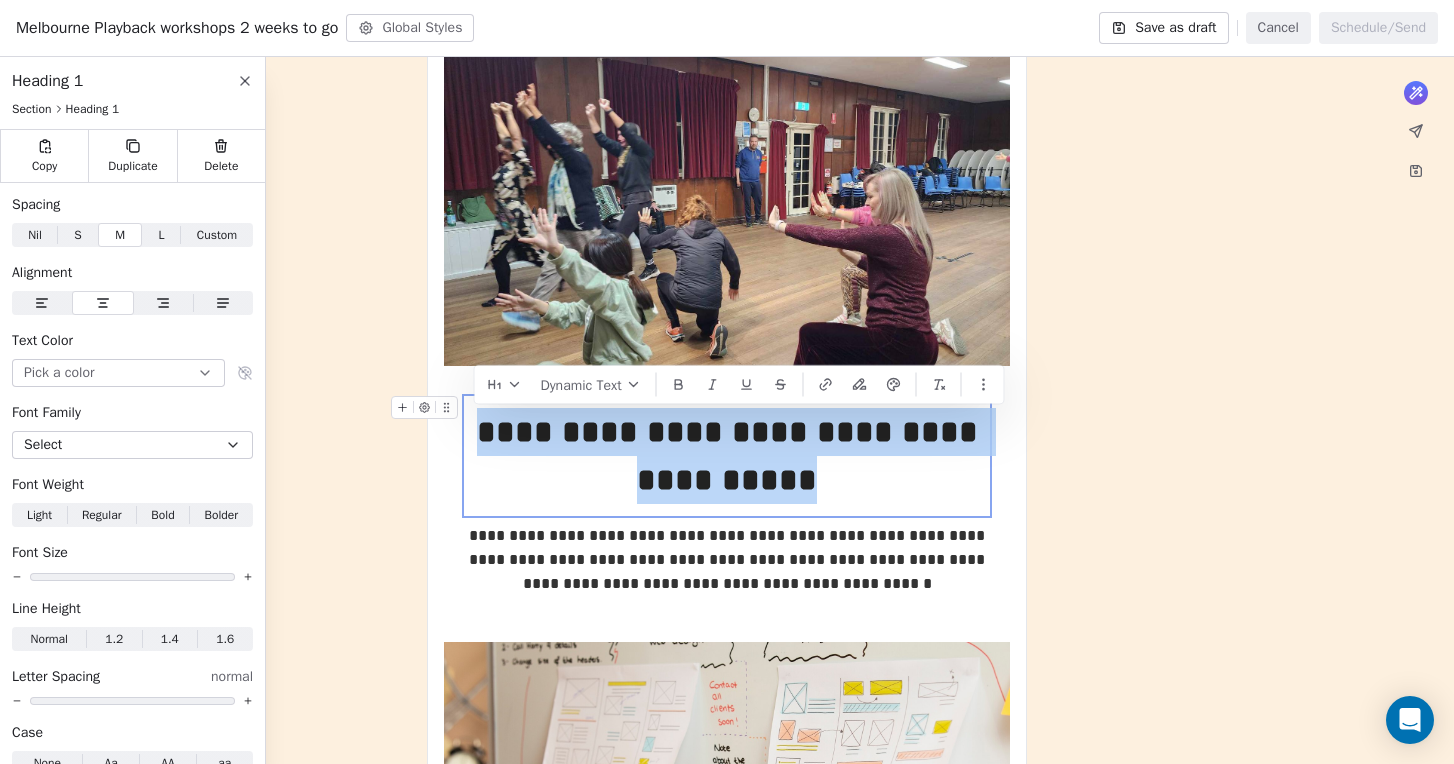 drag, startPoint x: 482, startPoint y: 429, endPoint x: 810, endPoint y: 487, distance: 333.08856 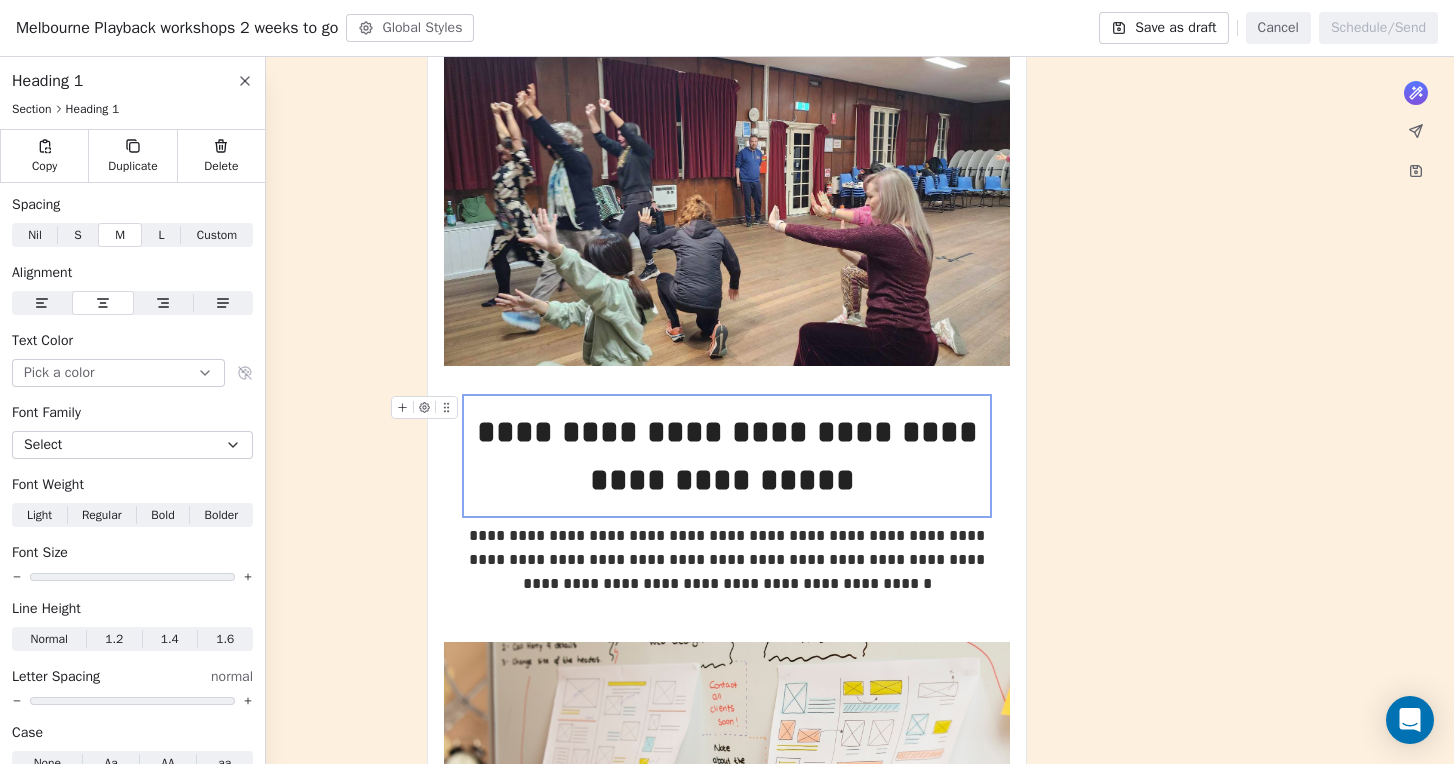 click on "**********" at bounding box center [727, 456] 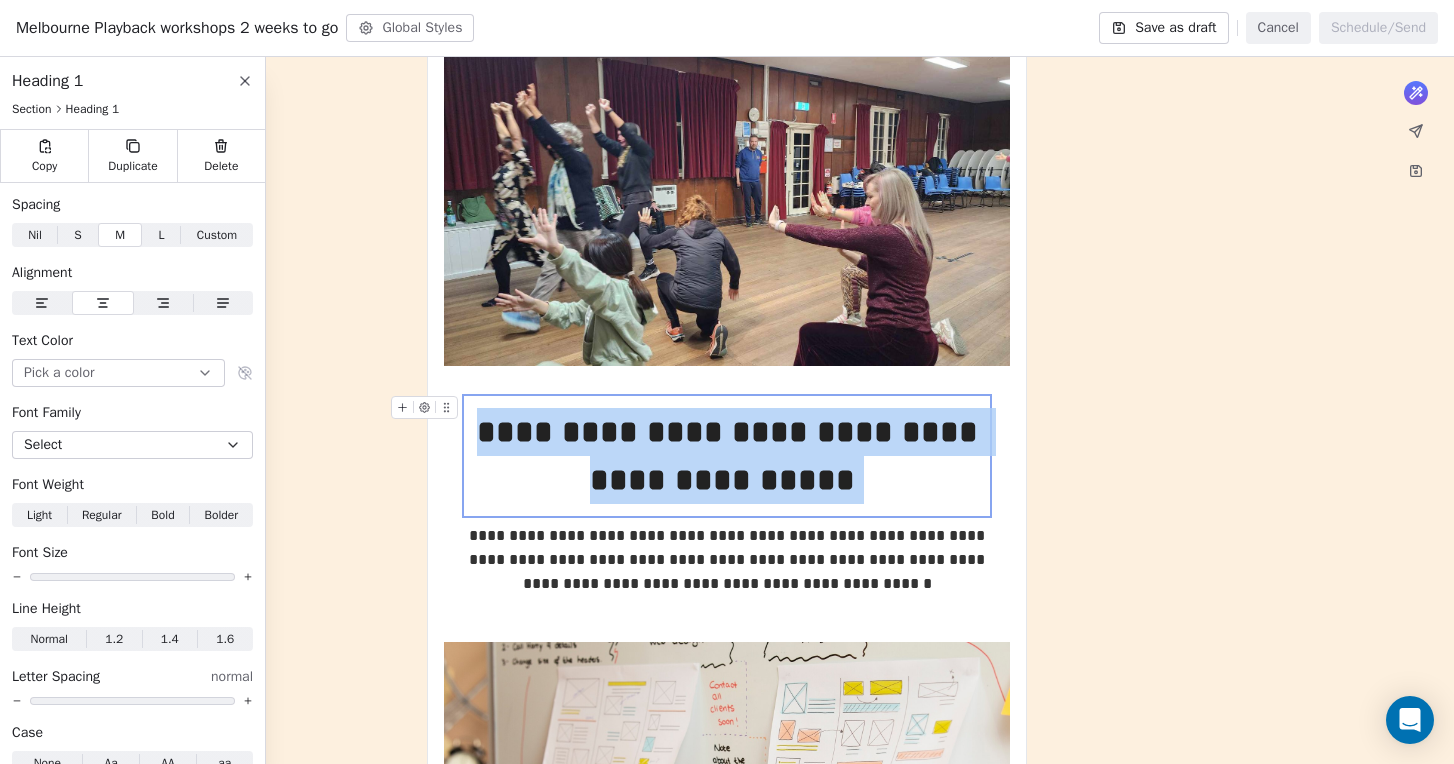 click on "**********" at bounding box center (727, 456) 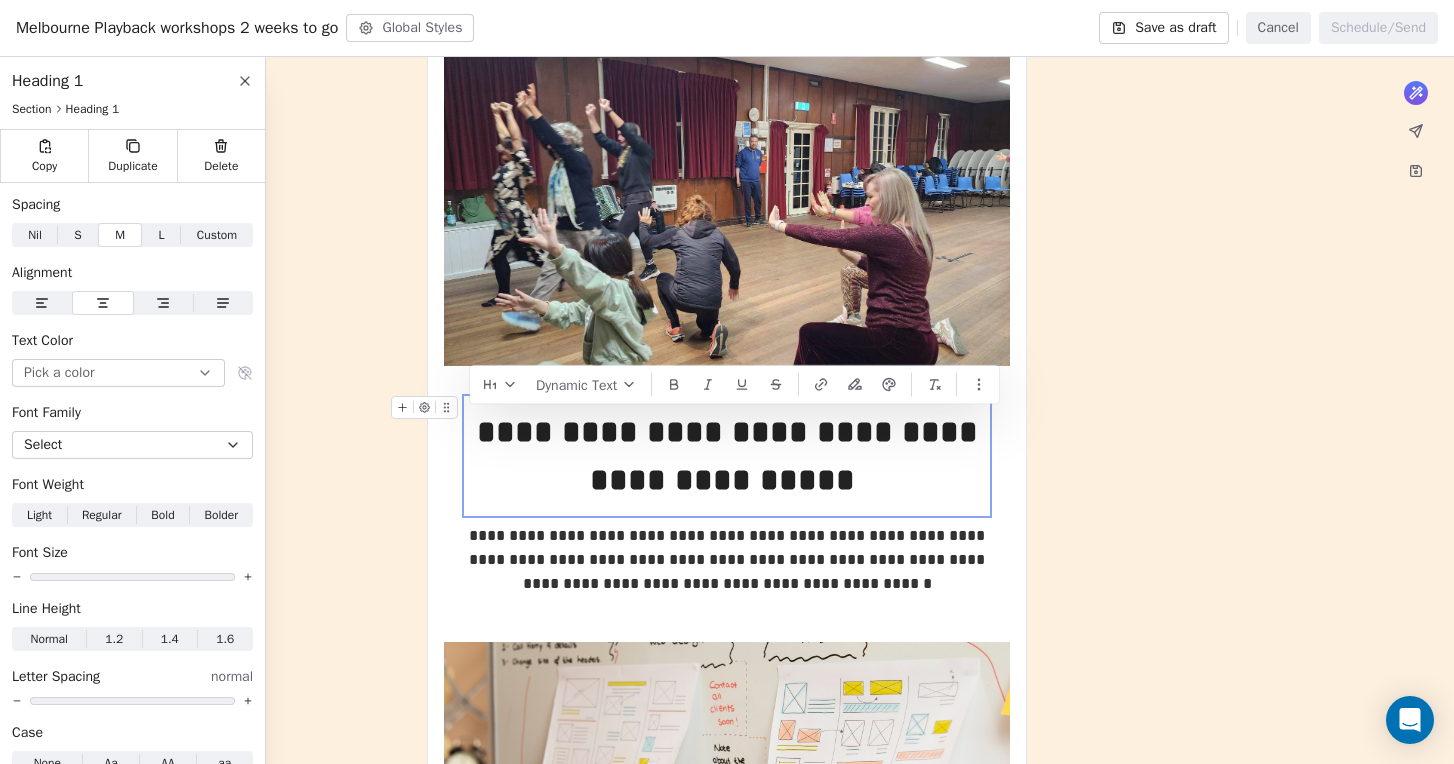 click on "**********" at bounding box center (727, 456) 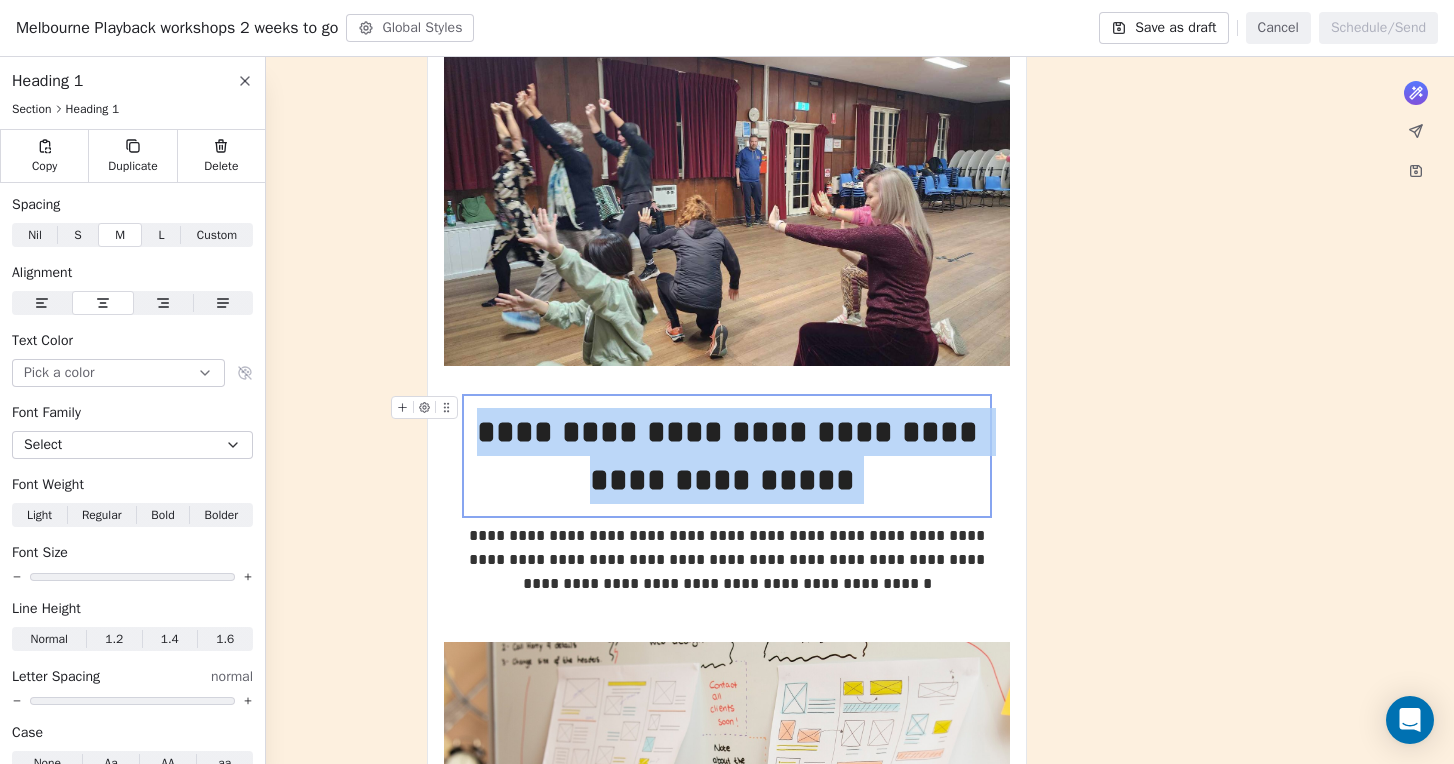 click on "**********" at bounding box center [727, 456] 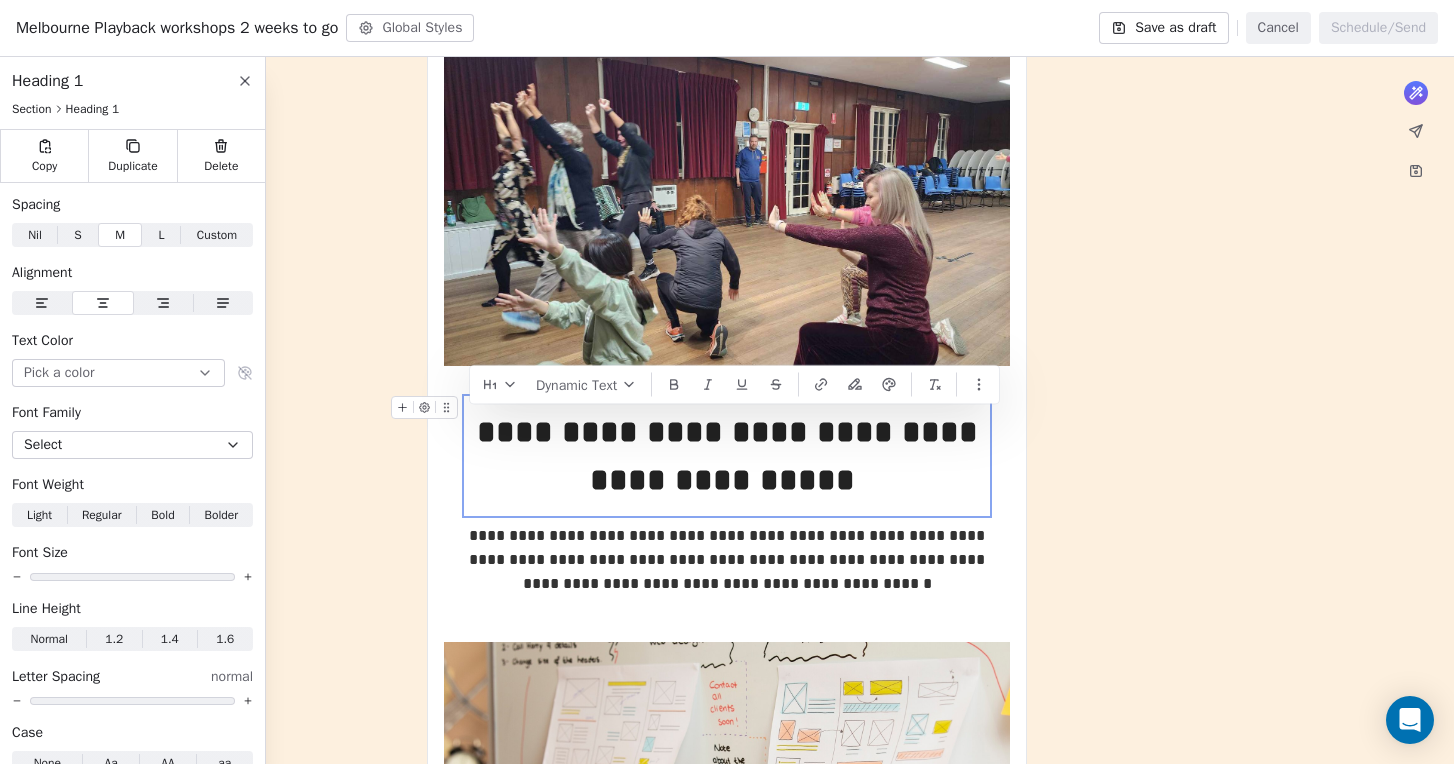 click on "**********" at bounding box center [727, 456] 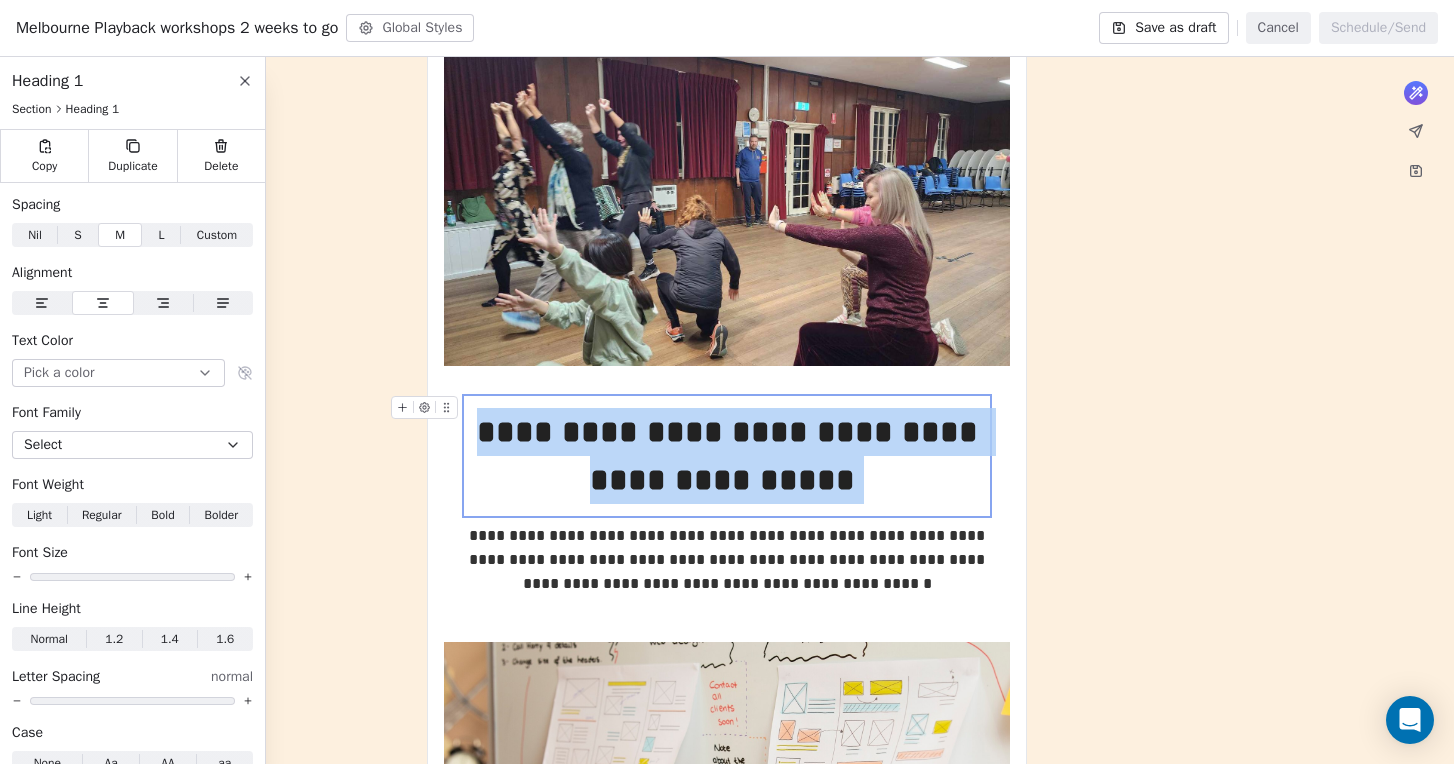 click on "**********" at bounding box center (727, 456) 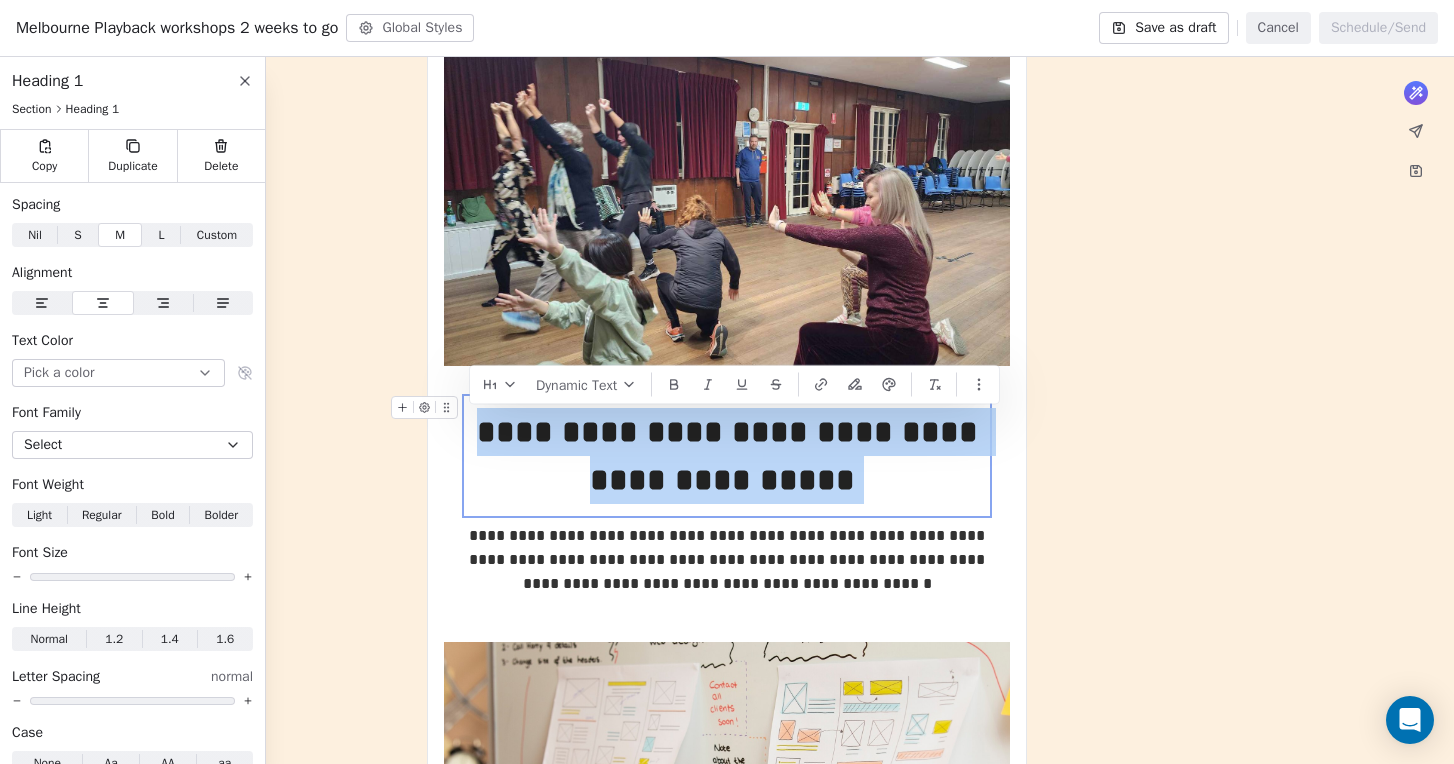 click on "**********" at bounding box center [727, 456] 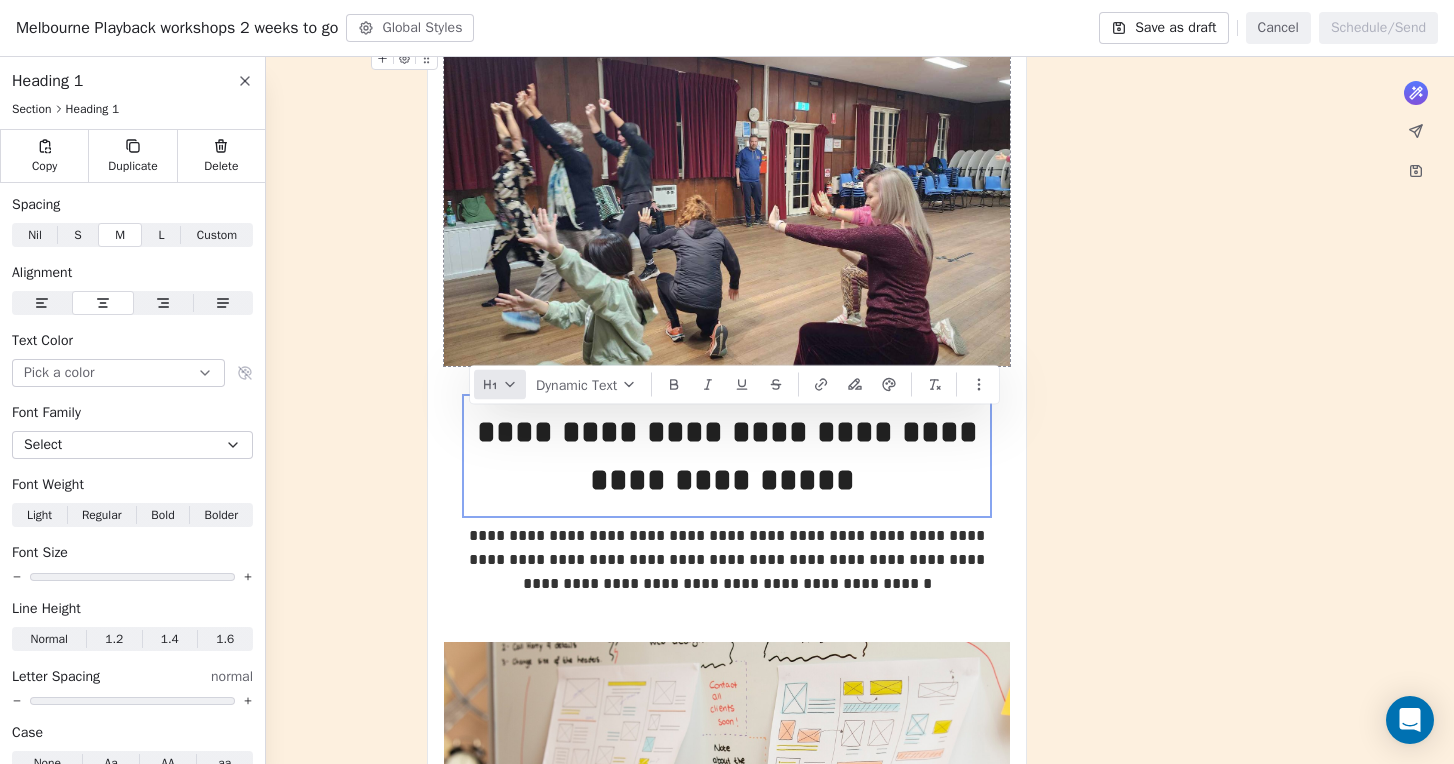 click 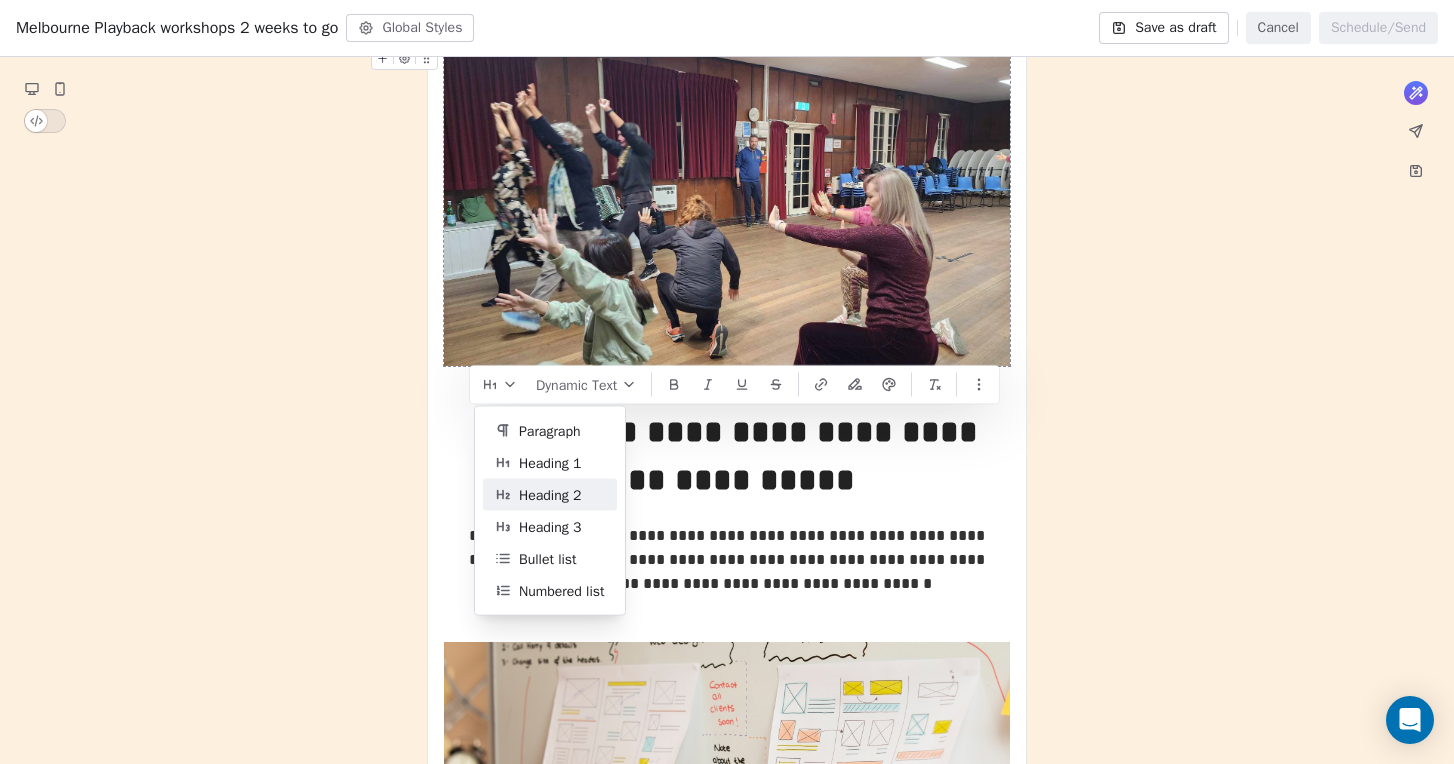 click on "Heading 2" at bounding box center (550, 494) 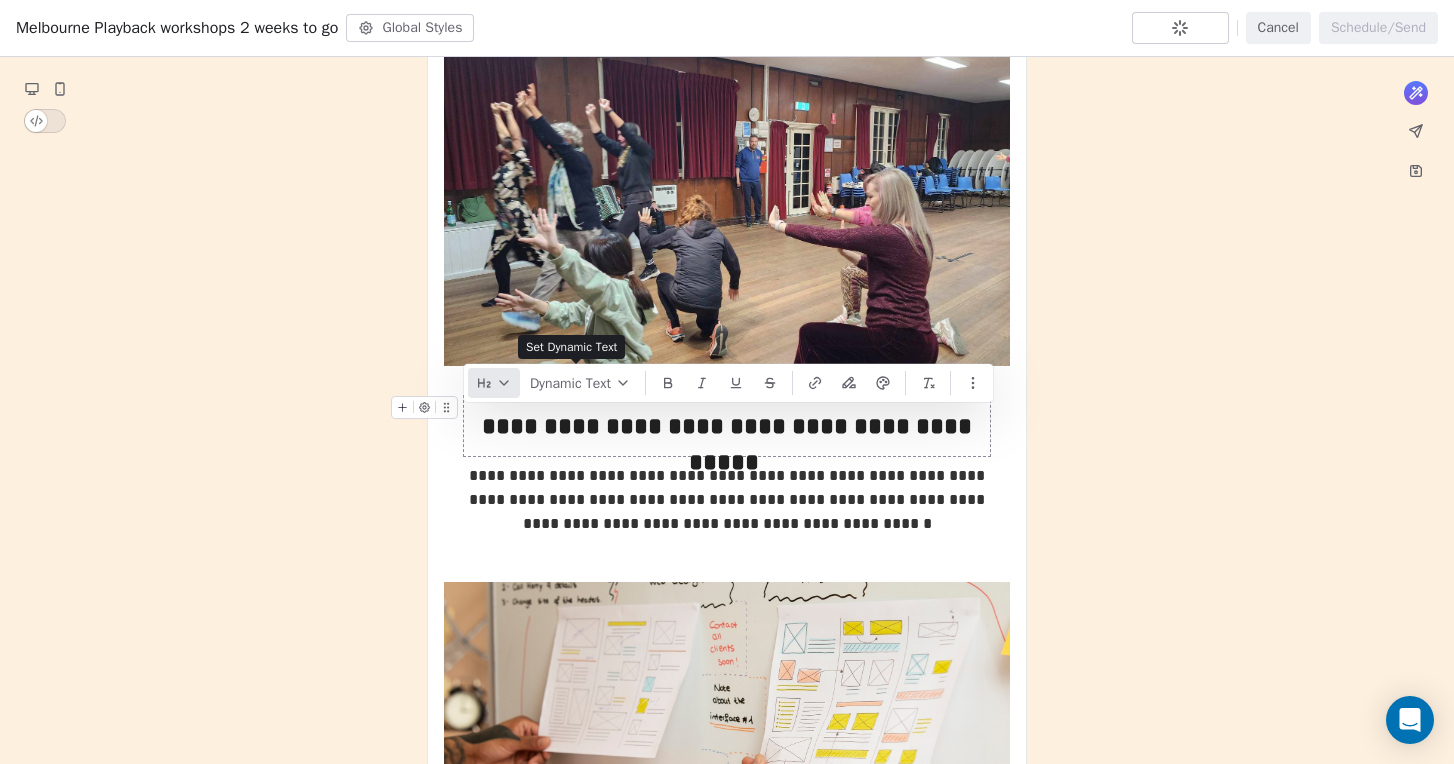 click 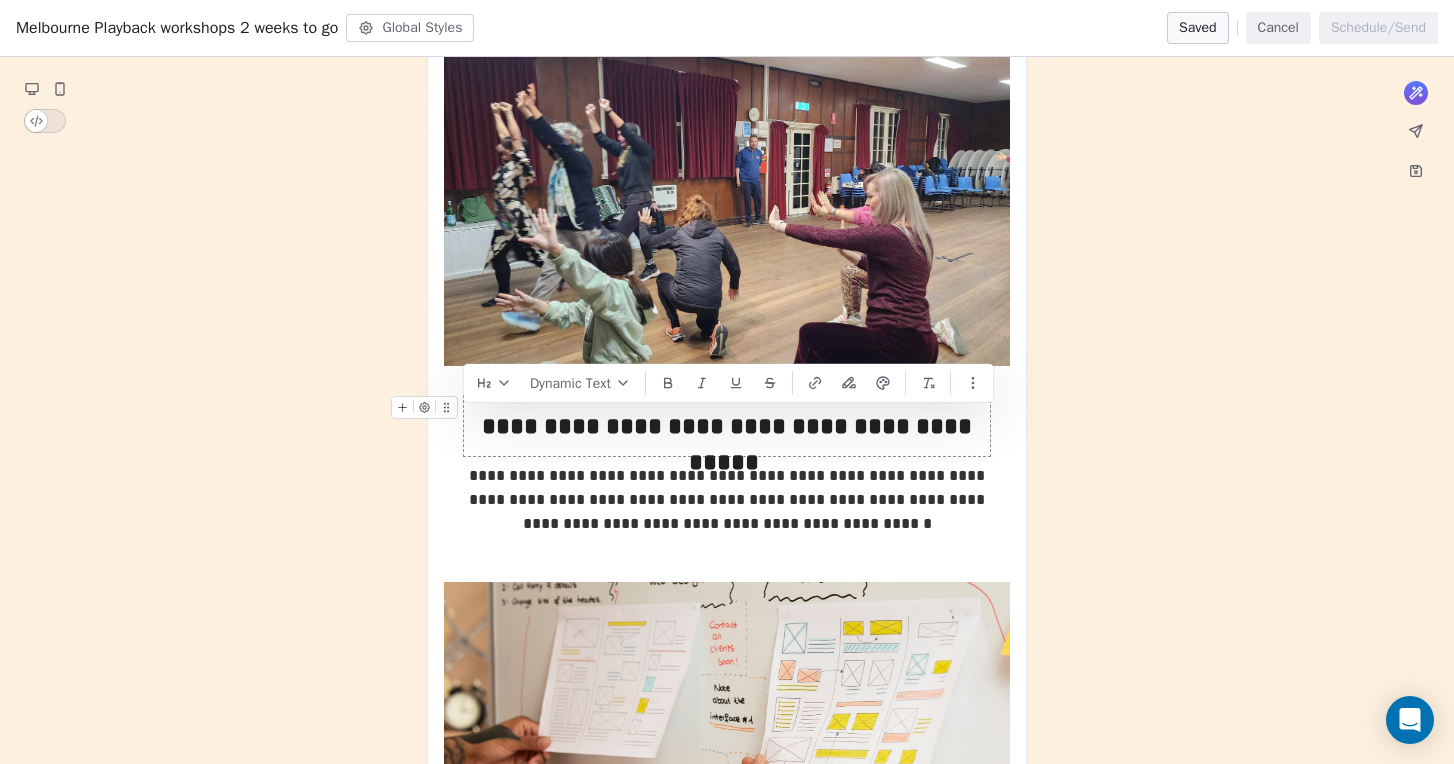 click on "**********" at bounding box center [727, 426] 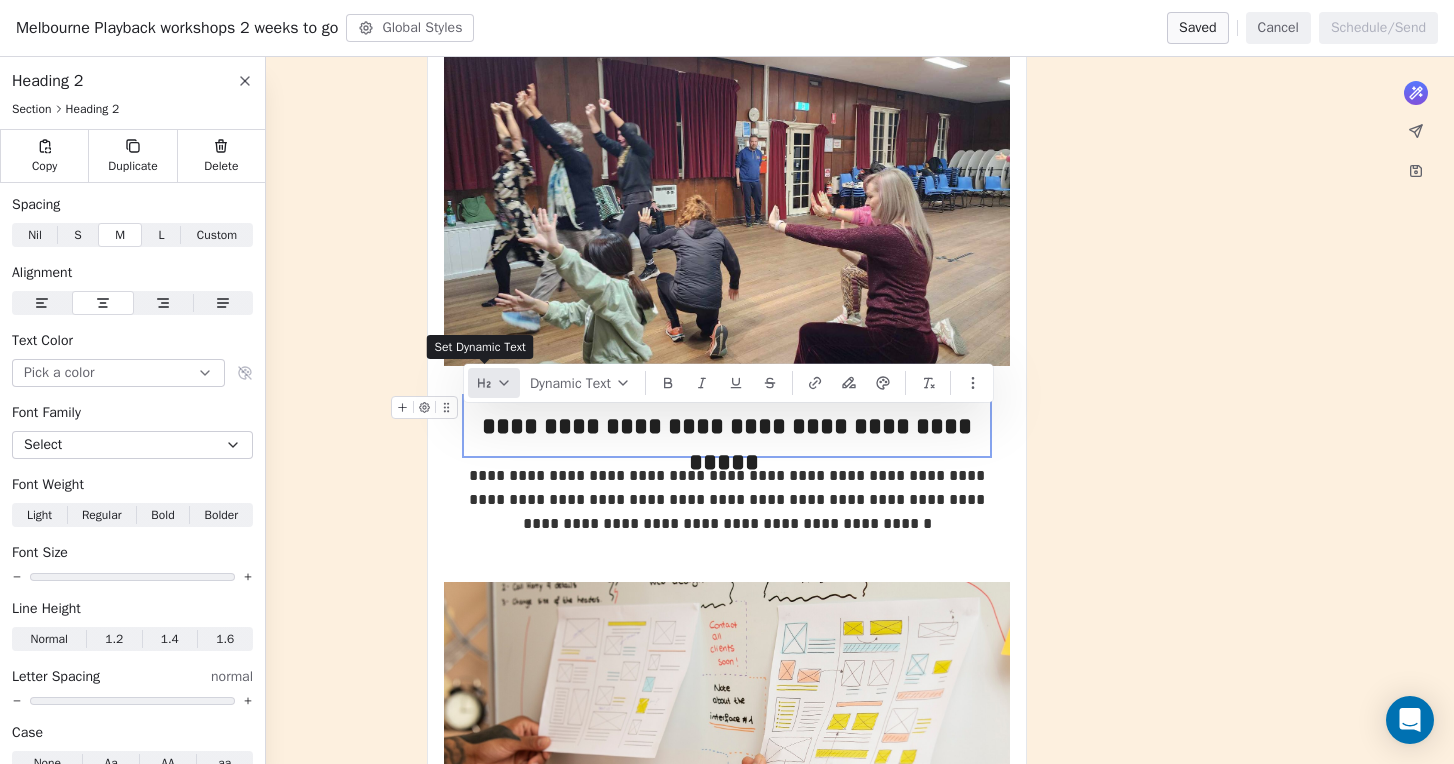 click 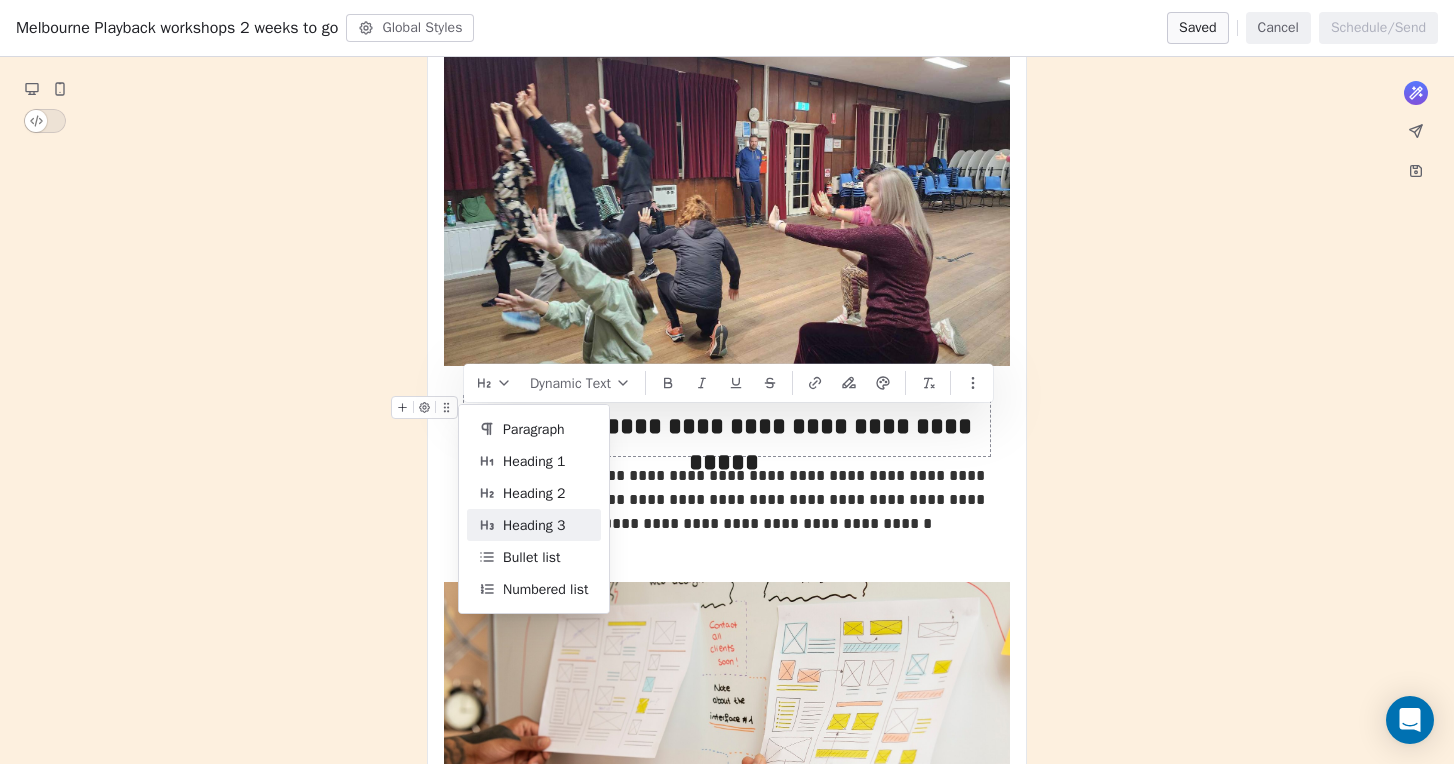 click on "Heading 3" at bounding box center (534, 525) 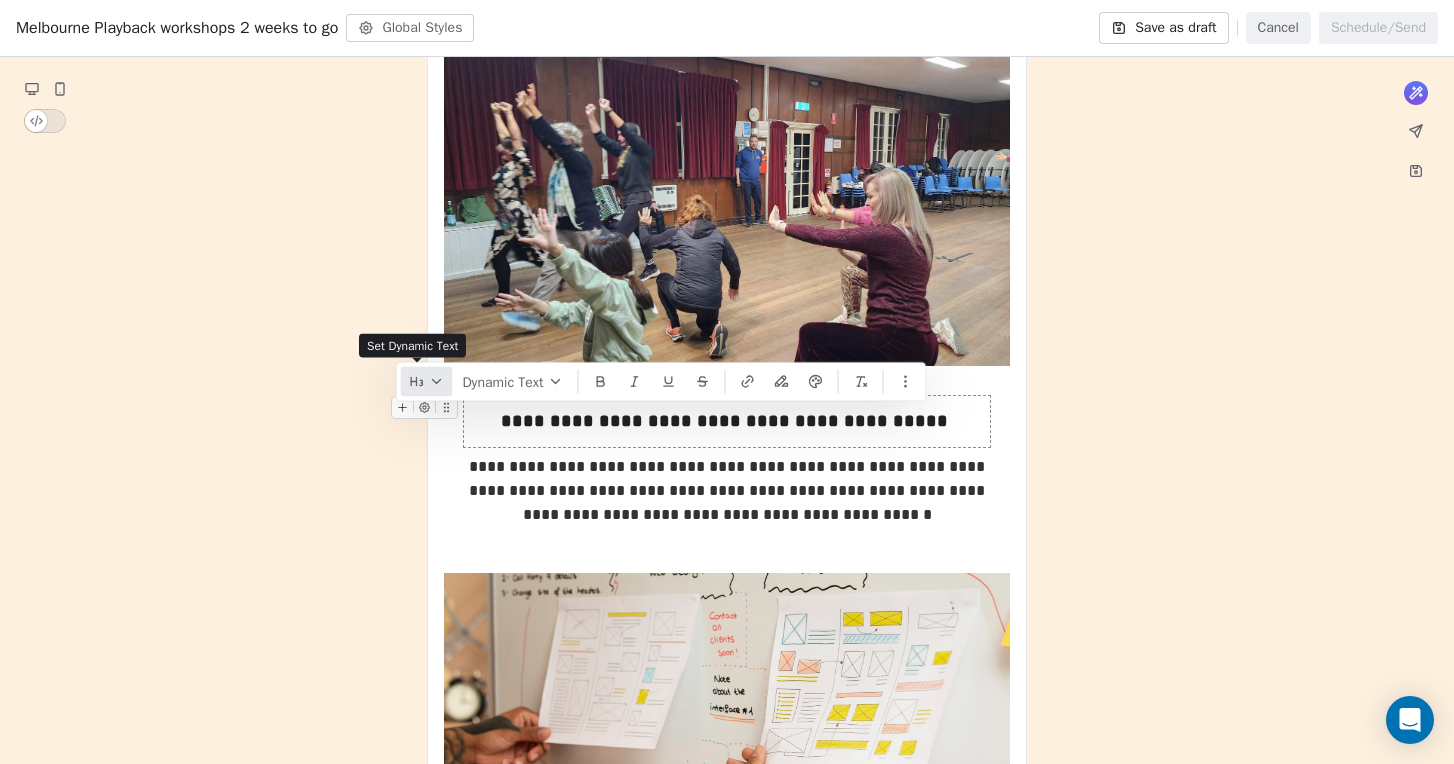 click 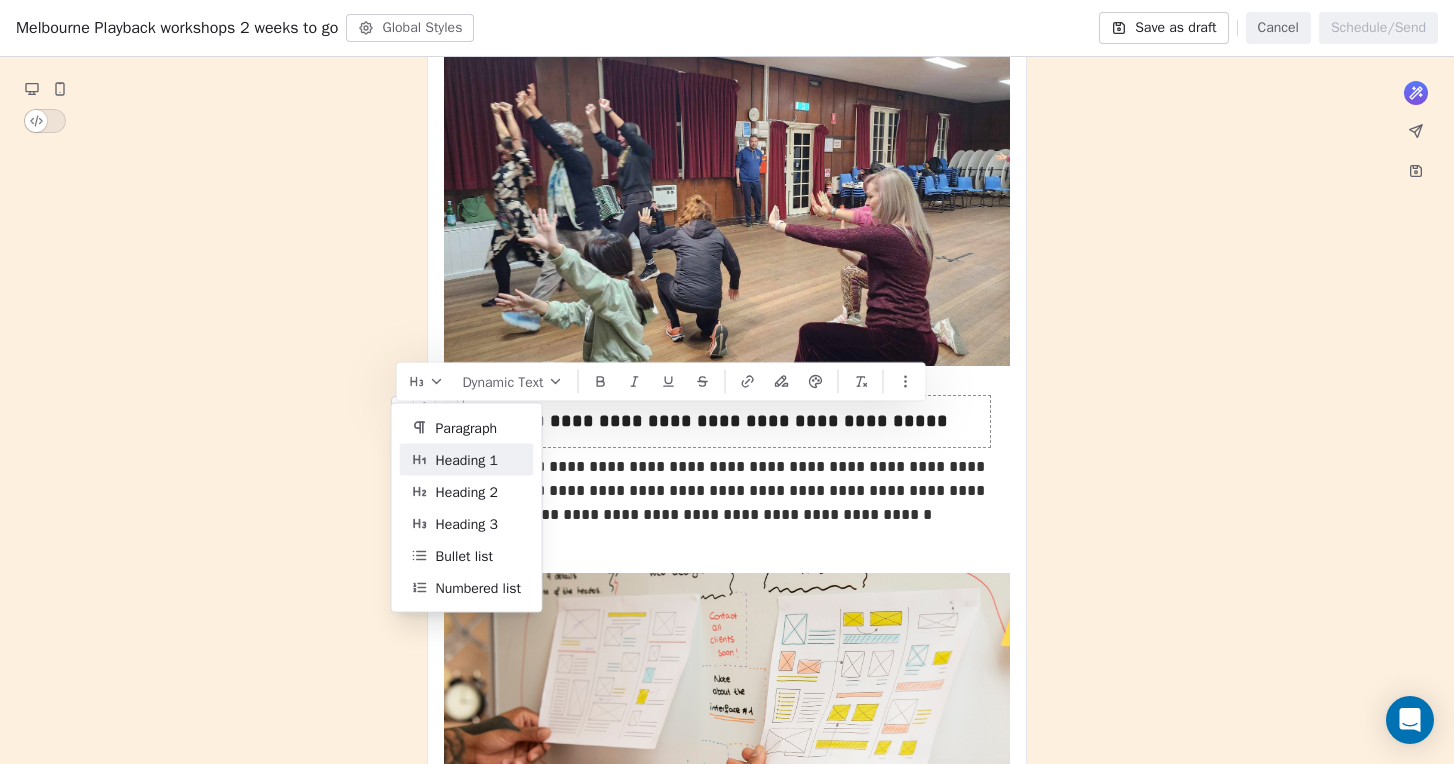 click on "Heading 1" at bounding box center [467, 459] 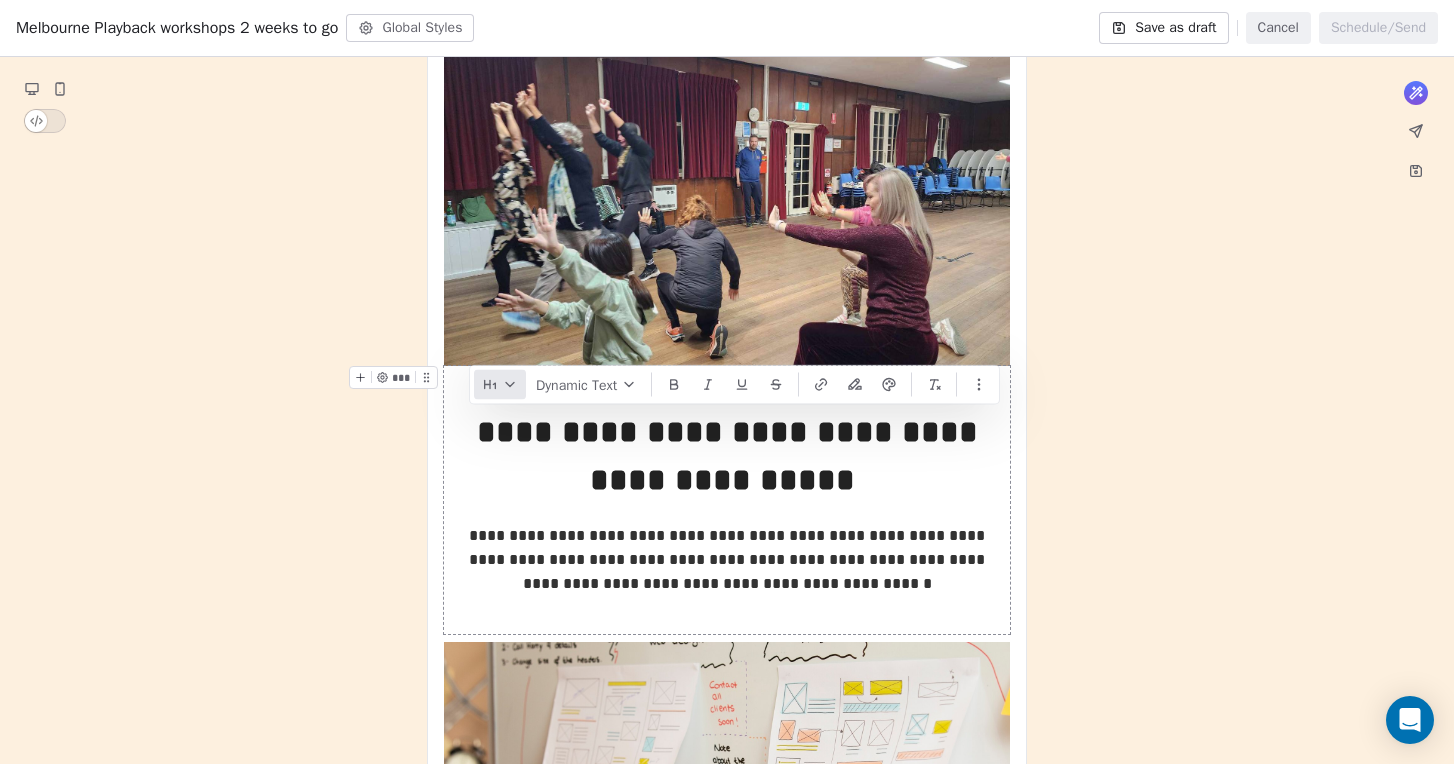 click at bounding box center (500, 385) 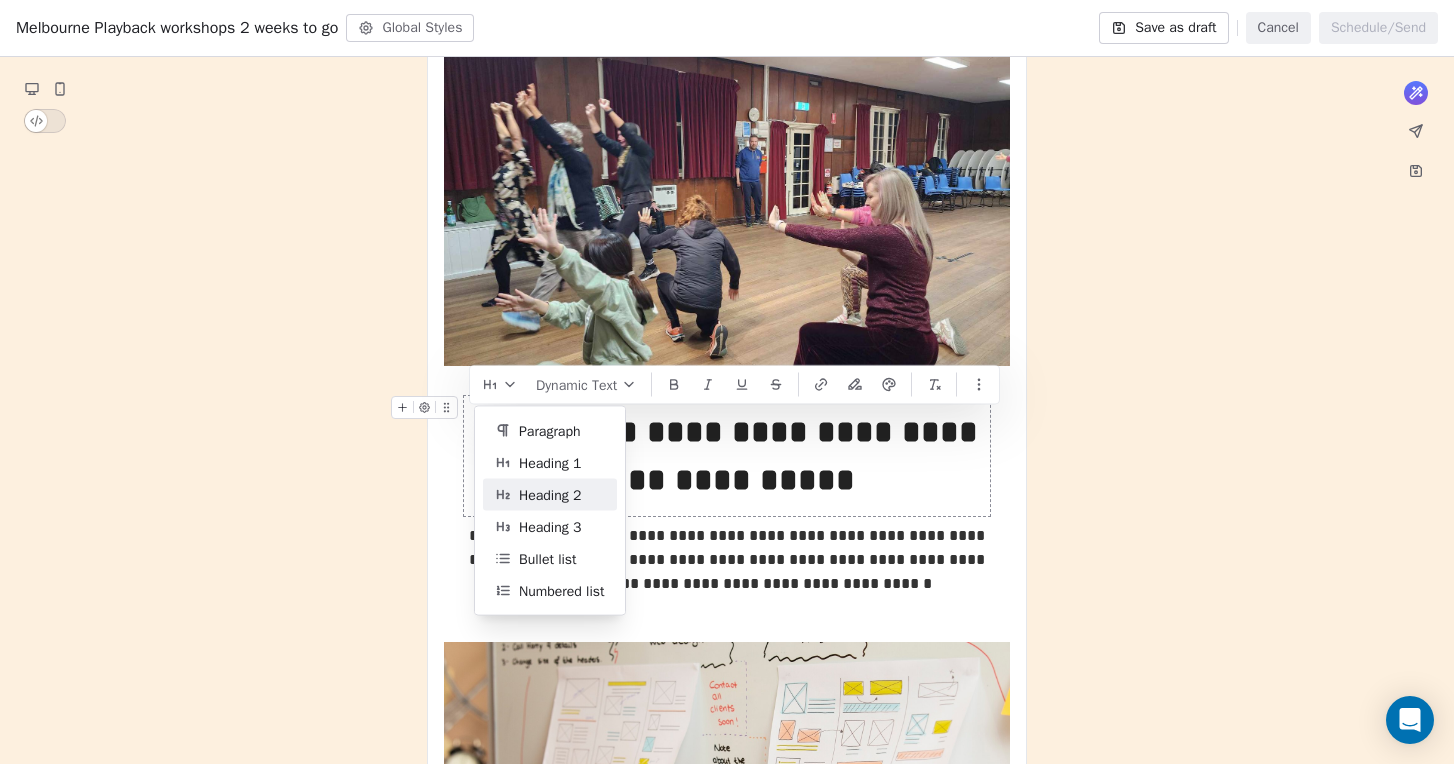 click on "Heading 2" at bounding box center (550, 494) 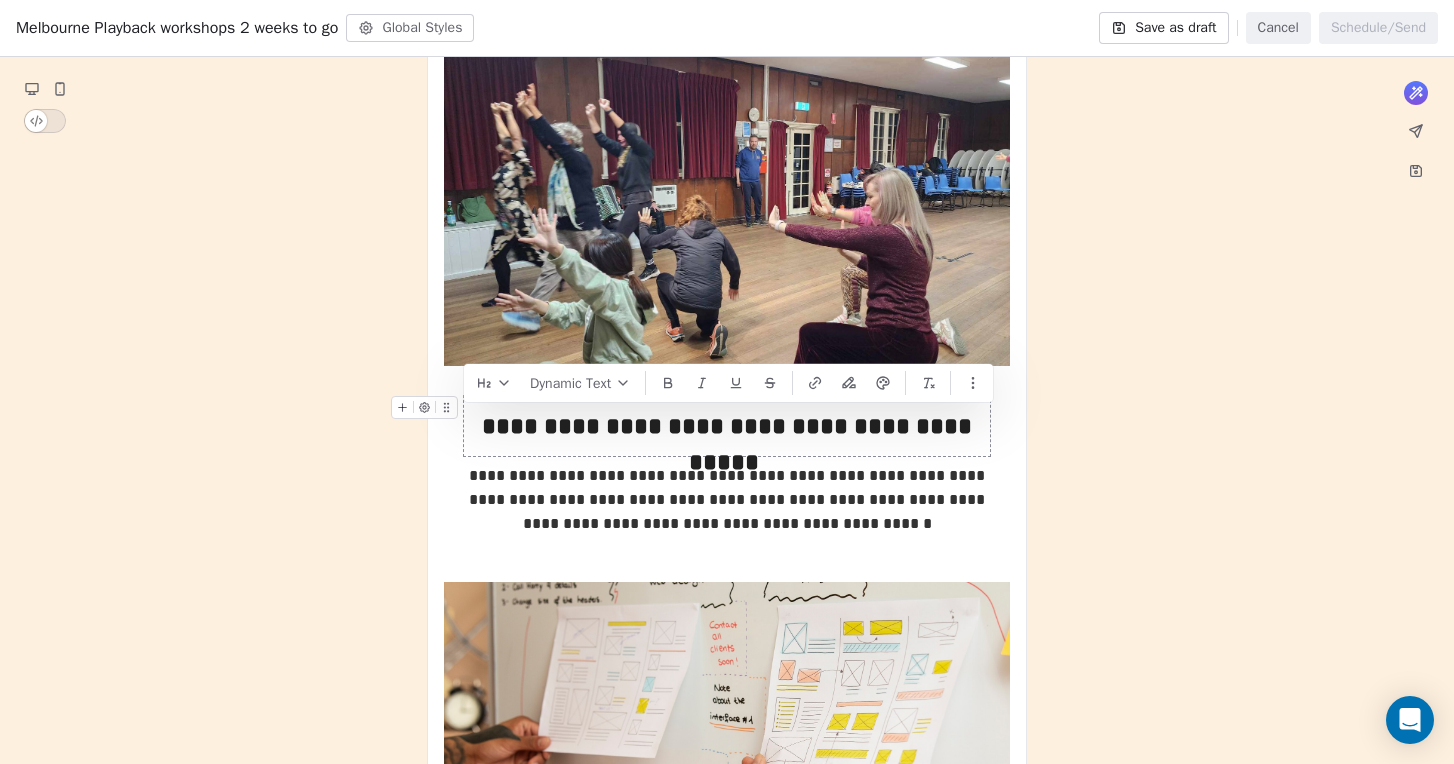 click on "**********" at bounding box center [727, 1066] 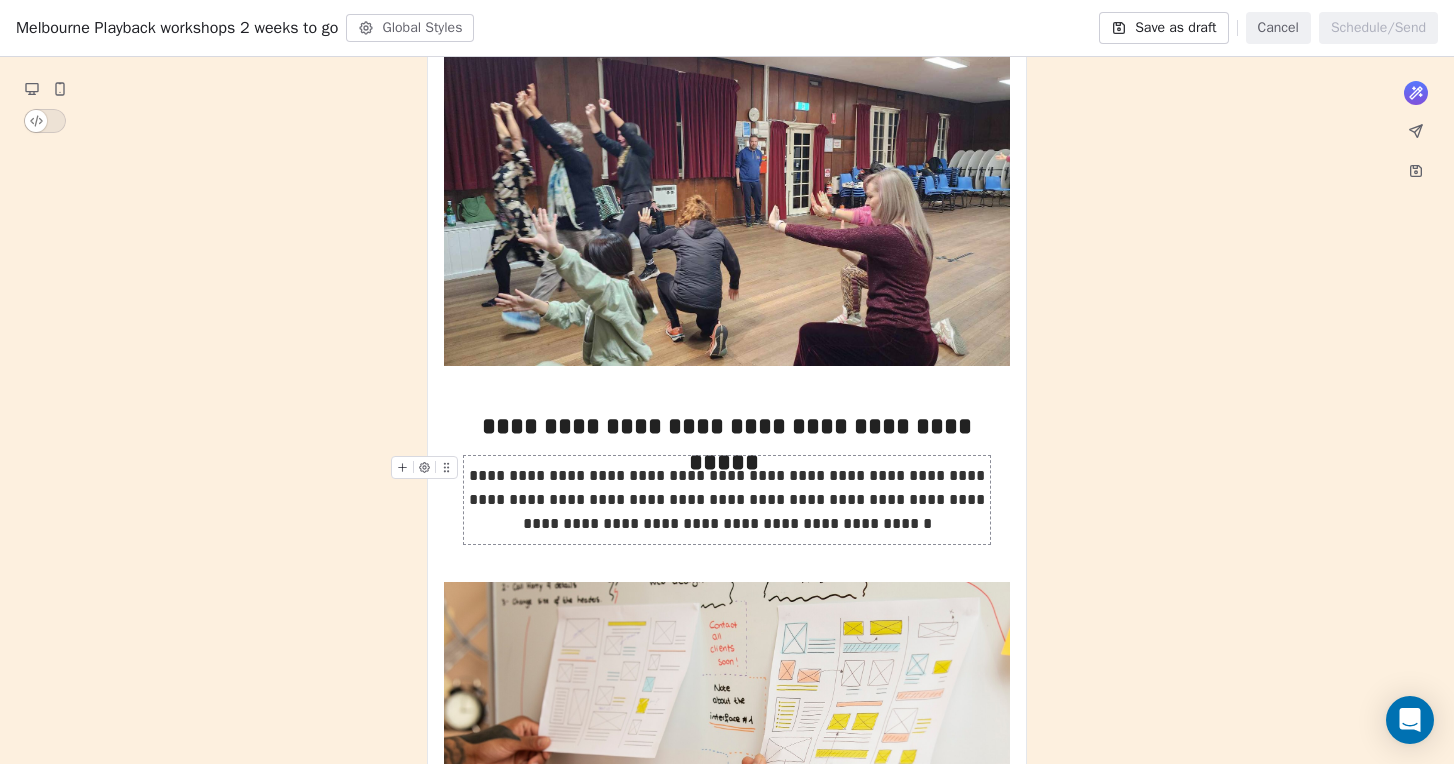 click on "**********" at bounding box center (729, 499) 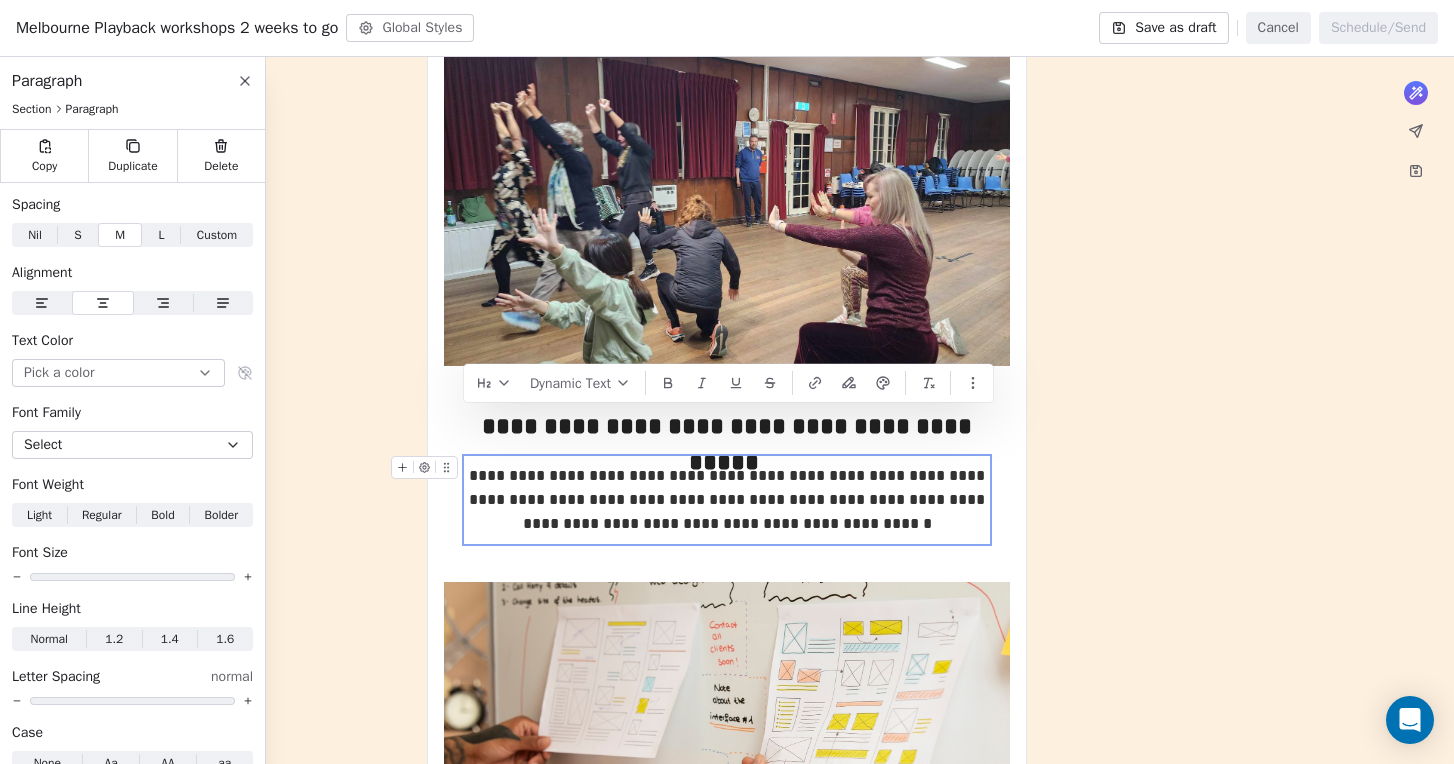 click on "**********" at bounding box center (727, 500) 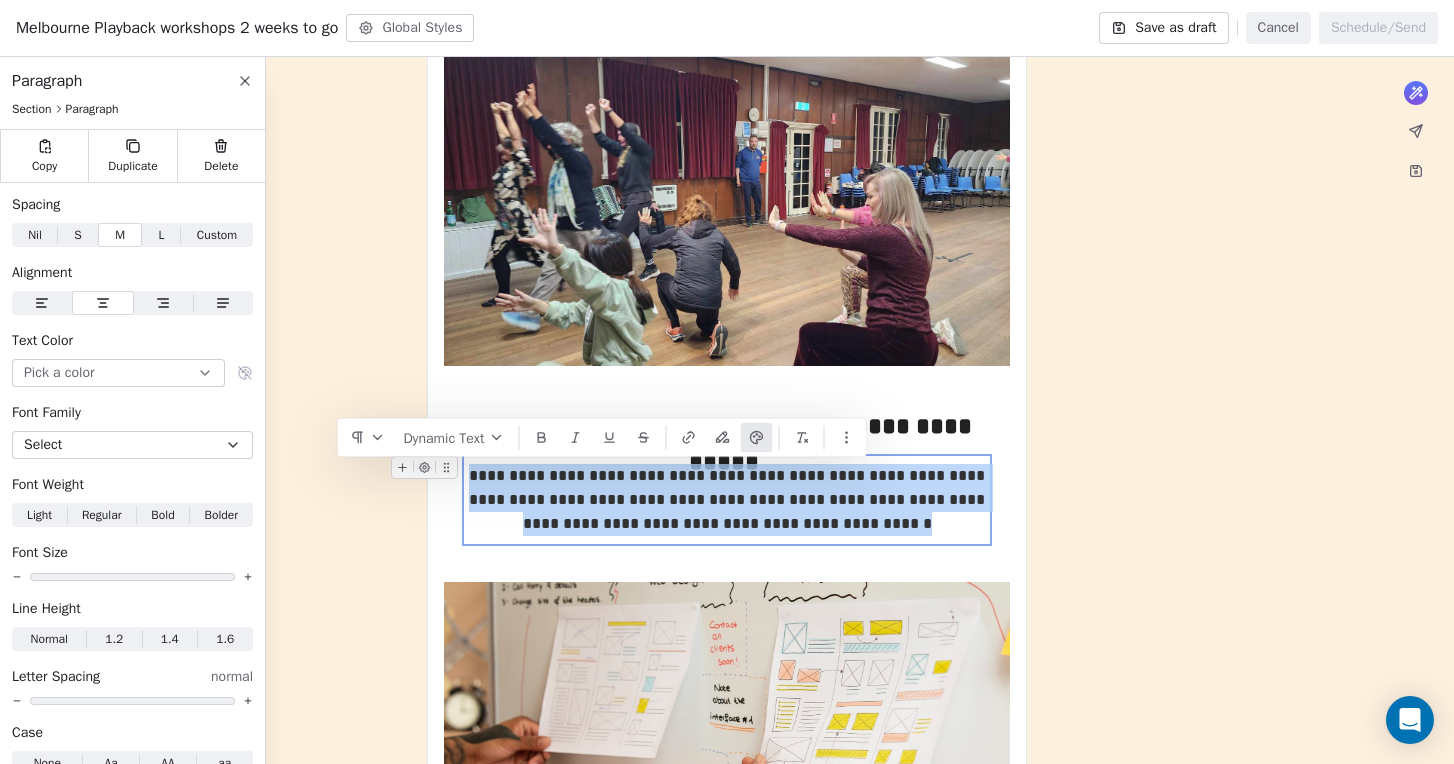 drag, startPoint x: 476, startPoint y: 474, endPoint x: 916, endPoint y: 521, distance: 442.5031 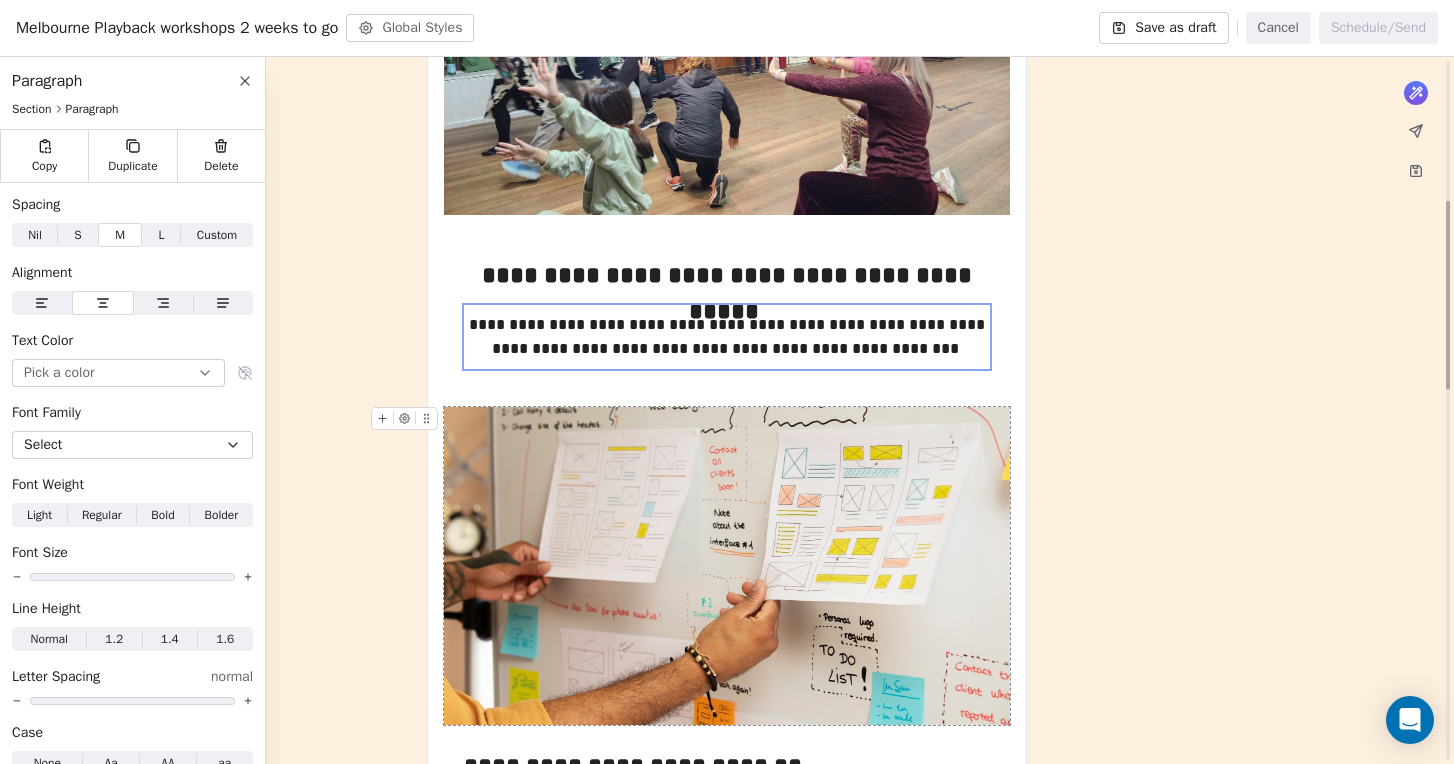 scroll, scrollTop: 603, scrollLeft: 0, axis: vertical 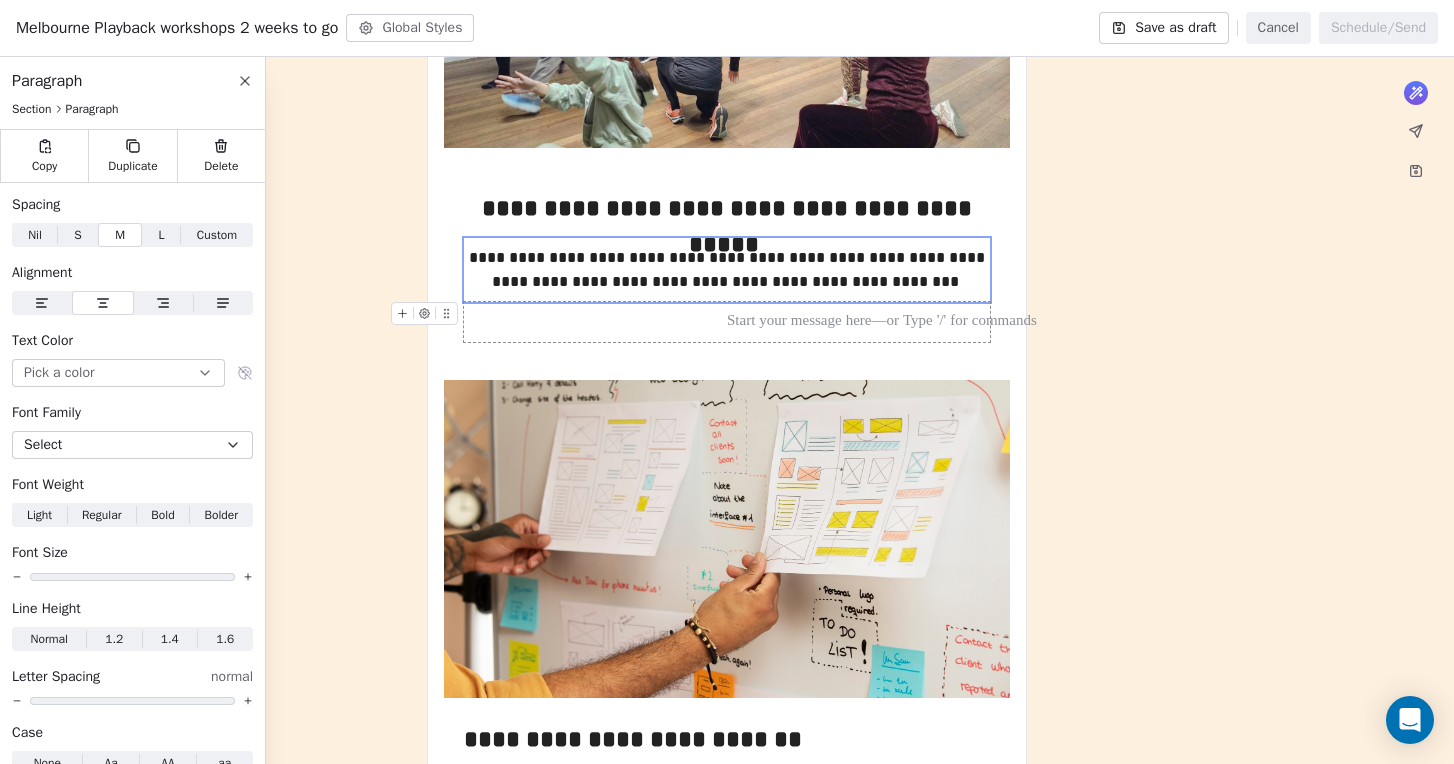click on "**********" at bounding box center (727, 270) 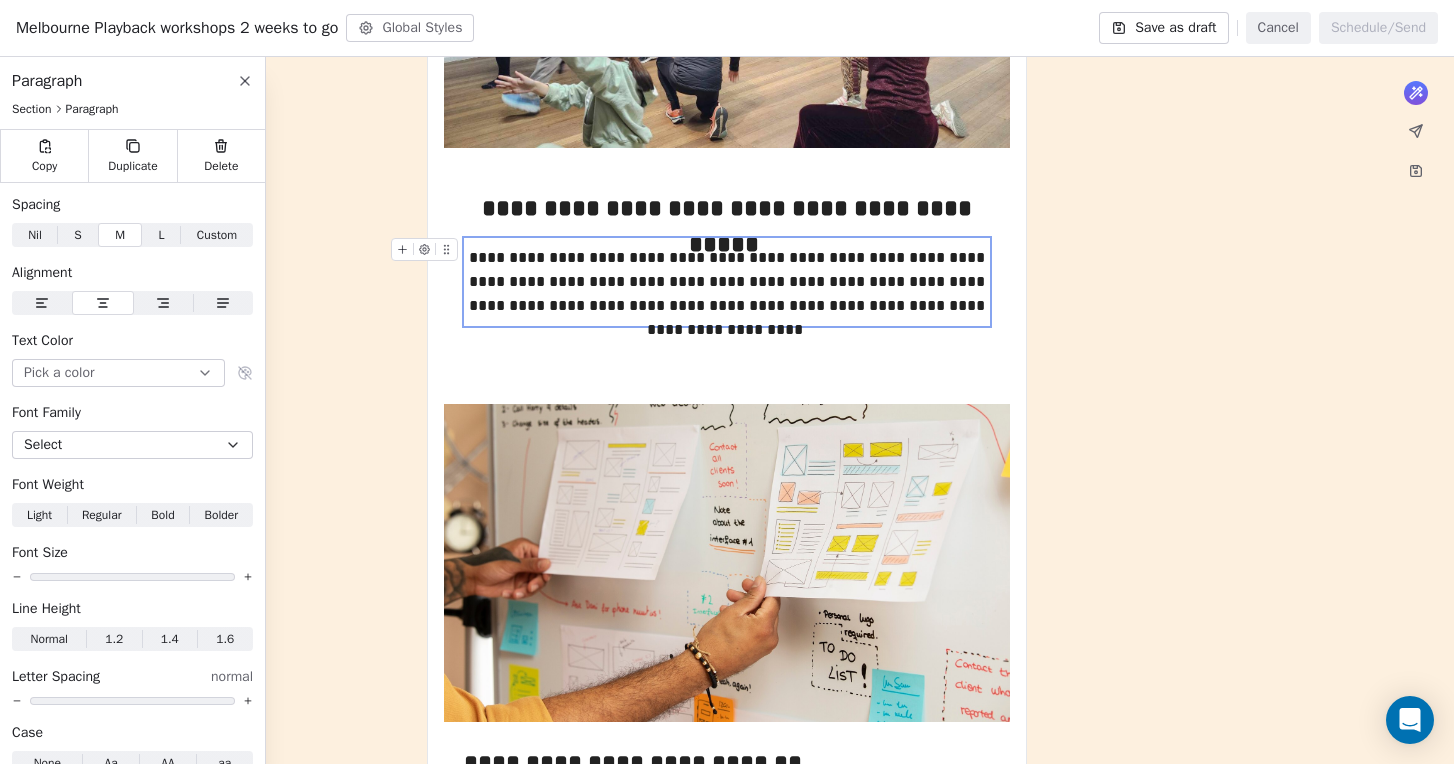 click on "What would you like to create email about? or *** [NUMBER] [STREET], [CITY], [STATE], [COUNTRY]" at bounding box center (727, 868) 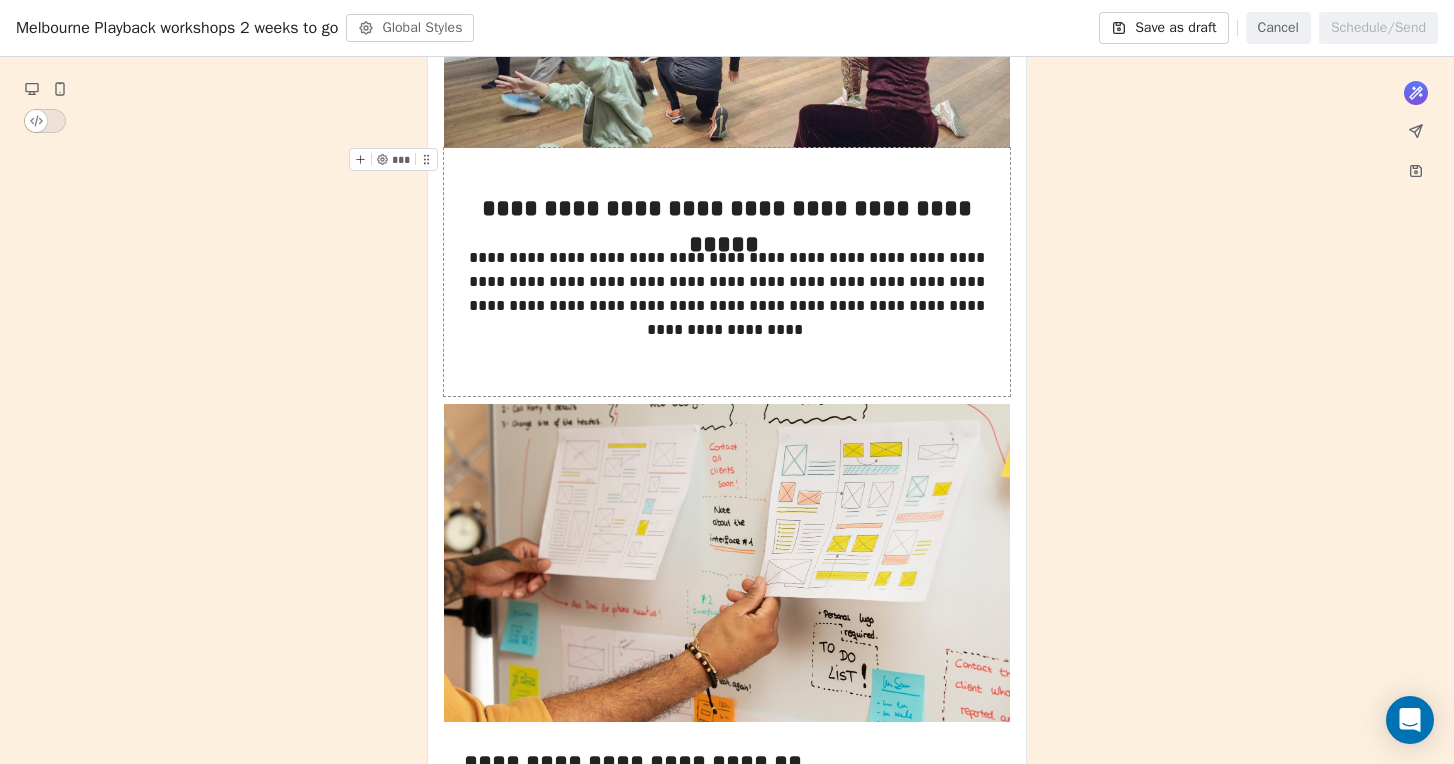 click at bounding box center [727, 346] 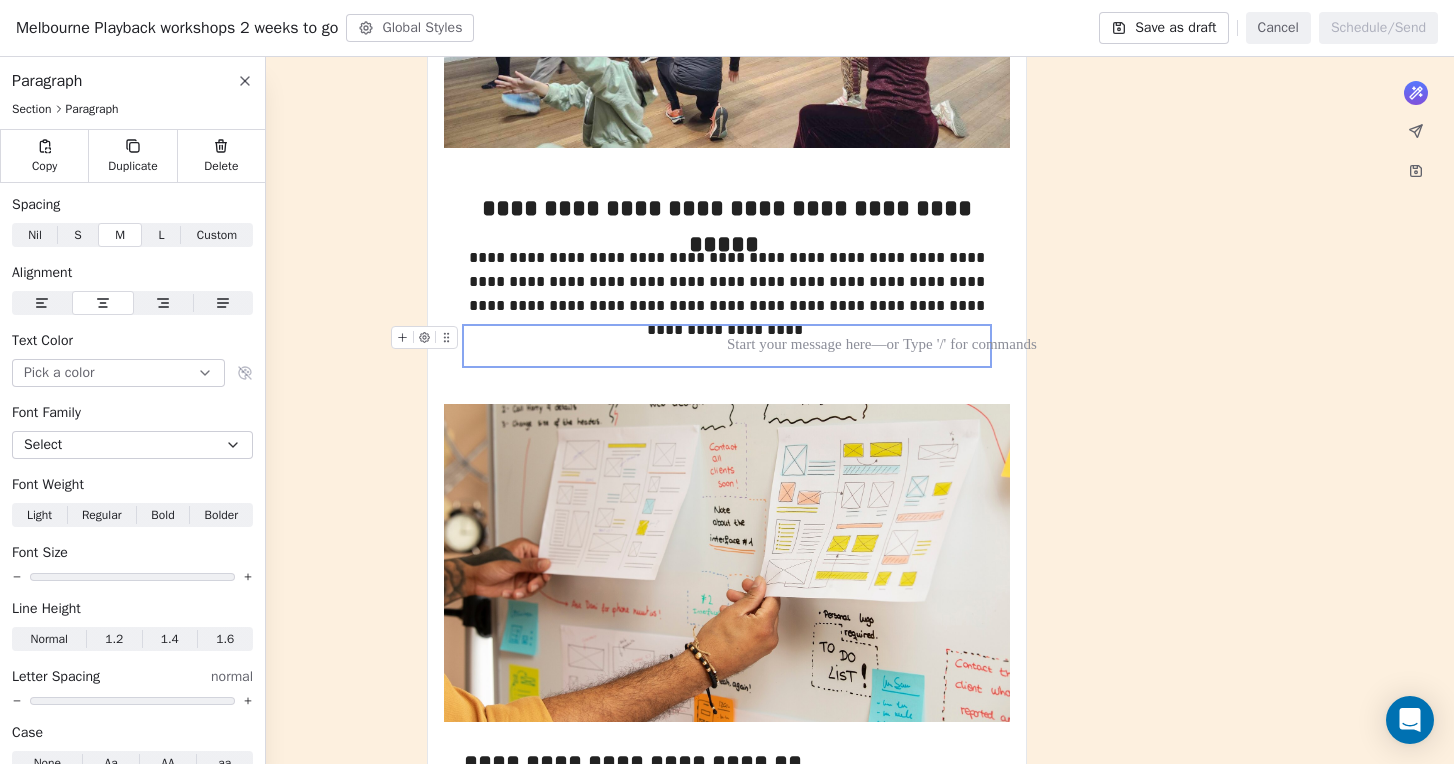 click at bounding box center [727, 346] 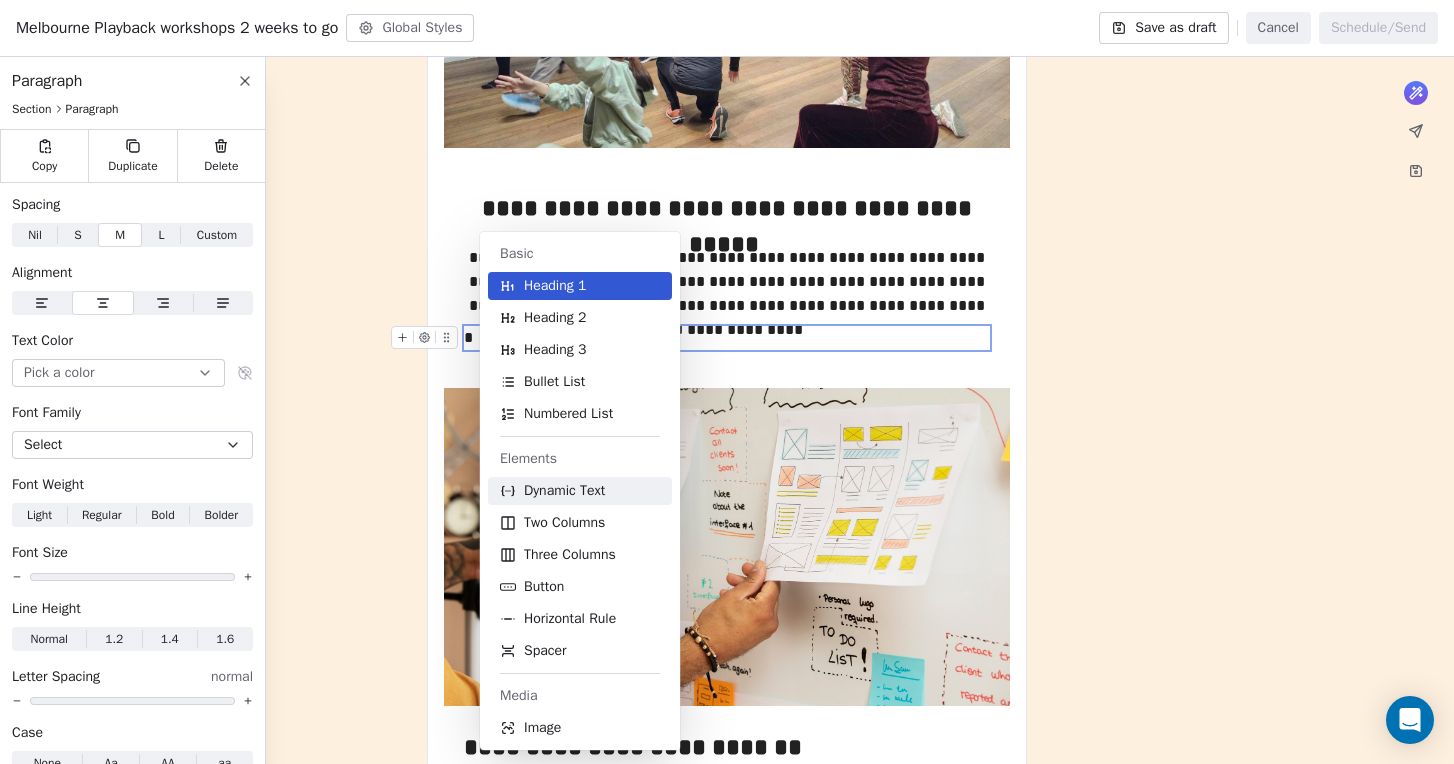 click on "Dynamic Text" at bounding box center (564, 491) 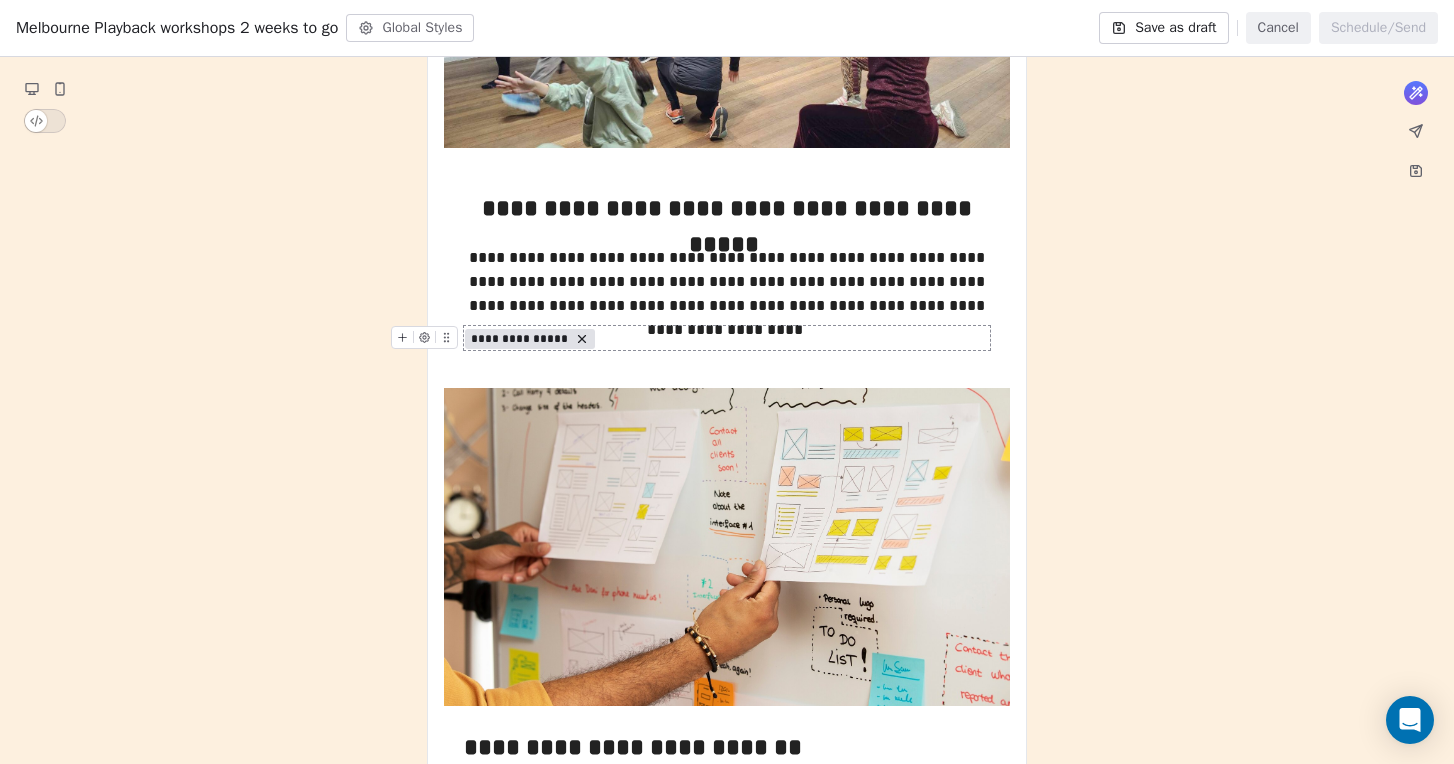 click 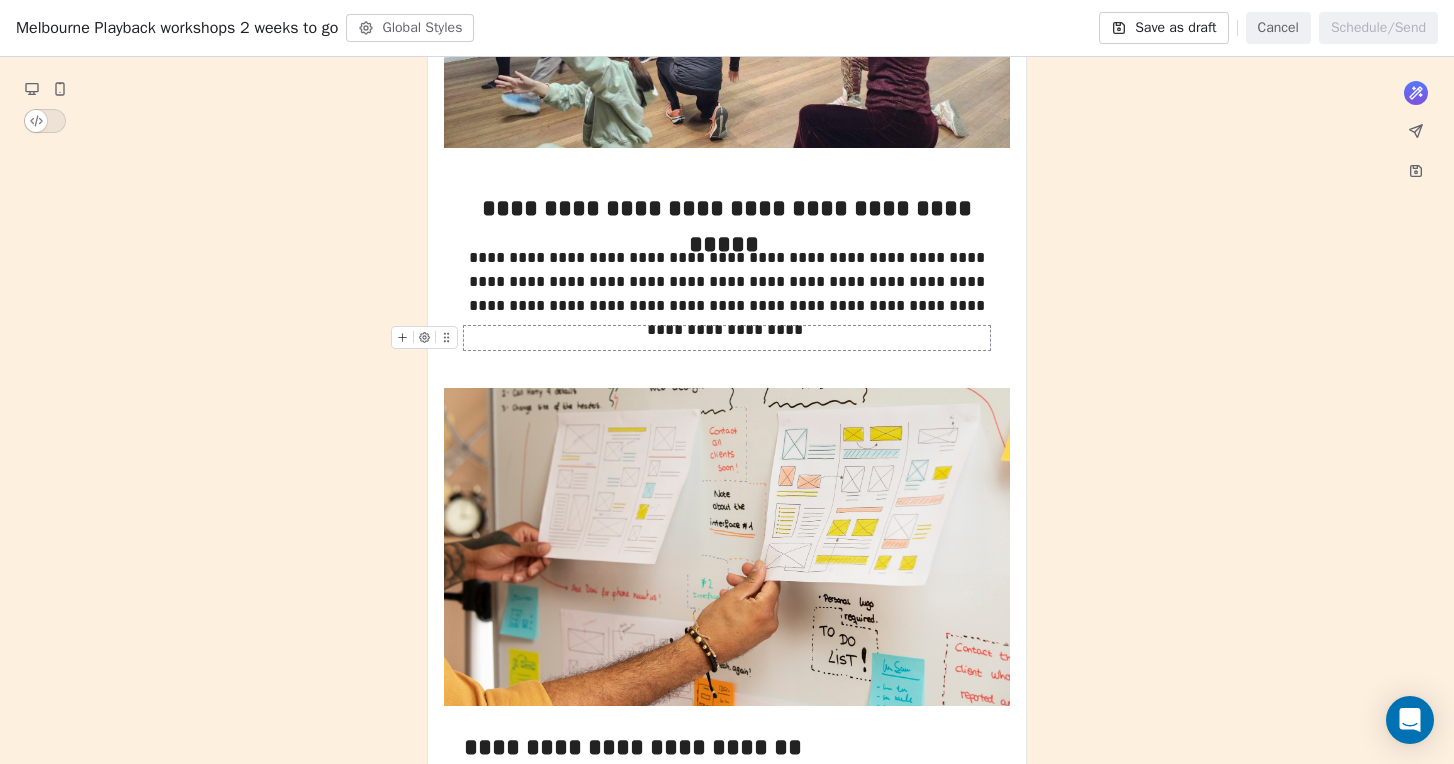 click 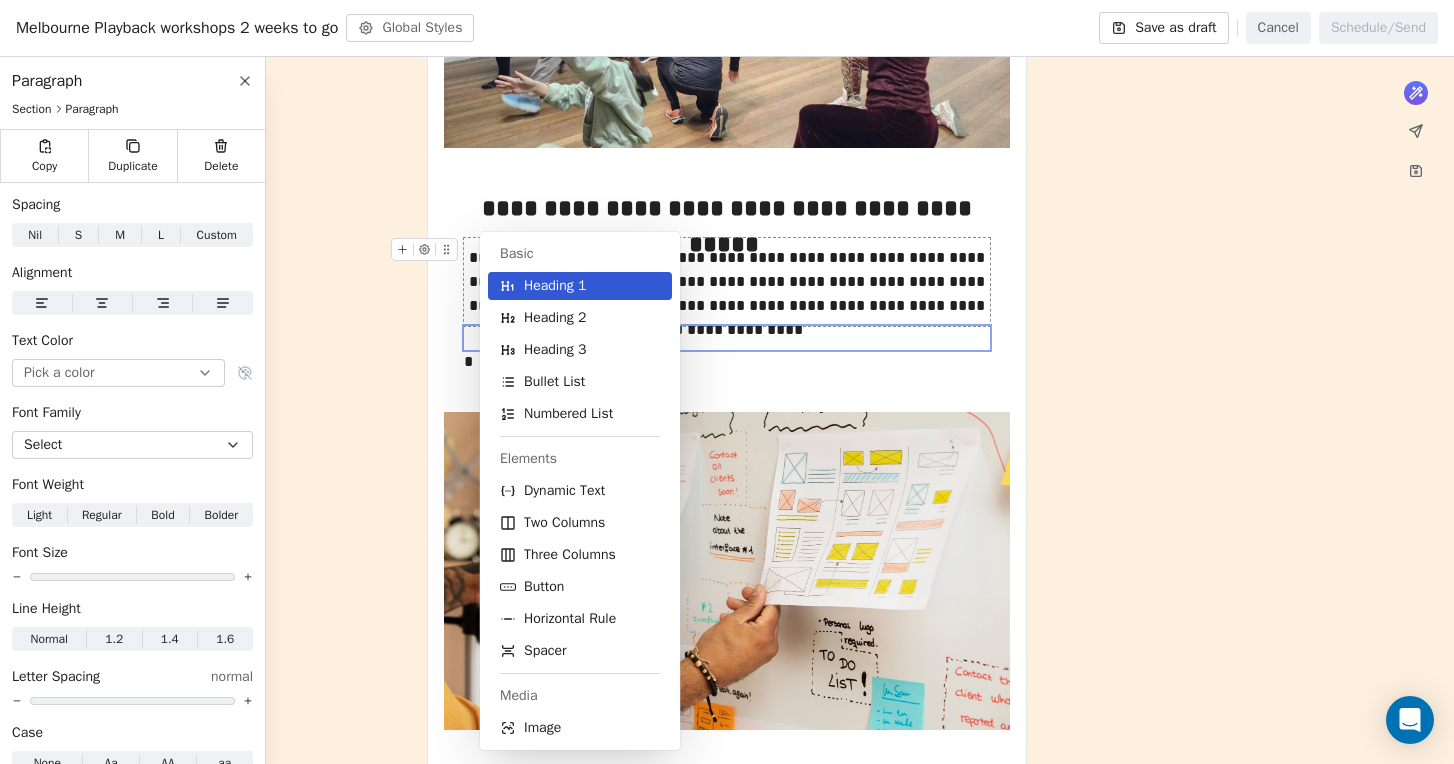 click on "**********" at bounding box center (727, 282) 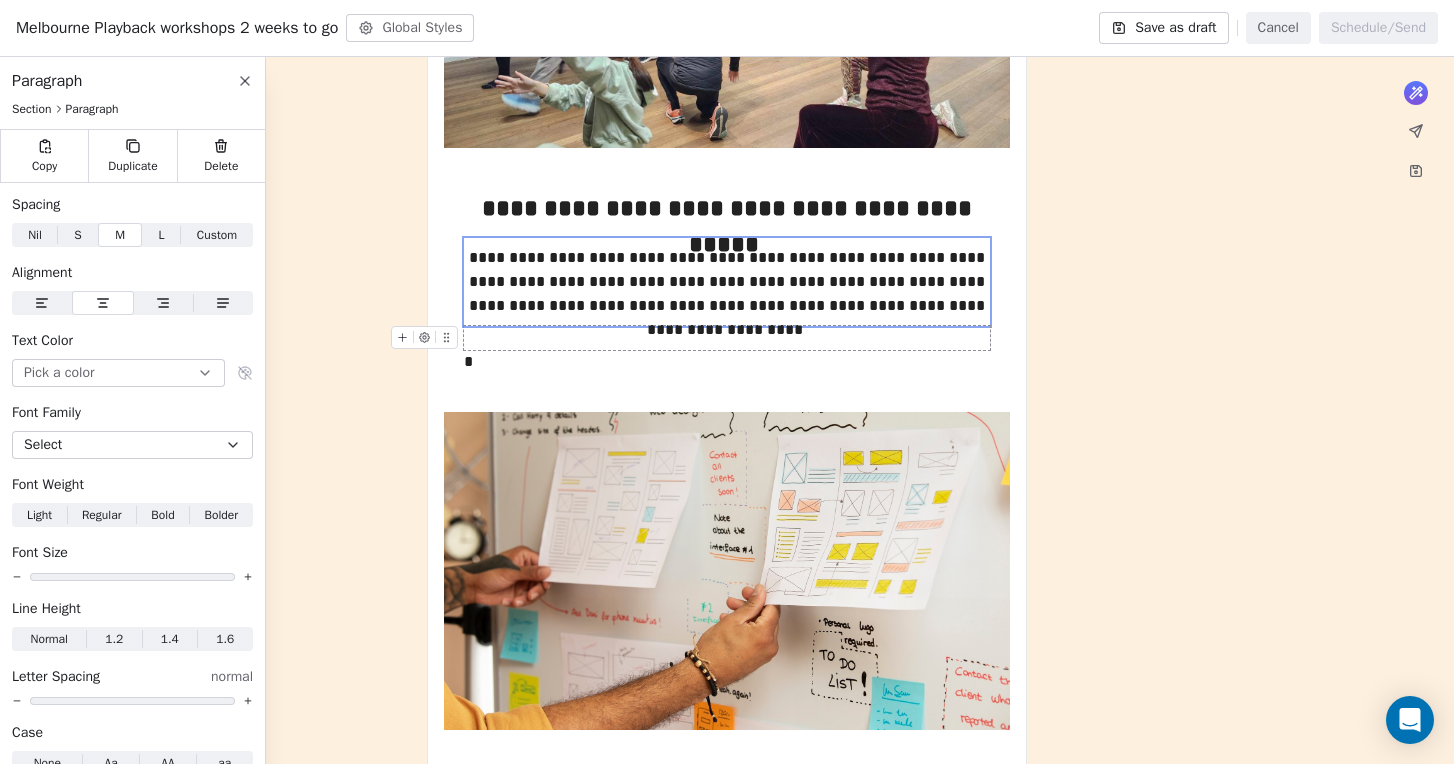 click at bounding box center (727, 338) 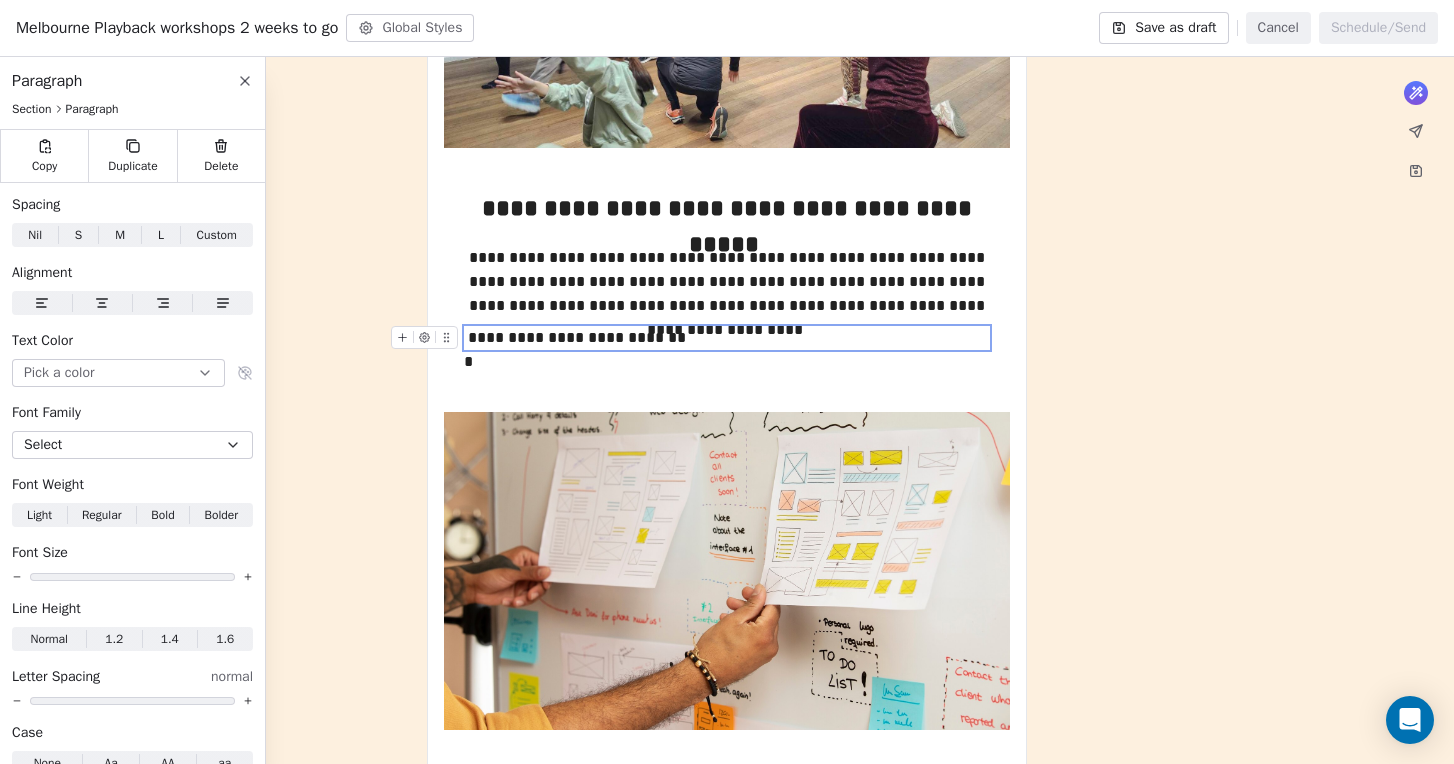 click on "**********" at bounding box center [727, 338] 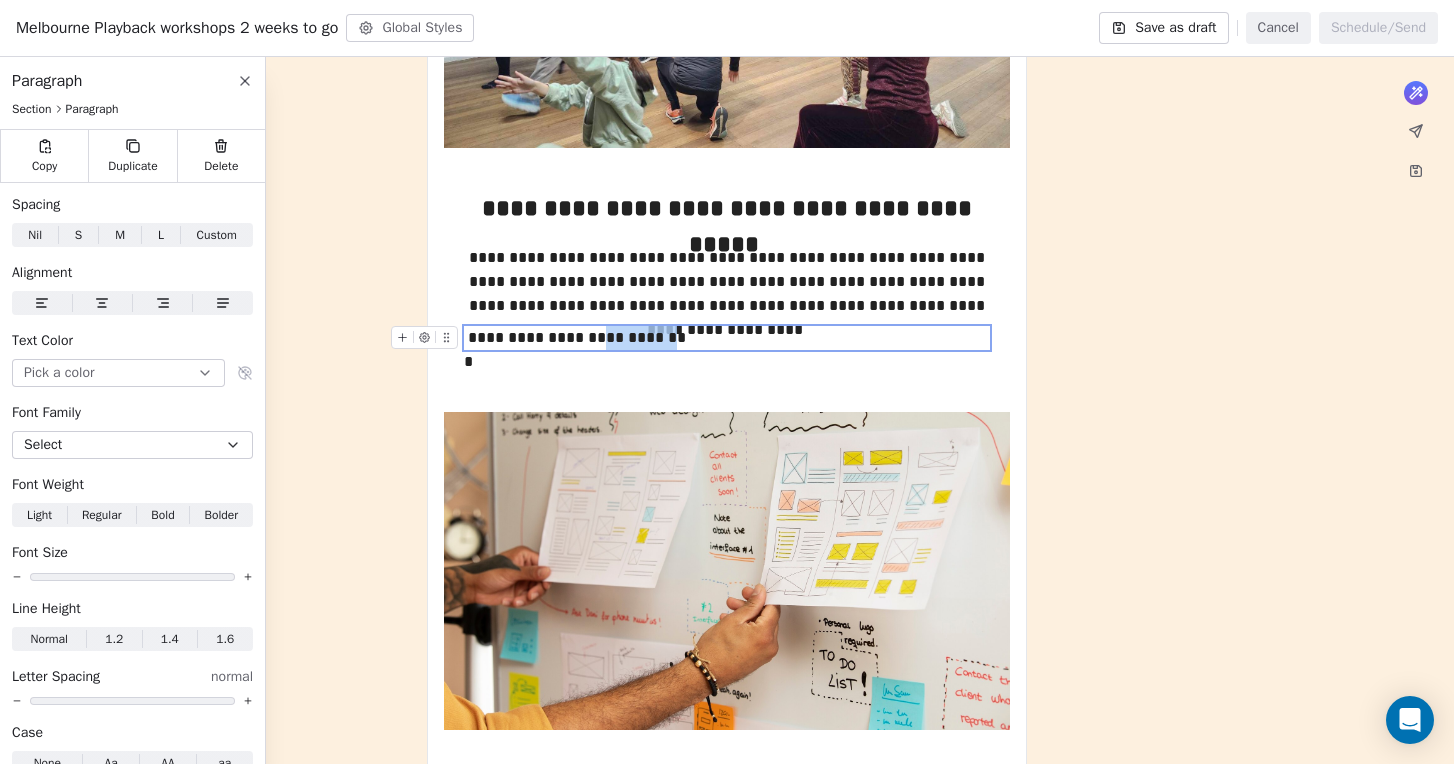 click on "**********" at bounding box center (727, 338) 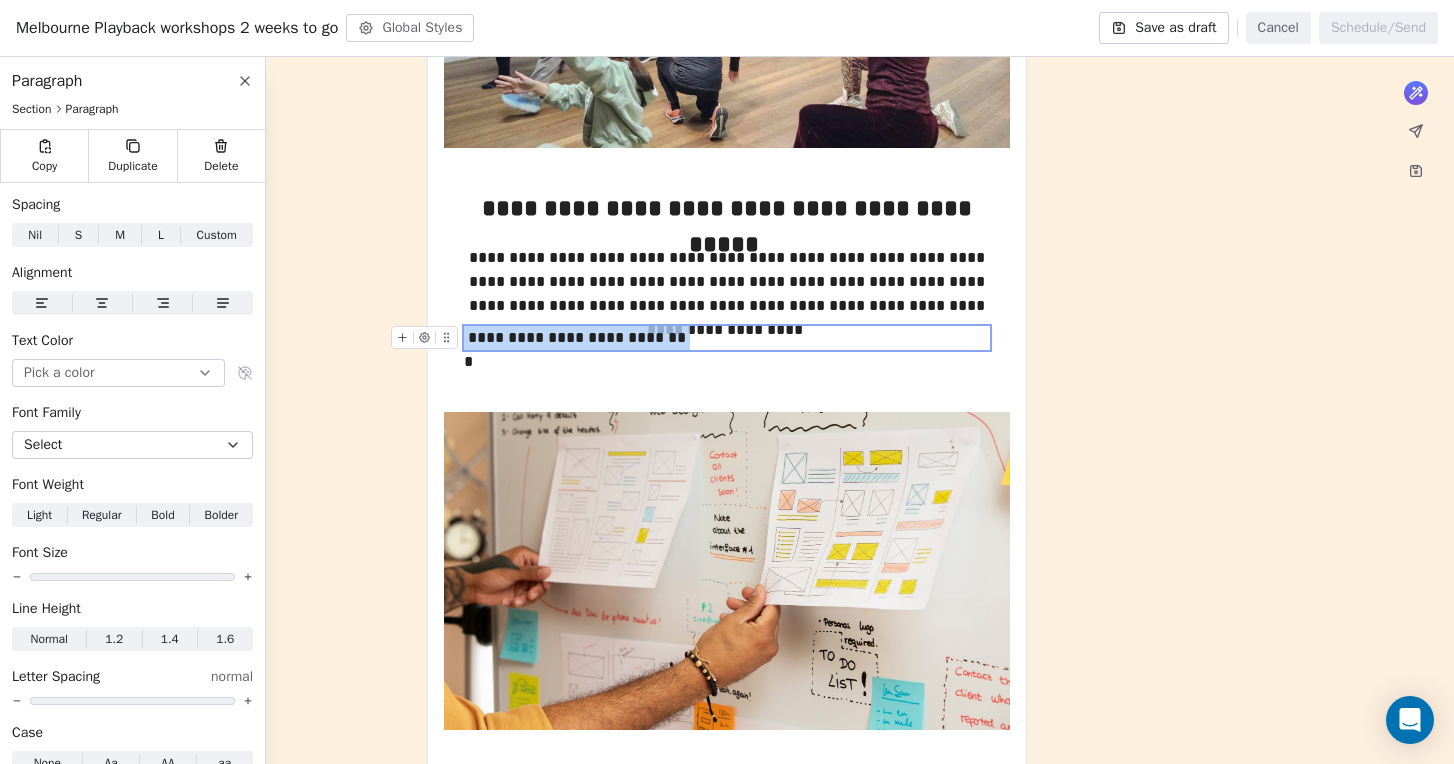 click on "**********" at bounding box center [727, 338] 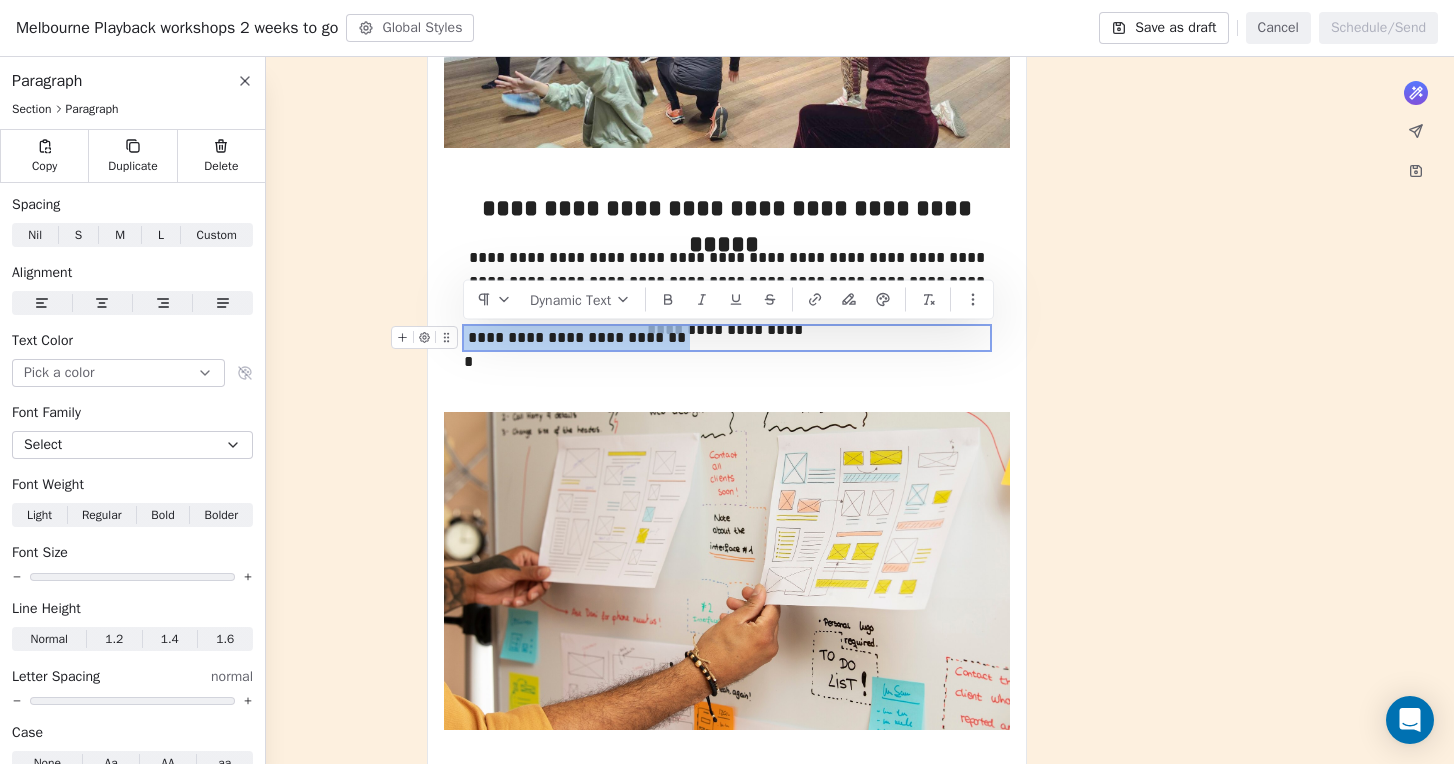 click on "**********" at bounding box center [727, 338] 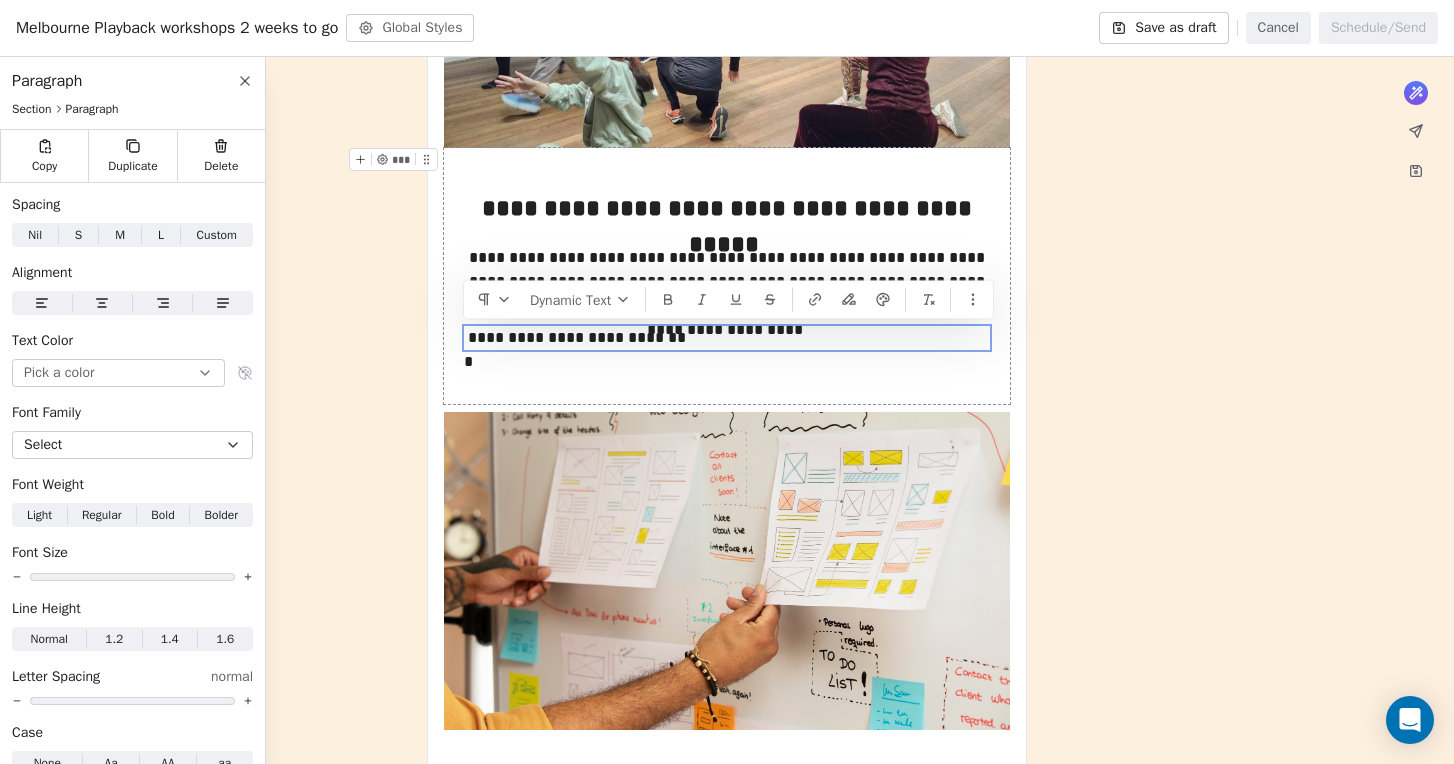 click on "**********" at bounding box center [727, 872] 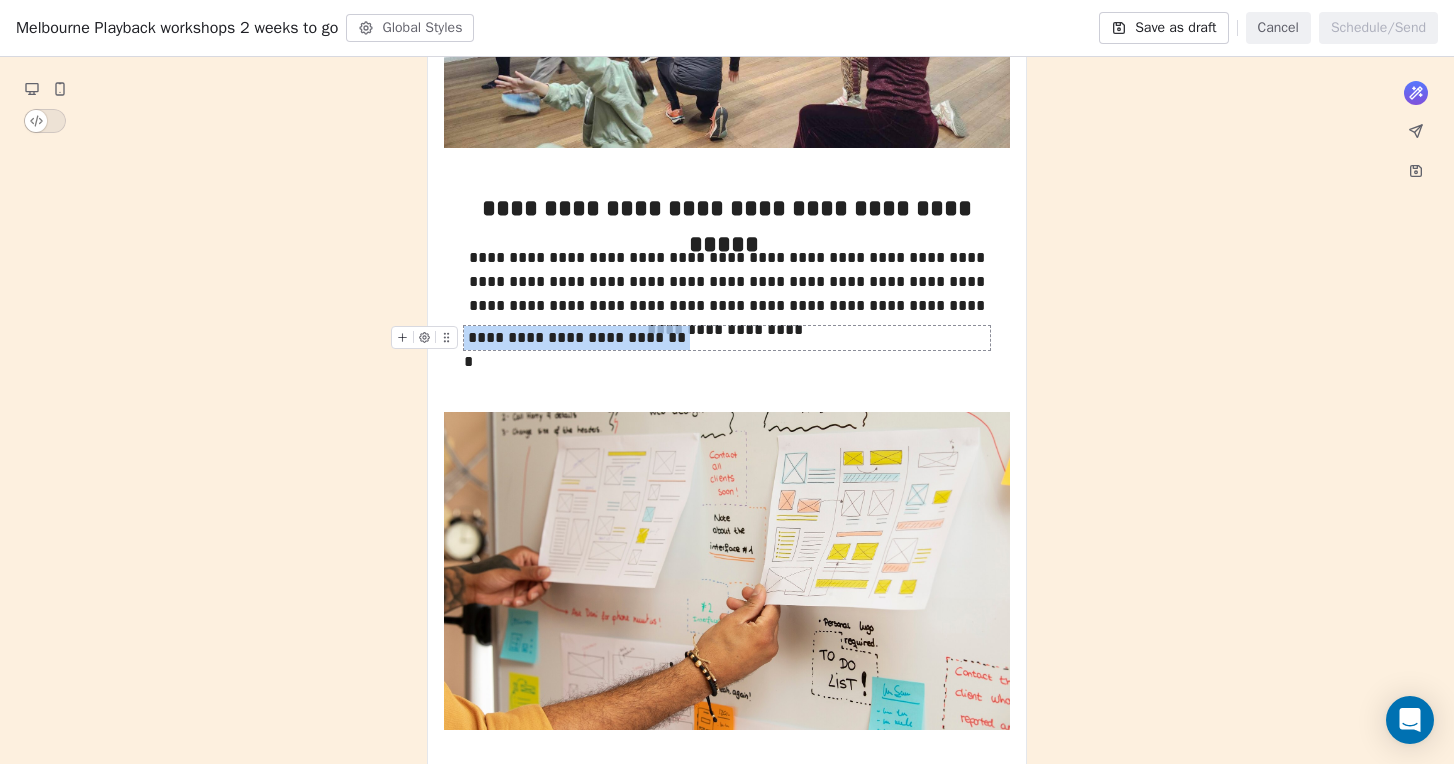 click on "**********" at bounding box center (727, 338) 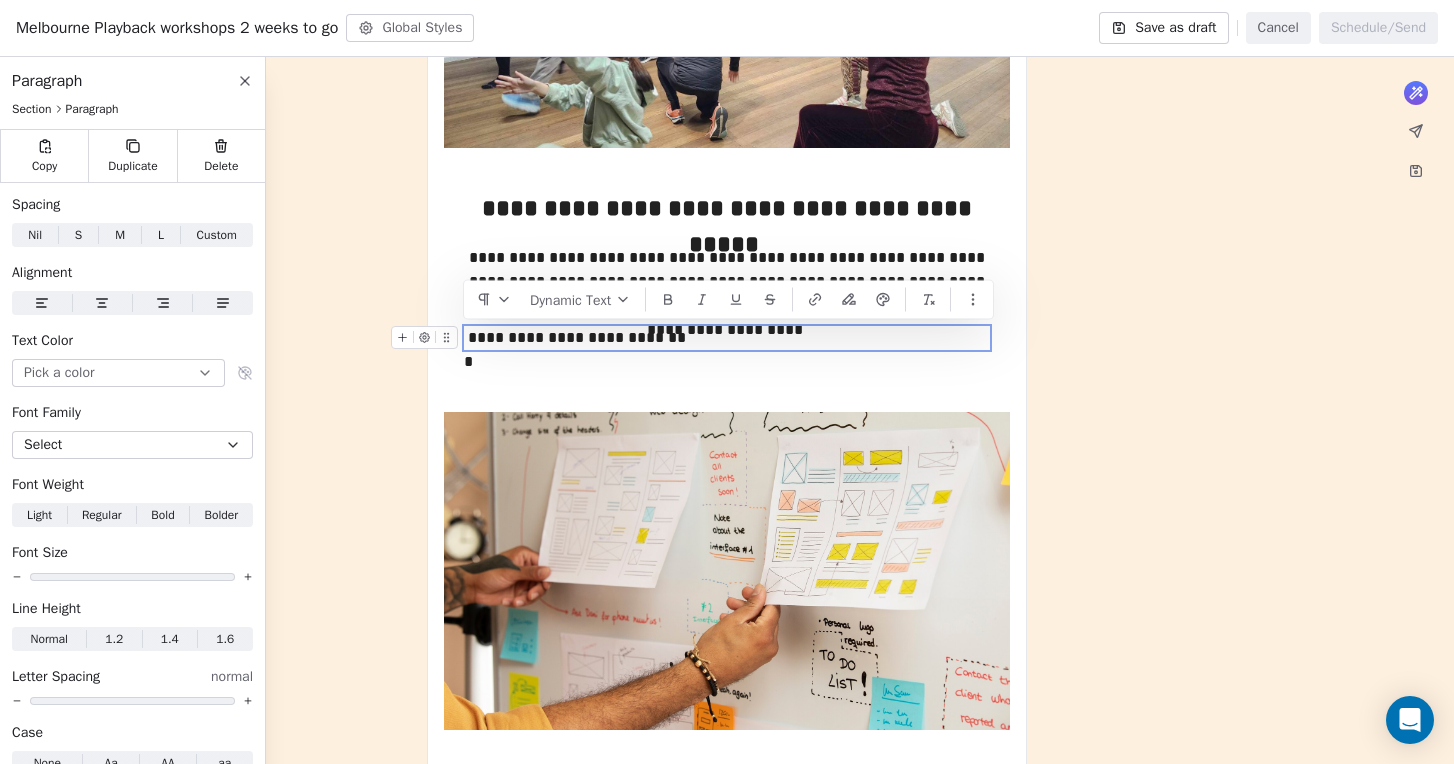 click on "**********" at bounding box center [727, 338] 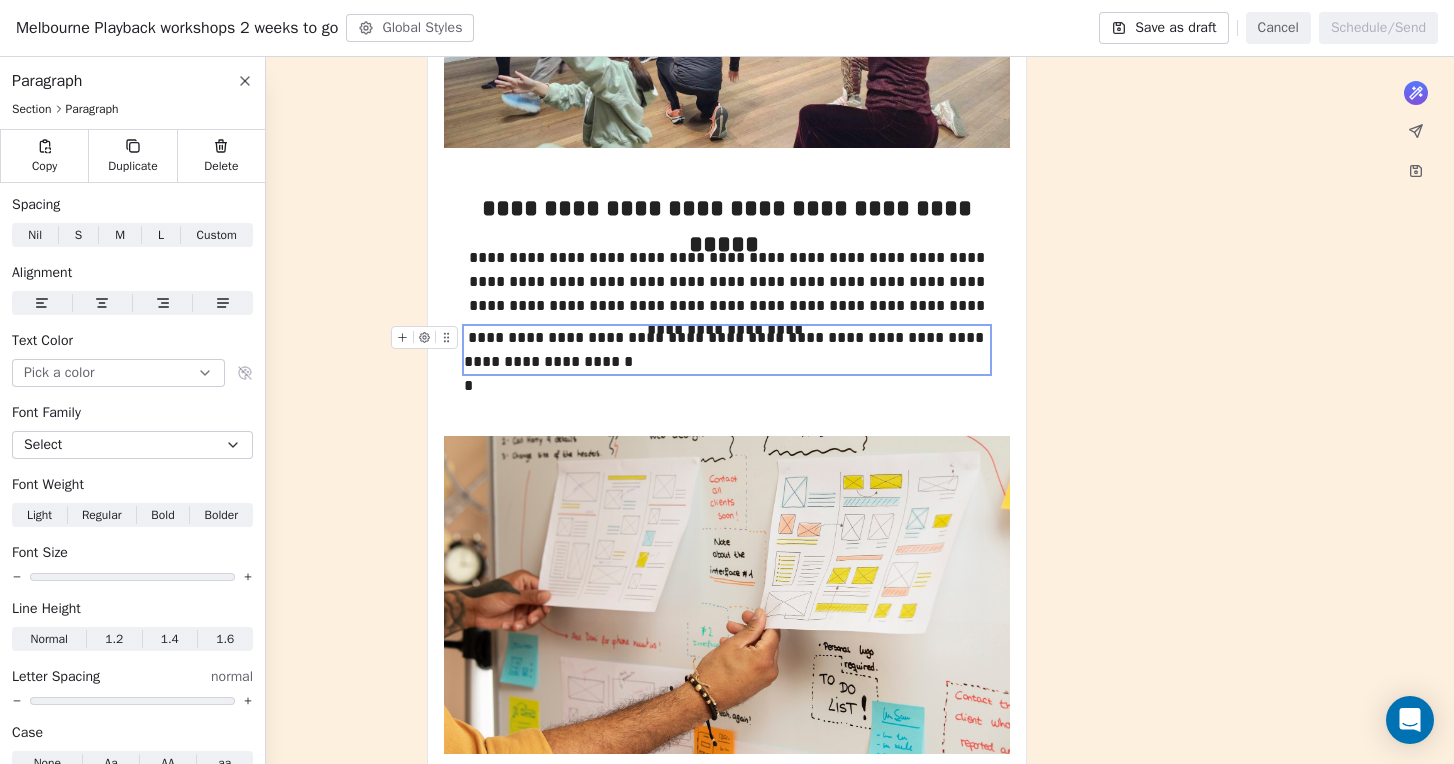 click on "**********" at bounding box center [727, 350] 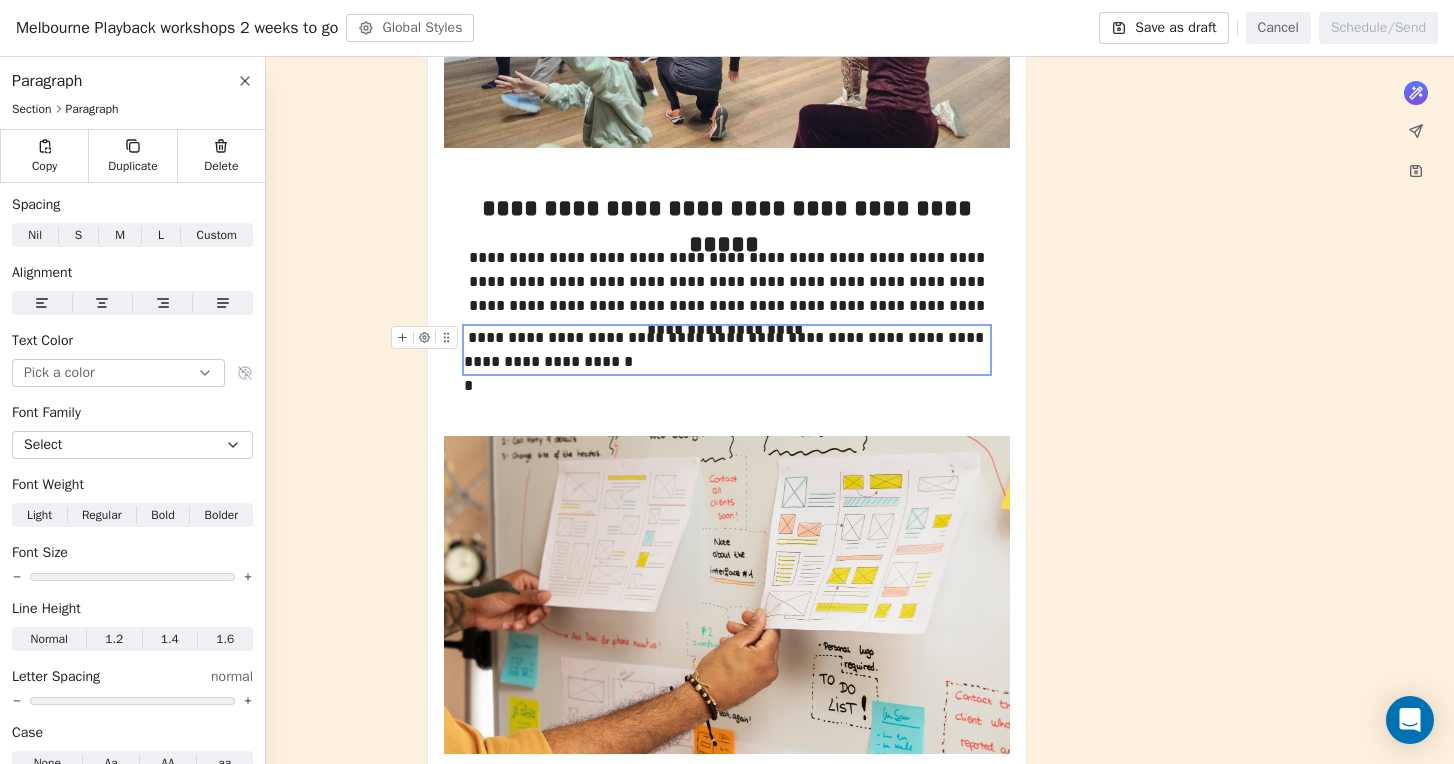 click on "**********" at bounding box center (727, 350) 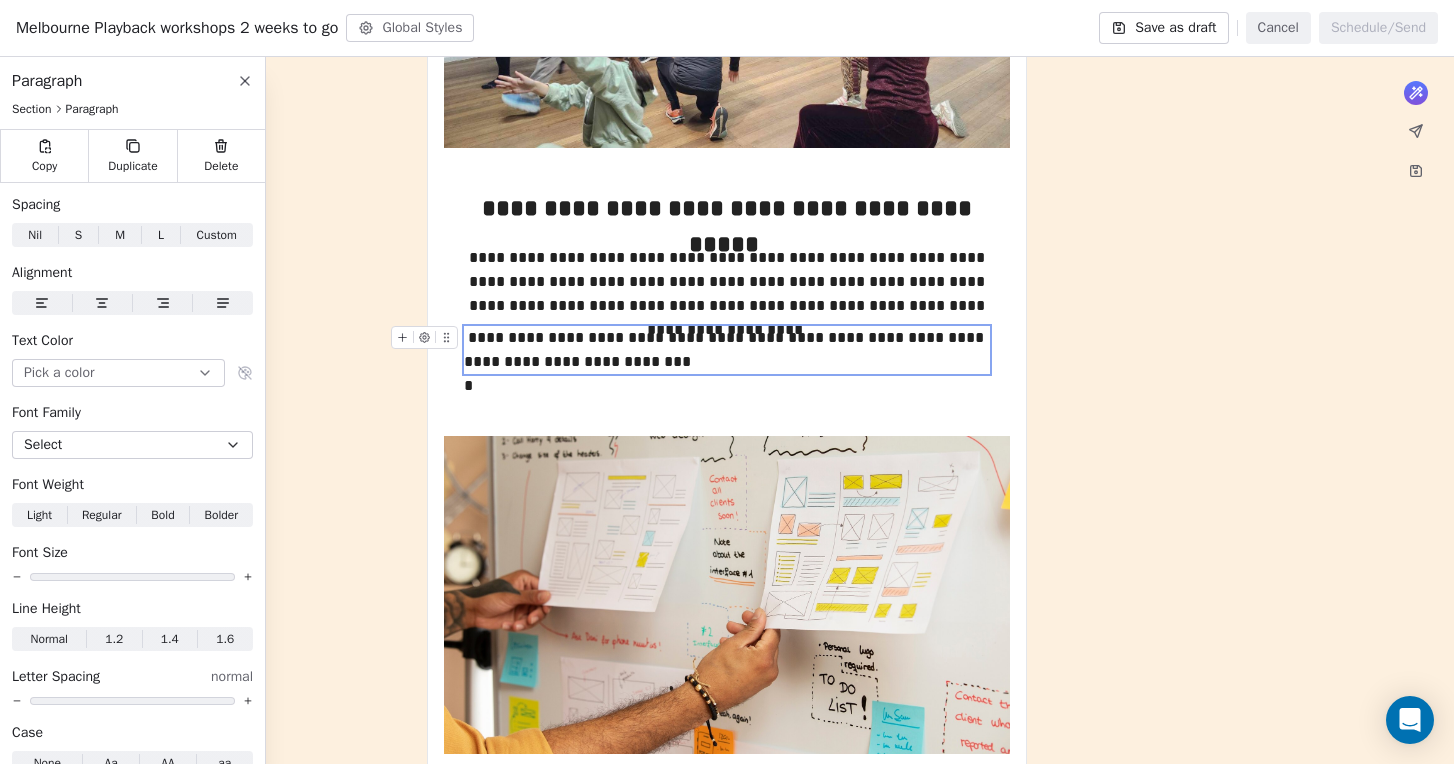 click on "**********" at bounding box center [727, 350] 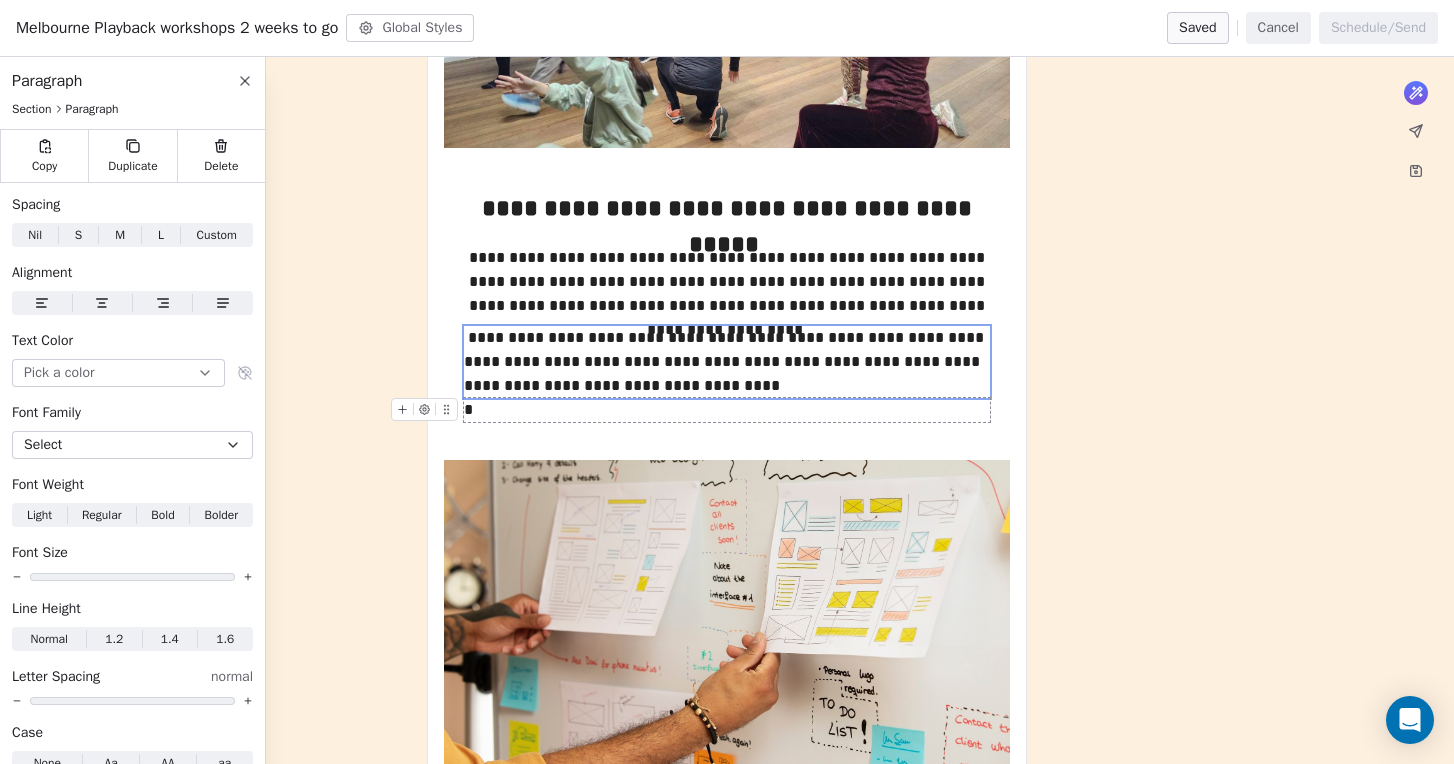 click on "*" at bounding box center (727, 410) 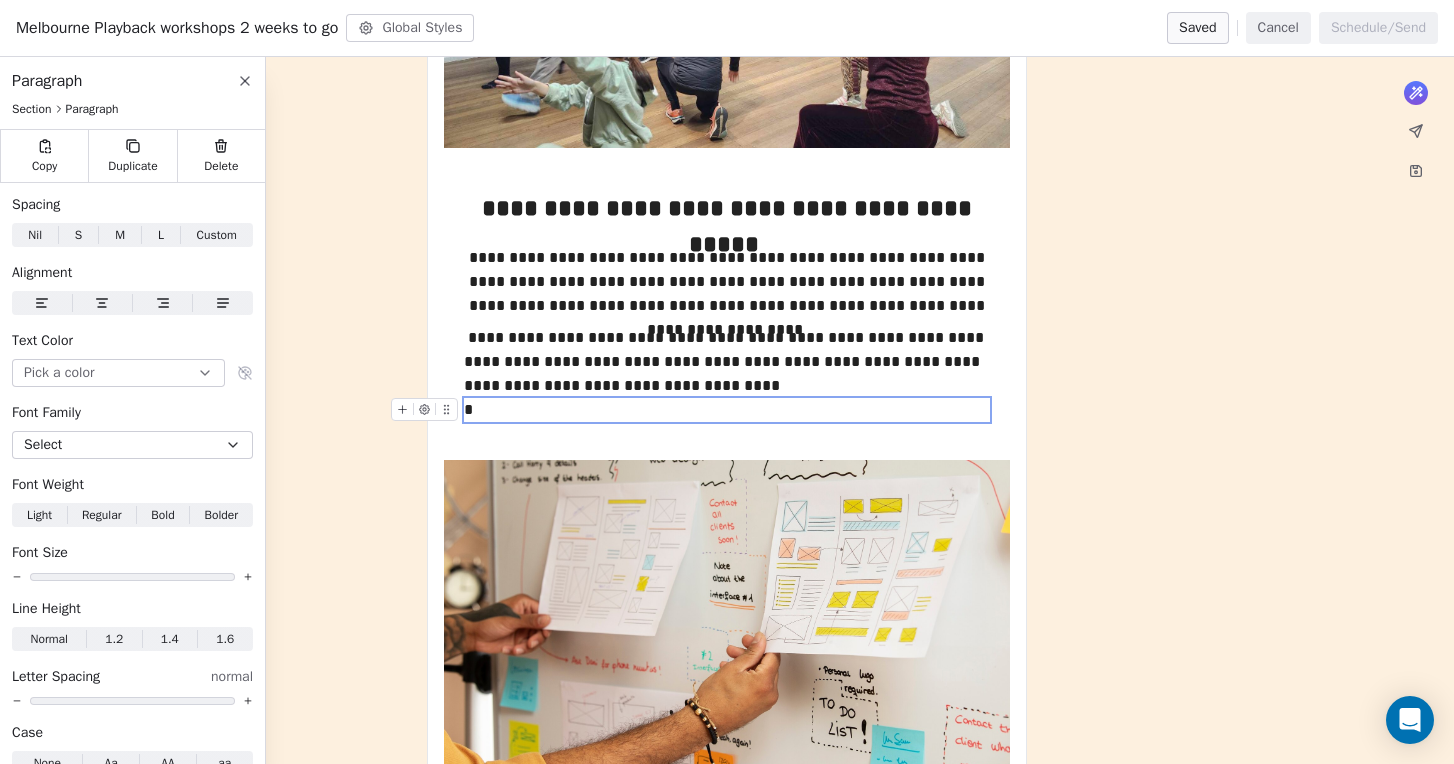 click on "[CITY] Playback Theatre Contacts People Marketing Workflows Campaigns Sales Pipelines Sequences Beta Tools Apps AI Agents Help & Support Campaigns Create new campaign All ( 3 ) All ( 3 ) Drafts ( 1 ) Drafts ( 1 ) In Progress ( 0 ) In Progress ( 0 ) Scheduled ( 0 ) Scheduled ( 0 ) Sent ( 2 ) Sent ( 2 ) Name Status Analytics Actions [CITY] Playback workshops 2 weeks to go Created on [DATE], [TIME] To: No segment selected Draft - Open Rate - Click Rate - Unsubscribe July - In Full Flight Early Bird Campaign Sent on [DATE], [TIME] To: Subscribers Sent 1328 / 1328 47.83% (518) Open Rate 4.43% (48) Click Rate 0.92% (10) Unsubscribe May Newsletter Sent on [DATE], [TIME] To: Subscribers Sent 1328 / 1328 36.06% (401) Open Rate 4.41% (49) Click Rate 0.81% (9) Unsubscribe Showing 1 to 3 of 3 campaigns Previous Page 1 of 1 Next [CITY] Playback workshops 2 weeks to go Global Styles Saved Cancel Schedule/Send Paragraph Section Paragraph Copy Duplicate Delete Spacing Nil Nil S S" at bounding box center [727, 382] 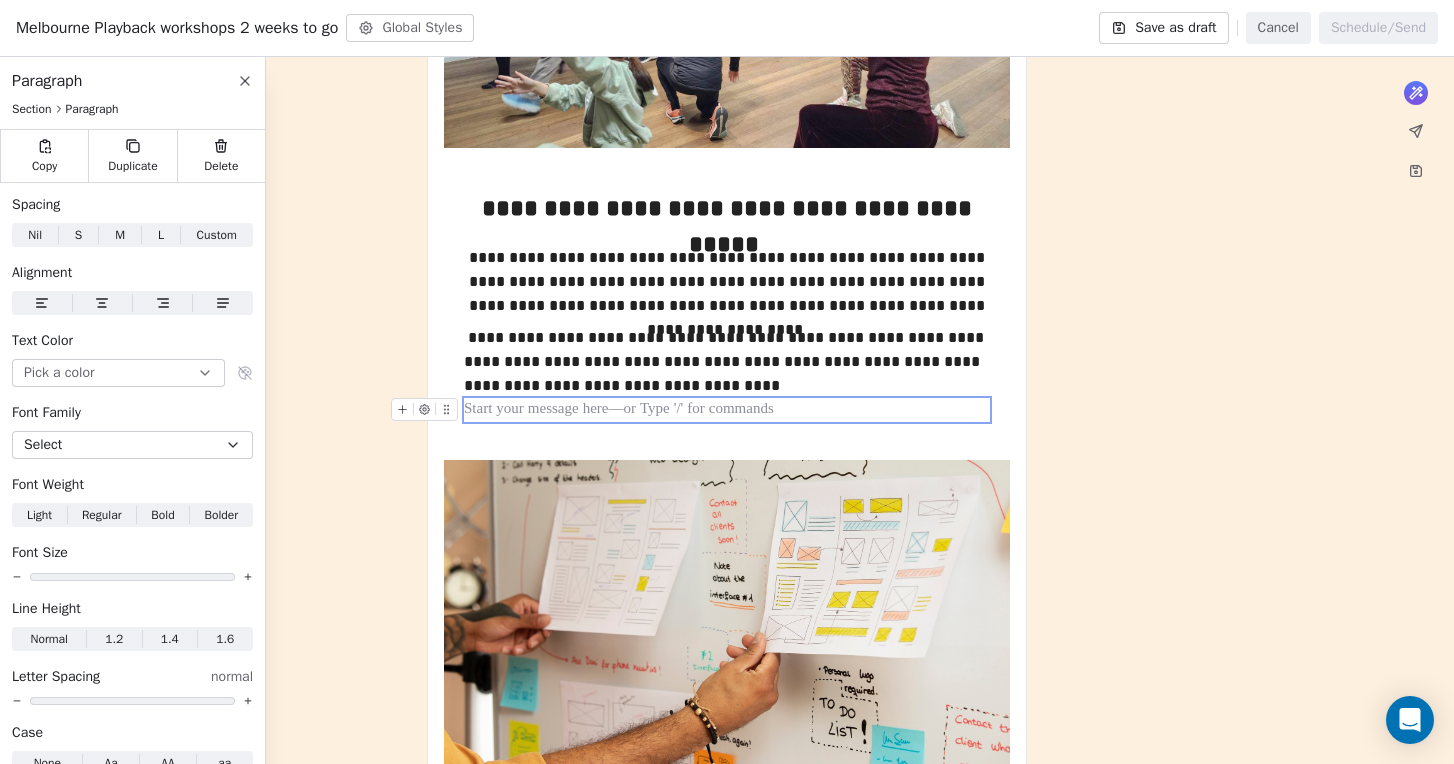 click at bounding box center [727, 410] 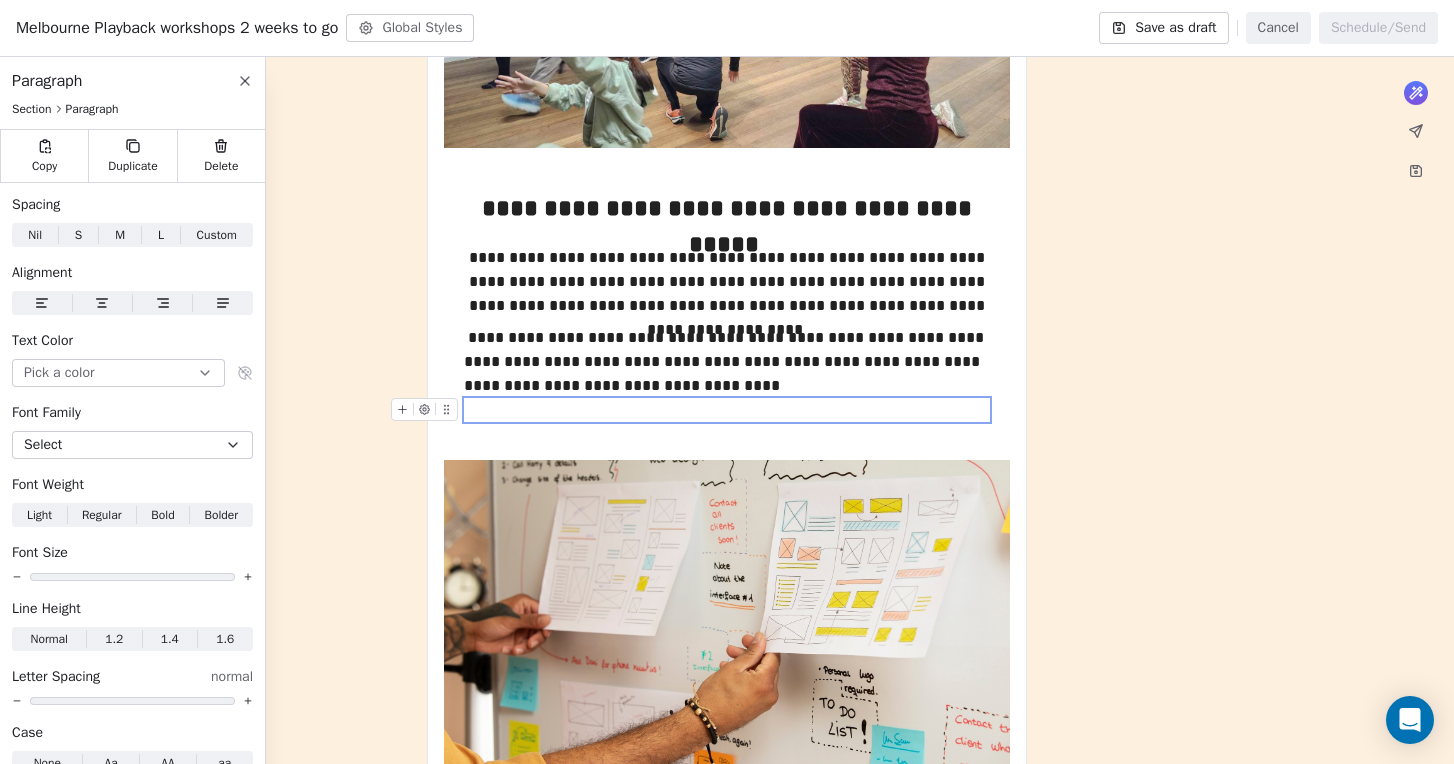 click 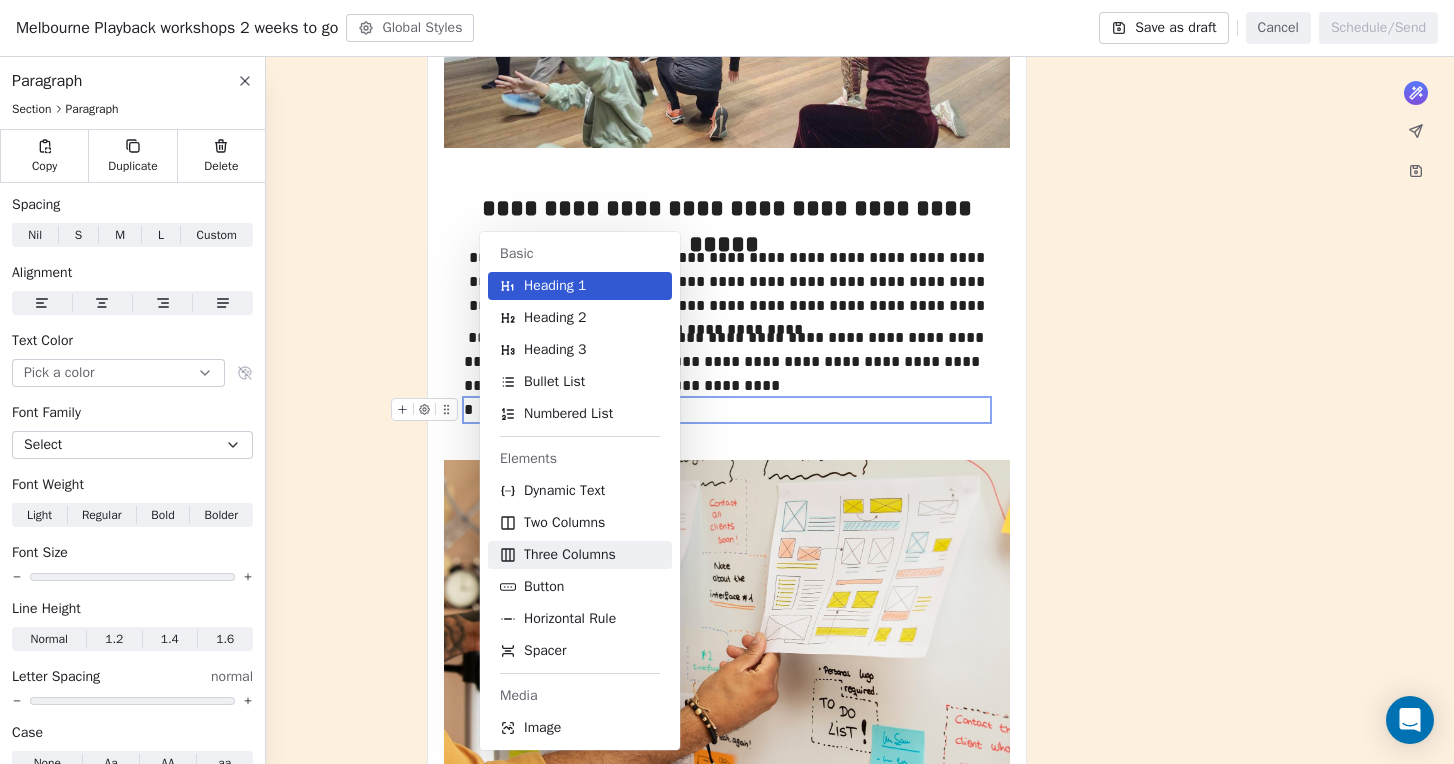 click on "Three Columns" at bounding box center (570, 555) 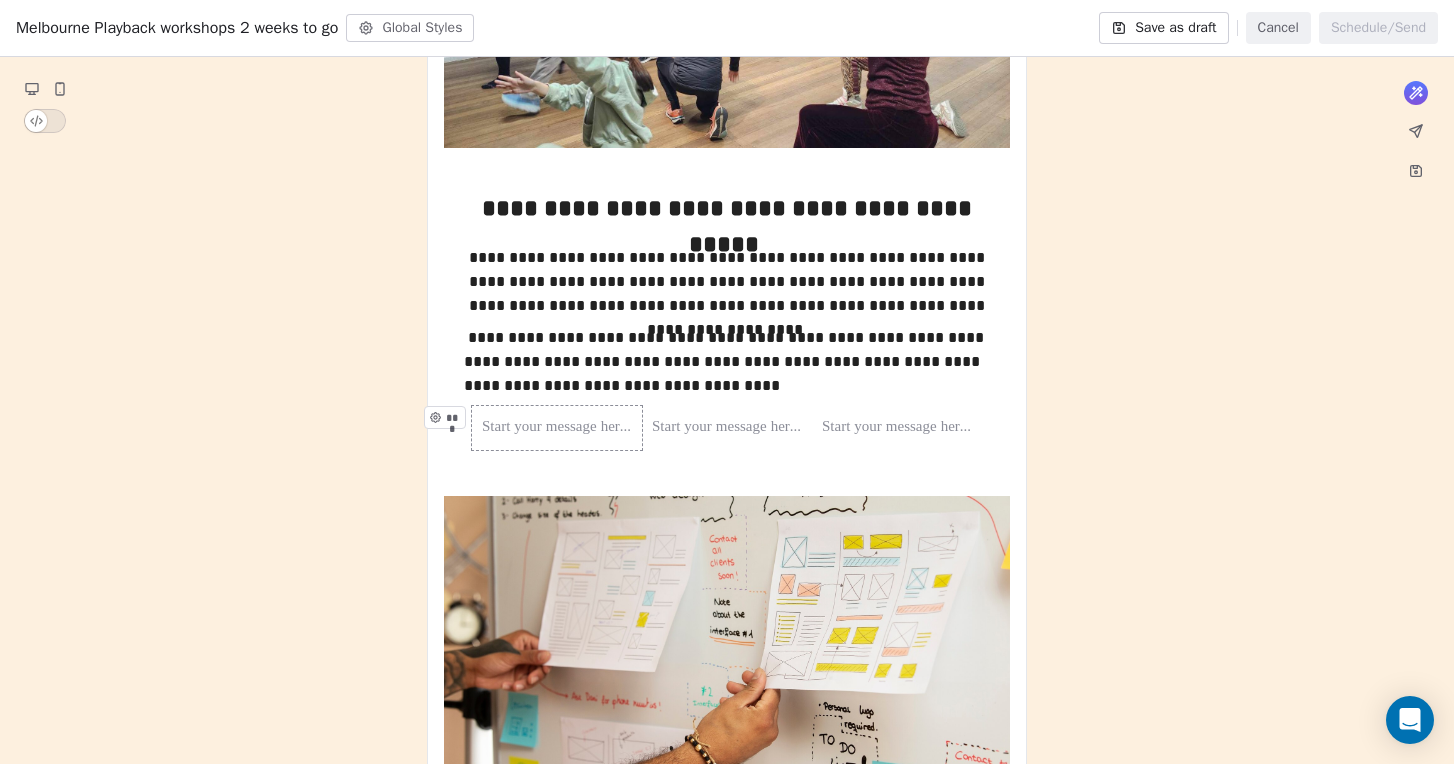 click at bounding box center [557, 428] 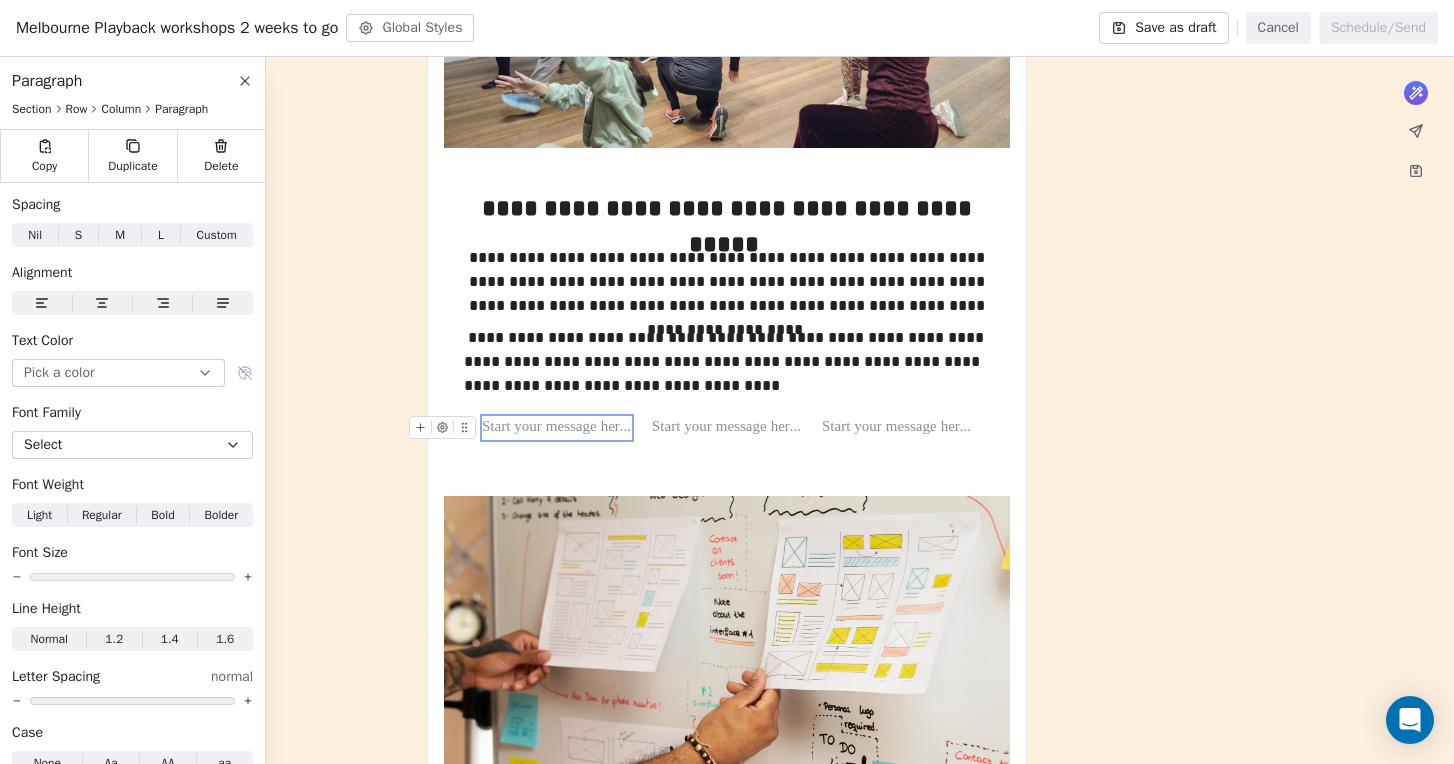 click at bounding box center [557, 428] 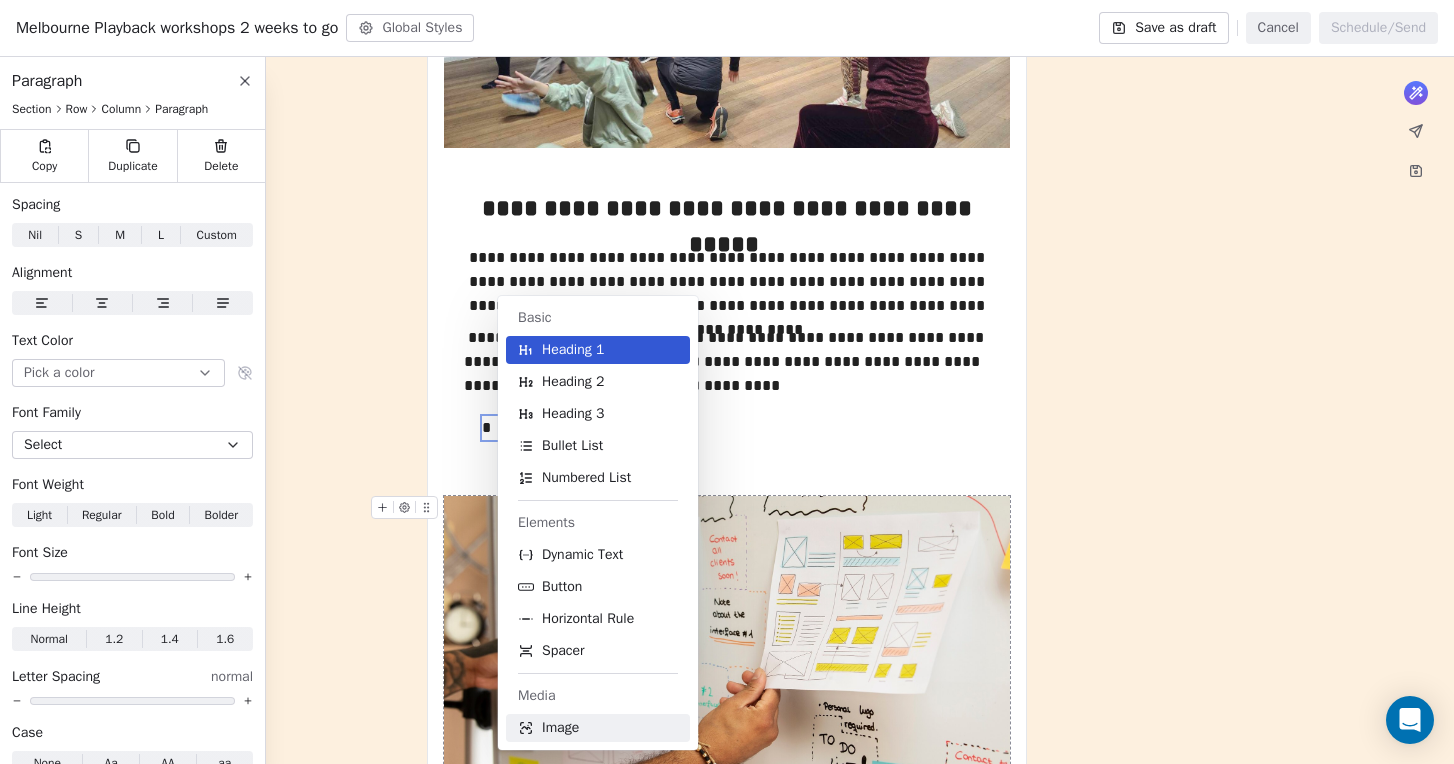 click on "Image" at bounding box center [560, 728] 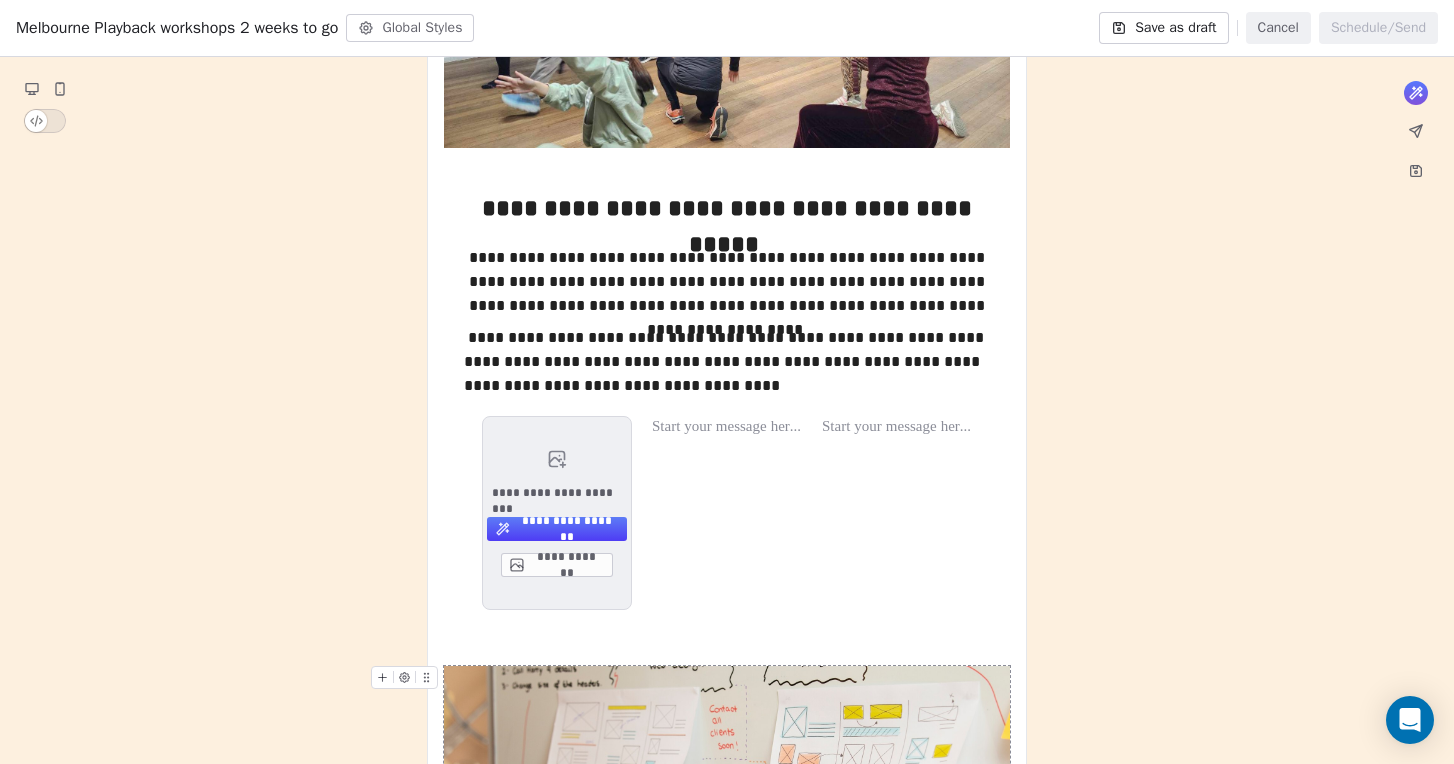scroll, scrollTop: 541, scrollLeft: 0, axis: vertical 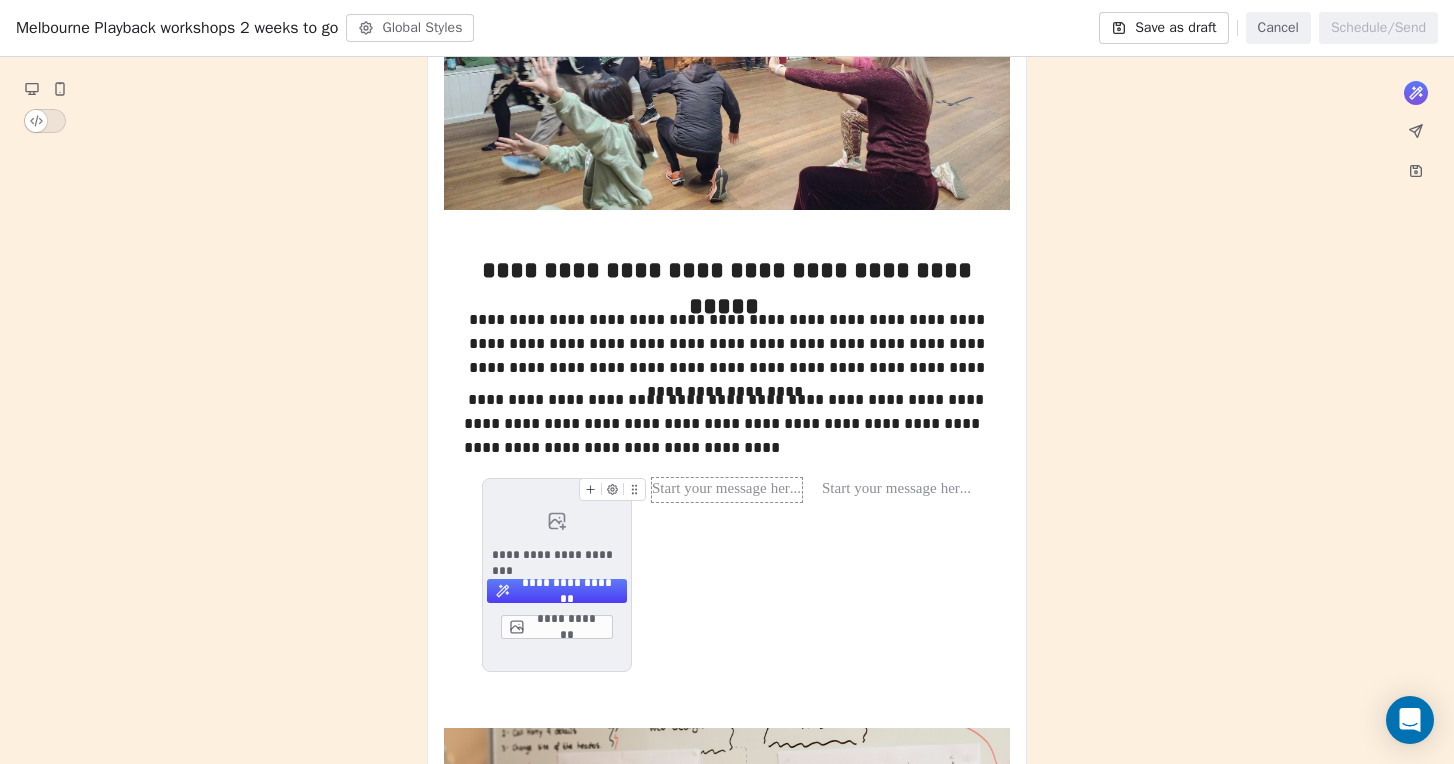 click at bounding box center (727, 490) 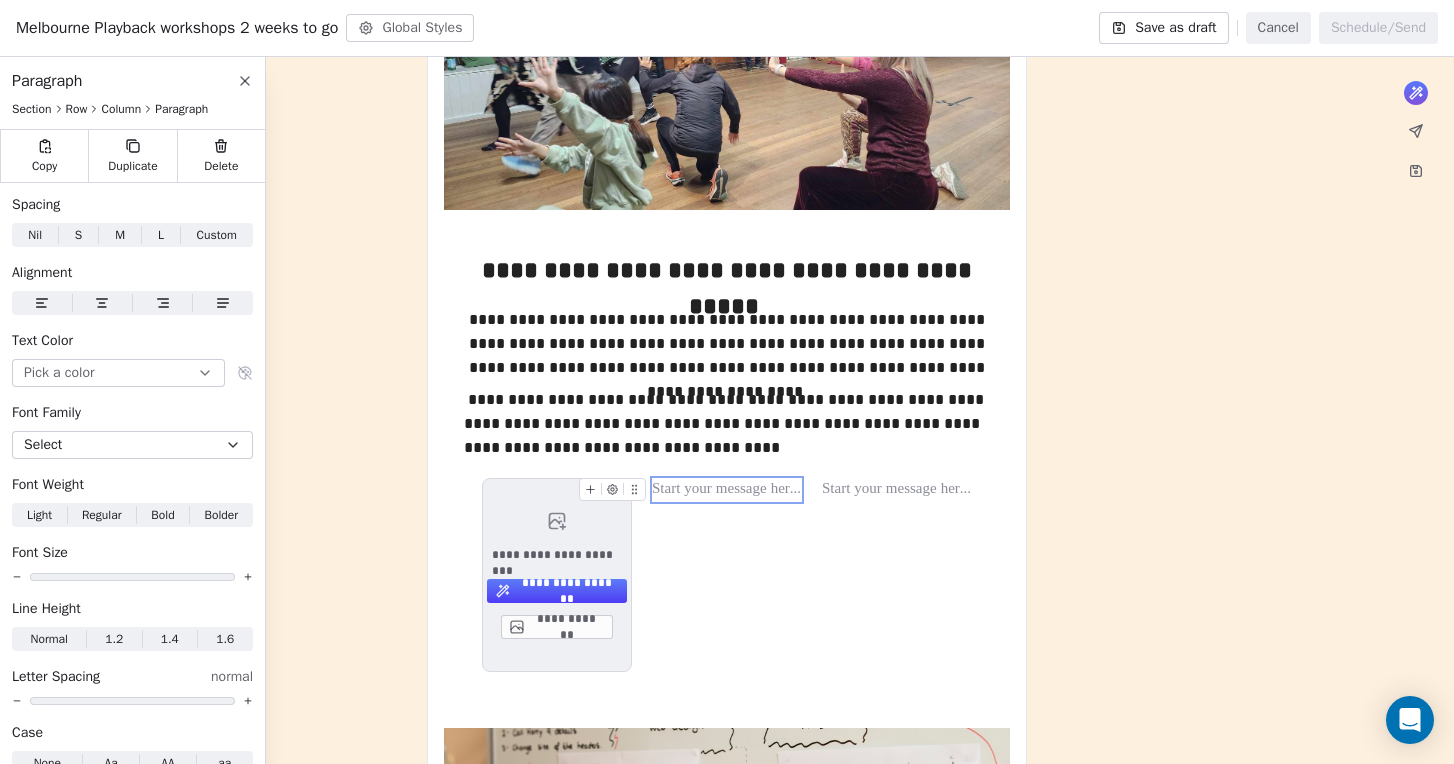 click 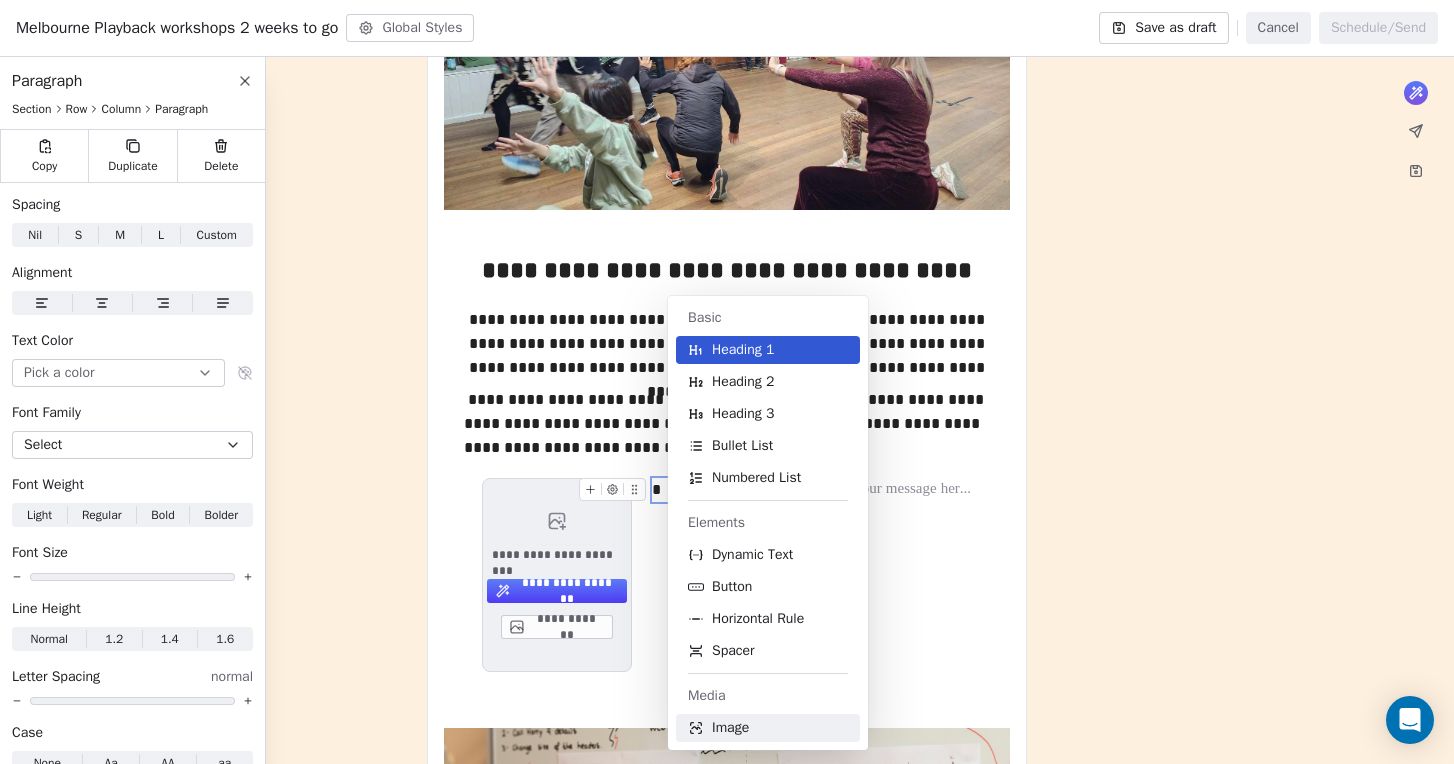 click on "Image" at bounding box center (768, 728) 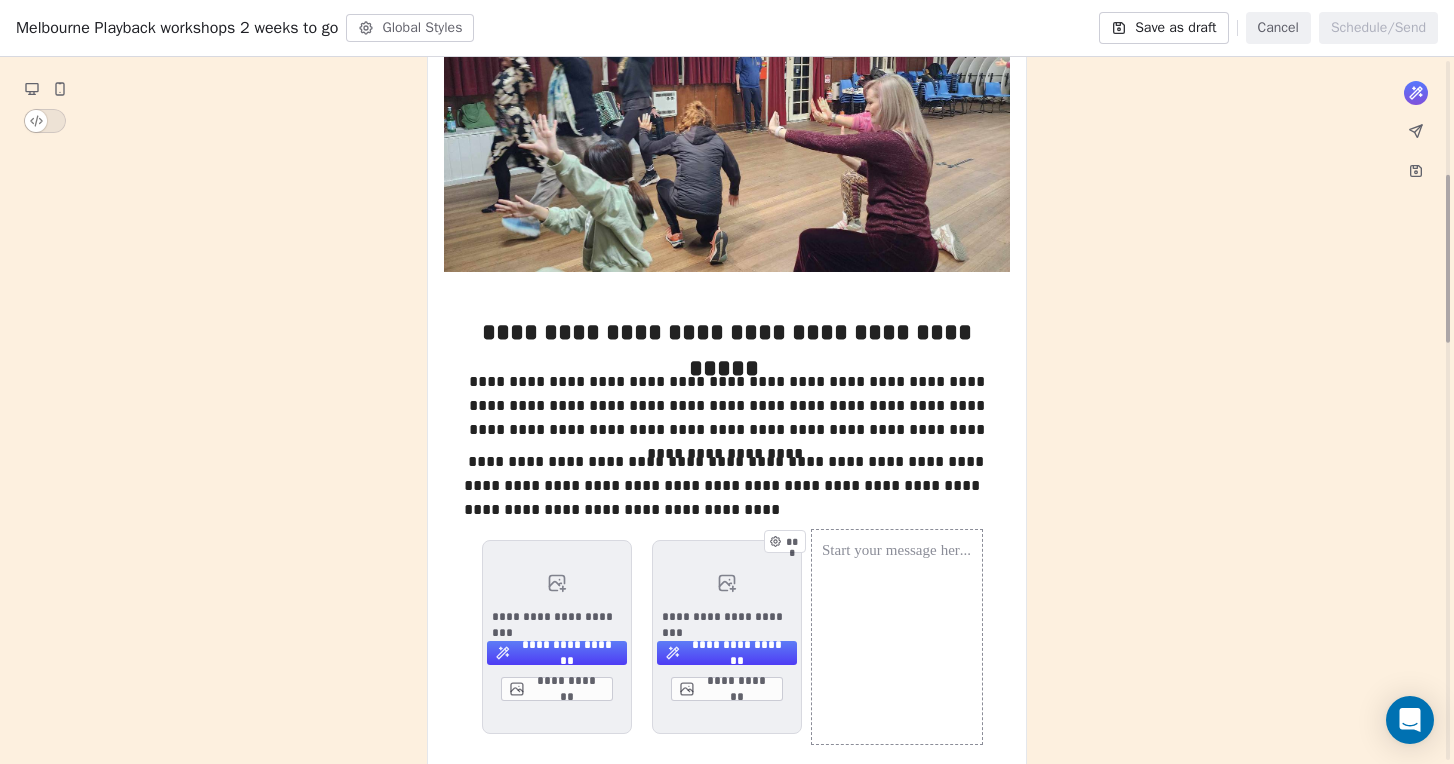 click on "***" at bounding box center [897, 637] 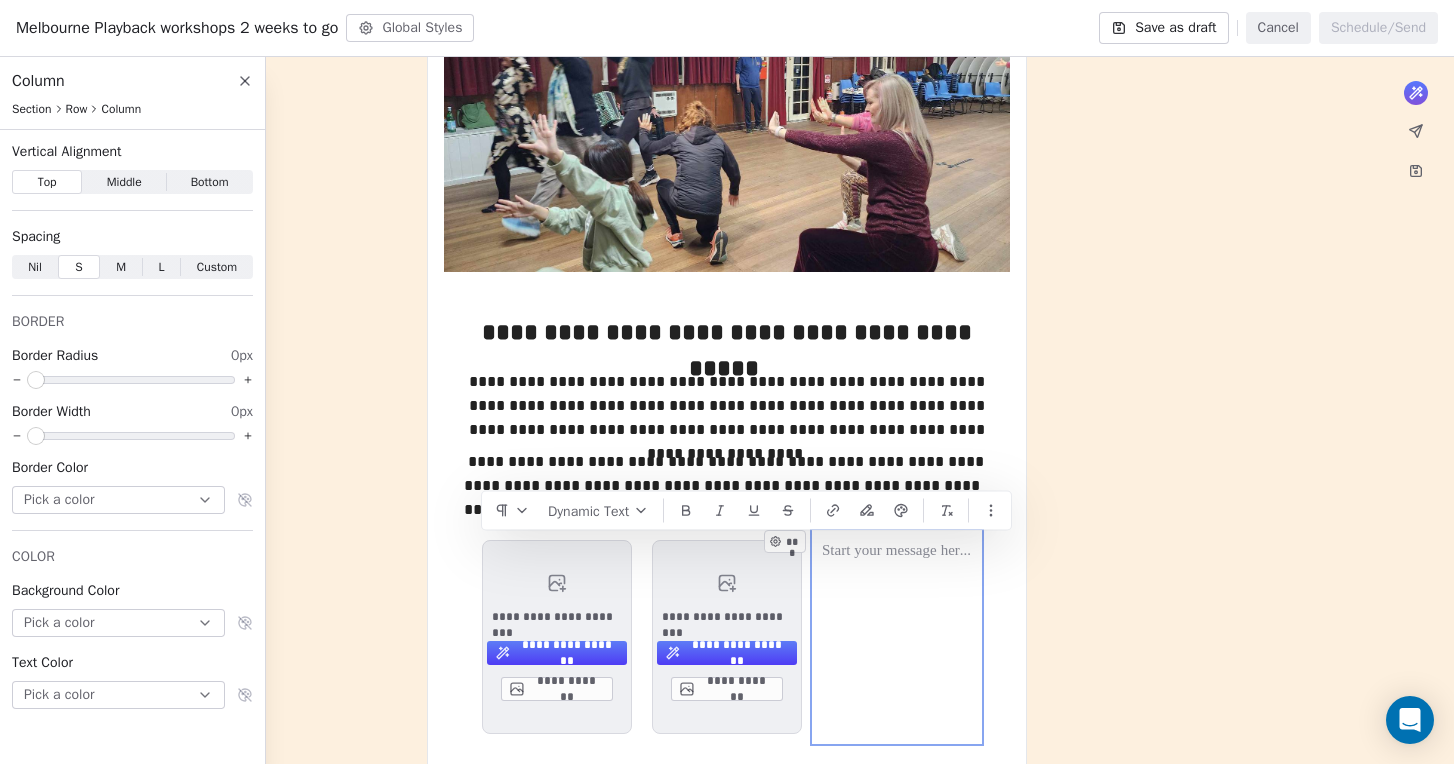 click on "***" at bounding box center [897, 637] 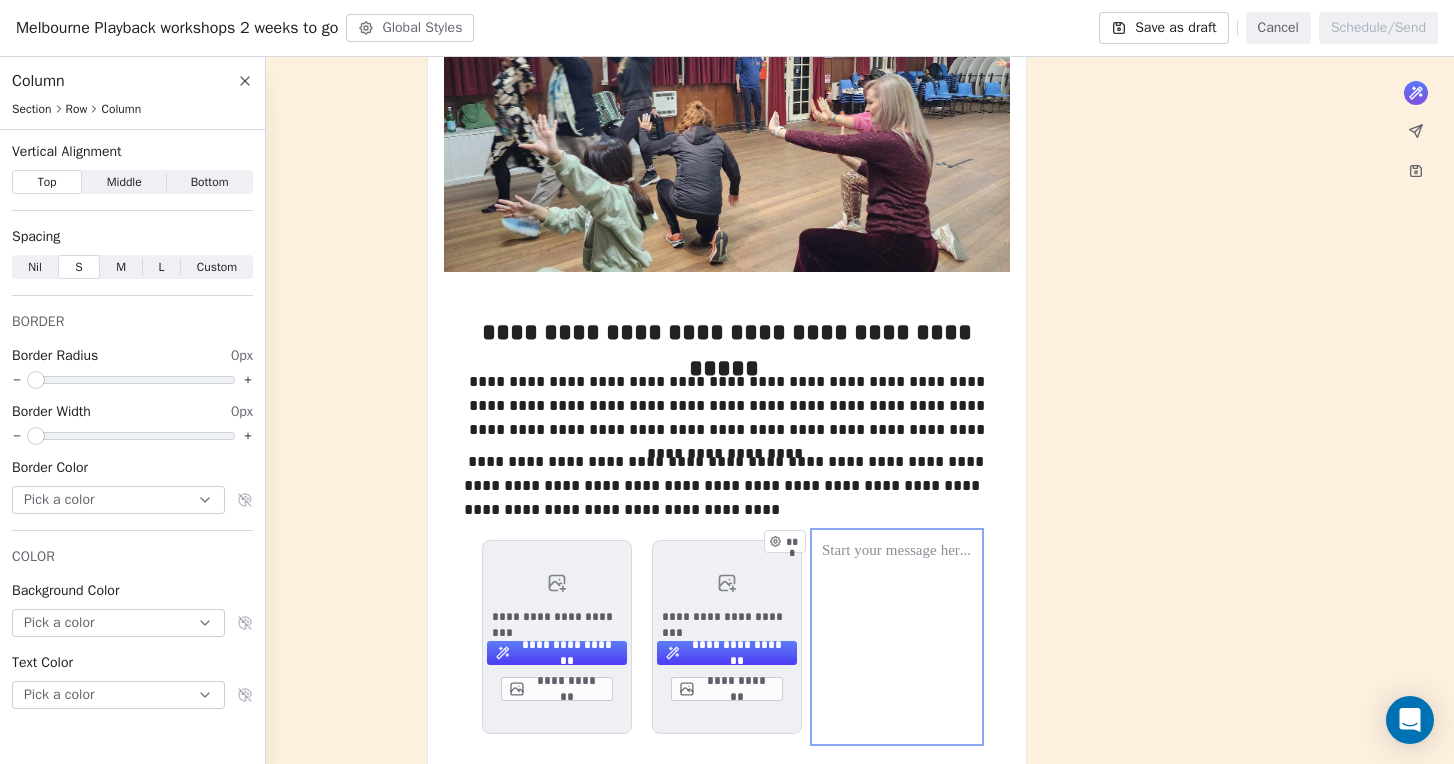 click at bounding box center [897, 552] 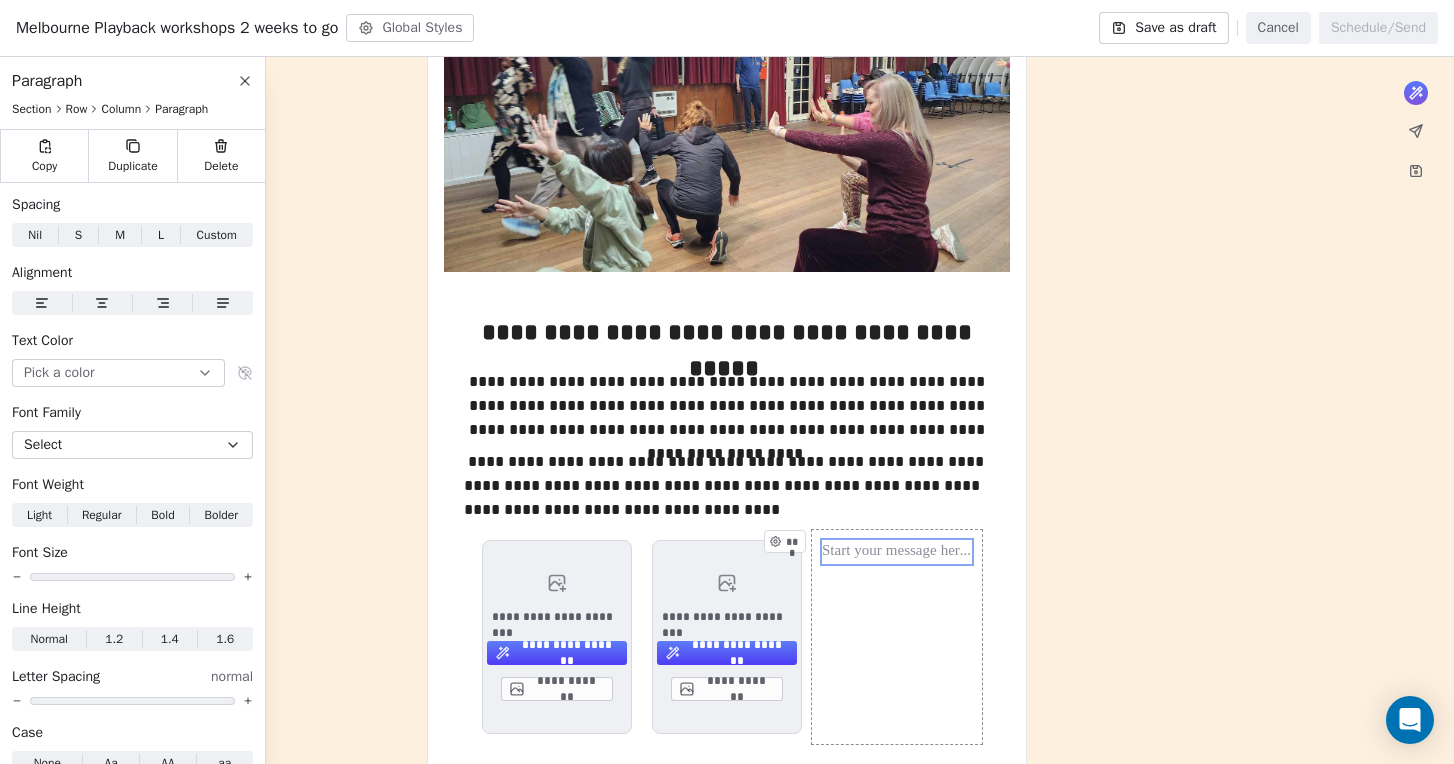 click at bounding box center [897, 552] 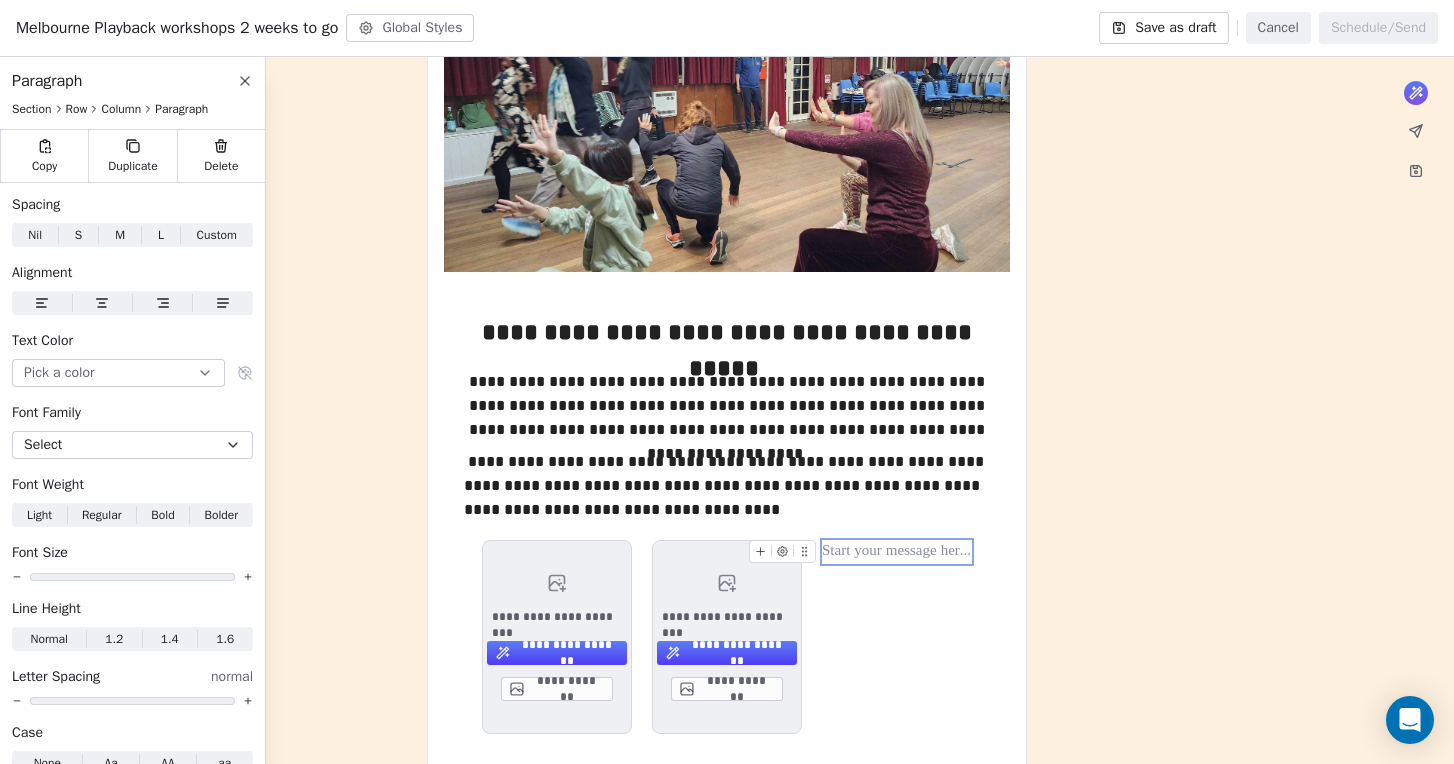 click at bounding box center [897, 552] 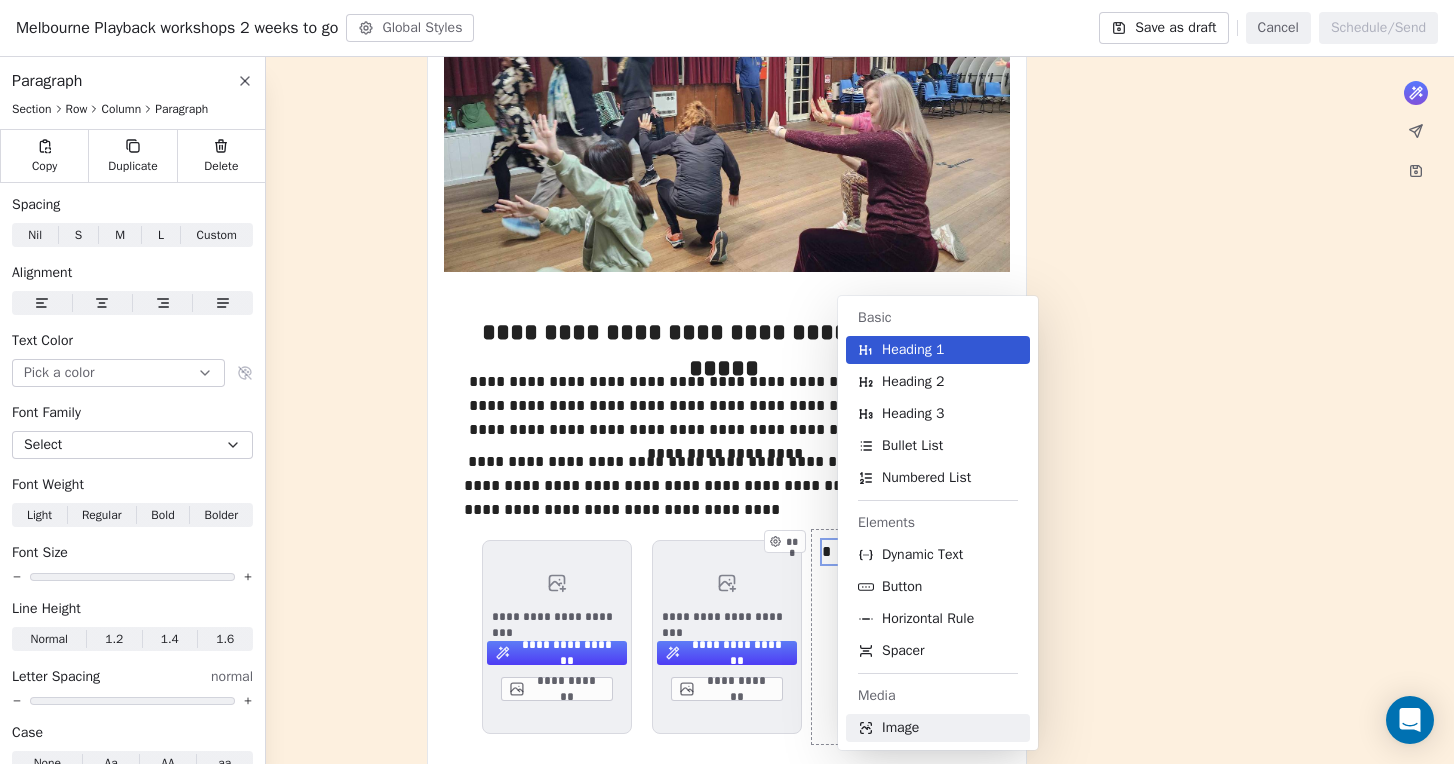 click on "Image" at bounding box center (900, 728) 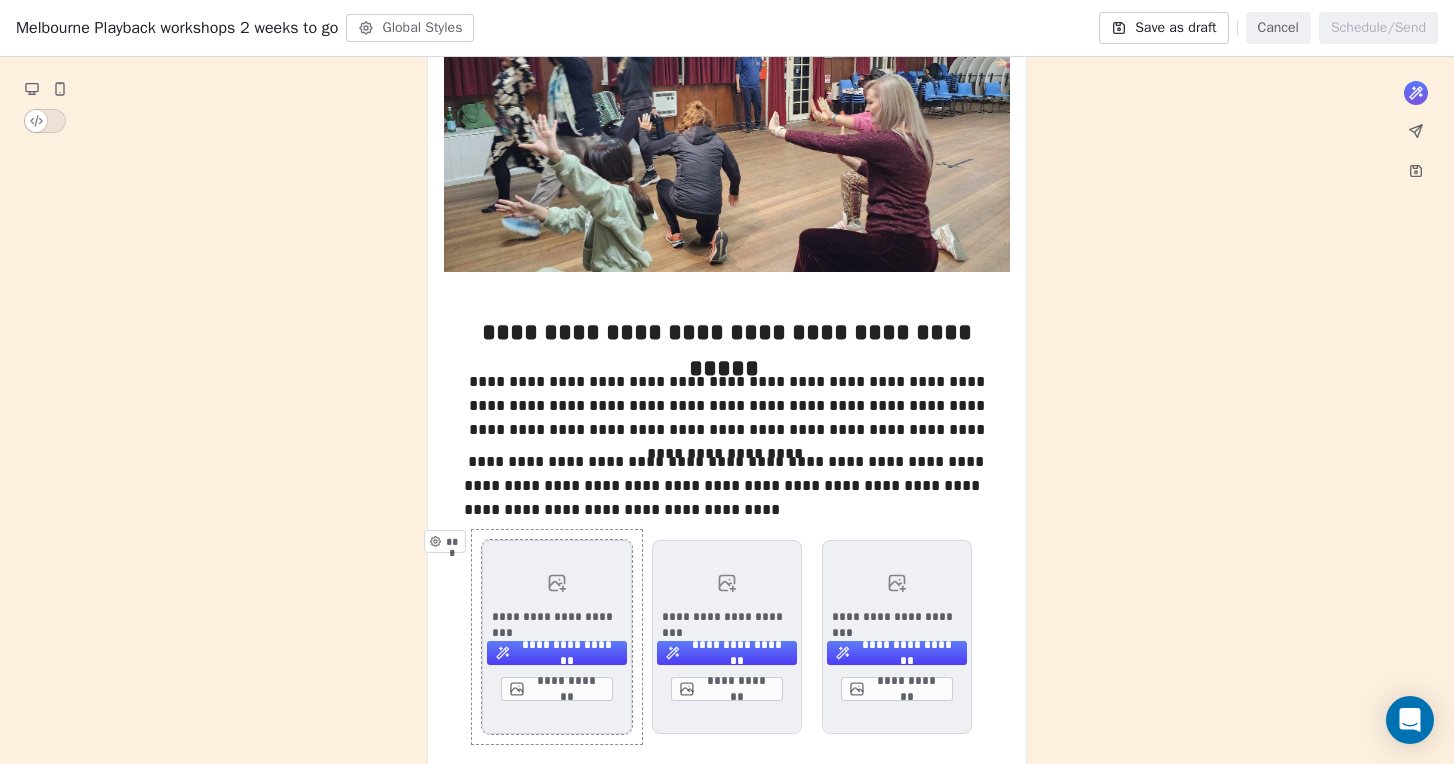 click on "**********" at bounding box center [556, 689] 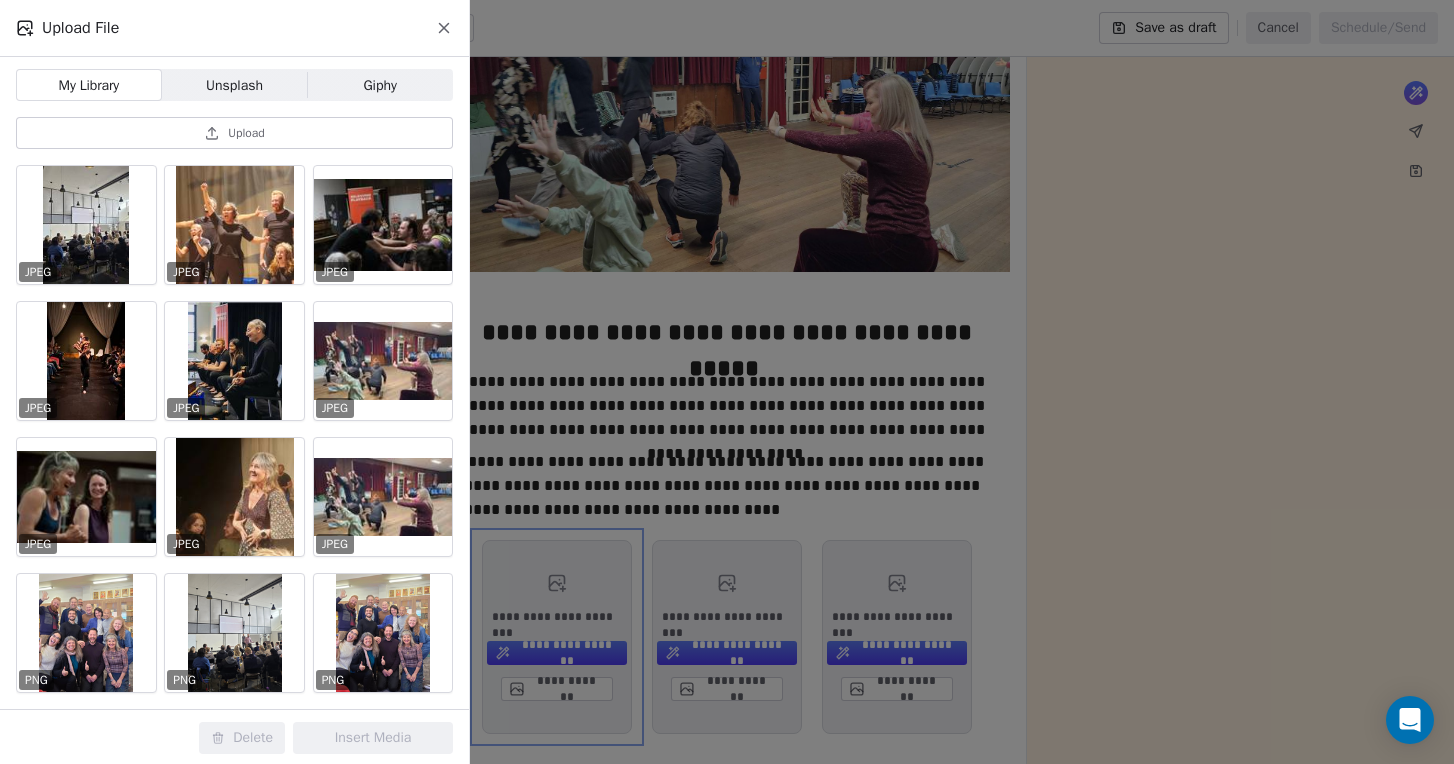 click on "Upload" at bounding box center (246, 133) 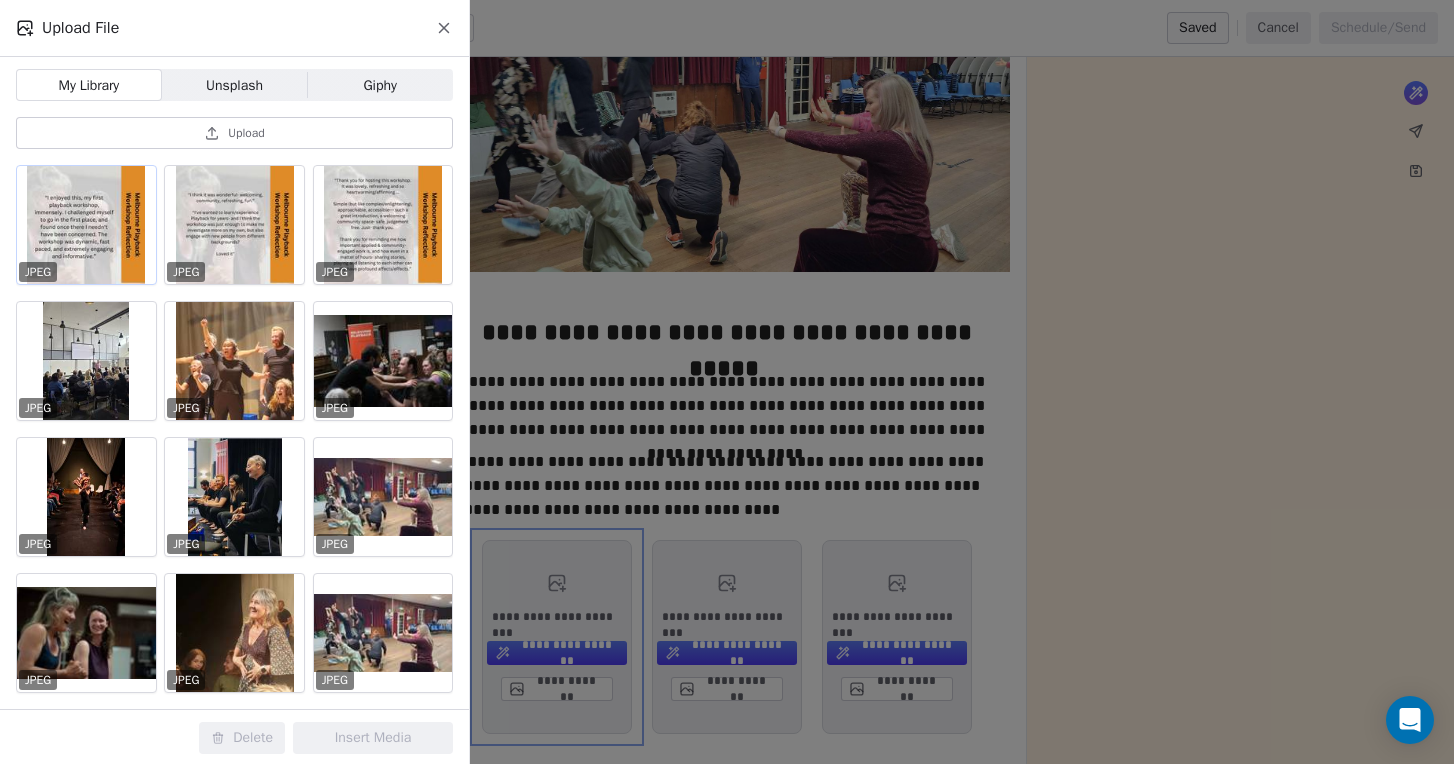 click at bounding box center [86, 225] 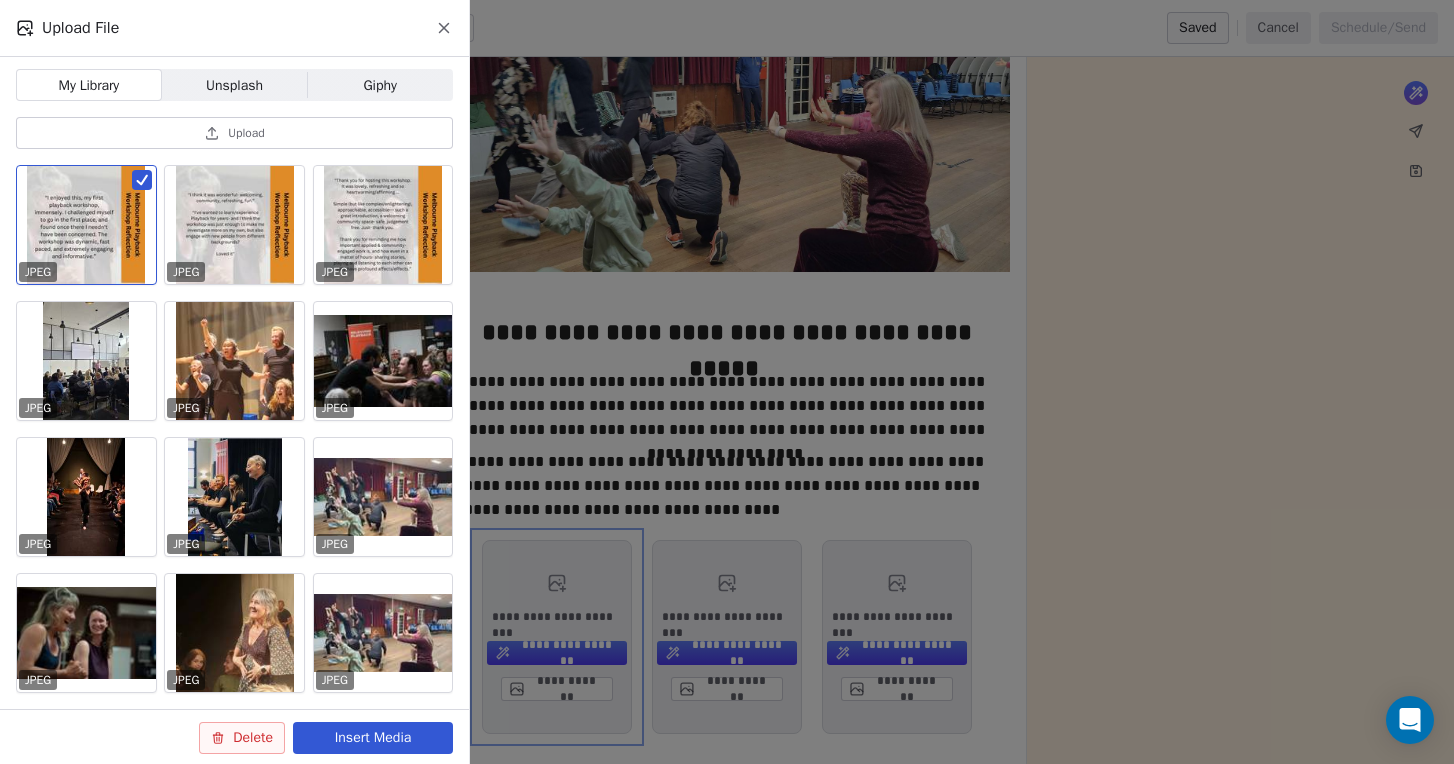 click on "Insert Media" at bounding box center (373, 738) 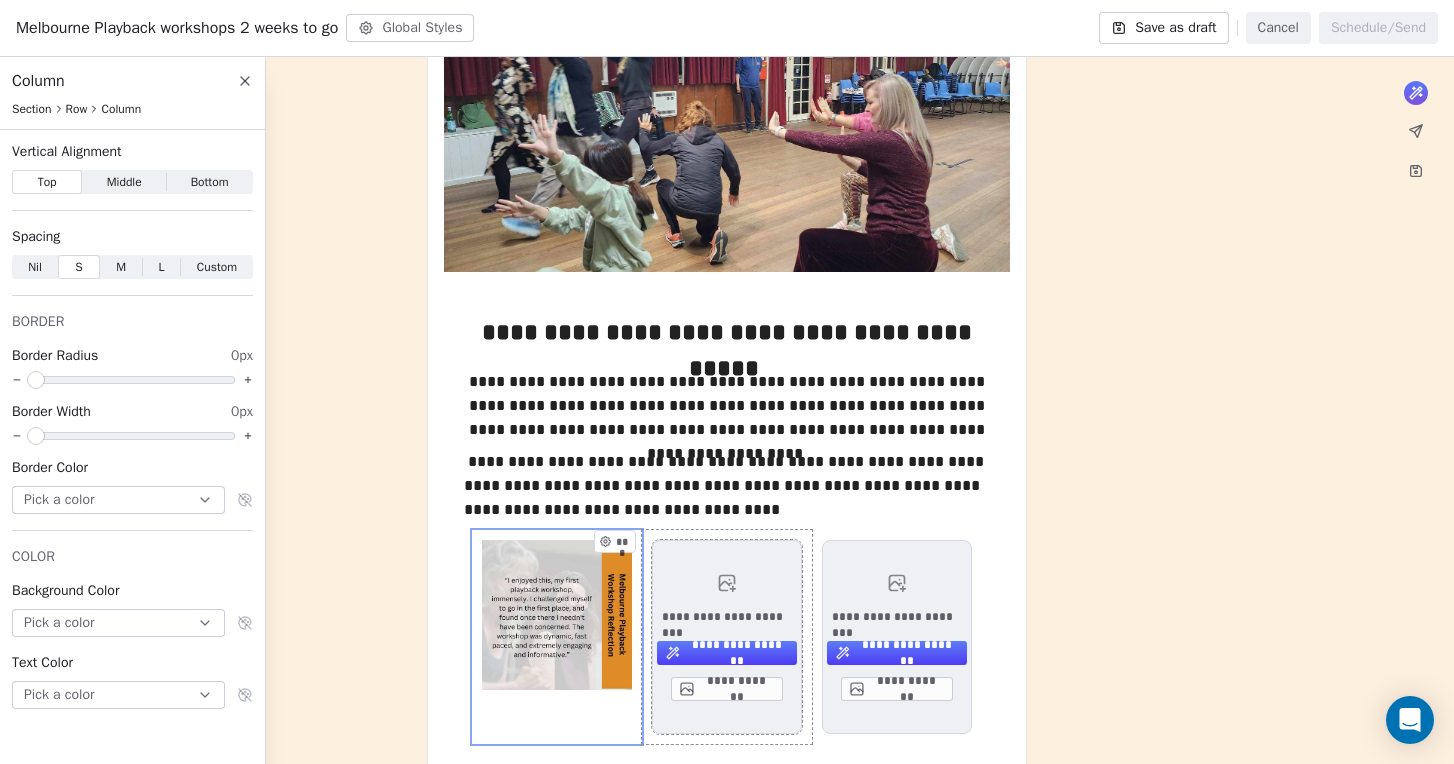 click on "**********" at bounding box center [726, 689] 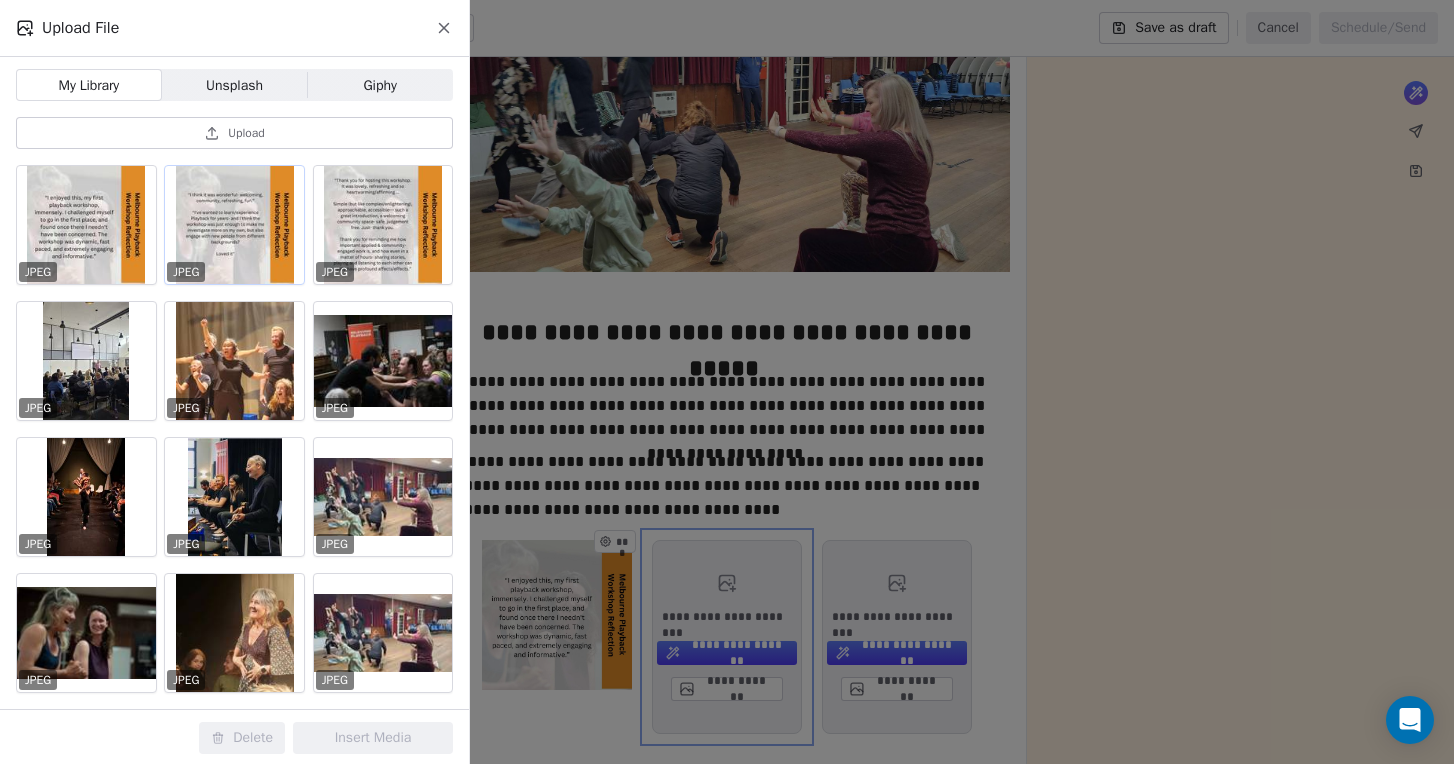 click at bounding box center [234, 225] 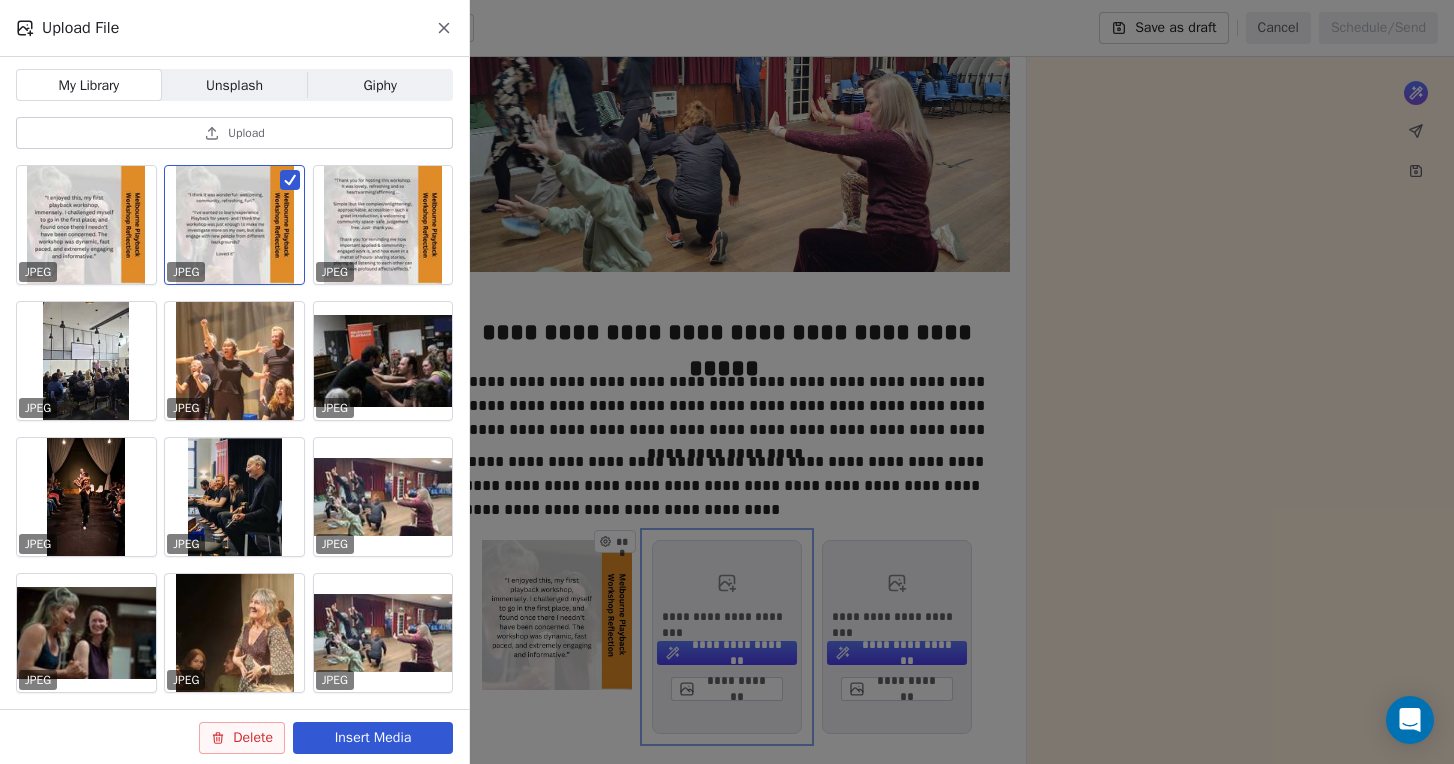 click on "Delete Insert Media" at bounding box center [326, 738] 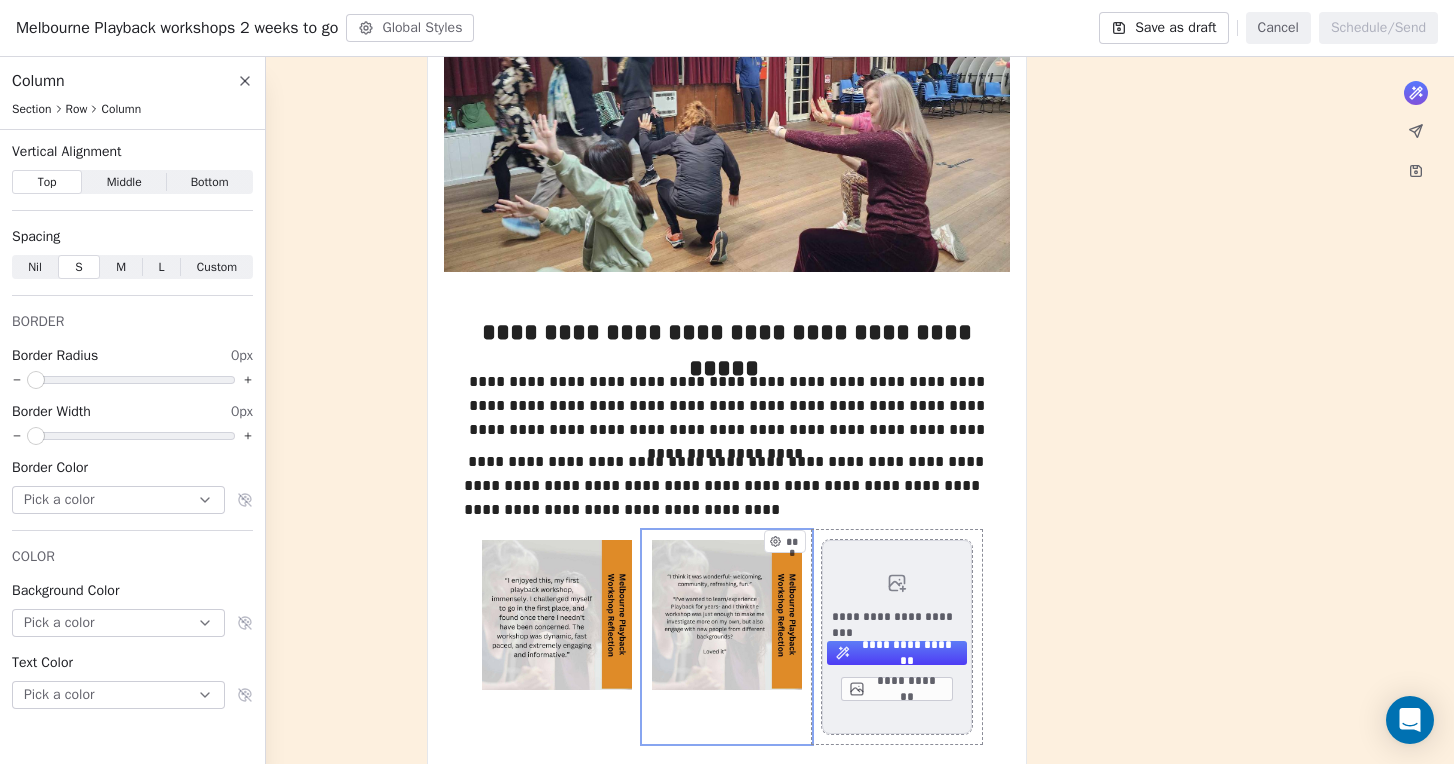click on "**********" at bounding box center (896, 689) 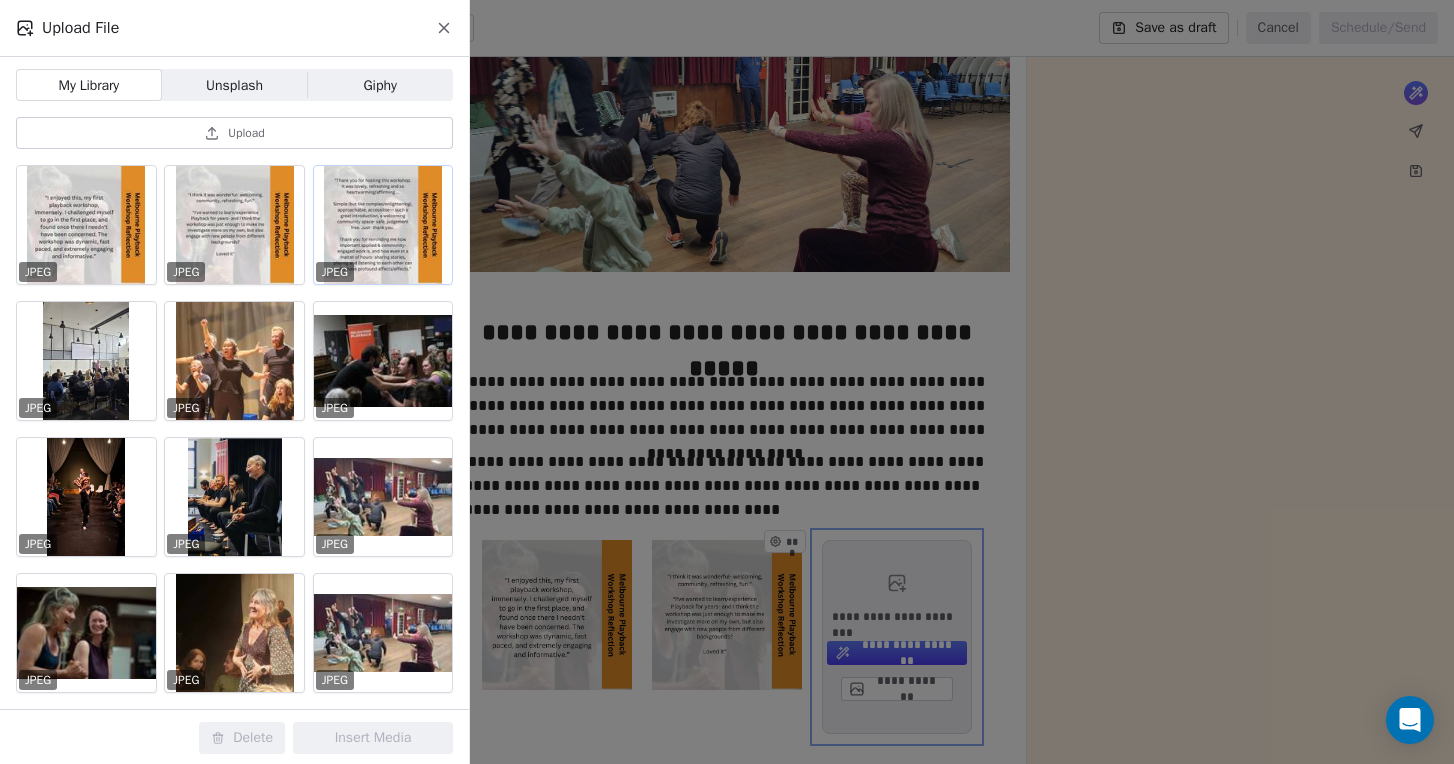 click at bounding box center (383, 225) 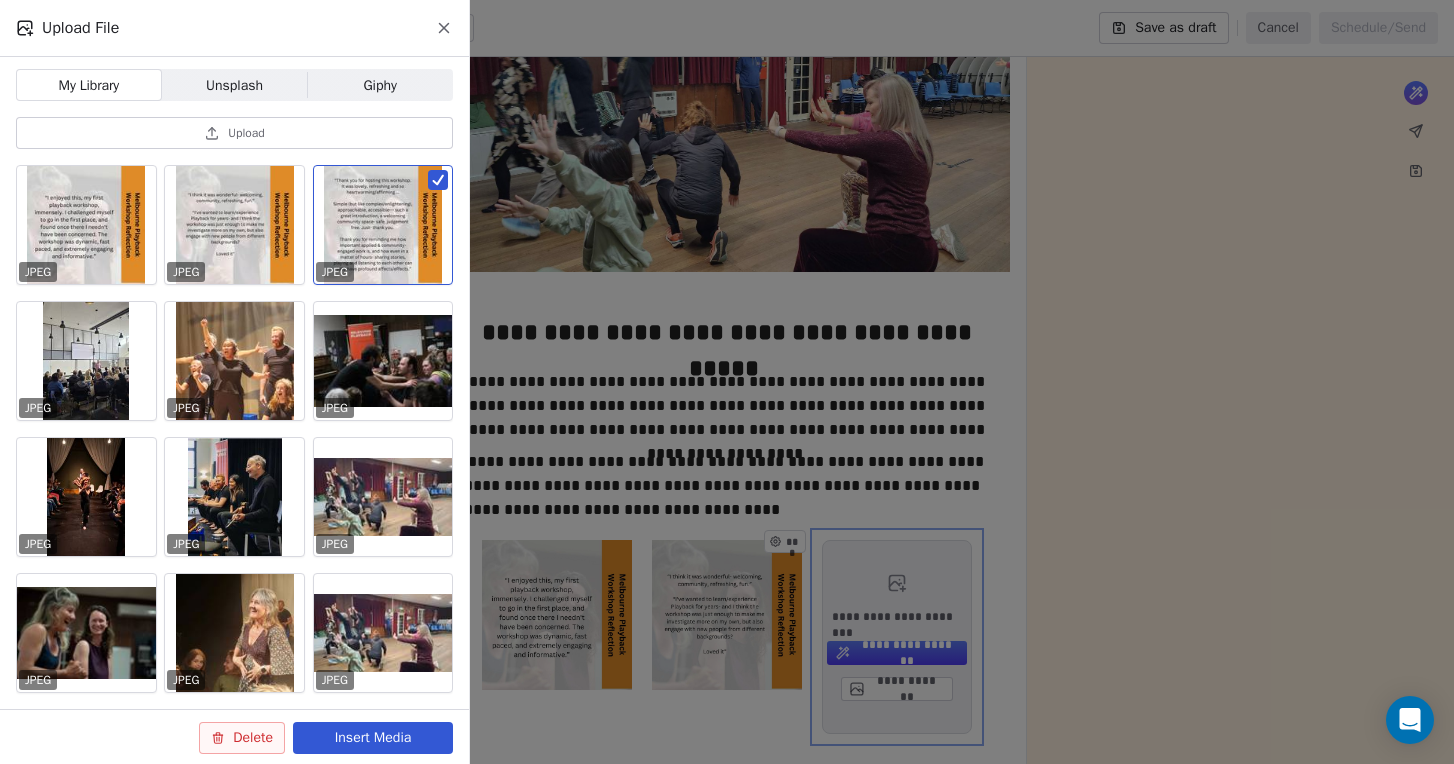 click on "Insert Media" at bounding box center (373, 738) 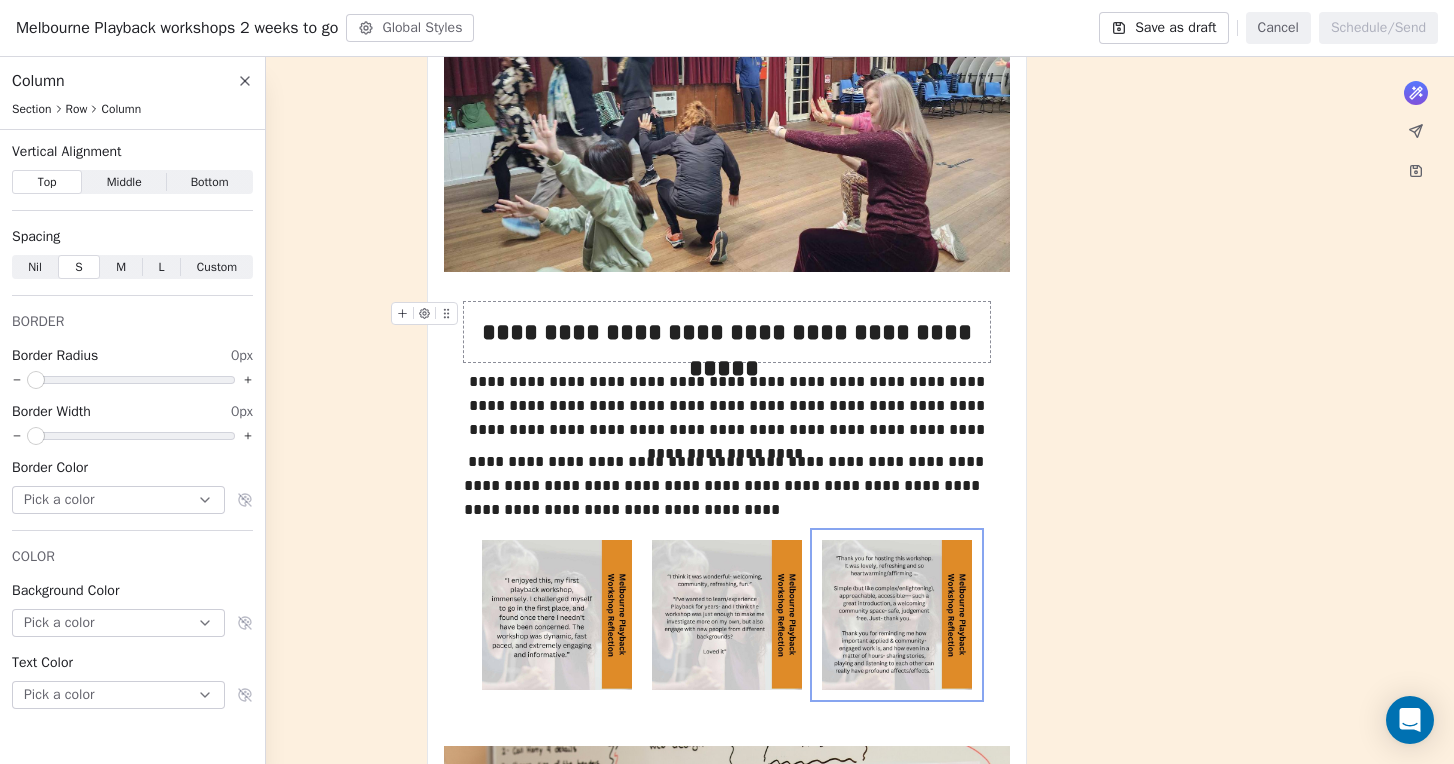 click on "**********" at bounding box center (727, 332) 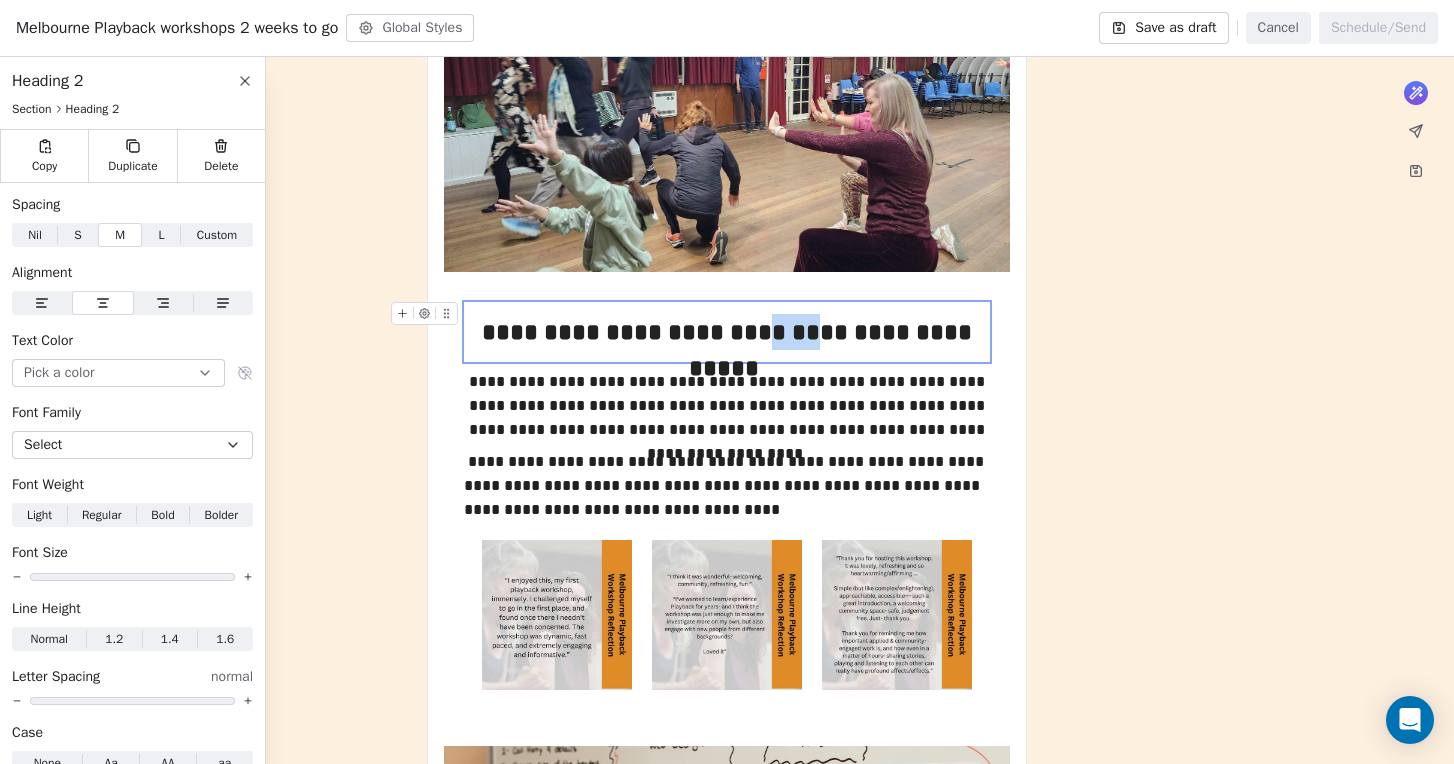 click on "**********" at bounding box center (727, 332) 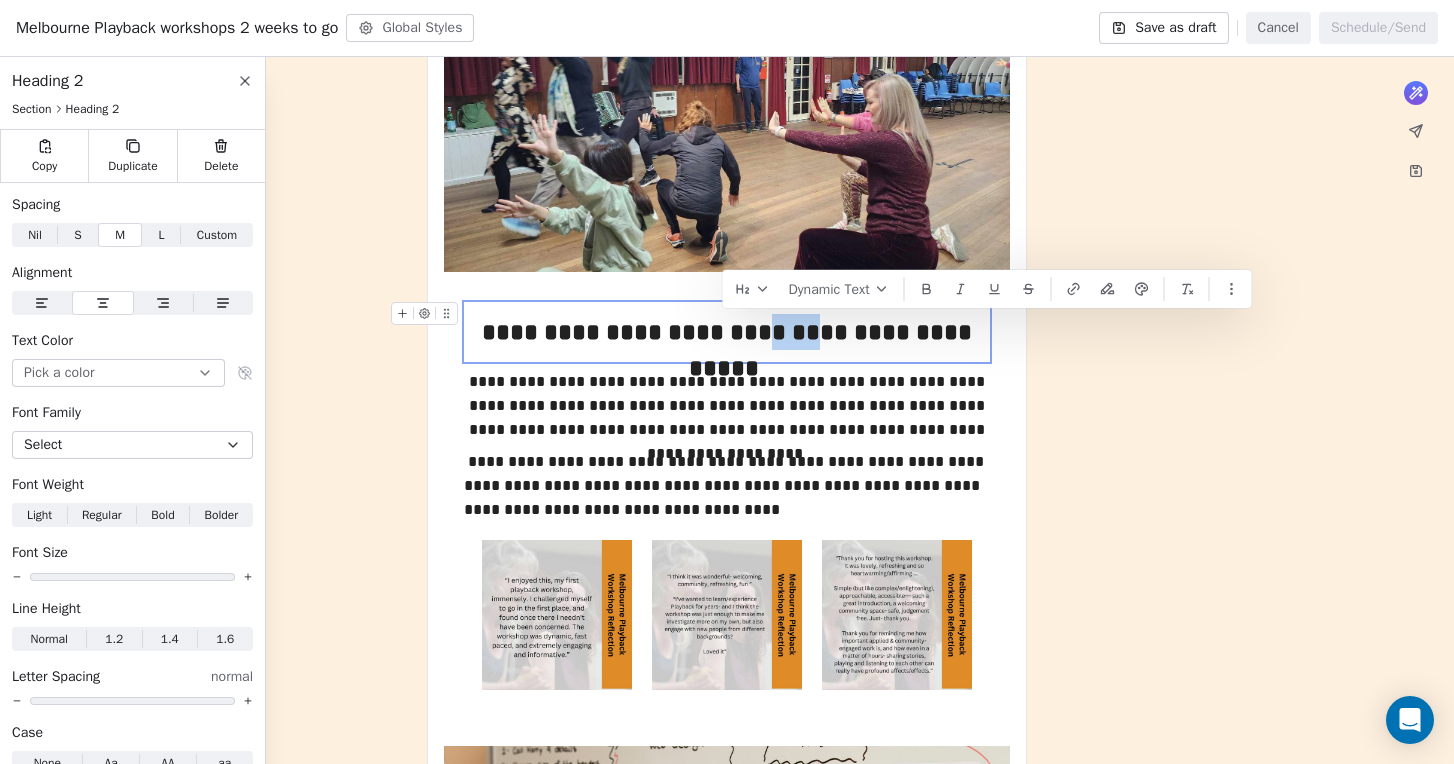 click on "**********" at bounding box center (727, 332) 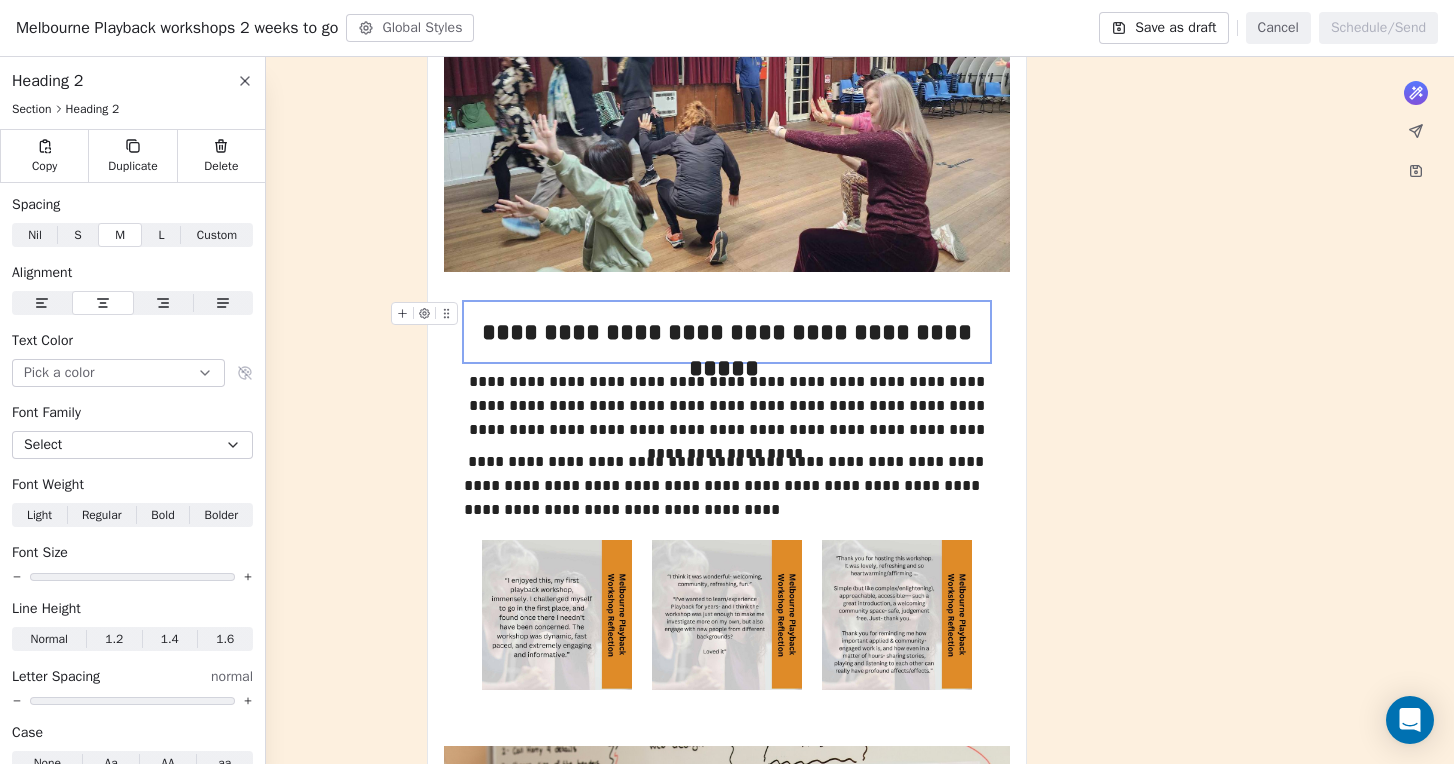 click on "**********" at bounding box center (727, 332) 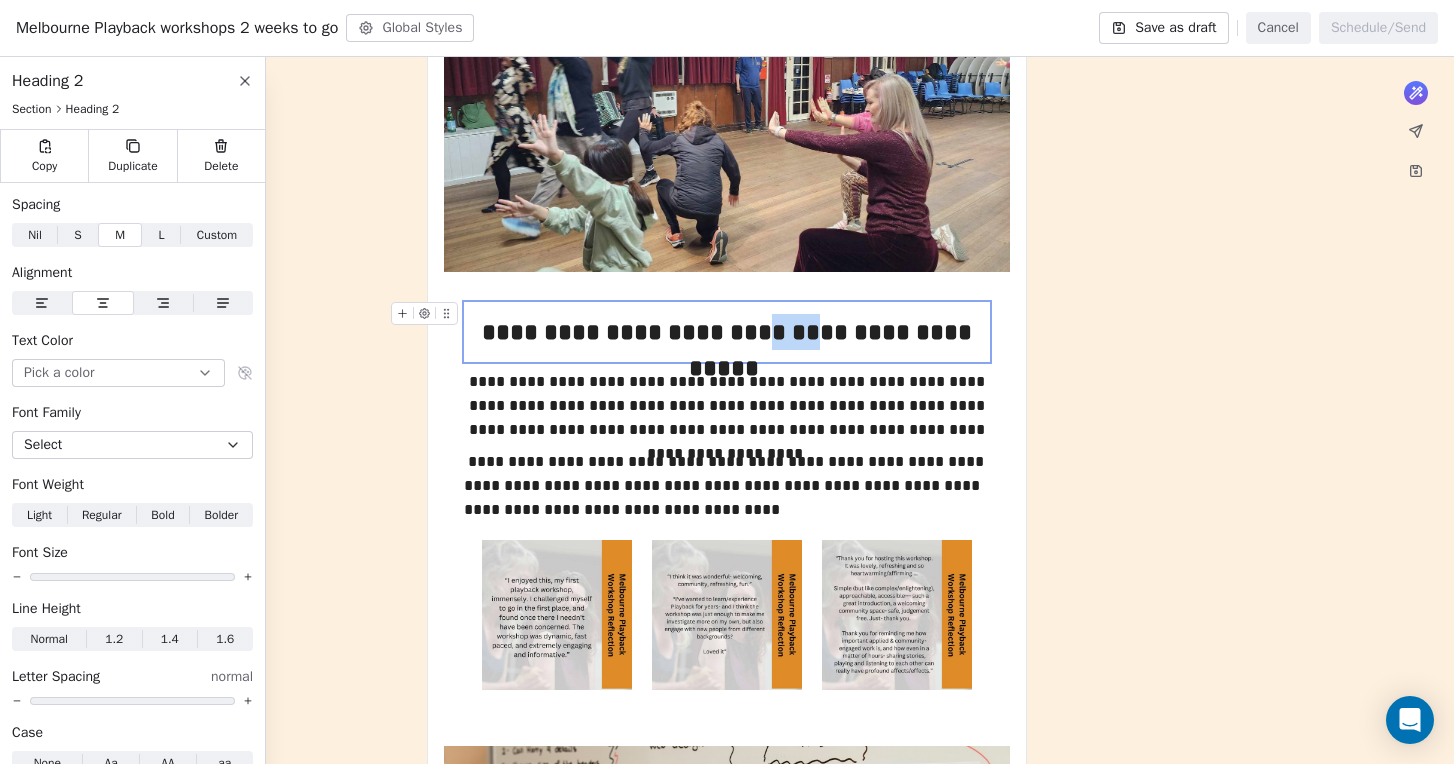 click on "**********" at bounding box center [727, 332] 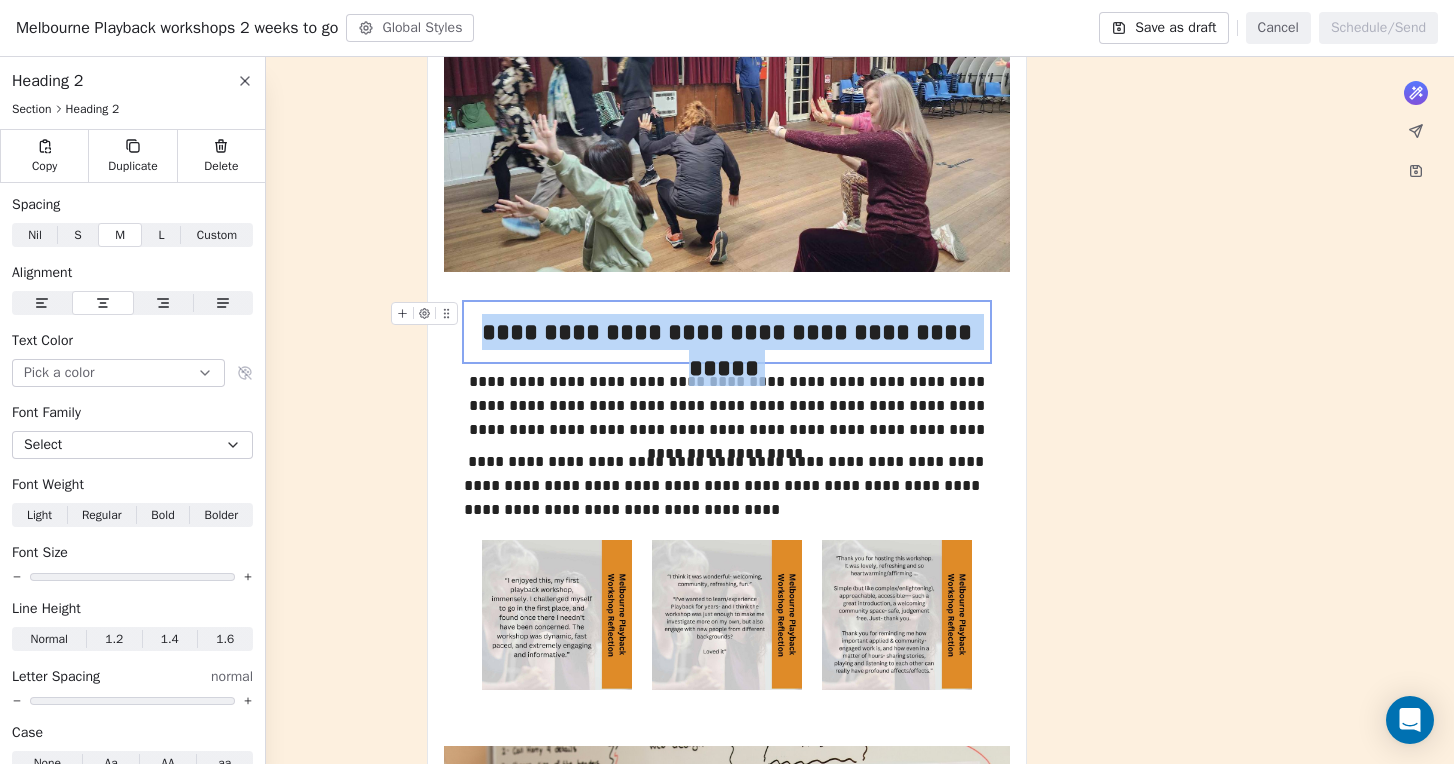 click on "**********" at bounding box center [727, 332] 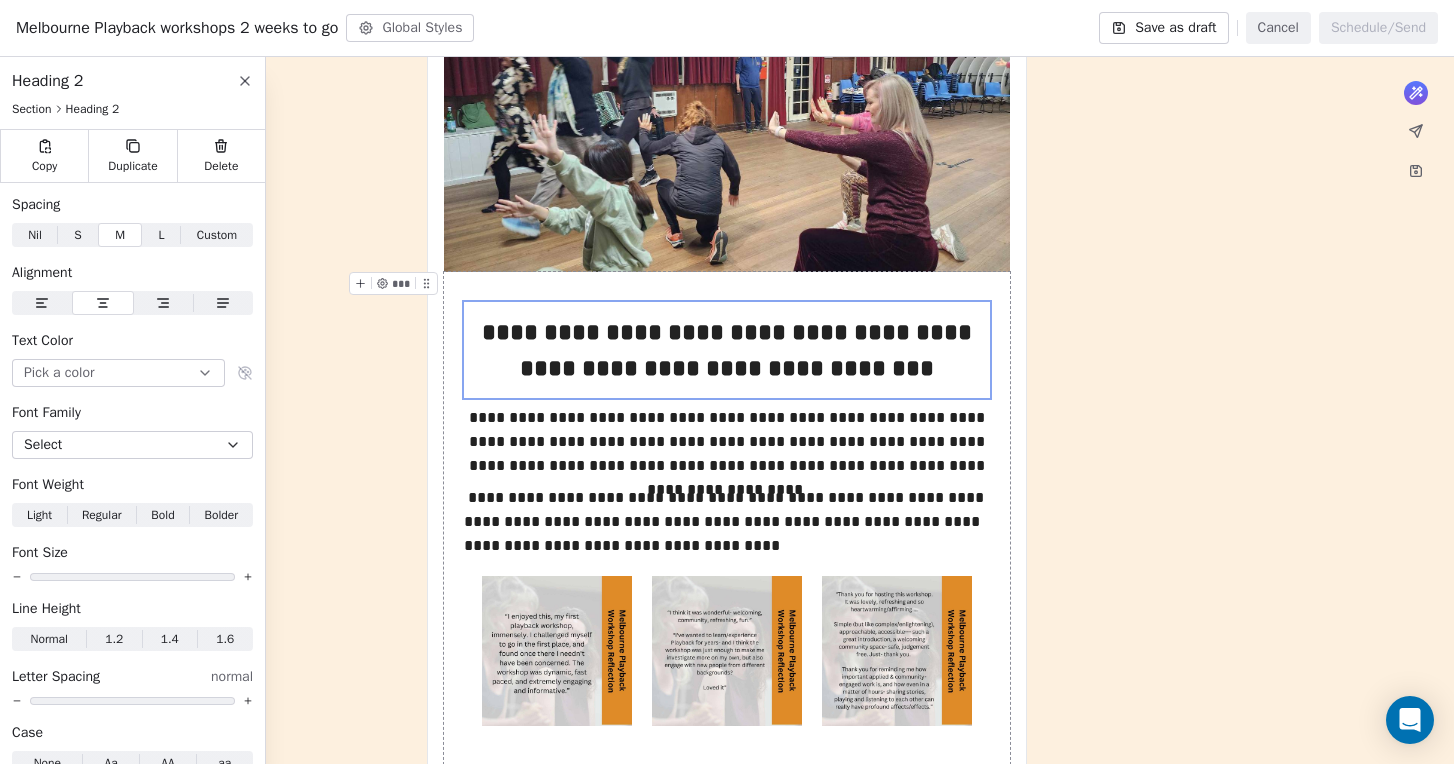 click on "What would you like to create email about? or ***" at bounding box center [727, 1119] 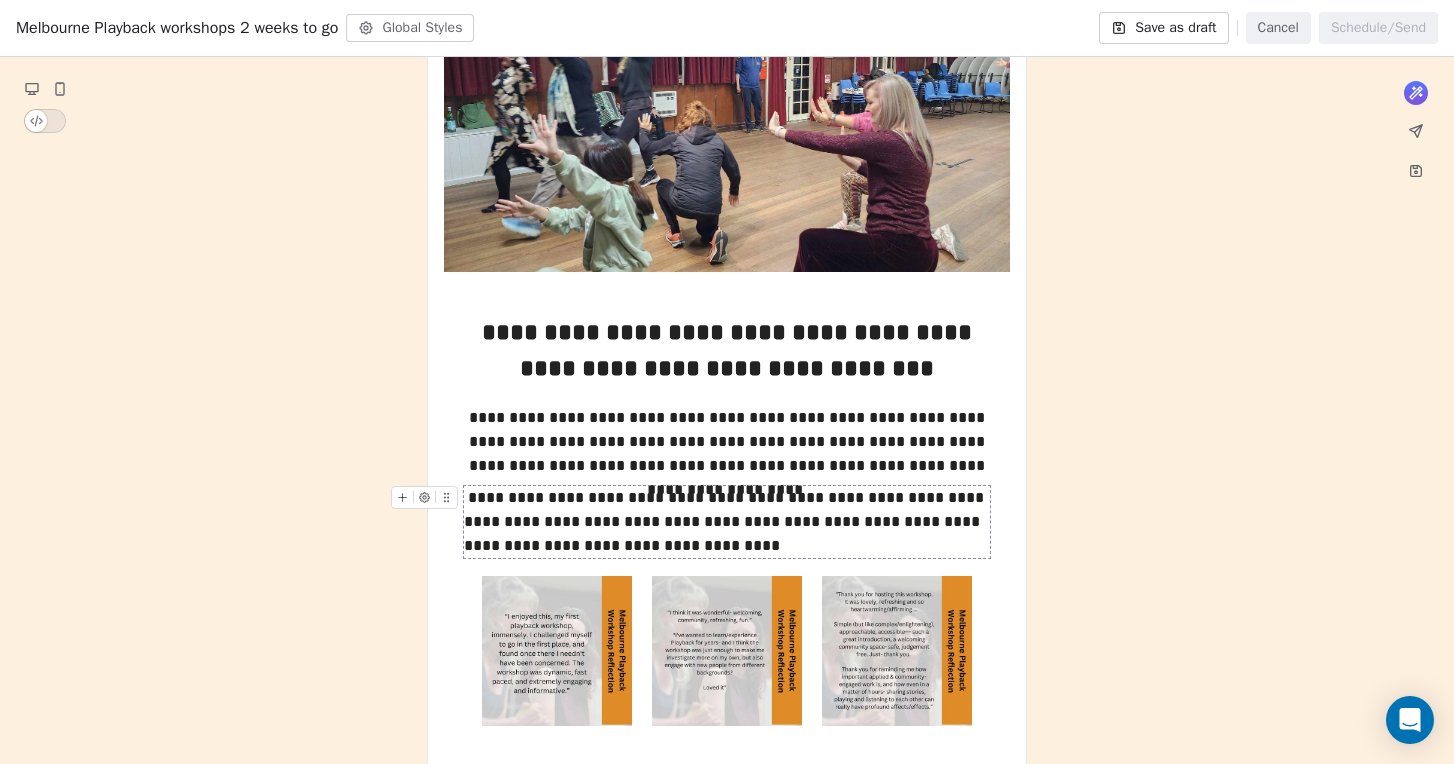 click on "**********" at bounding box center (727, 522) 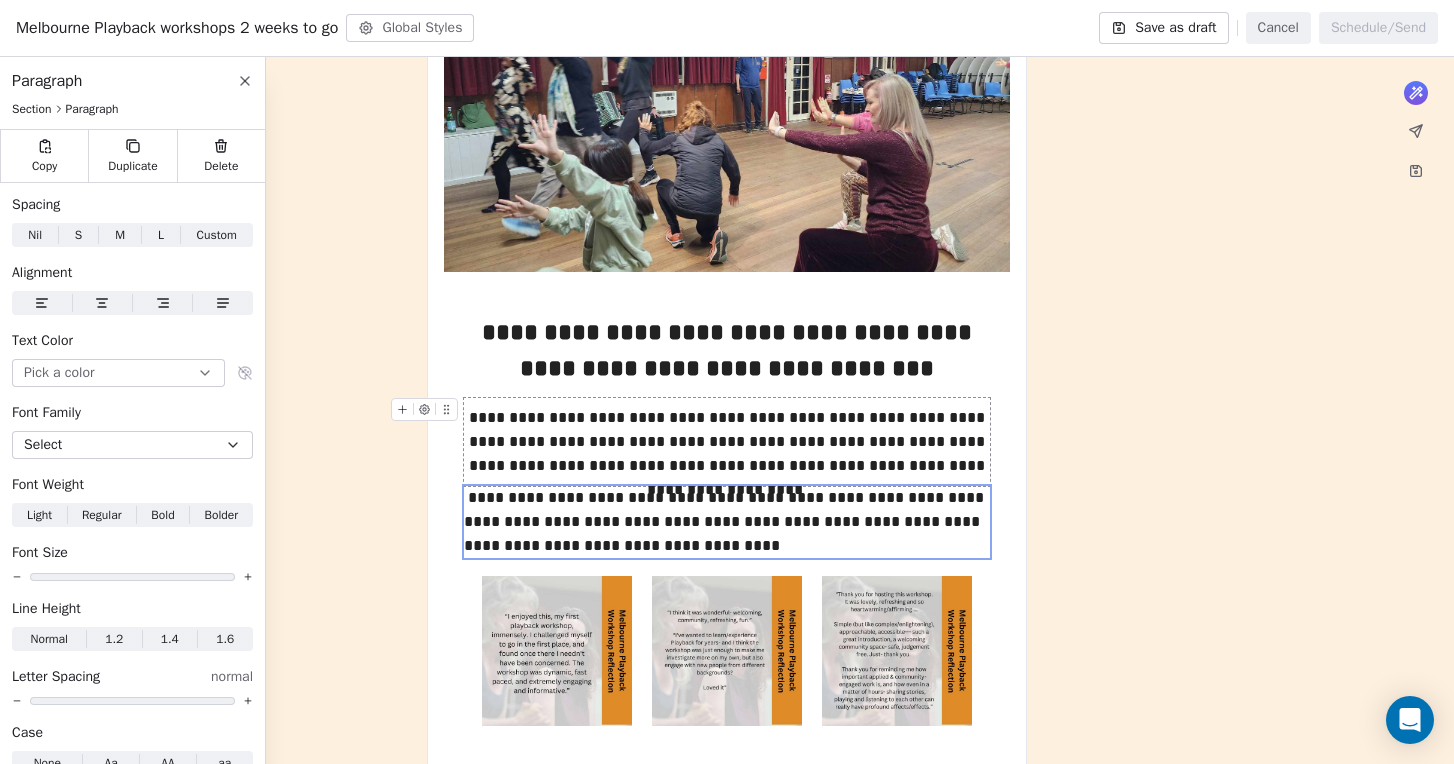 click on "**********" at bounding box center (727, 442) 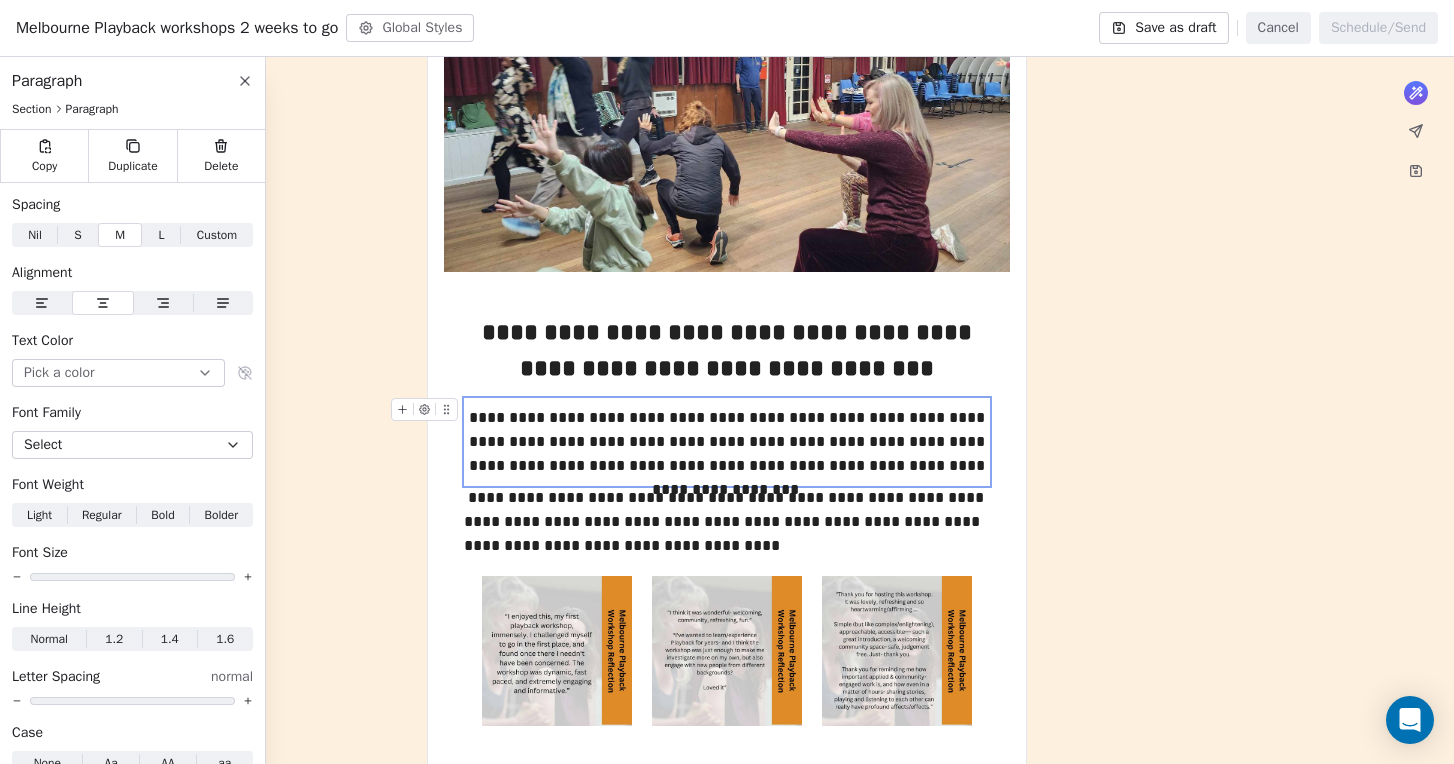 click on "**********" at bounding box center [727, 442] 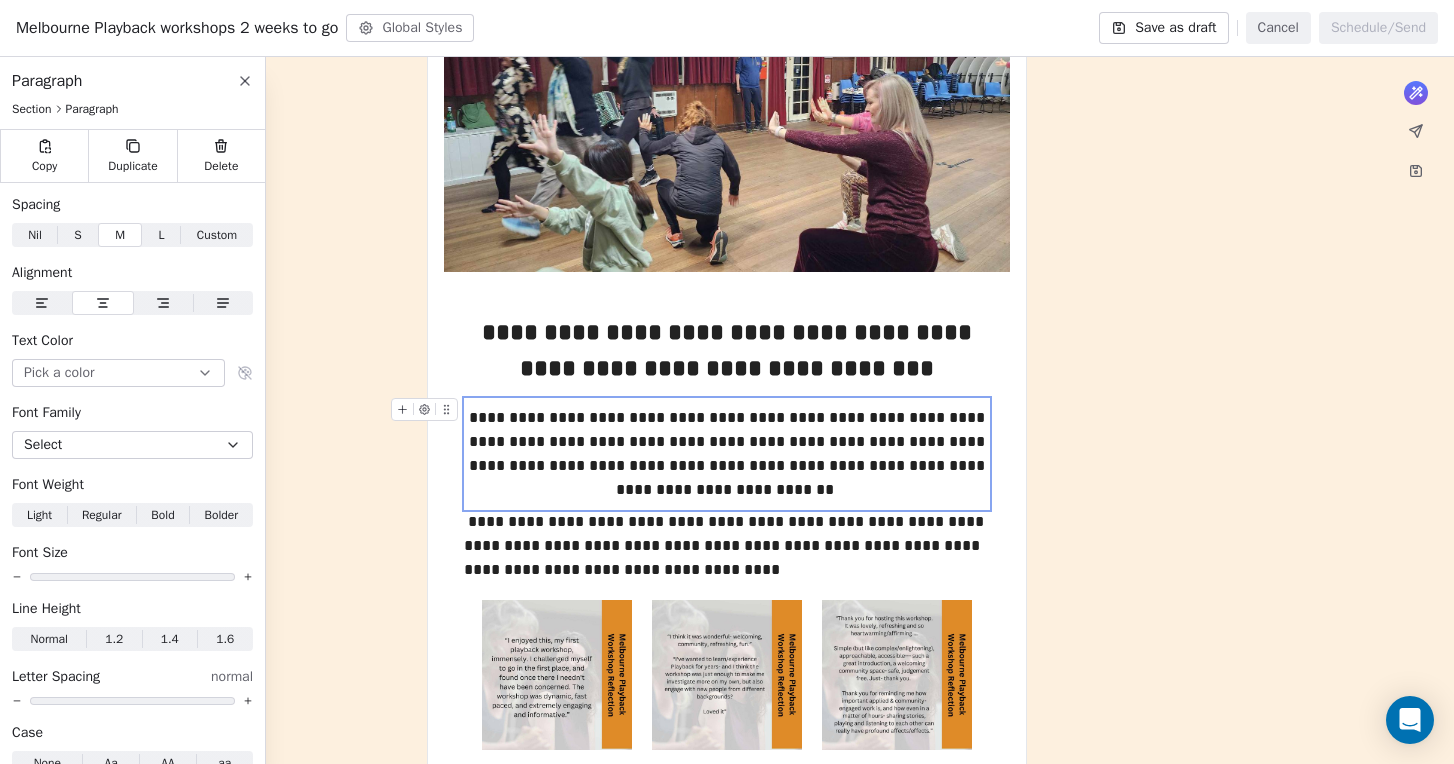 click on "**********" at bounding box center [727, 454] 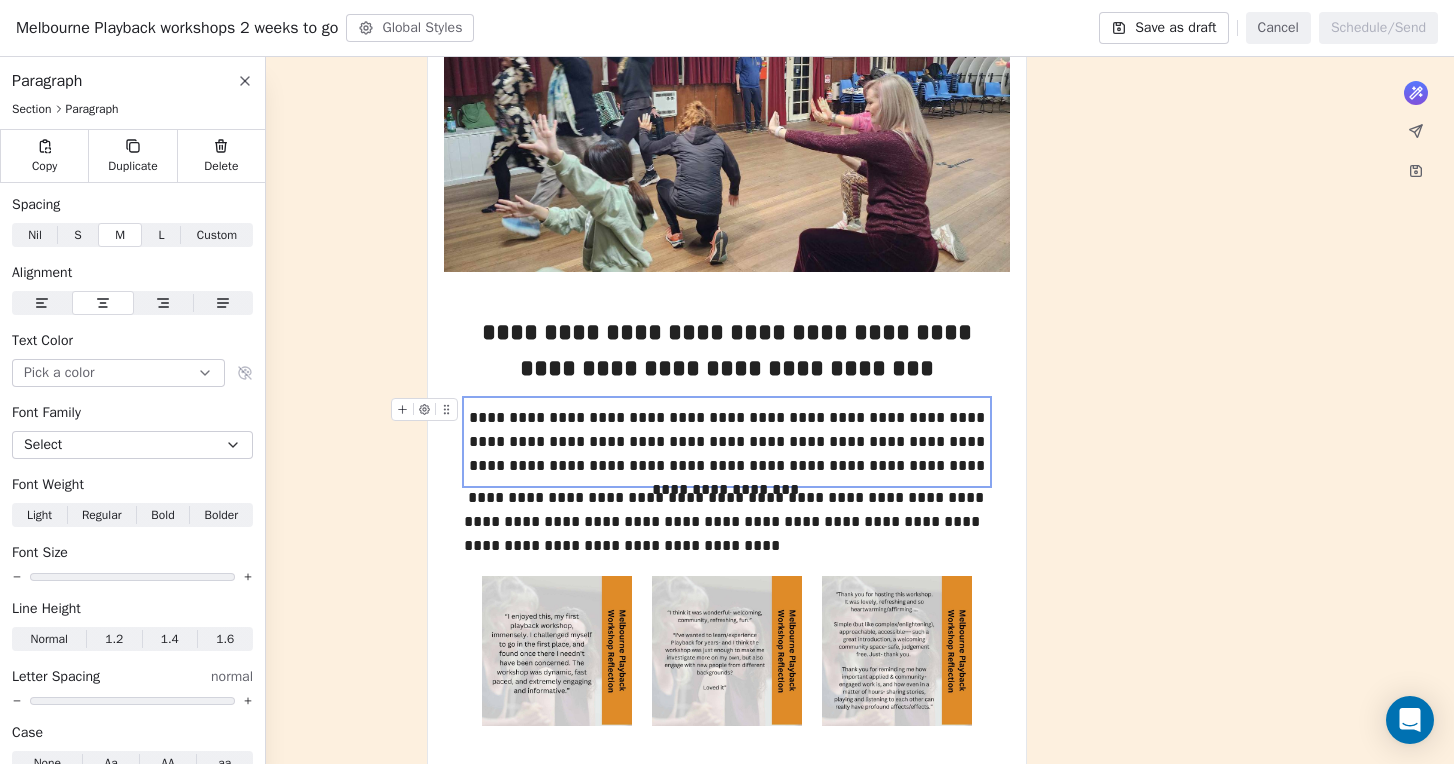 click on "**********" at bounding box center (727, 442) 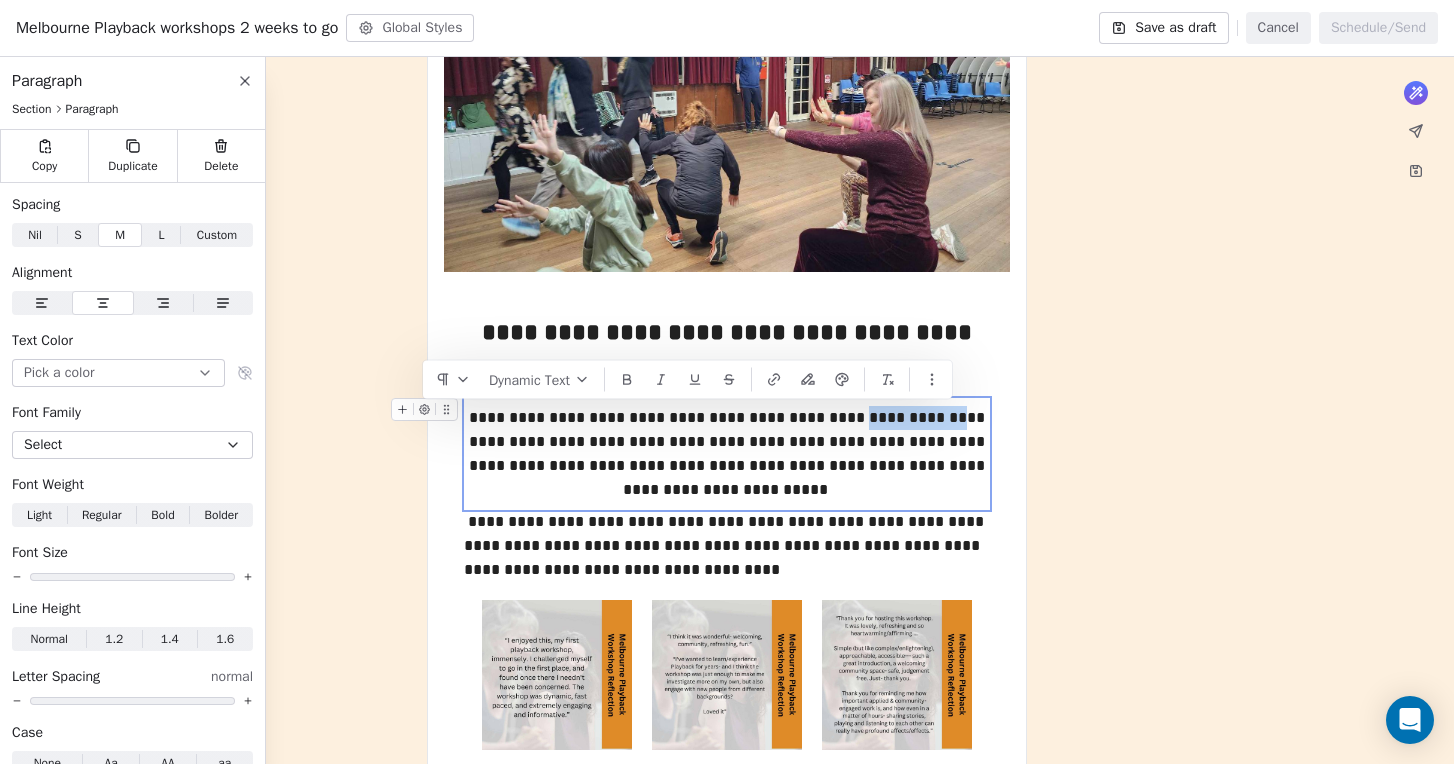 drag, startPoint x: 951, startPoint y: 416, endPoint x: 869, endPoint y: 424, distance: 82.38932 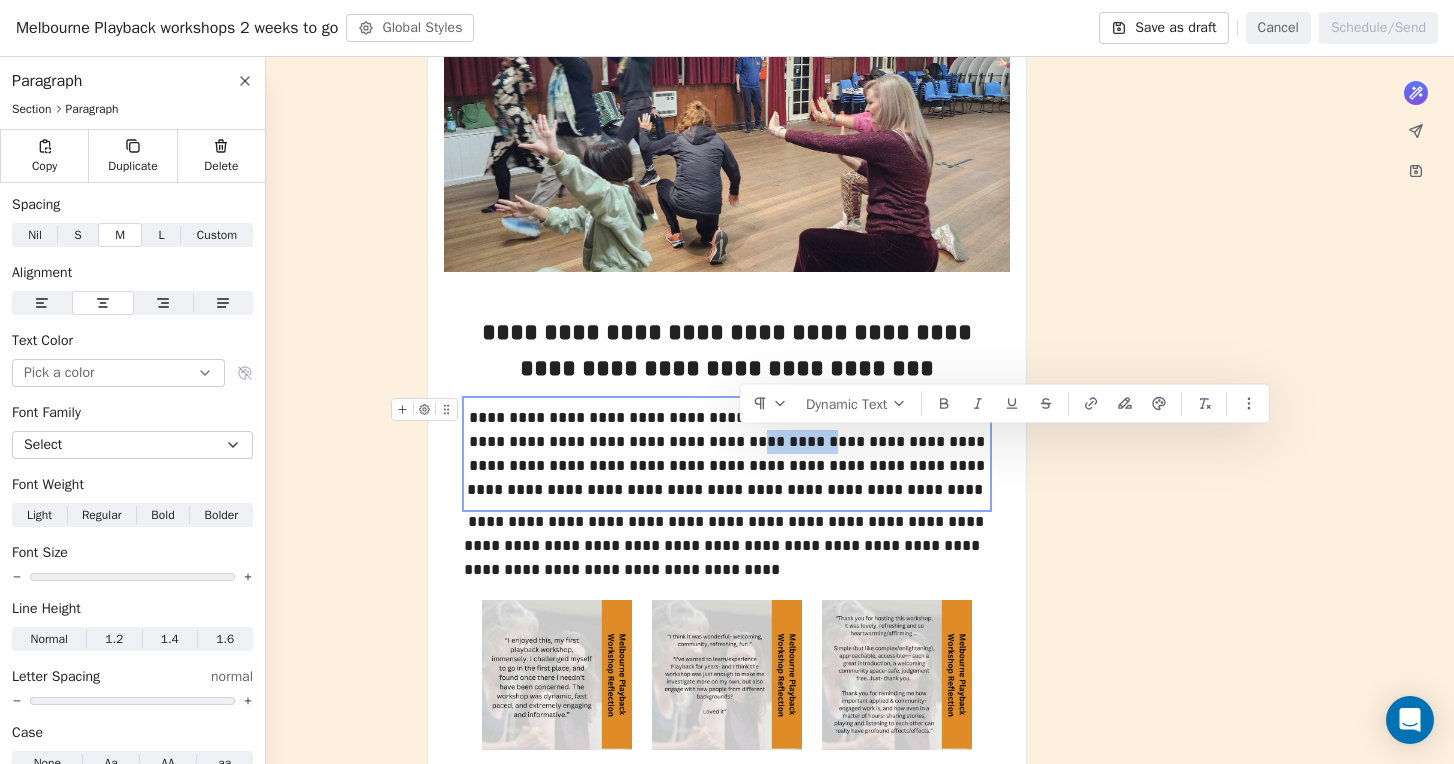 drag, startPoint x: 807, startPoint y: 441, endPoint x: 739, endPoint y: 441, distance: 68 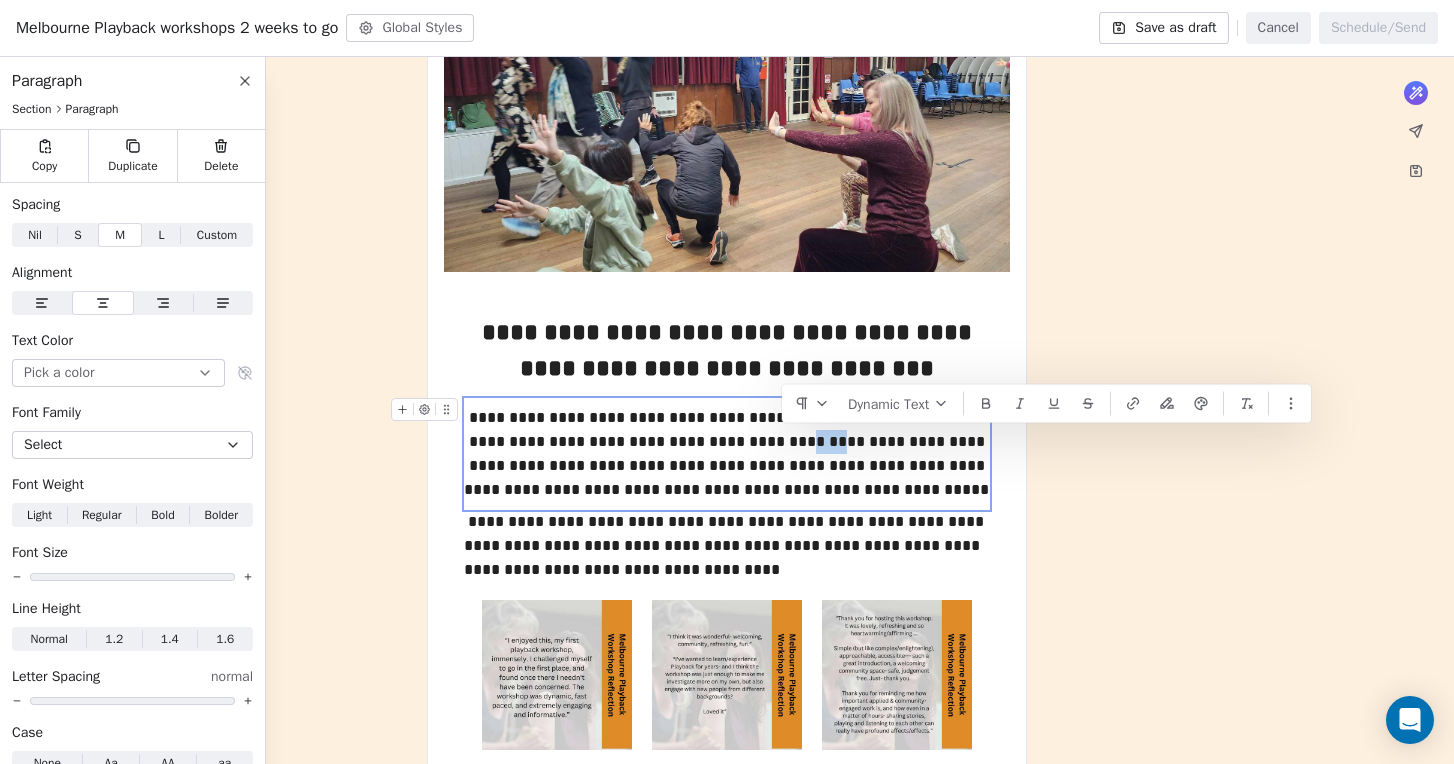 drag, startPoint x: 782, startPoint y: 445, endPoint x: 808, endPoint y: 444, distance: 26.019224 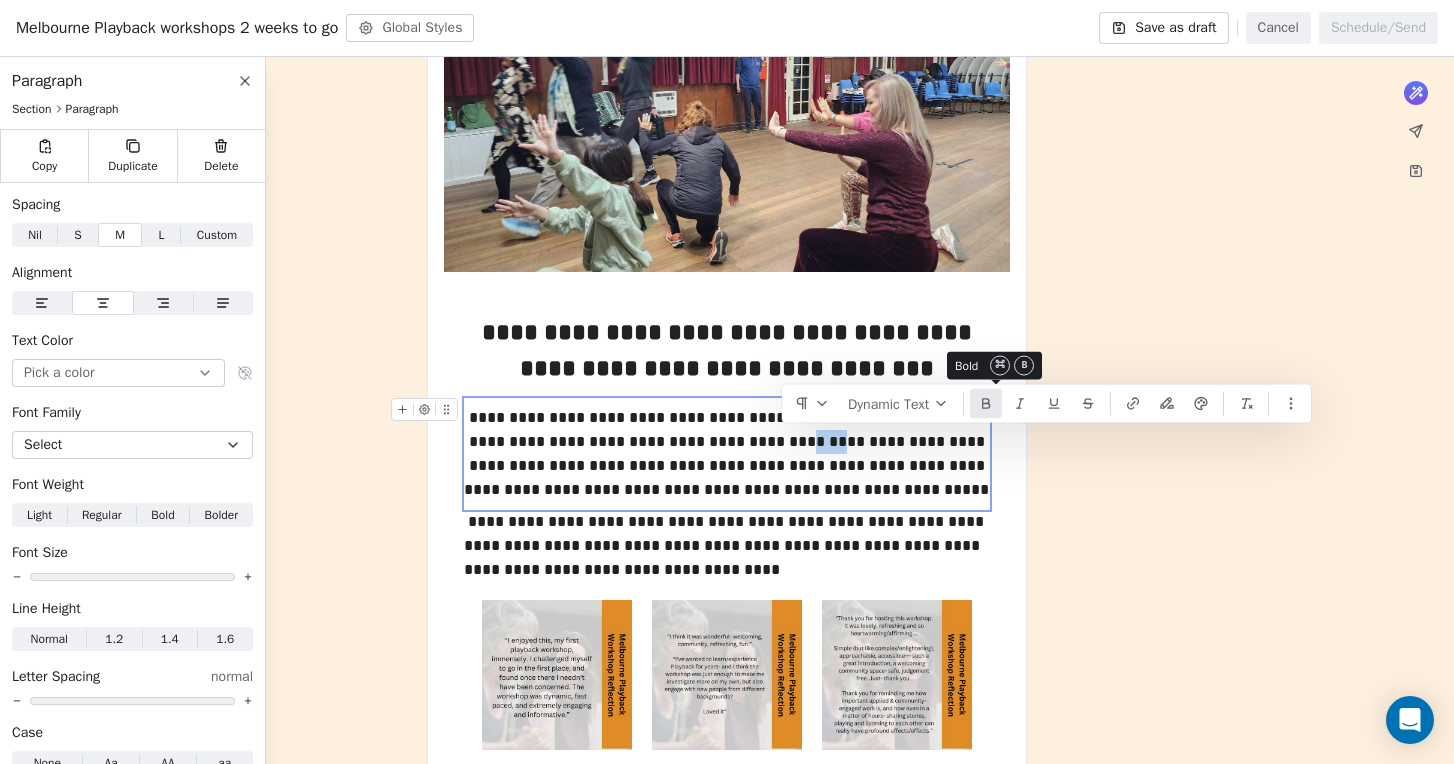 click 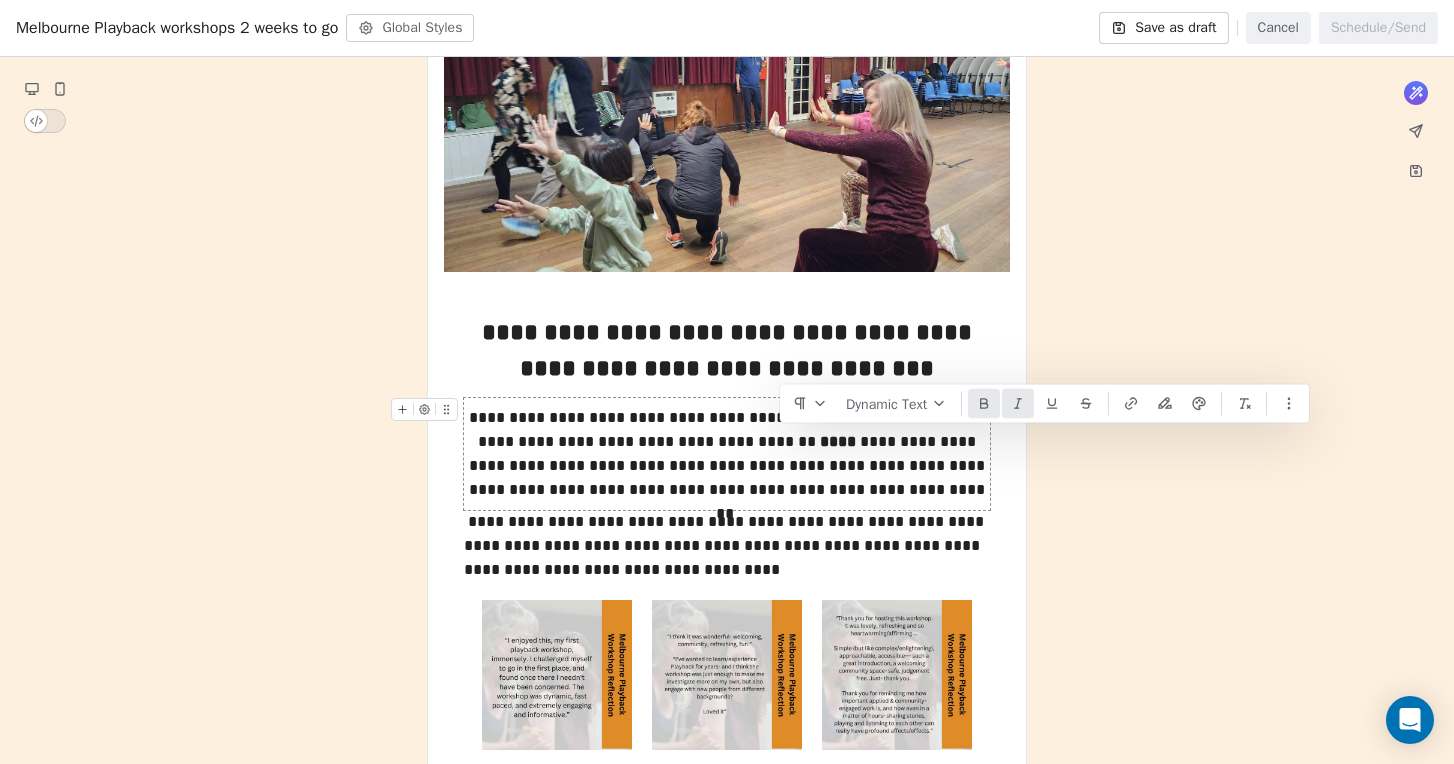 click 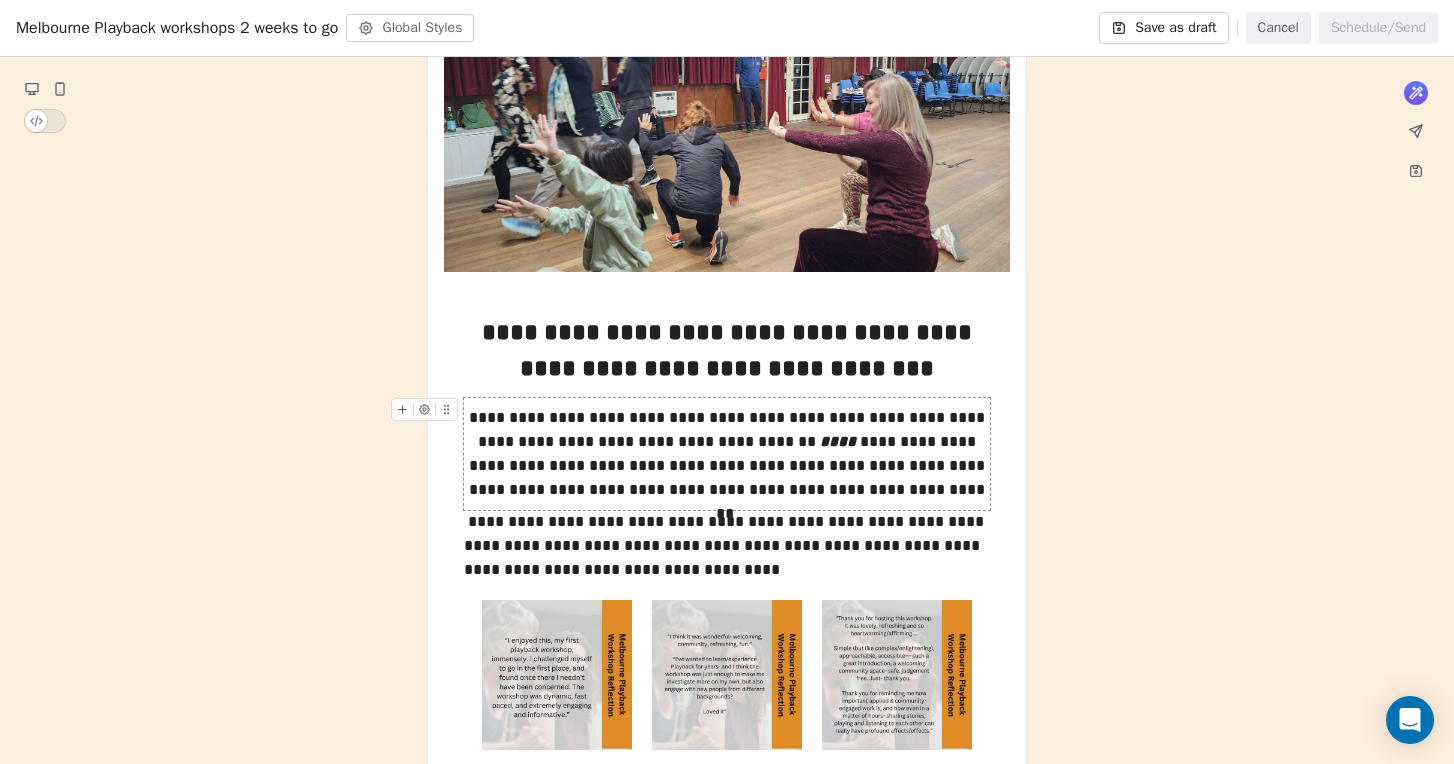 click on "***" at bounding box center (727, 454) 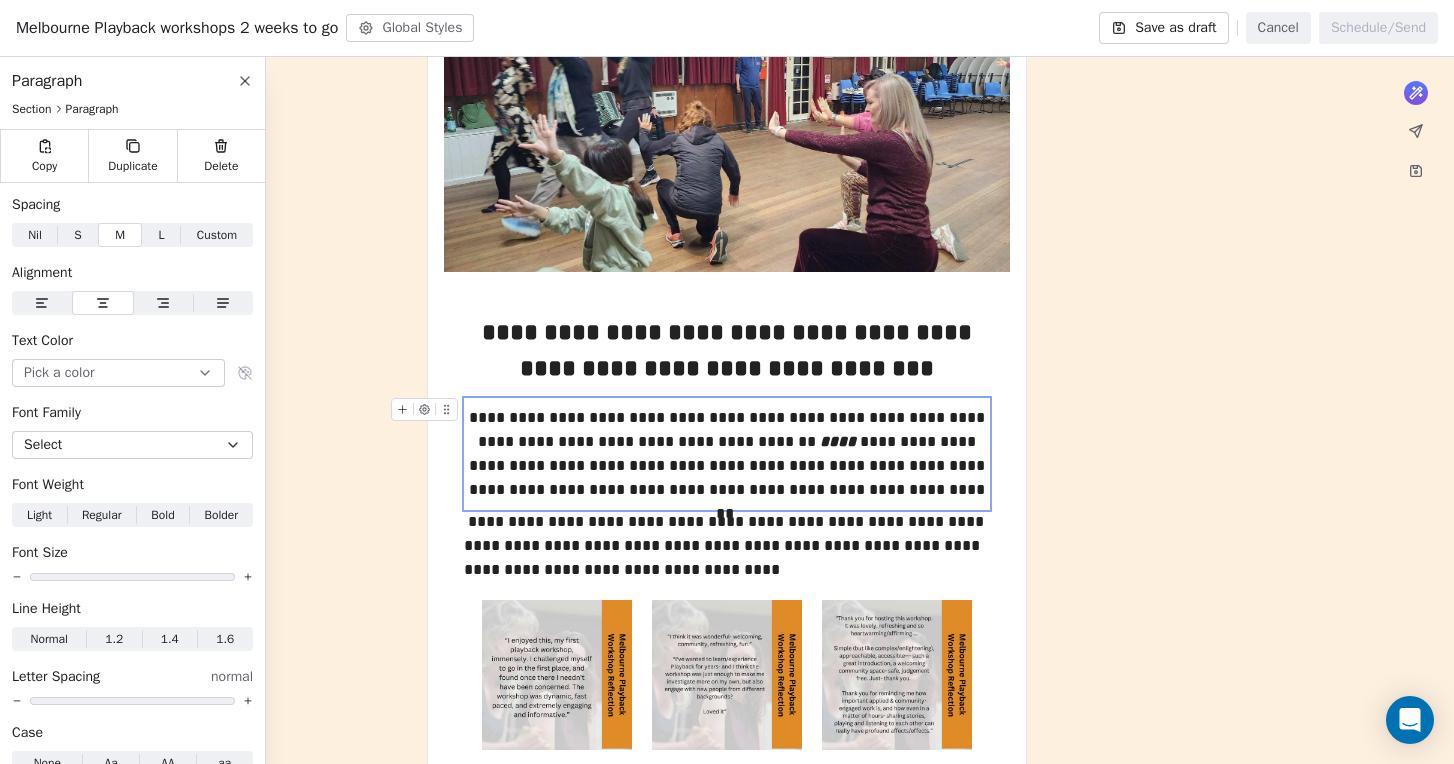 click on "***" at bounding box center (727, 454) 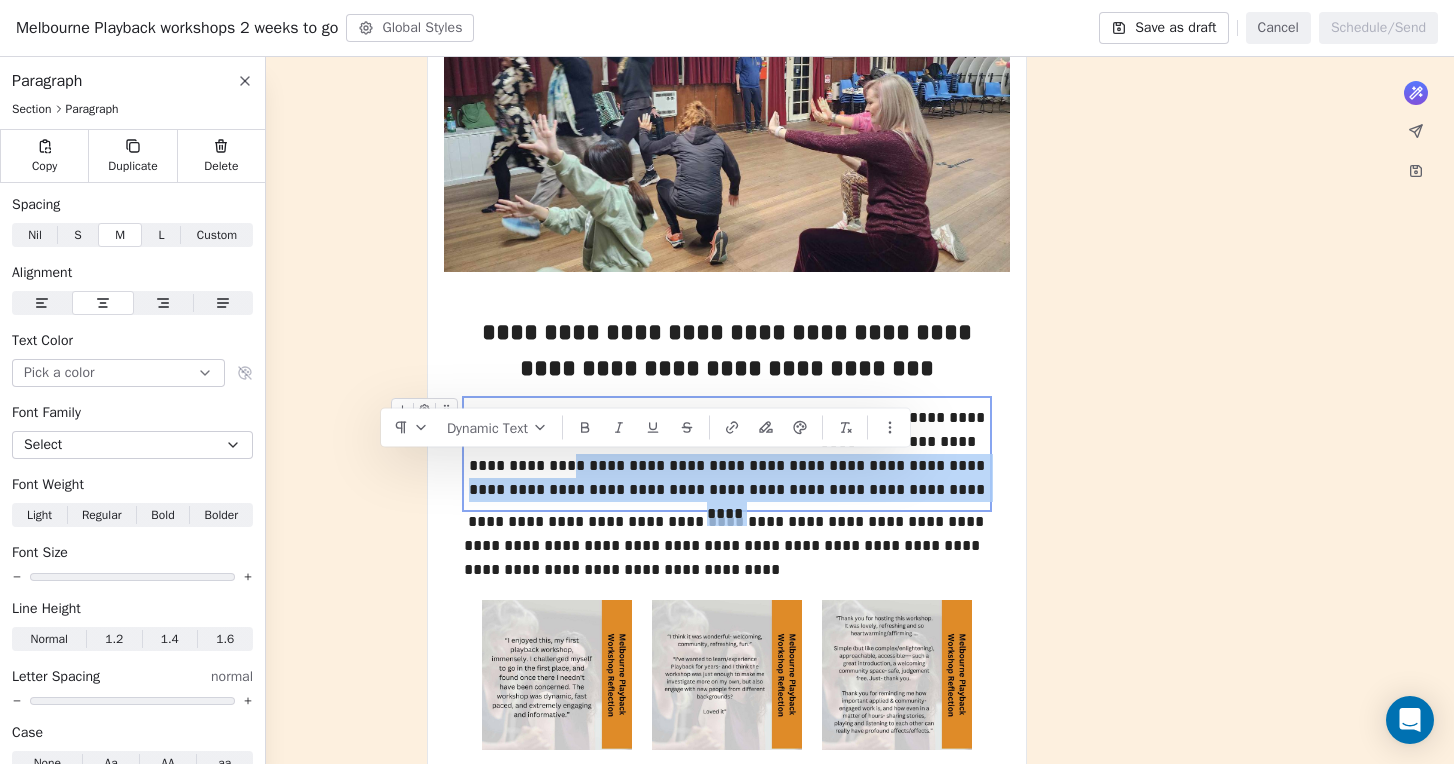 drag, startPoint x: 480, startPoint y: 467, endPoint x: 915, endPoint y: 485, distance: 435.37225 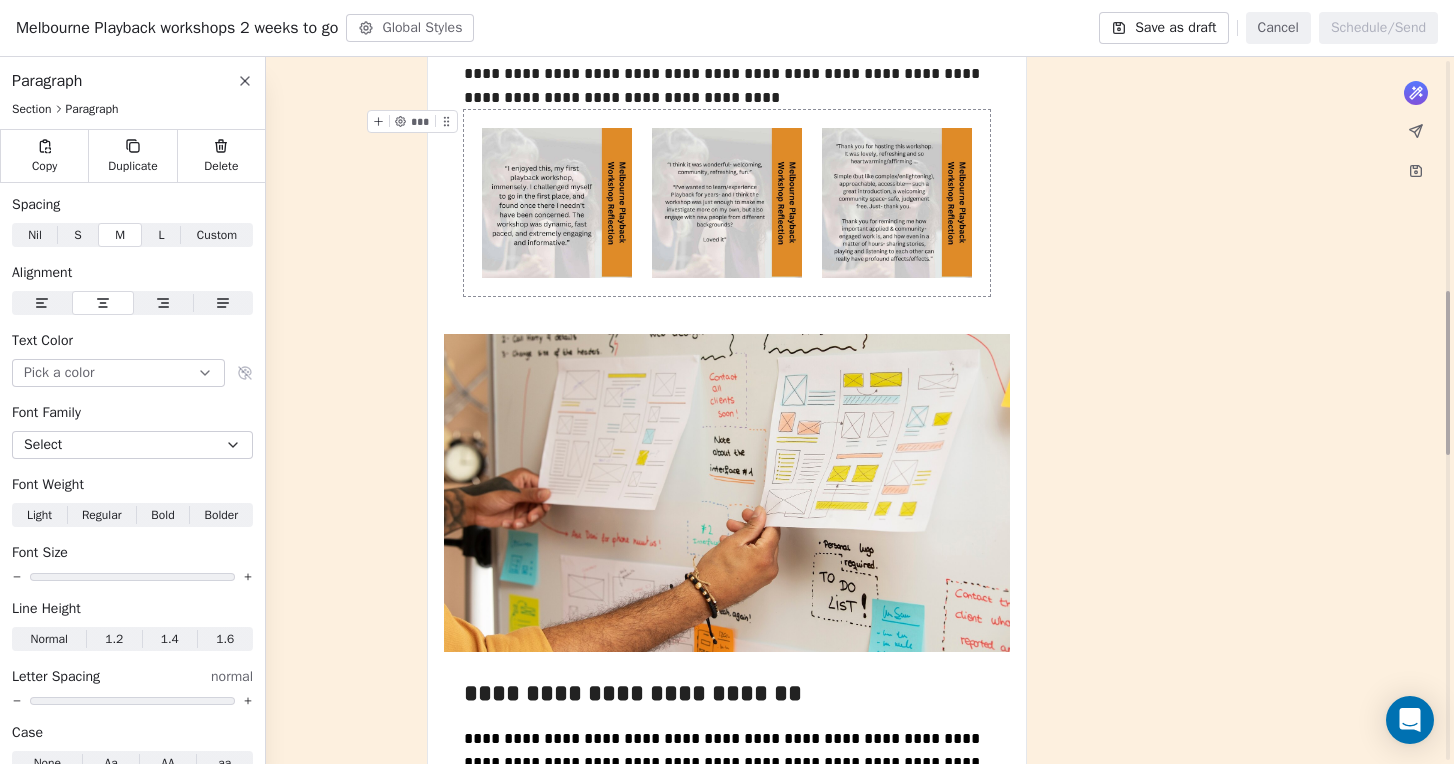scroll, scrollTop: 1004, scrollLeft: 0, axis: vertical 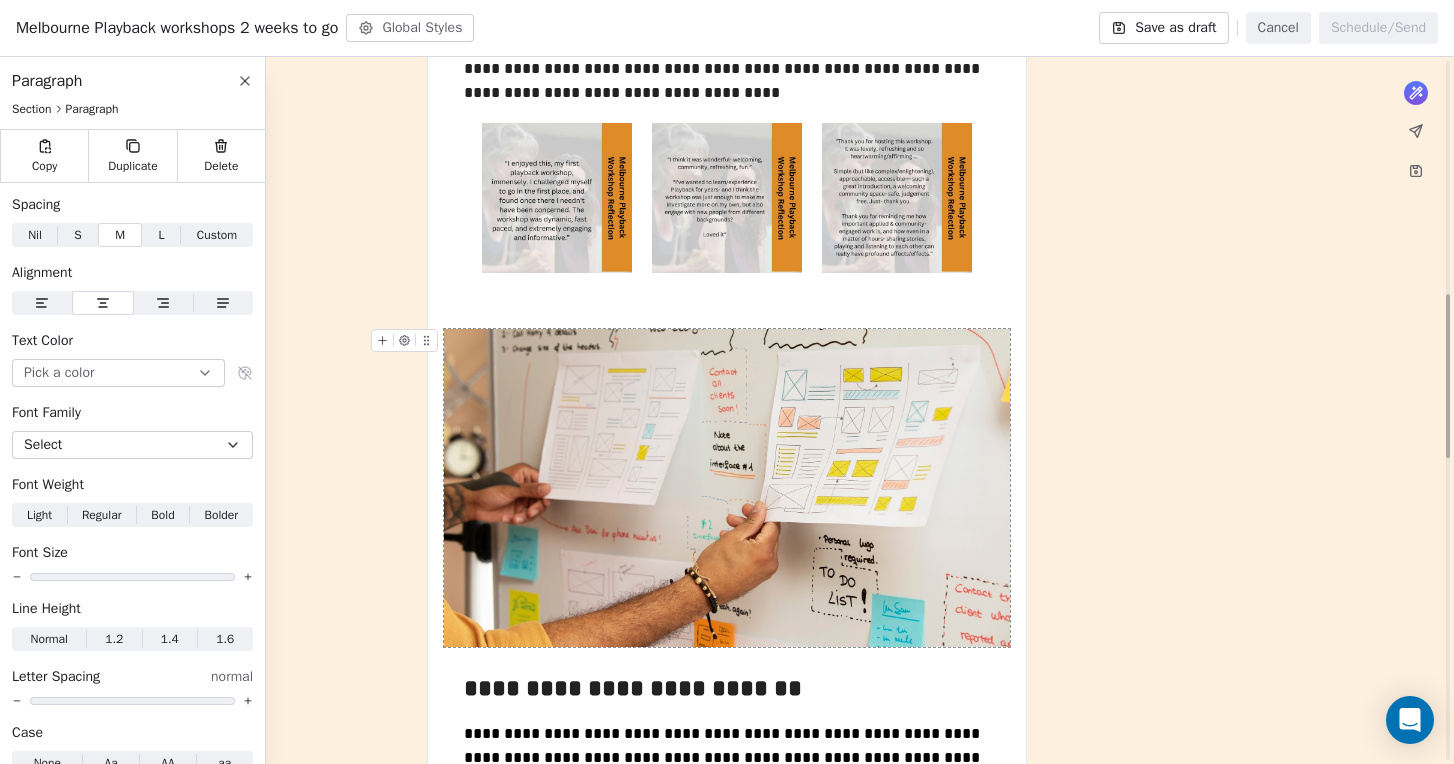click at bounding box center (727, 488) 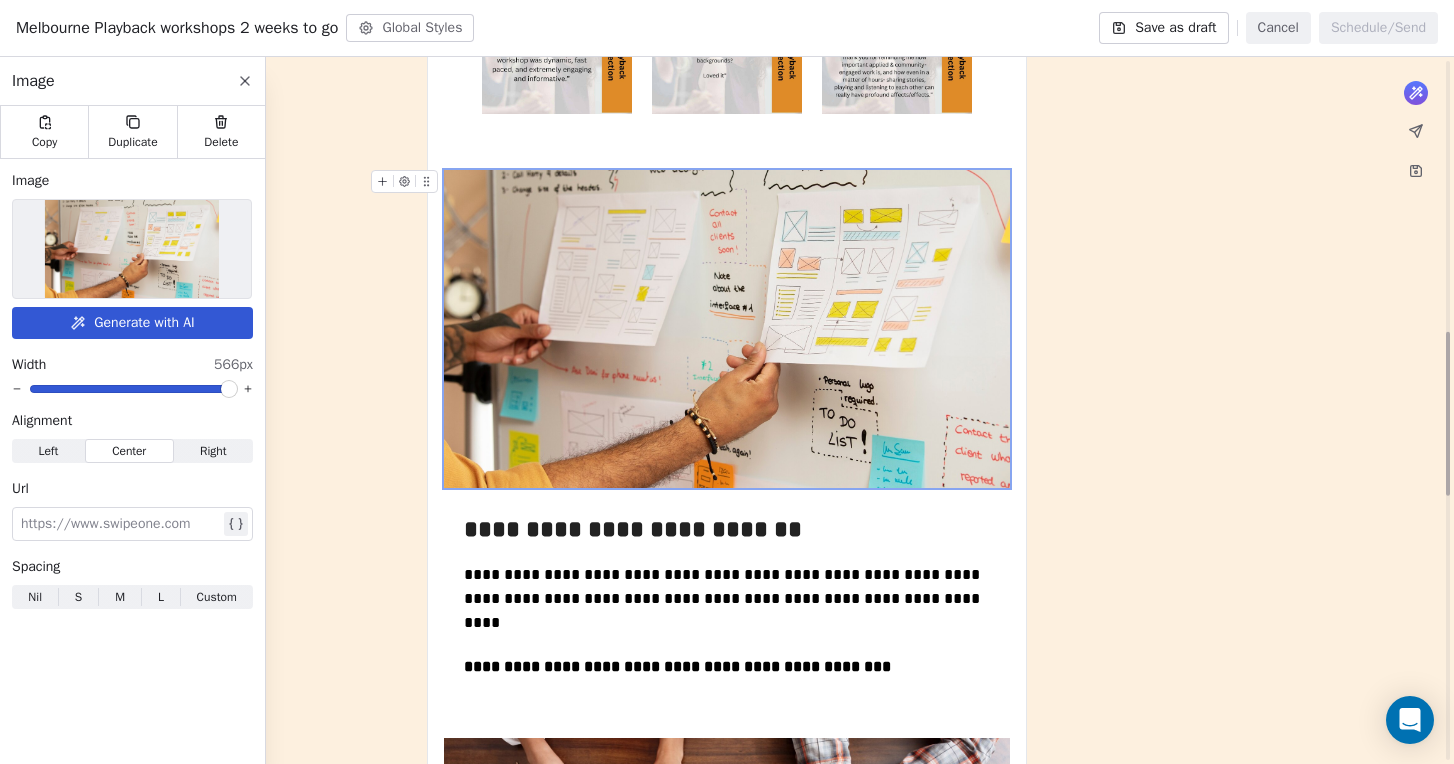 scroll, scrollTop: 1165, scrollLeft: 0, axis: vertical 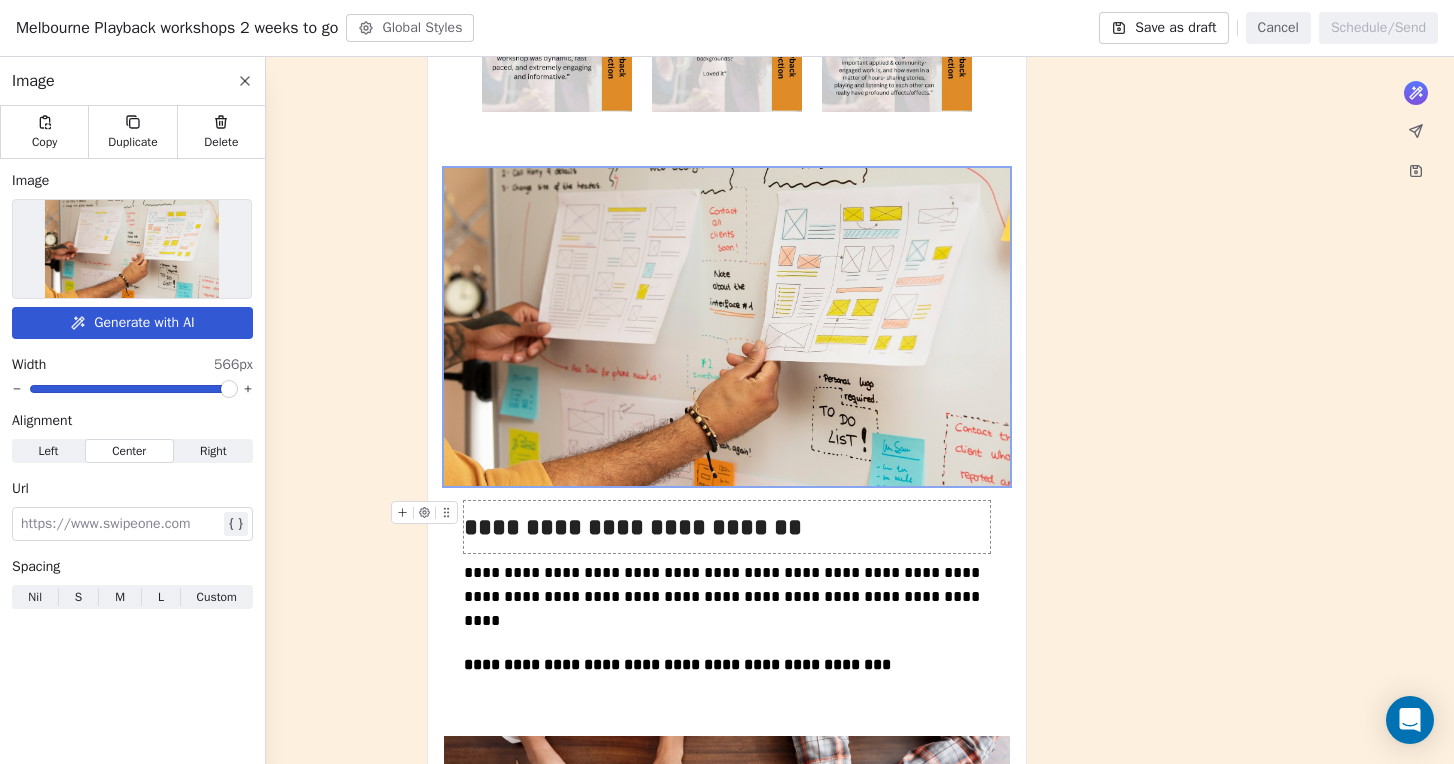 click on "**********" at bounding box center [727, 527] 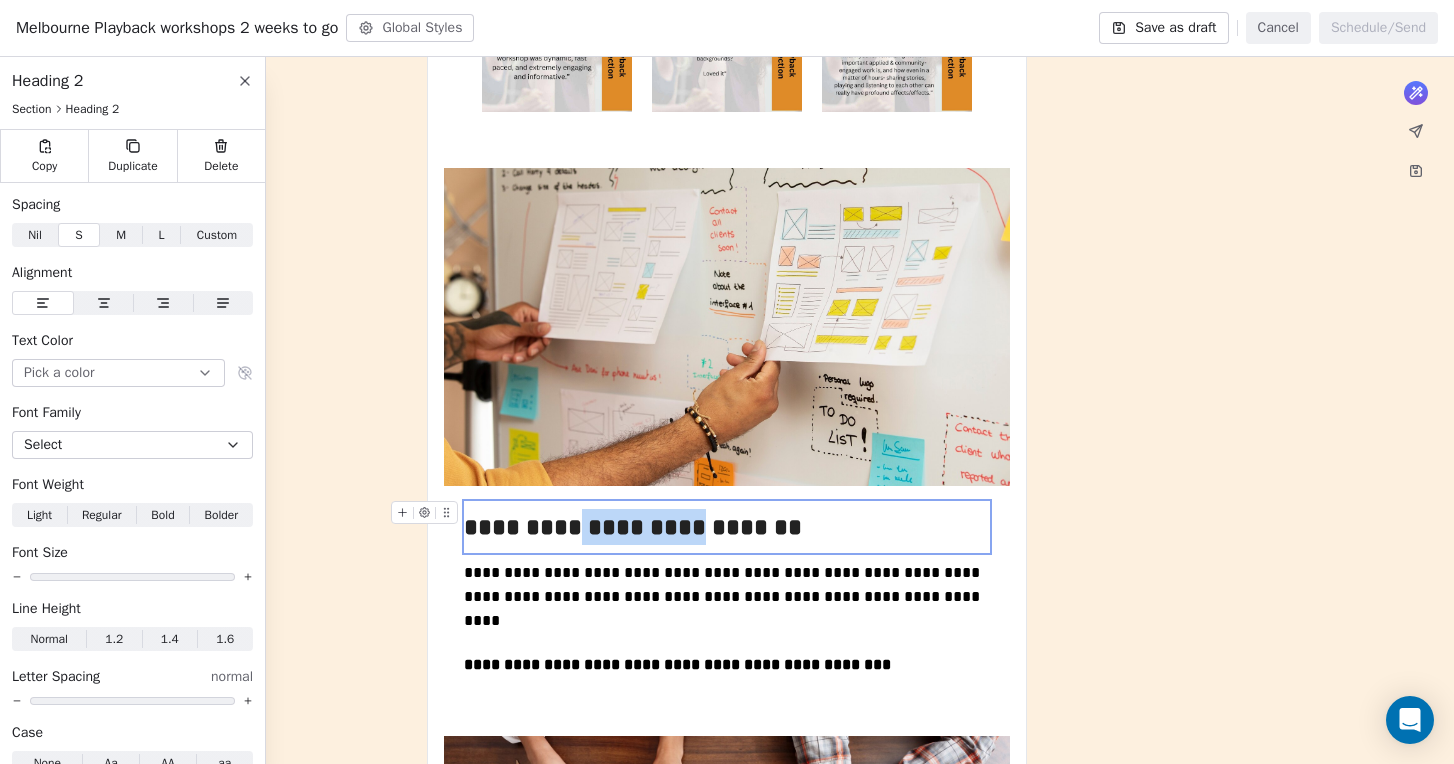 click on "**********" at bounding box center (727, 527) 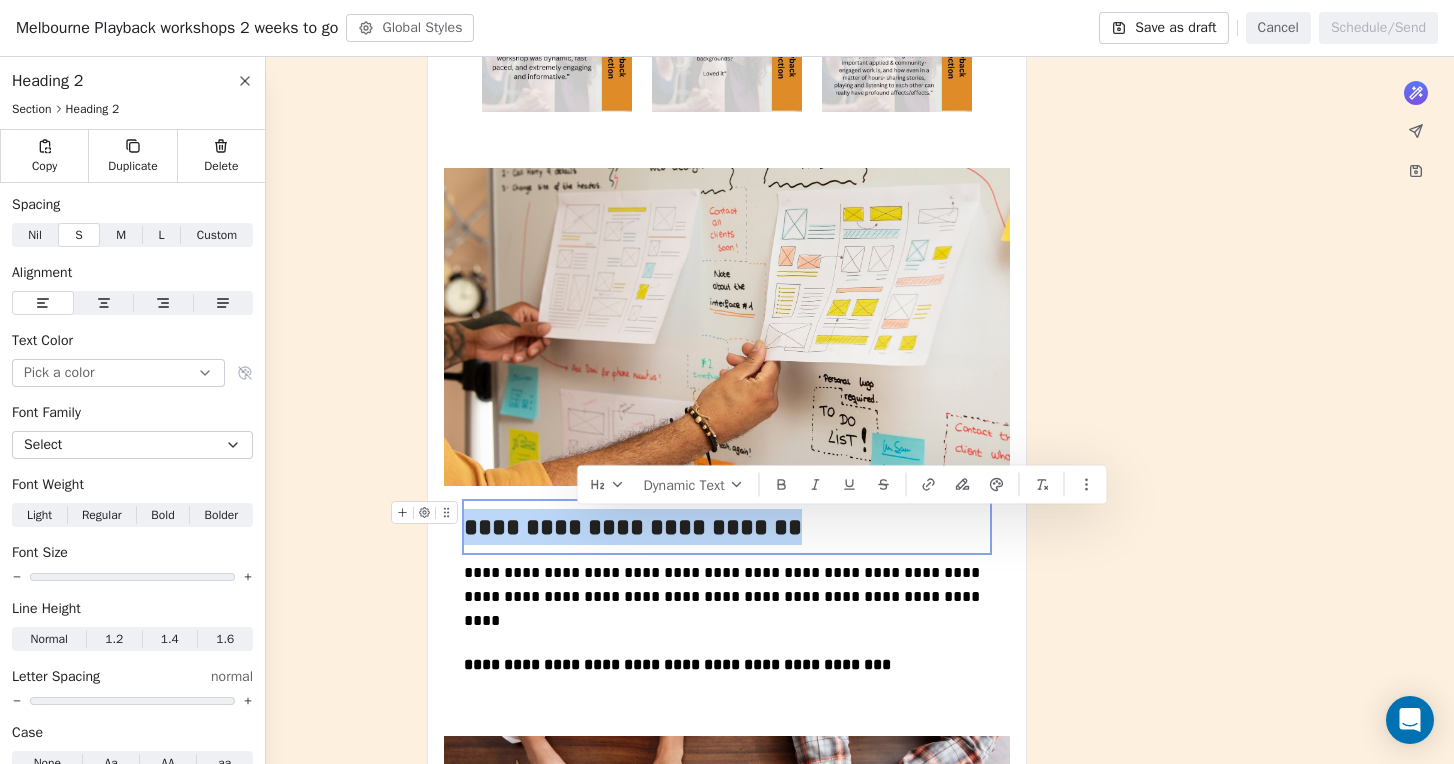 click on "**********" at bounding box center [727, 527] 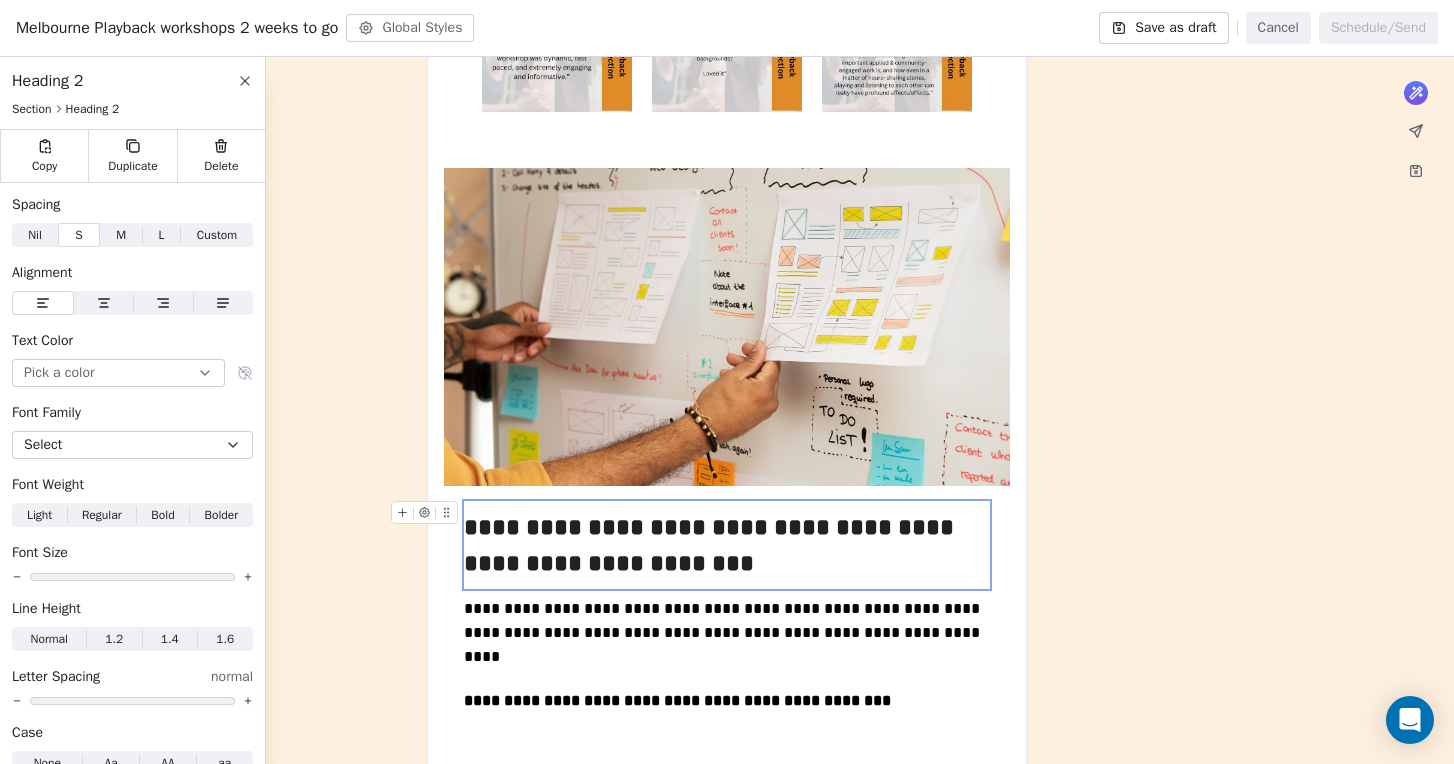 click on "**********" at bounding box center [727, 545] 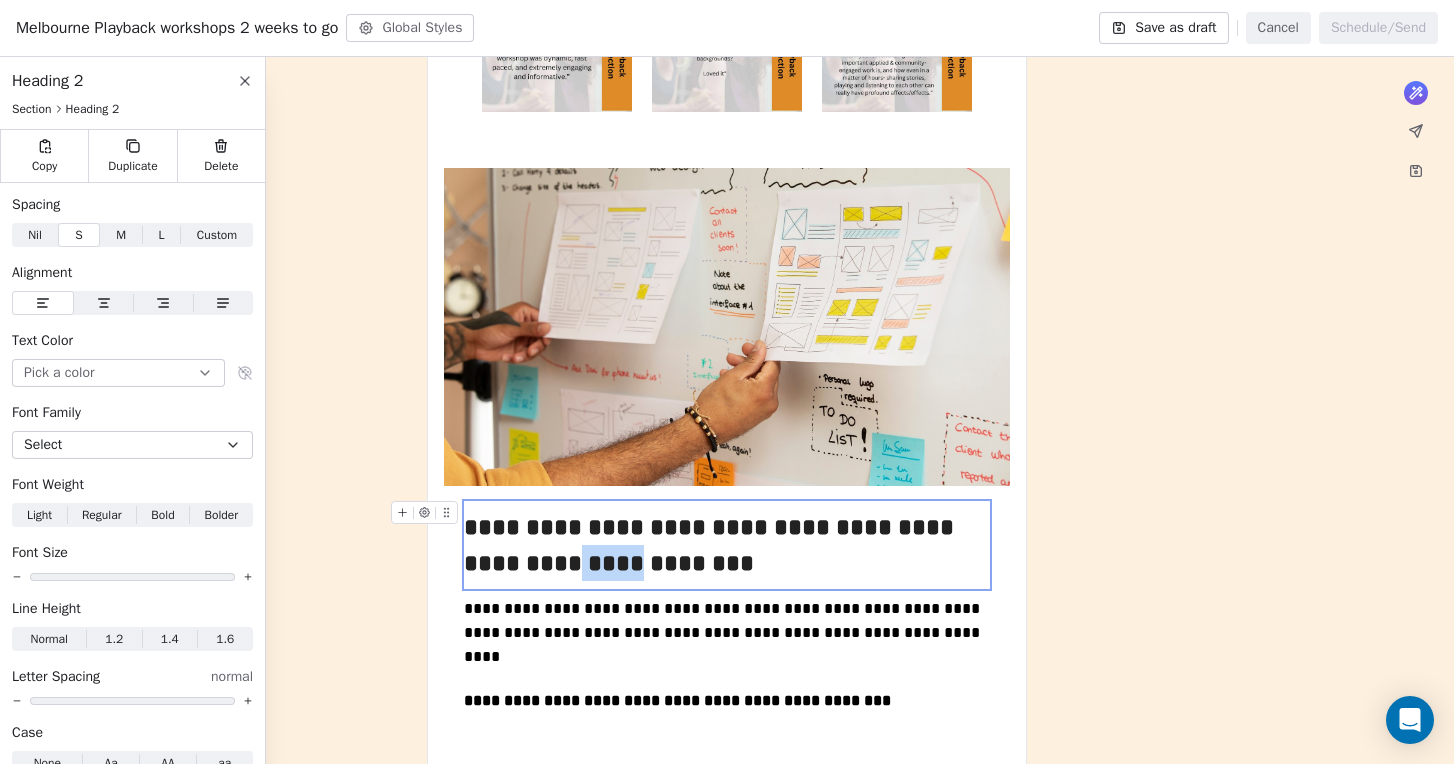 click on "**********" at bounding box center [727, 545] 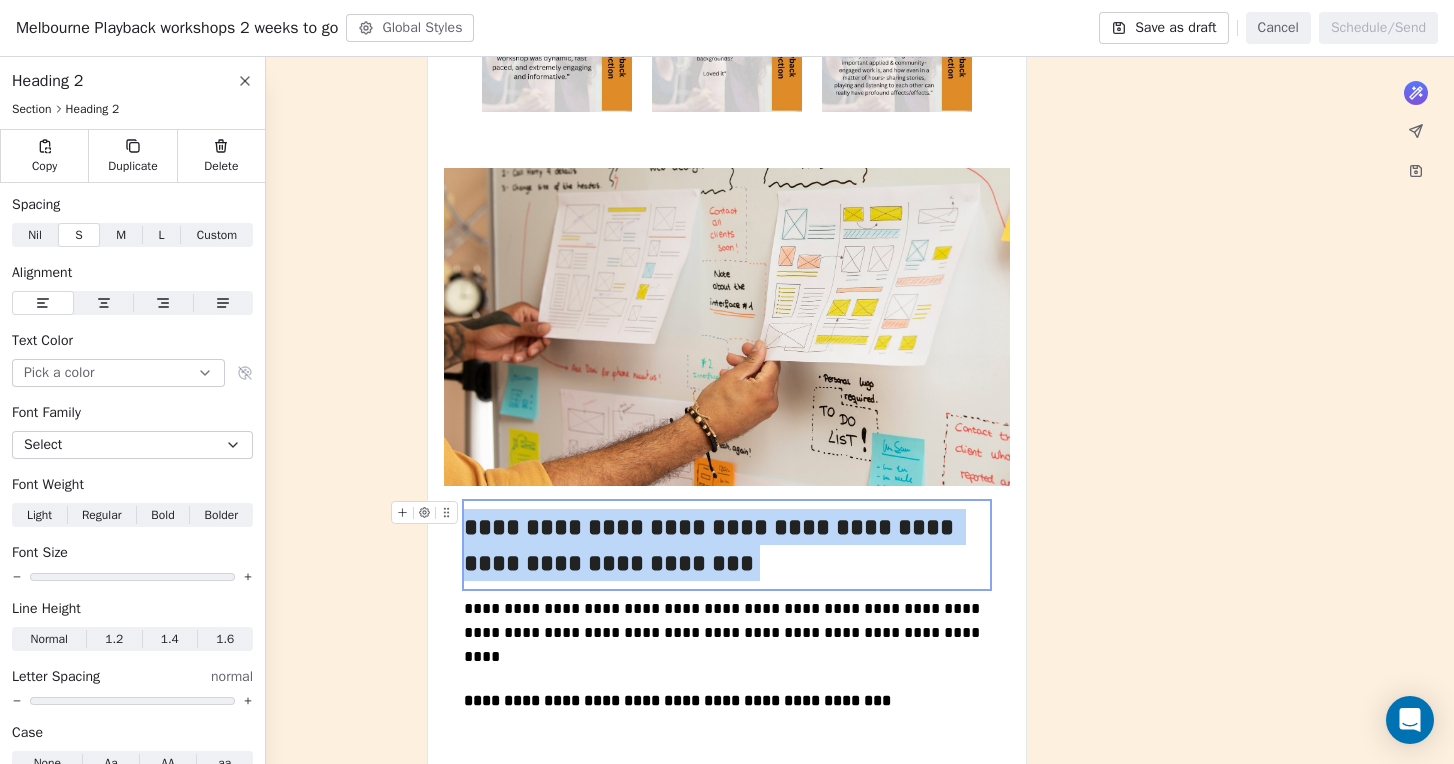 click on "**********" at bounding box center [727, 545] 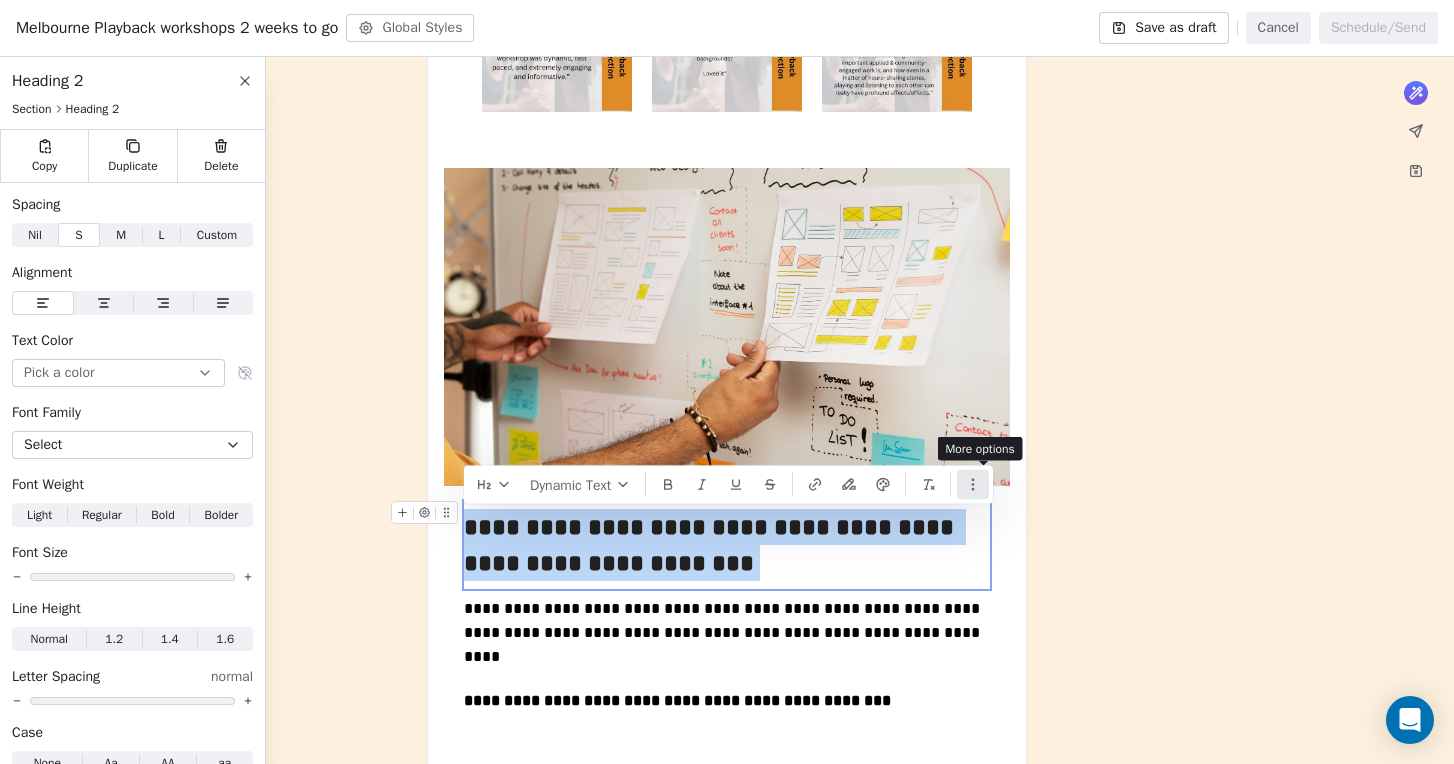 click 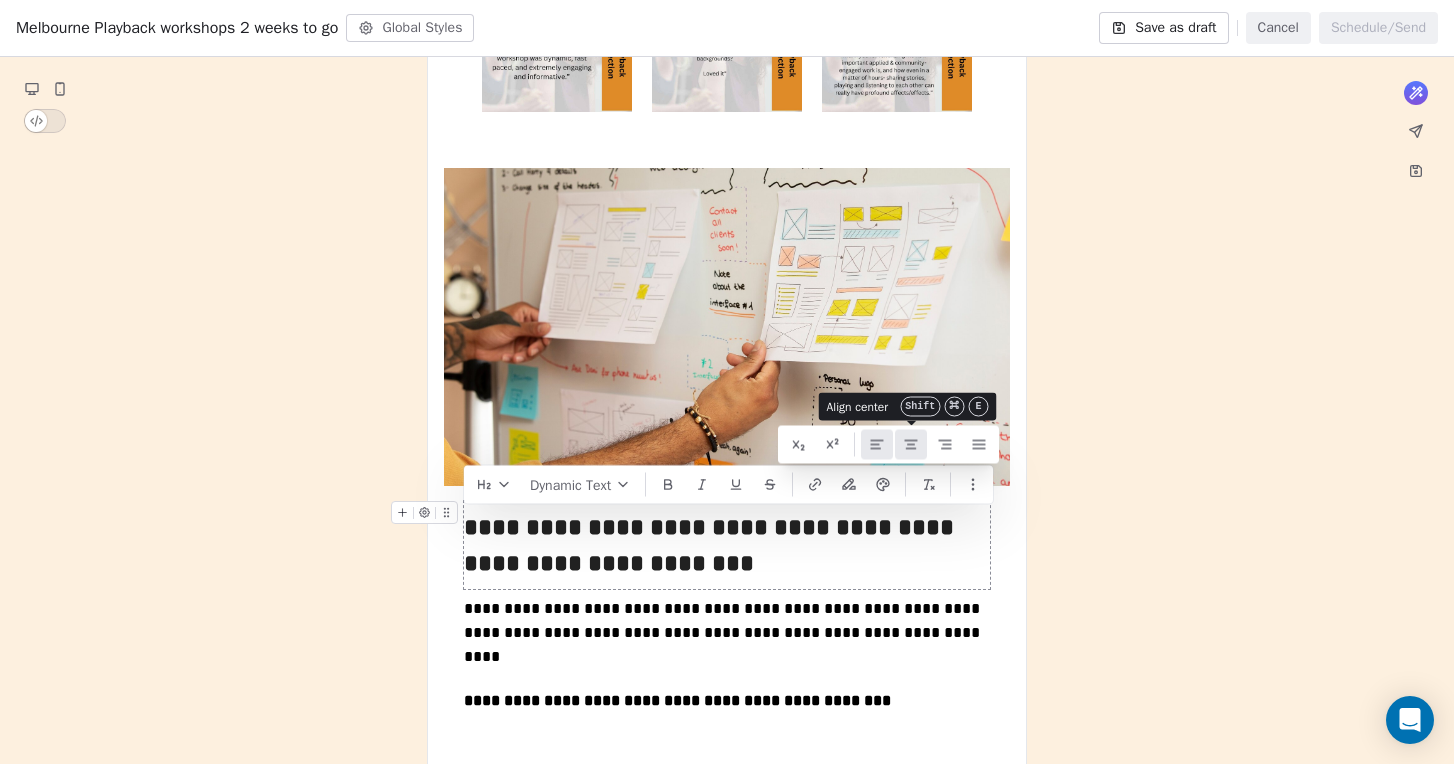 click at bounding box center (911, 445) 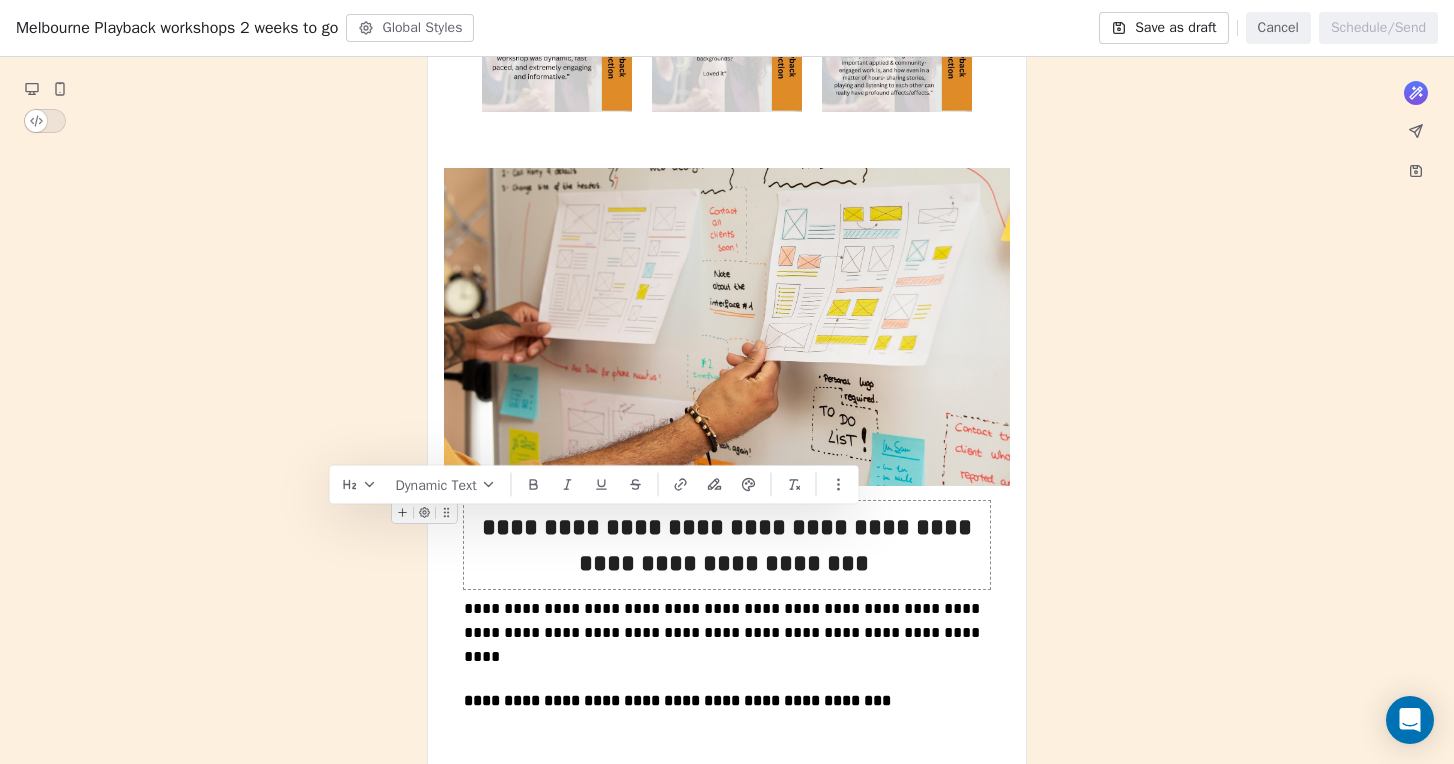 click on "**********" at bounding box center (727, 545) 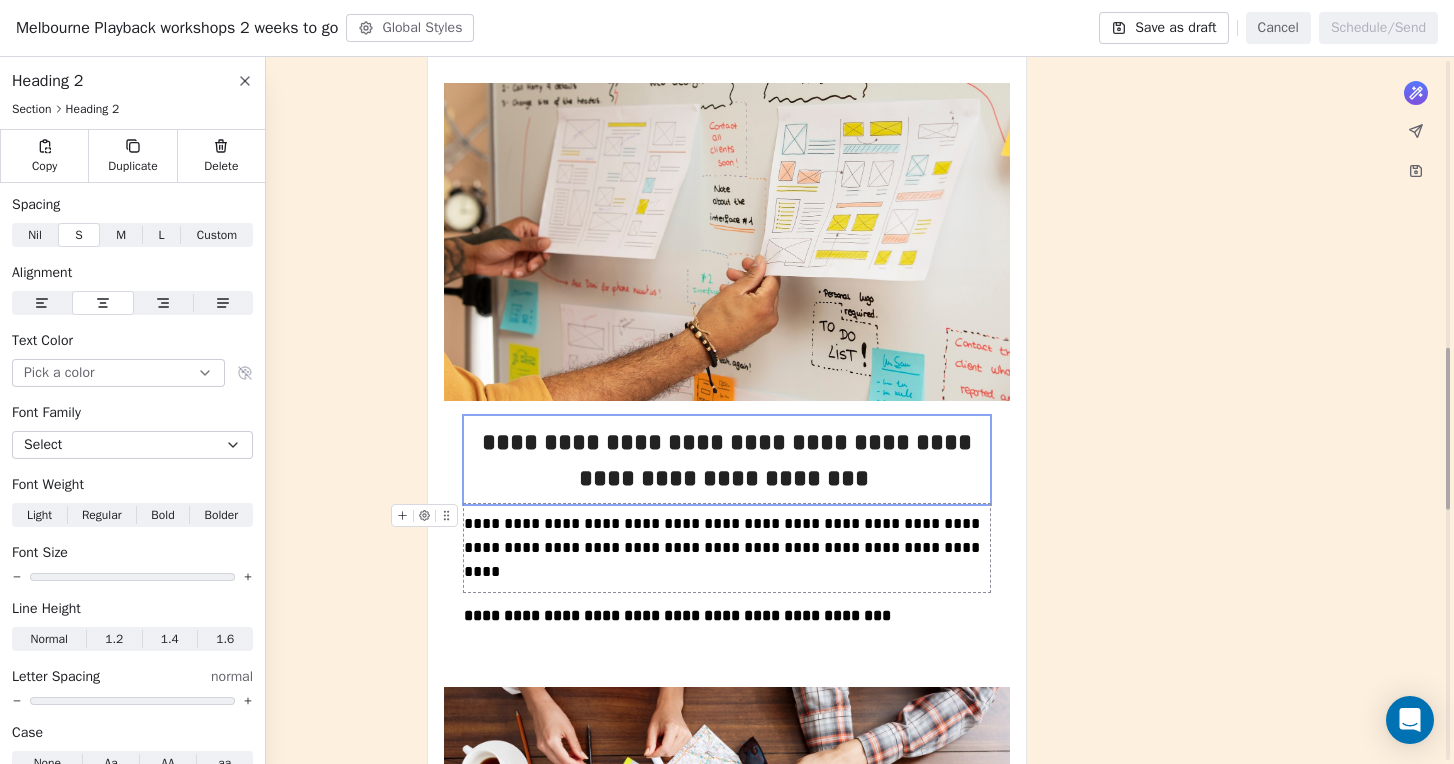 scroll, scrollTop: 1255, scrollLeft: 0, axis: vertical 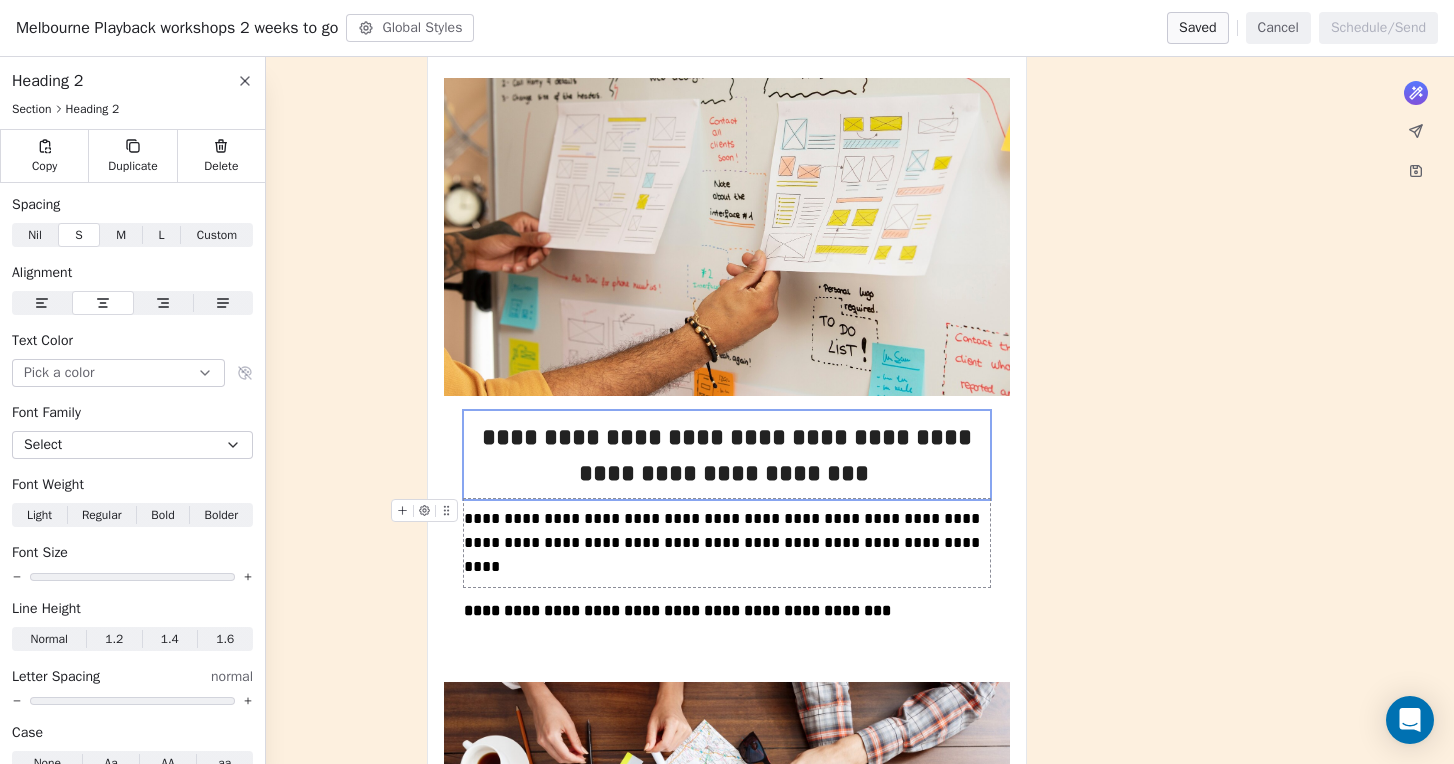 click on "**********" at bounding box center (724, 542) 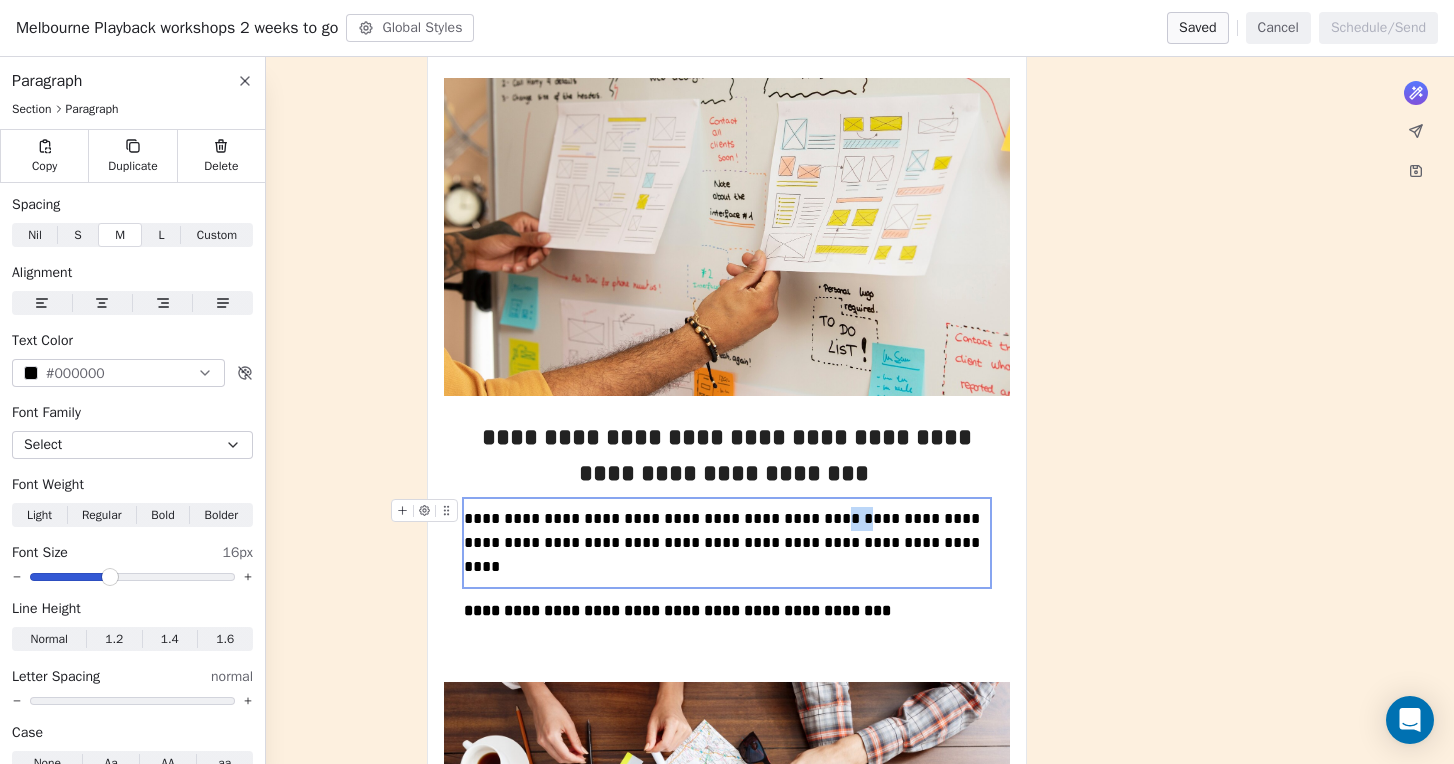click on "**********" at bounding box center (724, 542) 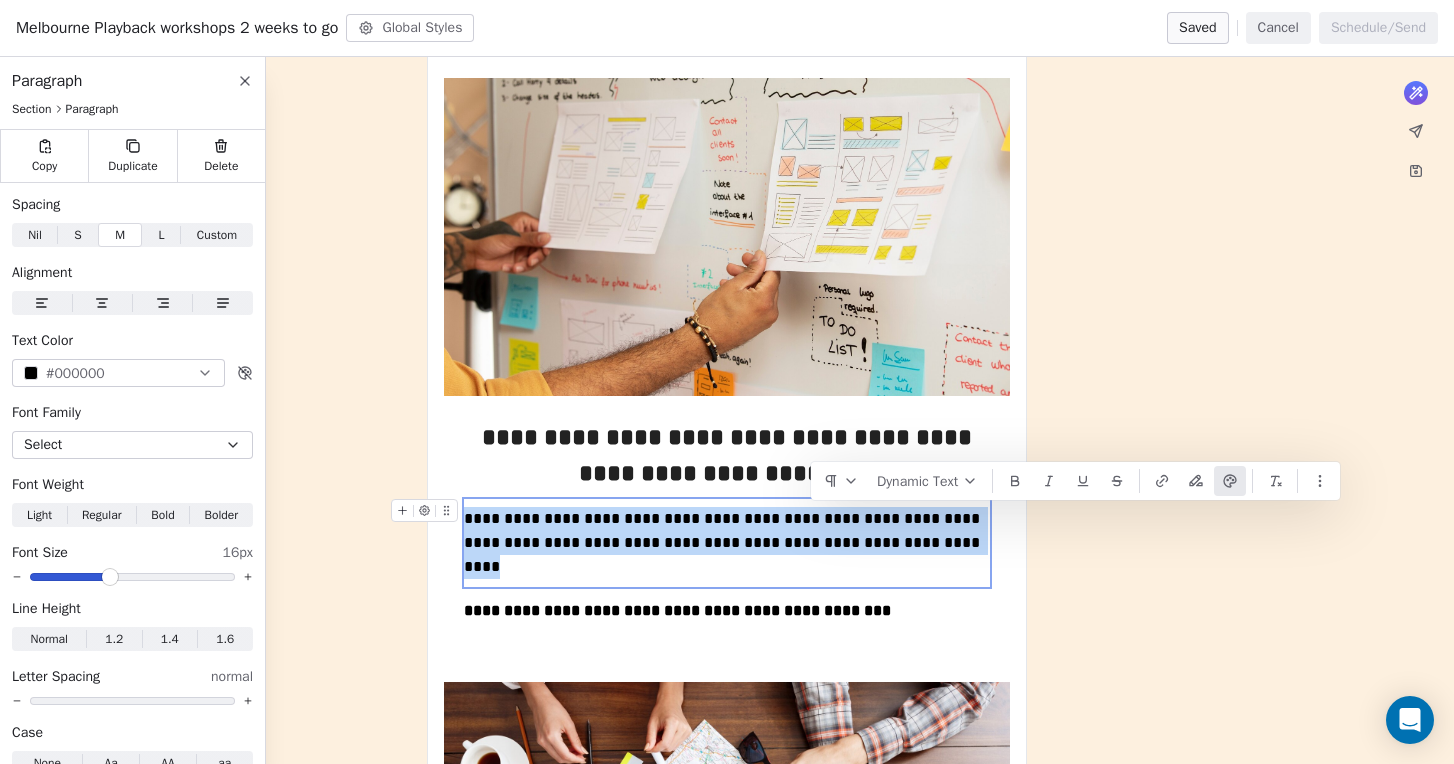 click on "**********" at bounding box center (724, 542) 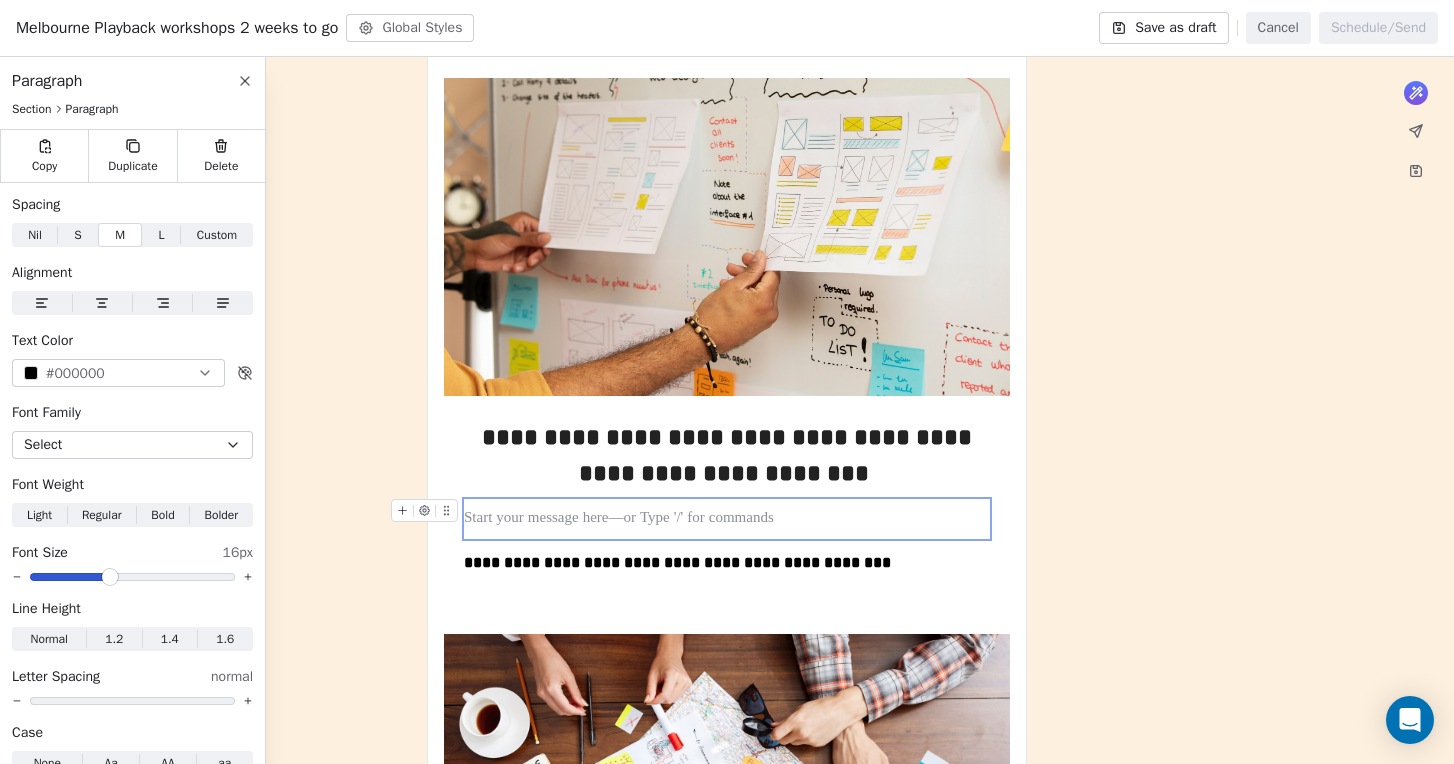 click at bounding box center (727, 519) 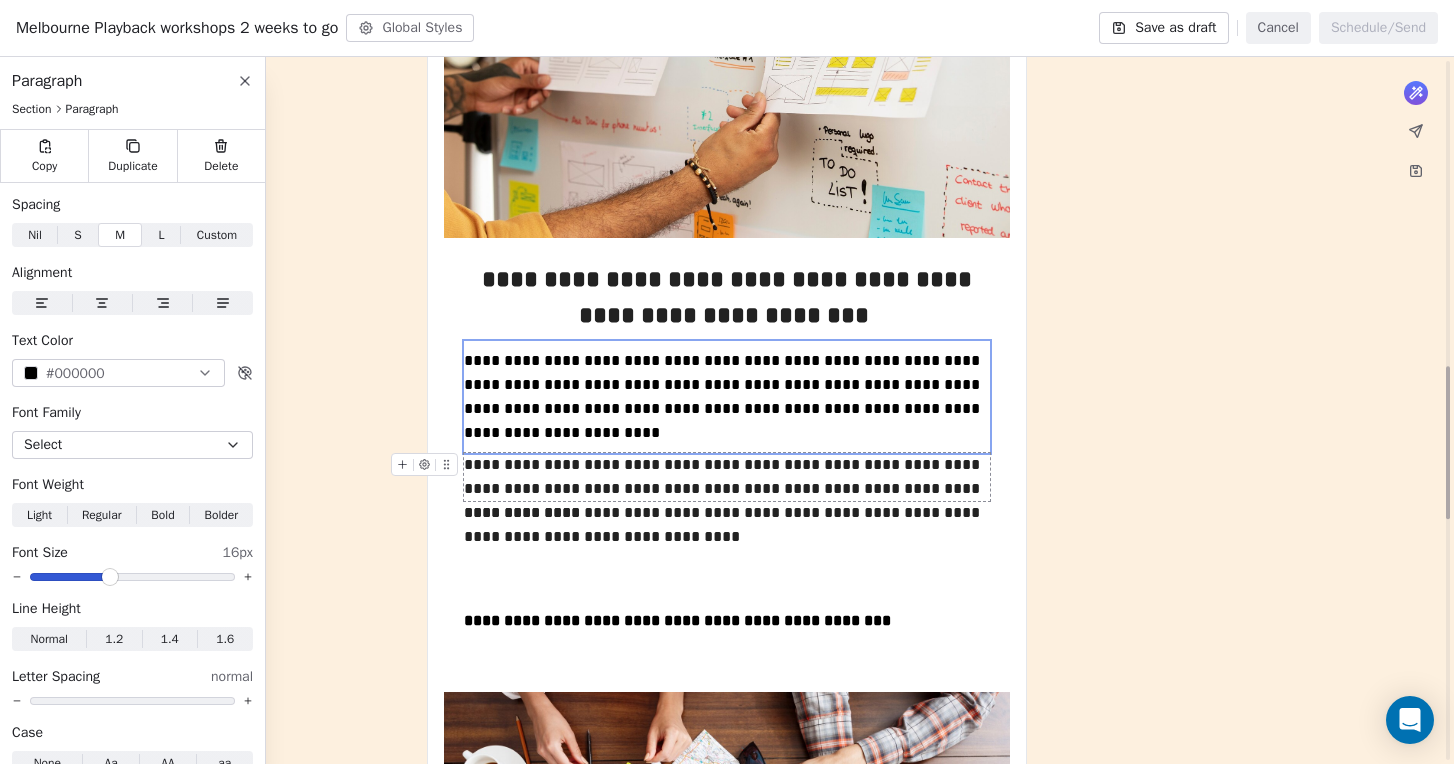 scroll, scrollTop: 1430, scrollLeft: 0, axis: vertical 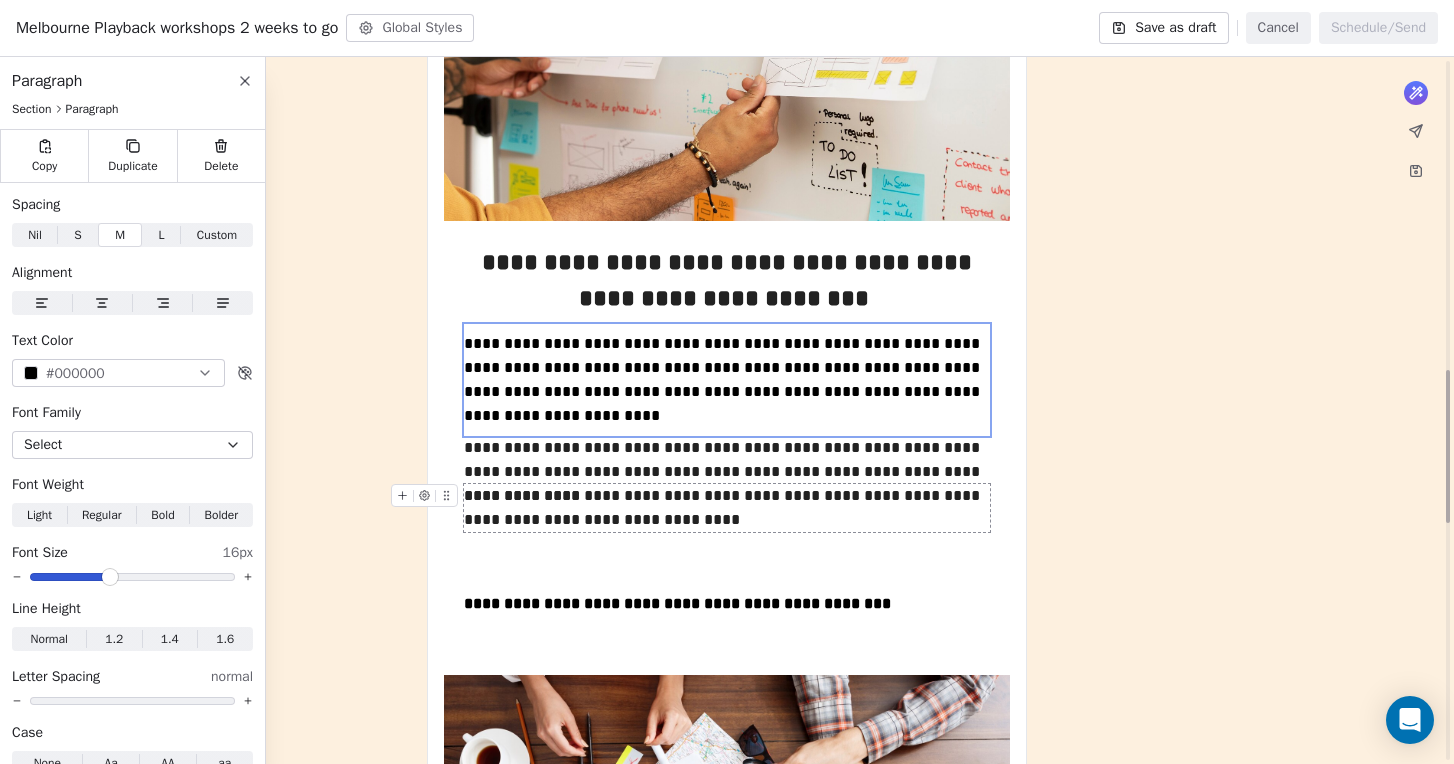 click on "**********" at bounding box center (727, 508) 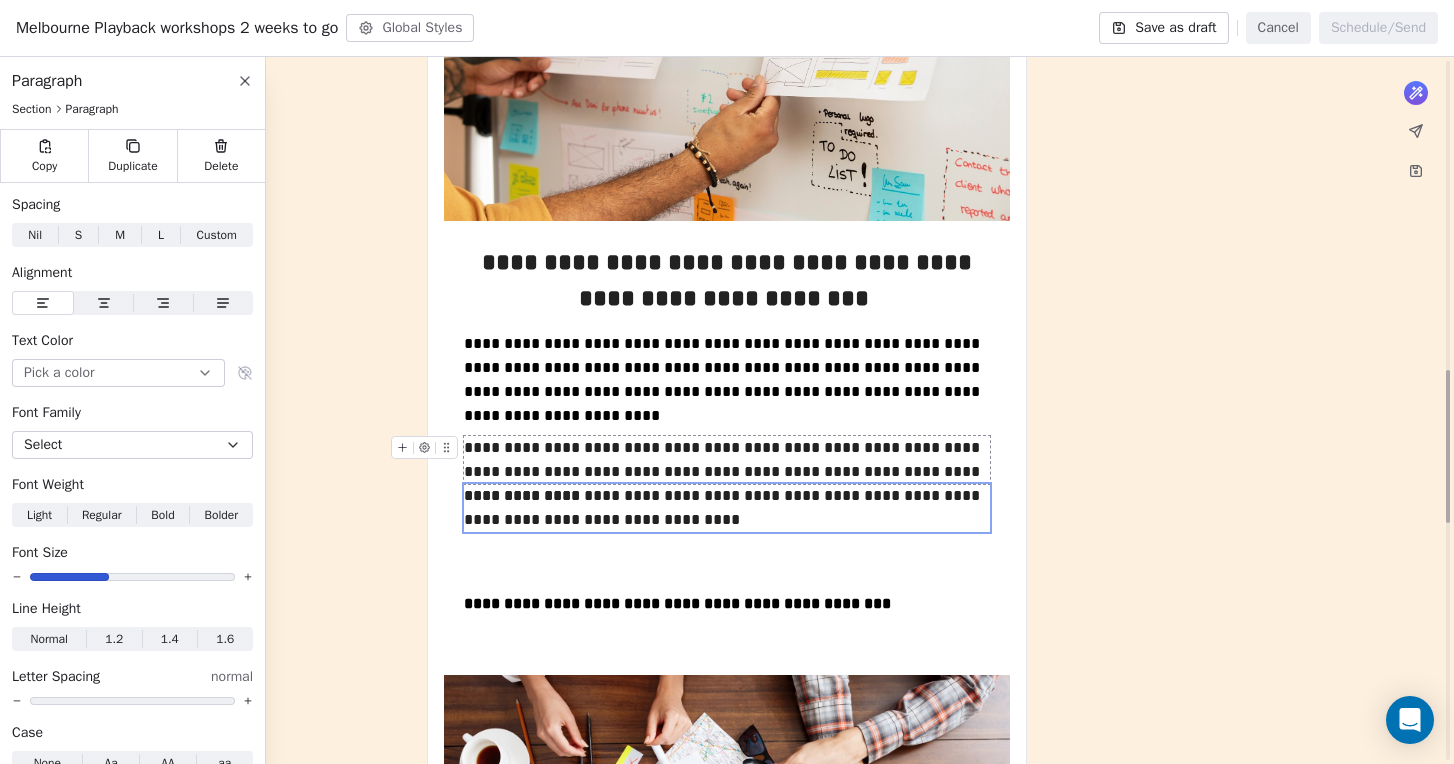 click on "**********" at bounding box center (727, 306) 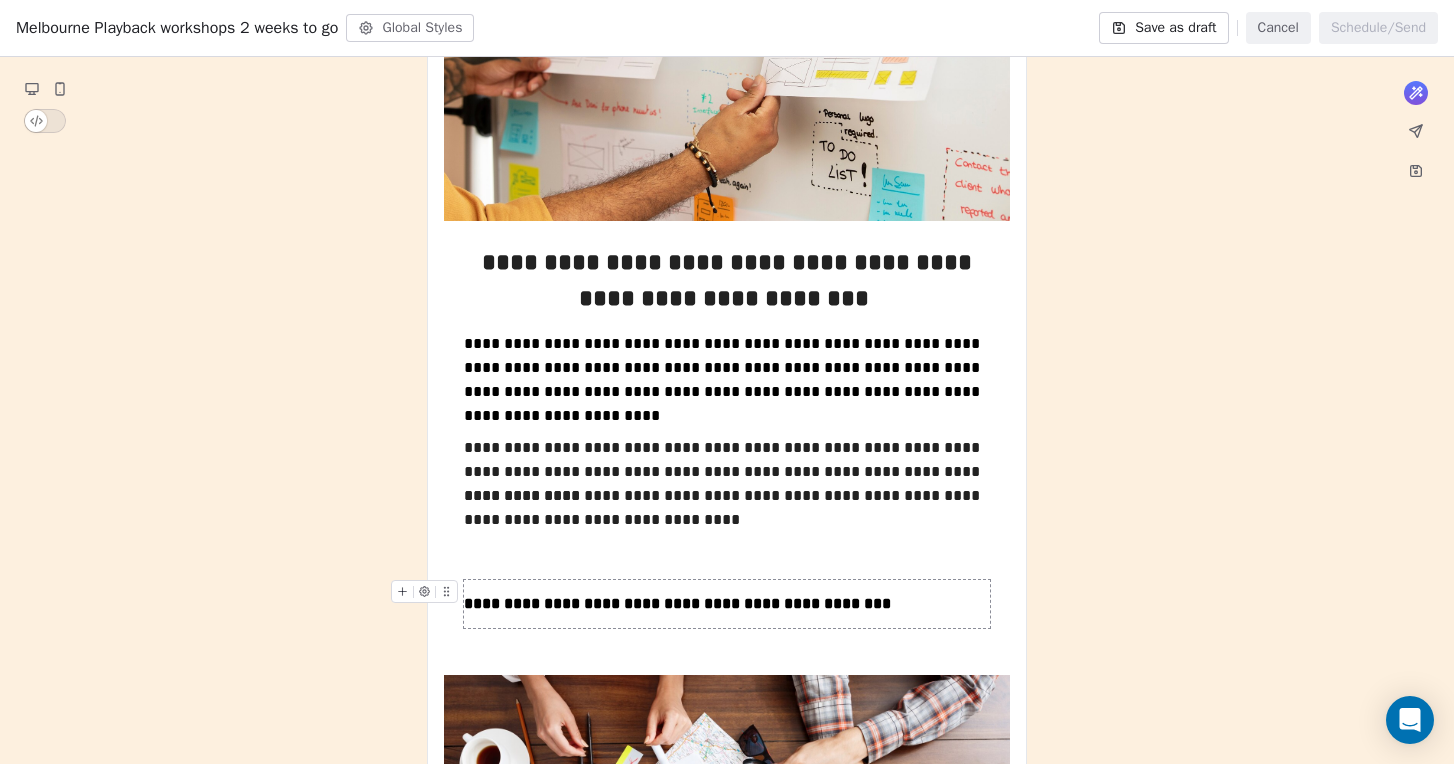 click on "**********" at bounding box center (677, 603) 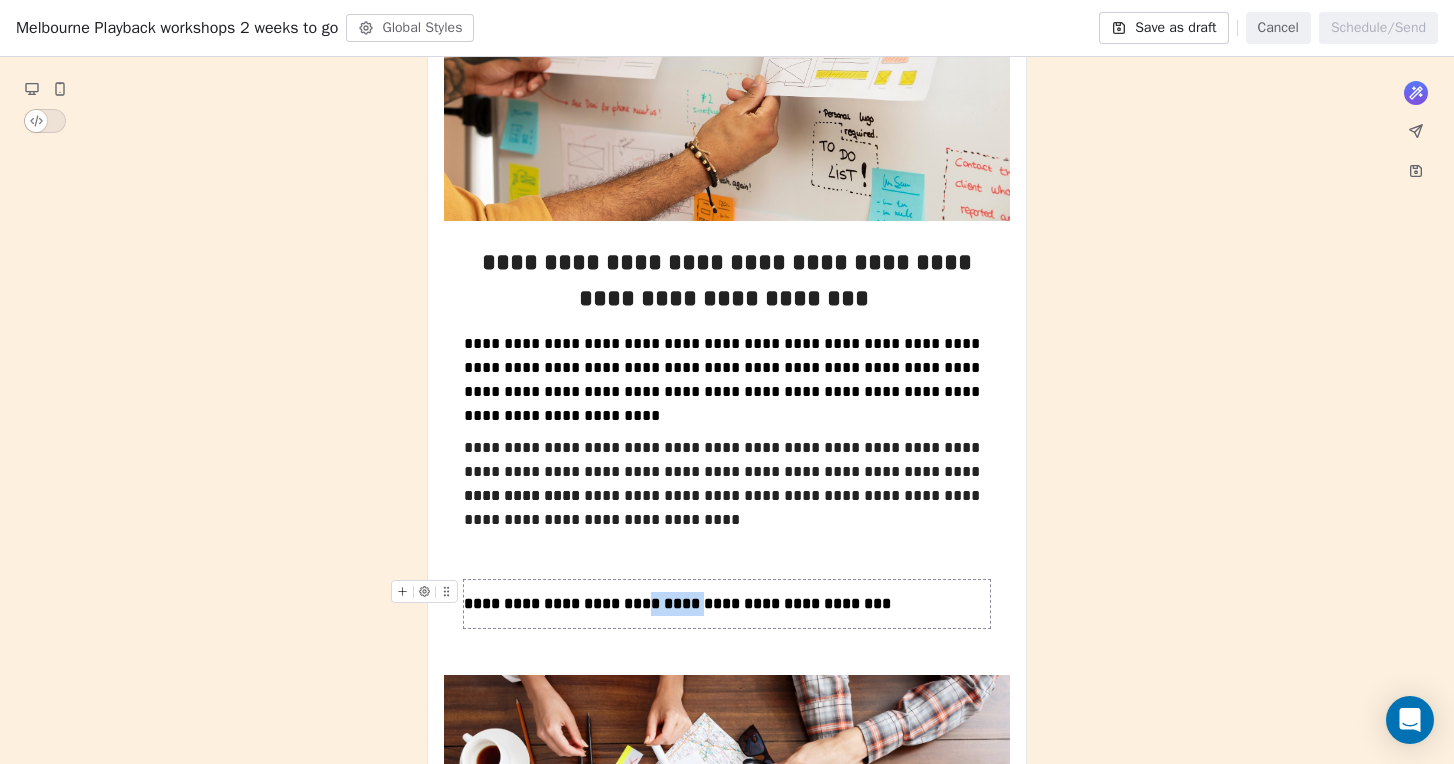 click on "**********" at bounding box center (677, 603) 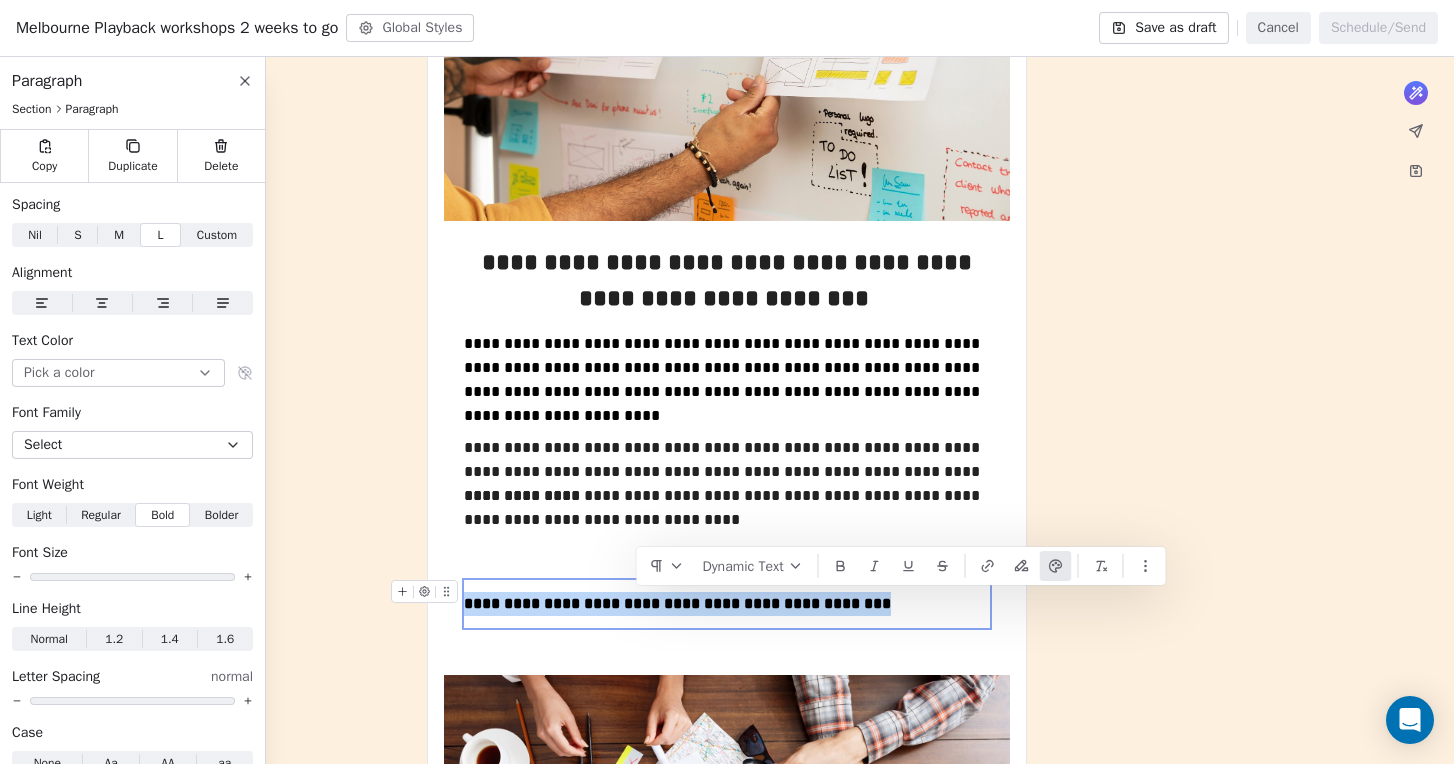 click on "**********" at bounding box center (677, 603) 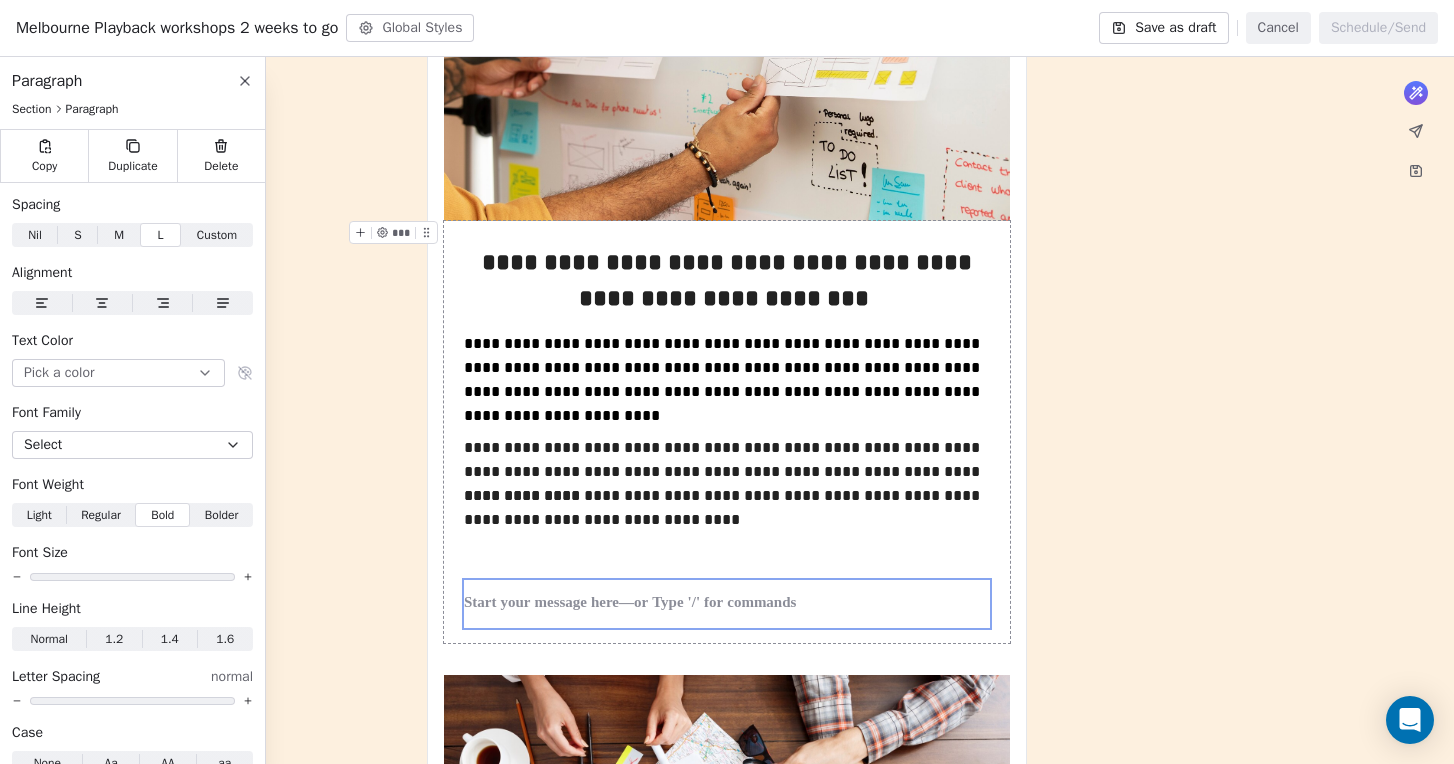 click on "**********" at bounding box center (727, 306) 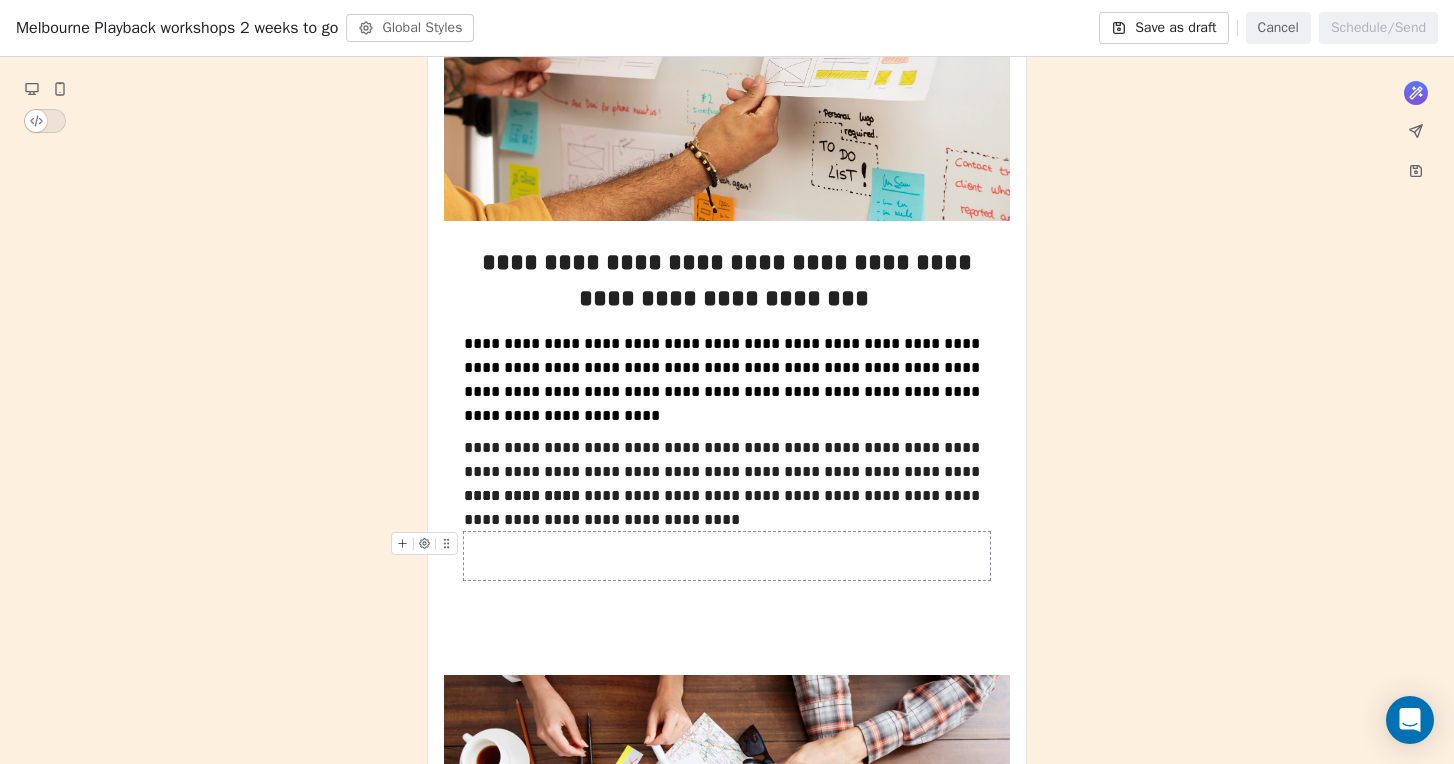 click at bounding box center [727, 556] 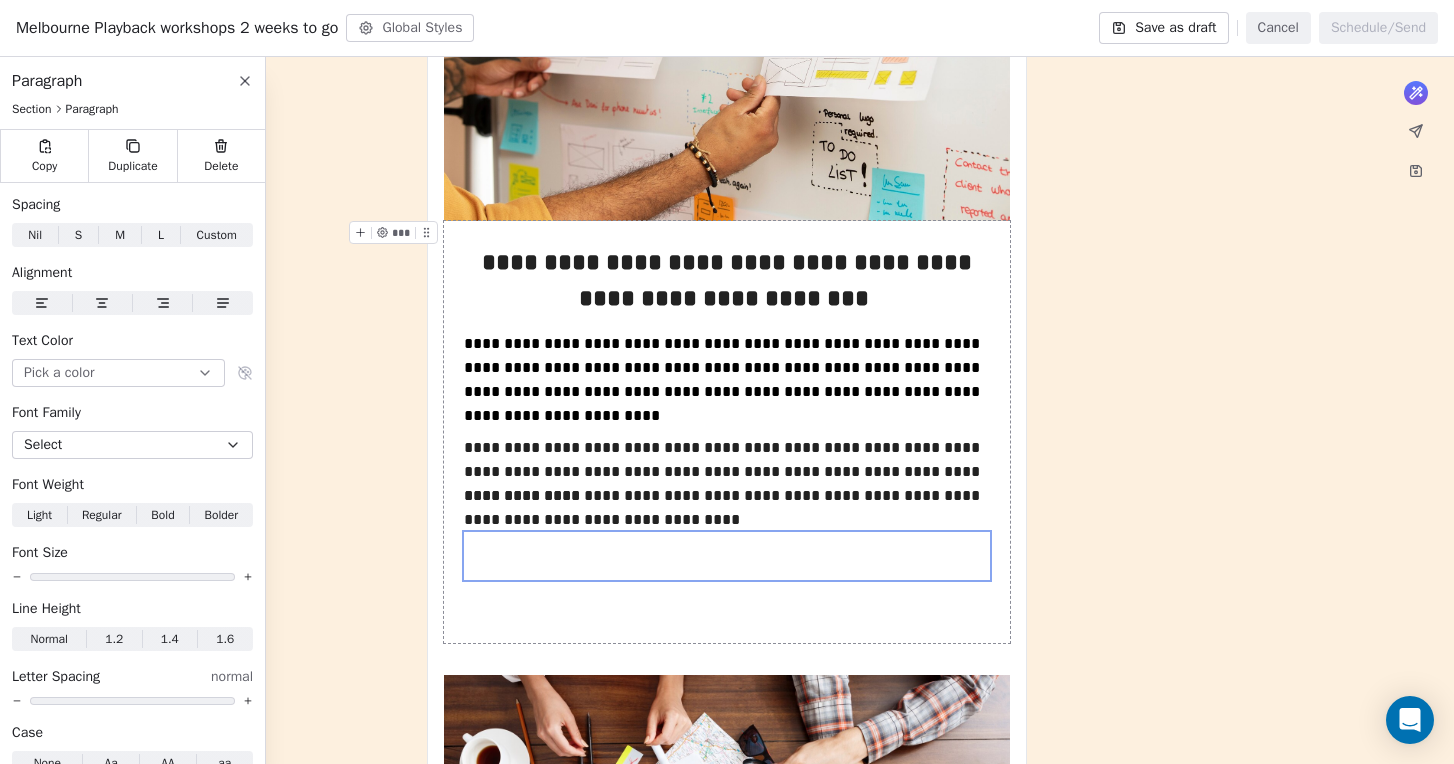 click at bounding box center [727, 556] 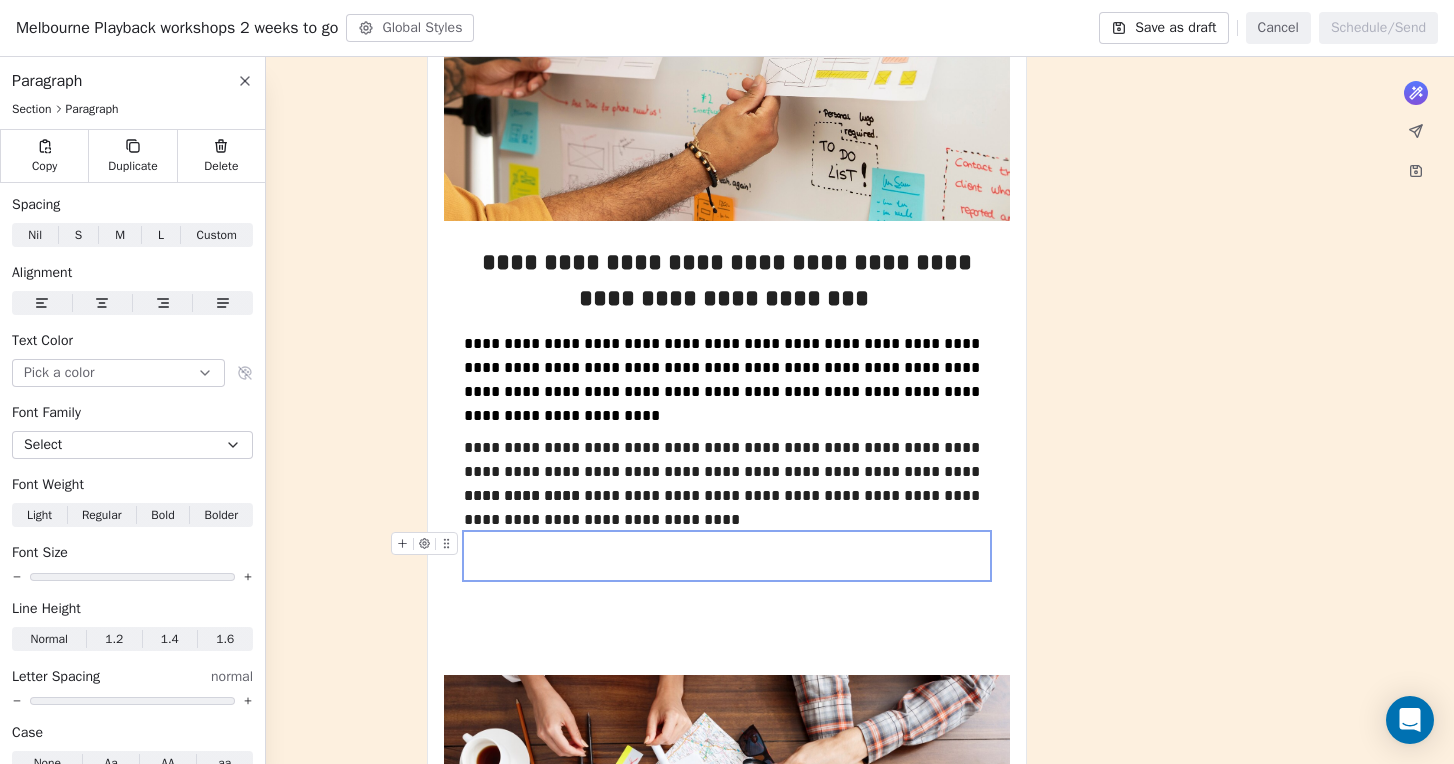 click 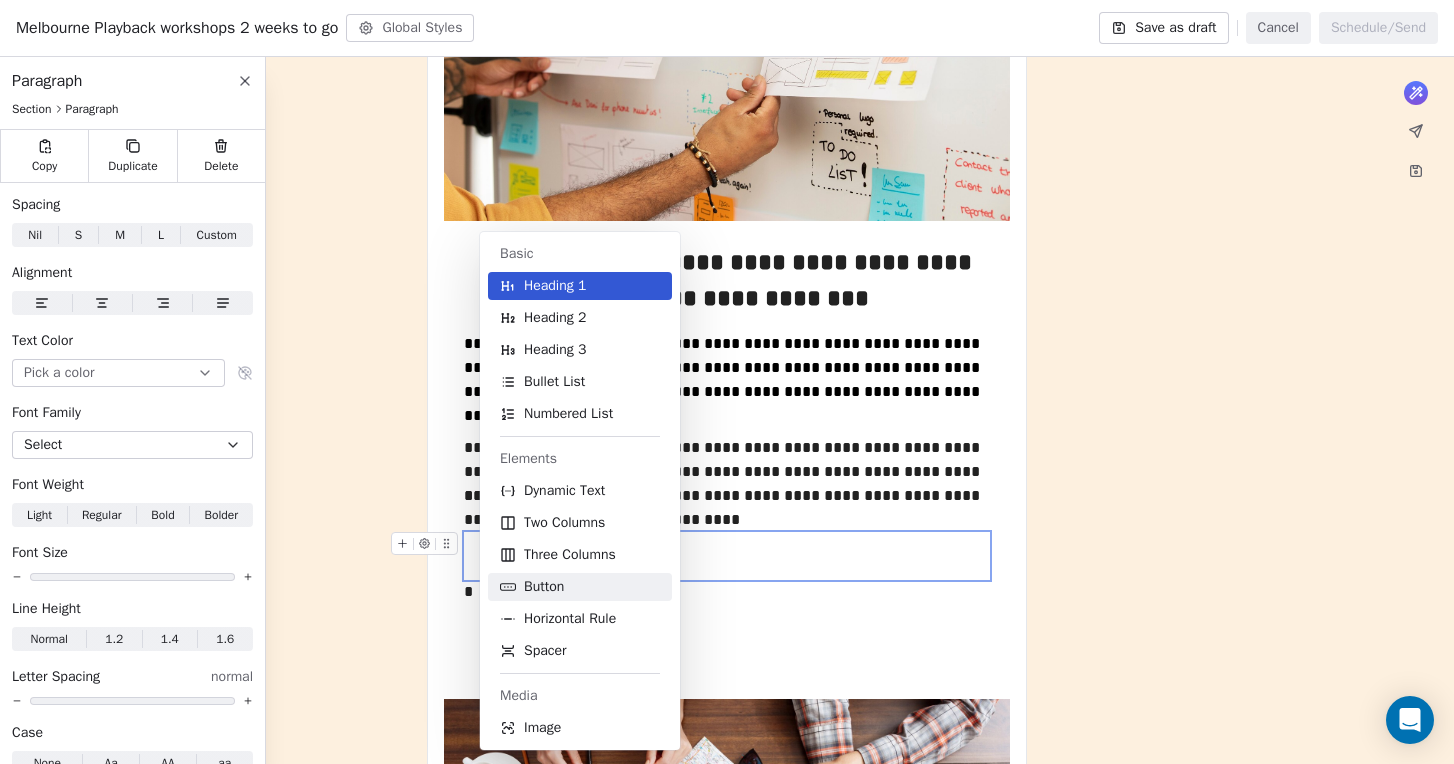 click on "Button" at bounding box center (580, 587) 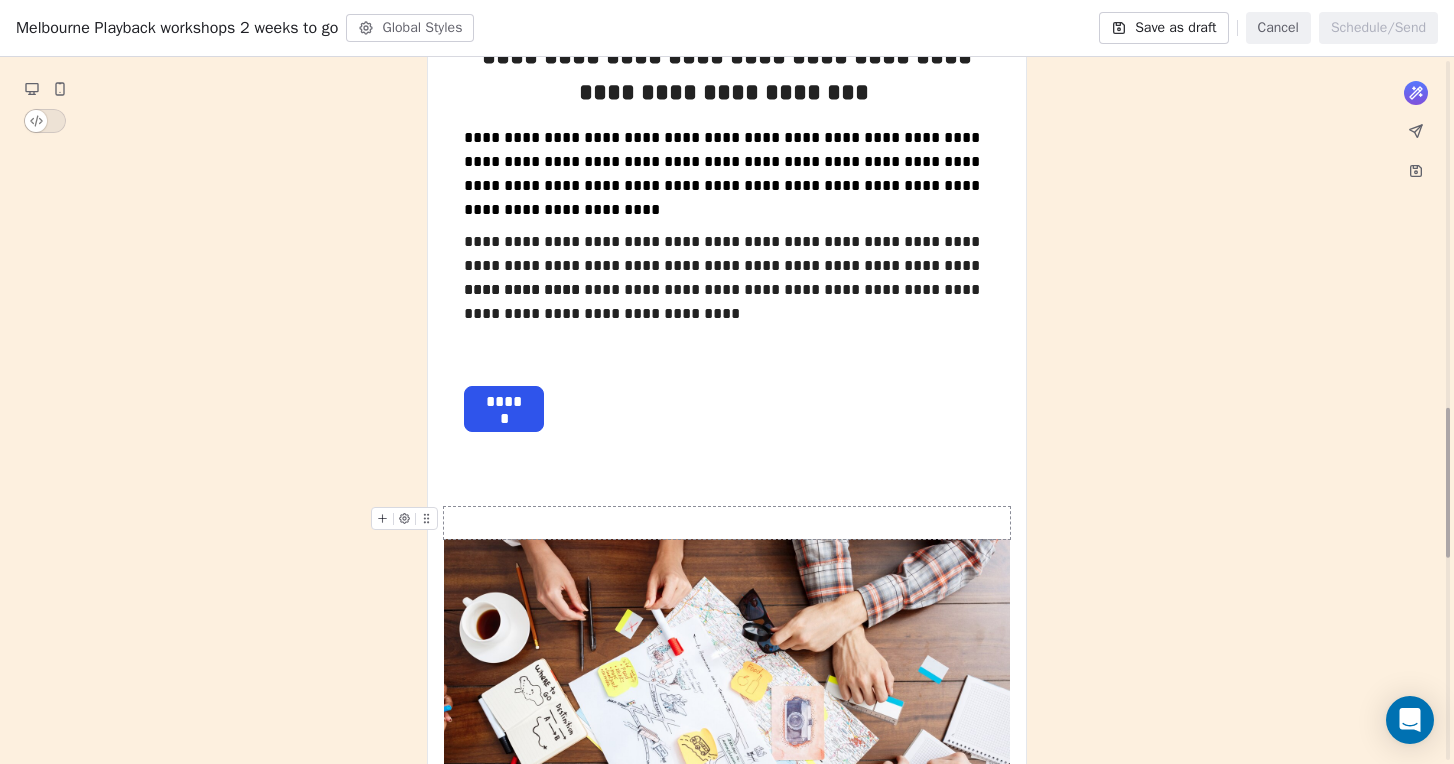 scroll, scrollTop: 1633, scrollLeft: 0, axis: vertical 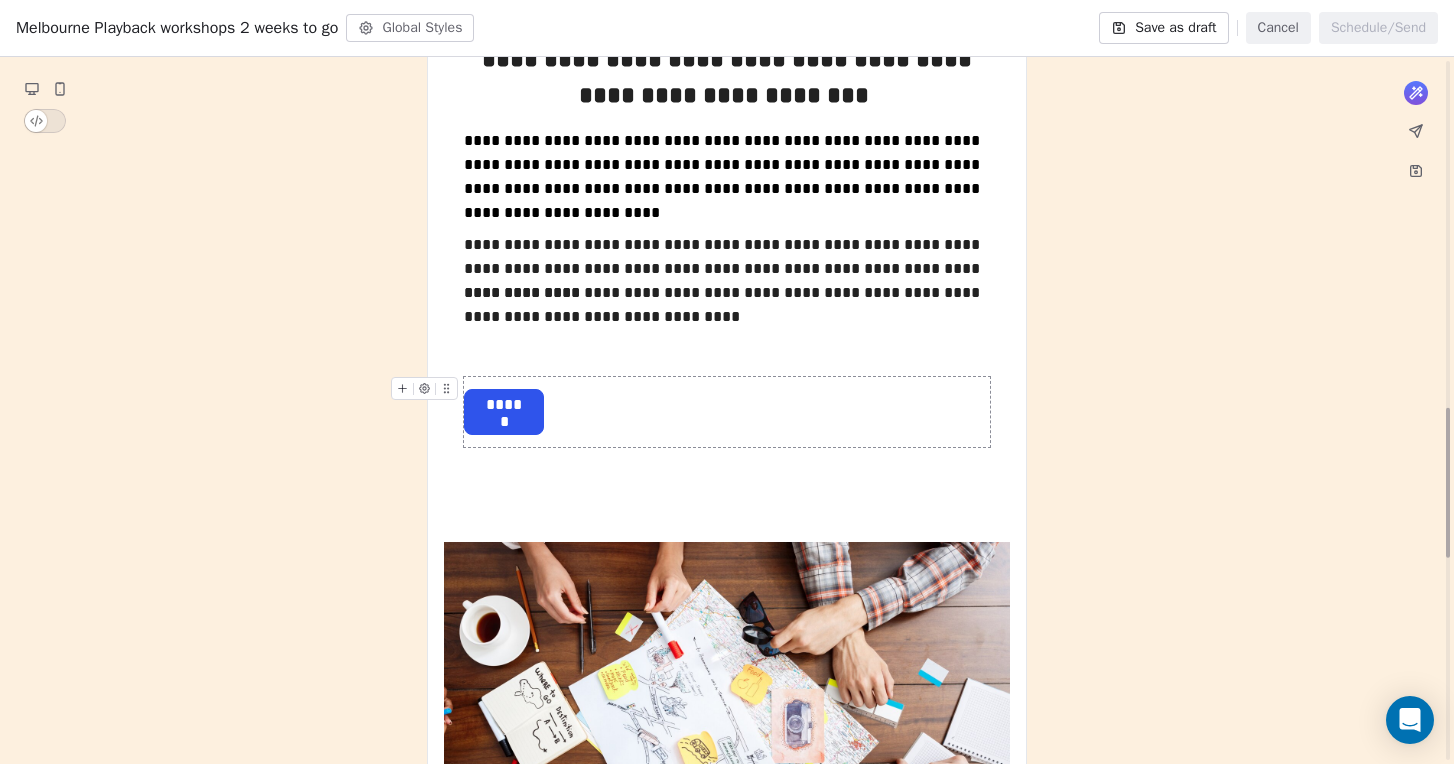 click on "******" at bounding box center (504, 405) 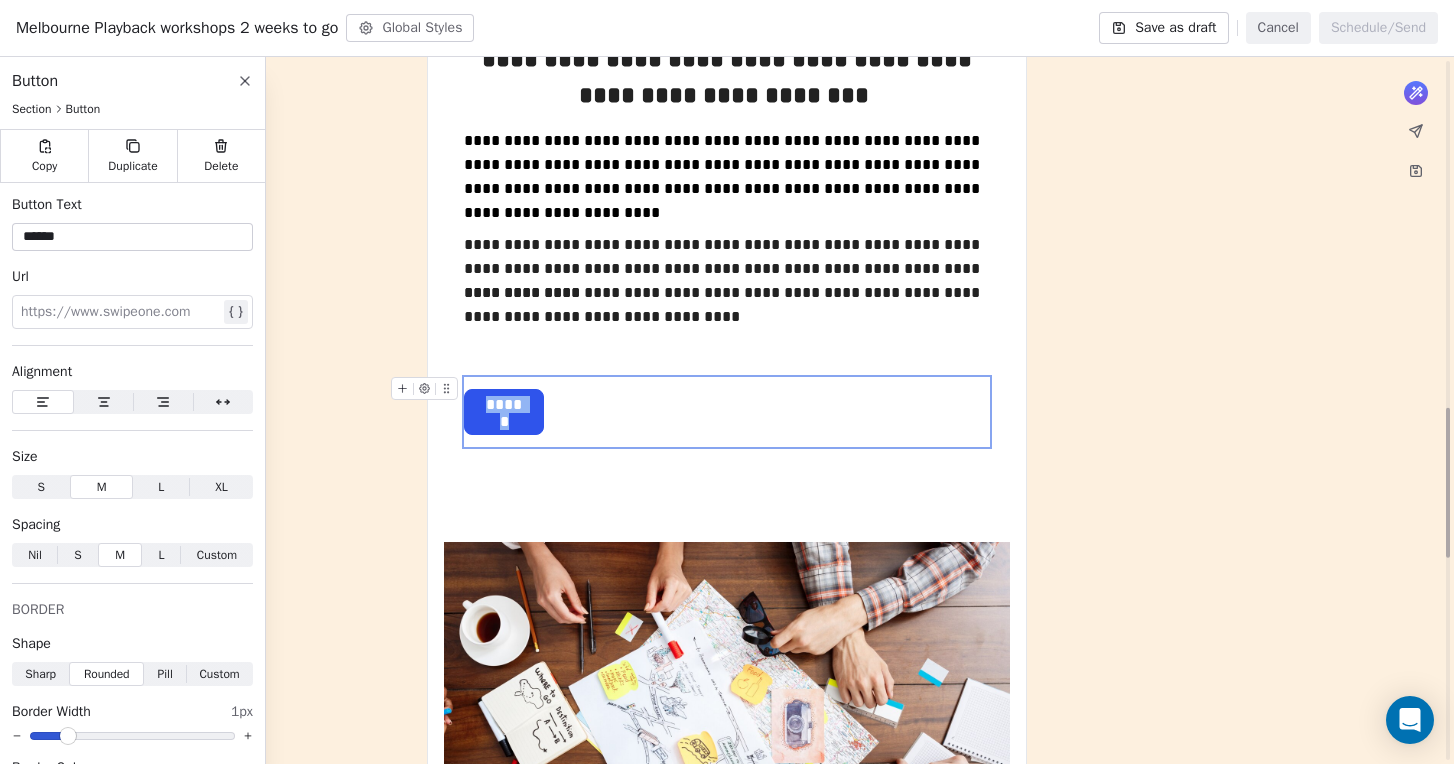 click on "******" at bounding box center (504, 405) 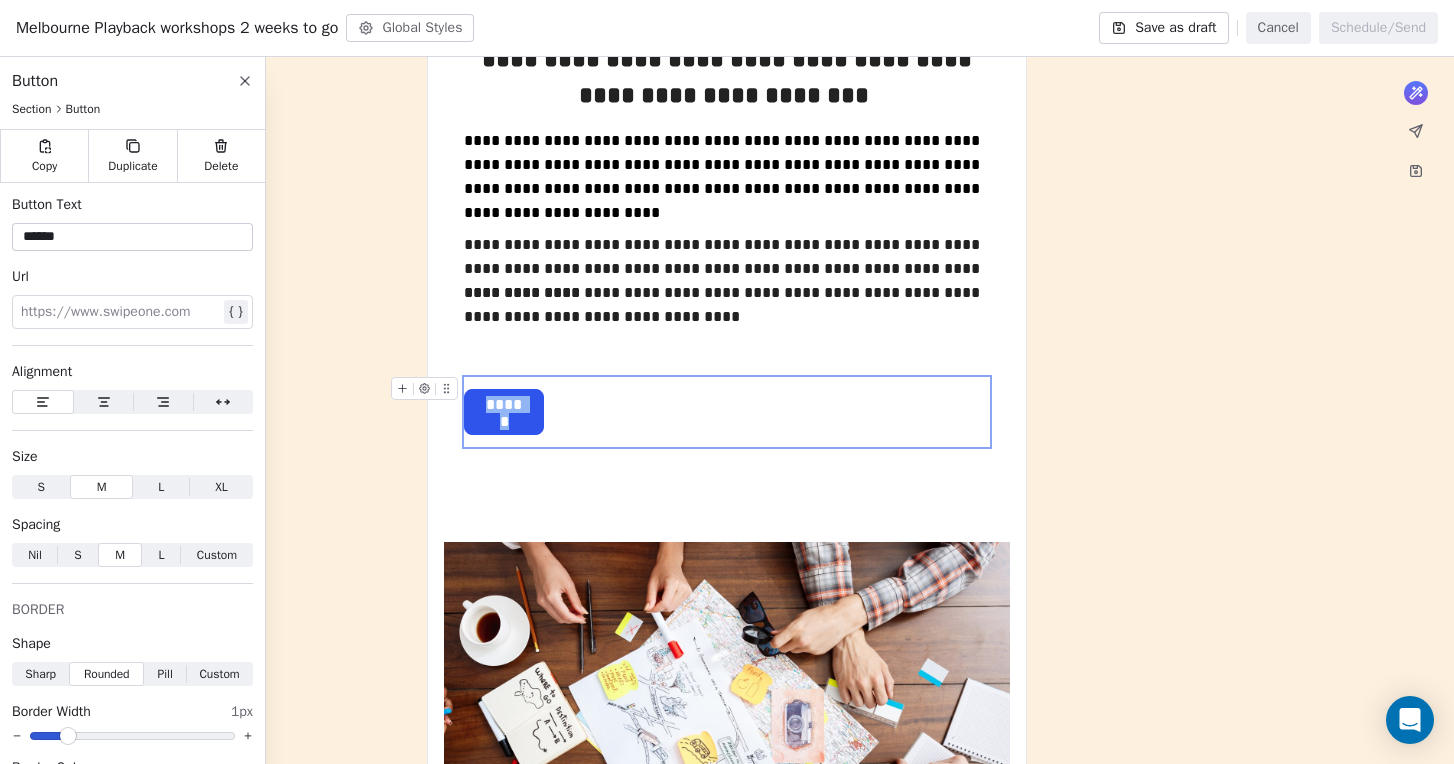 click on "******" at bounding box center (504, 405) 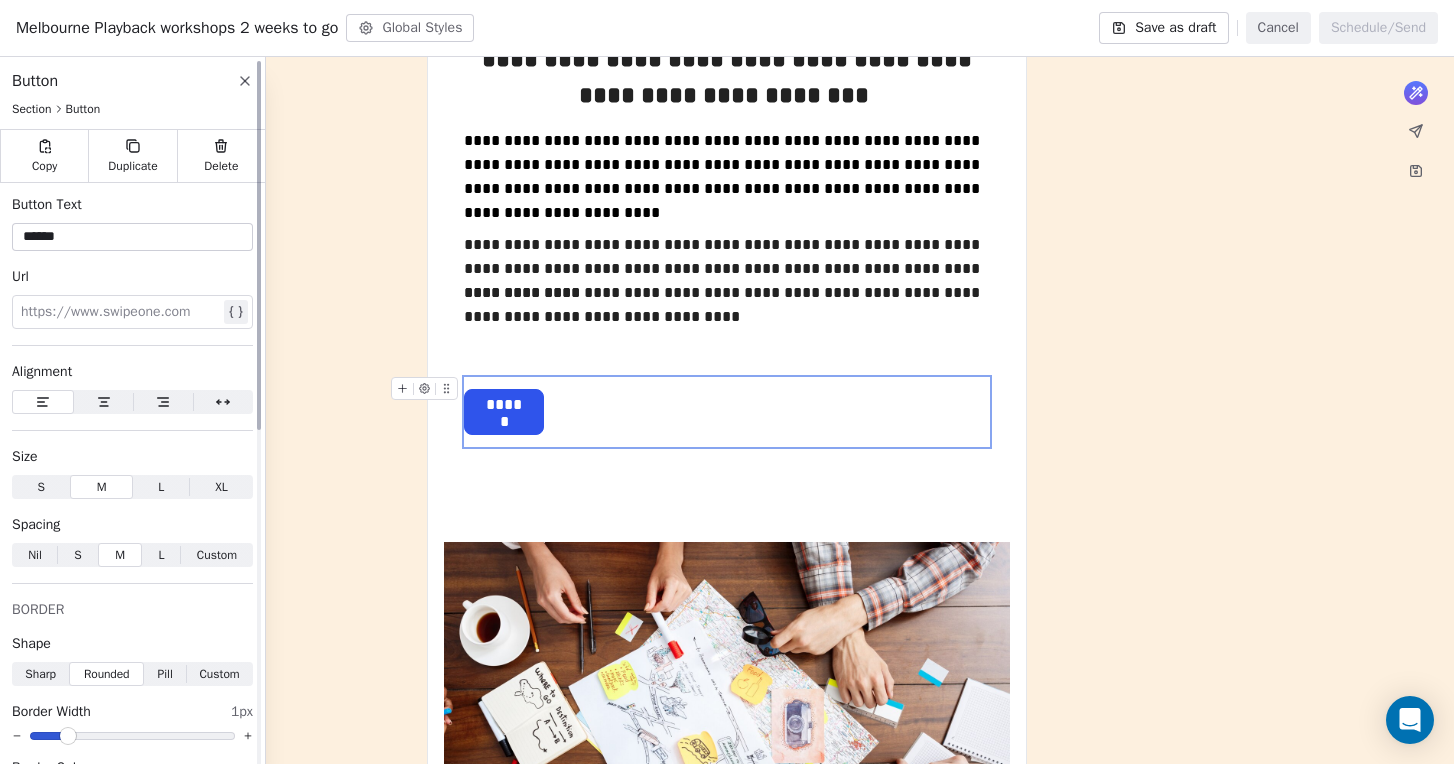 click on "******" at bounding box center [132, 237] 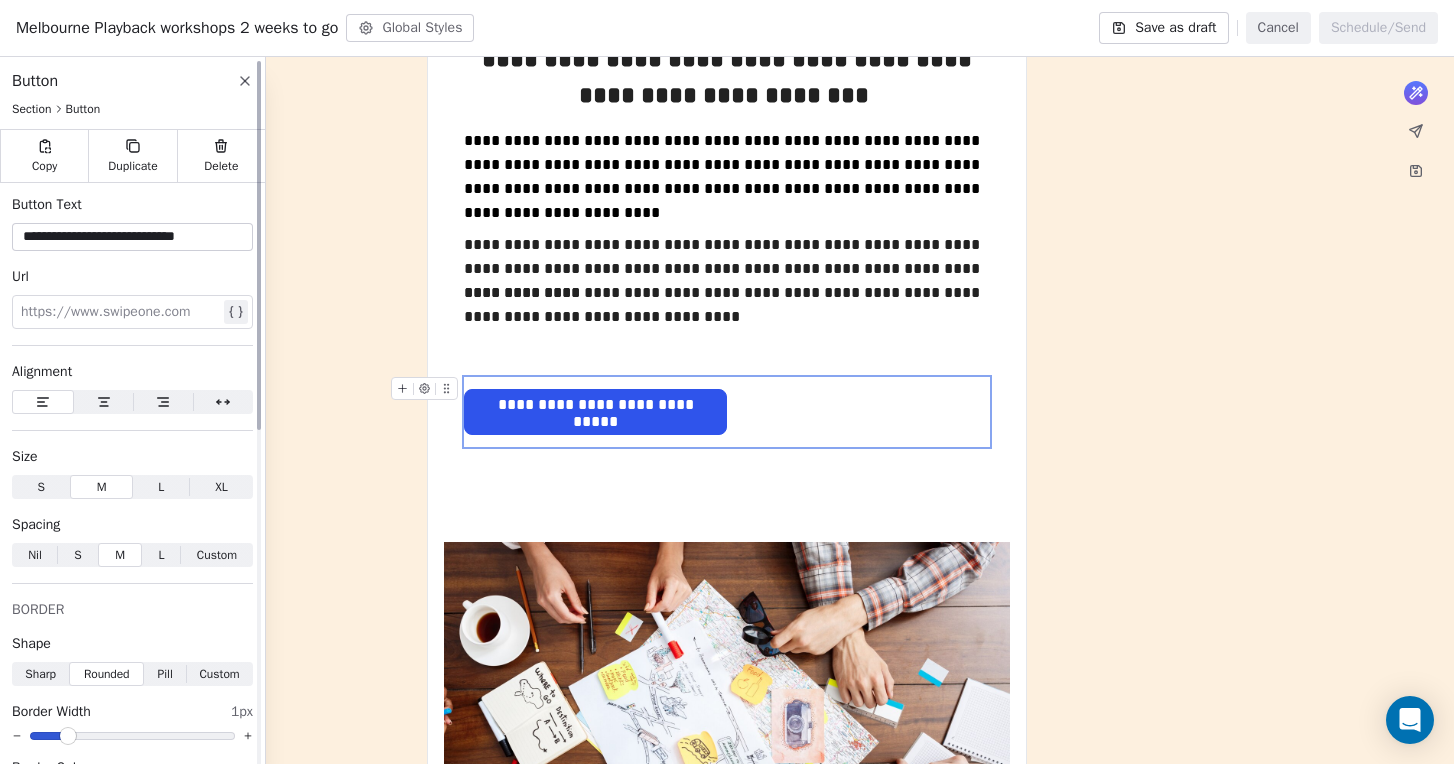 type on "**********" 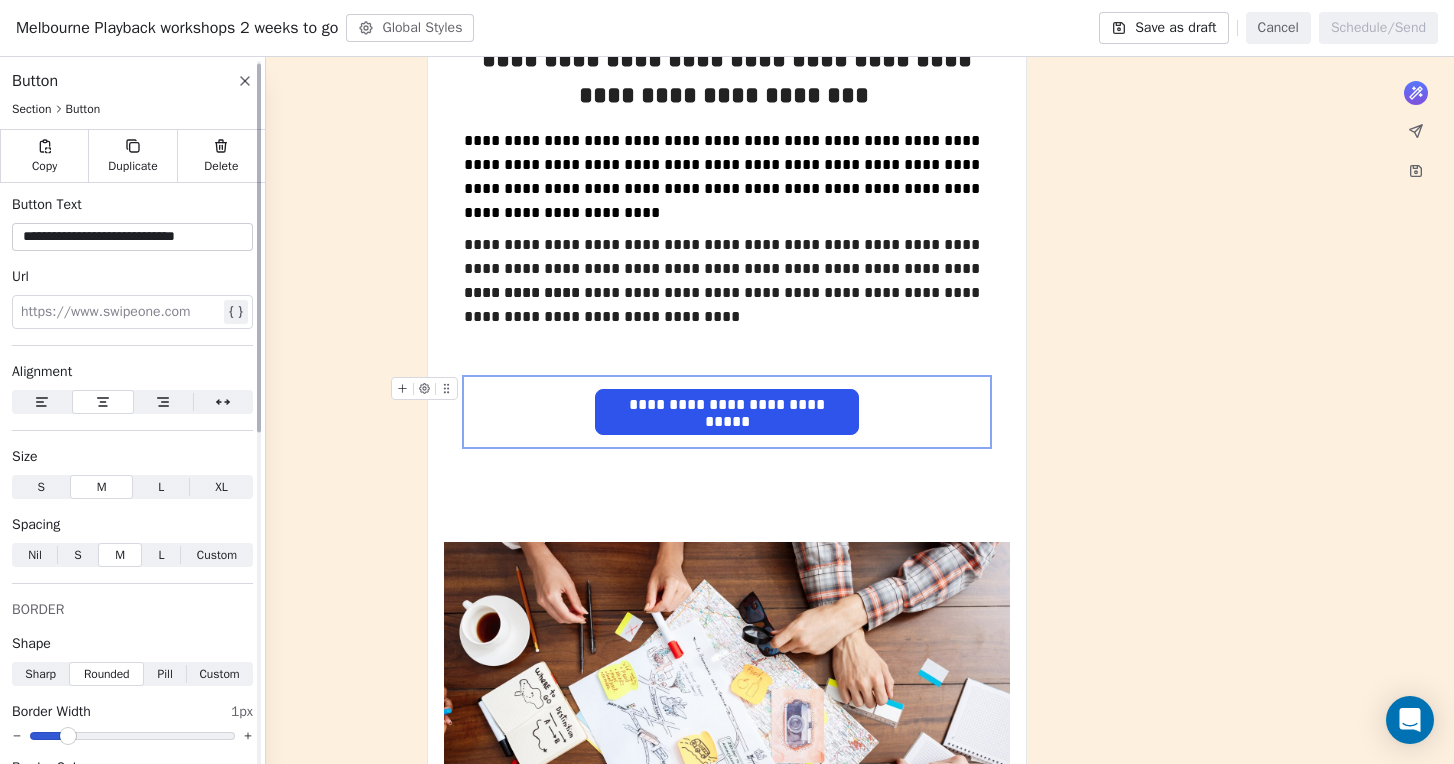 scroll, scrollTop: 8, scrollLeft: 0, axis: vertical 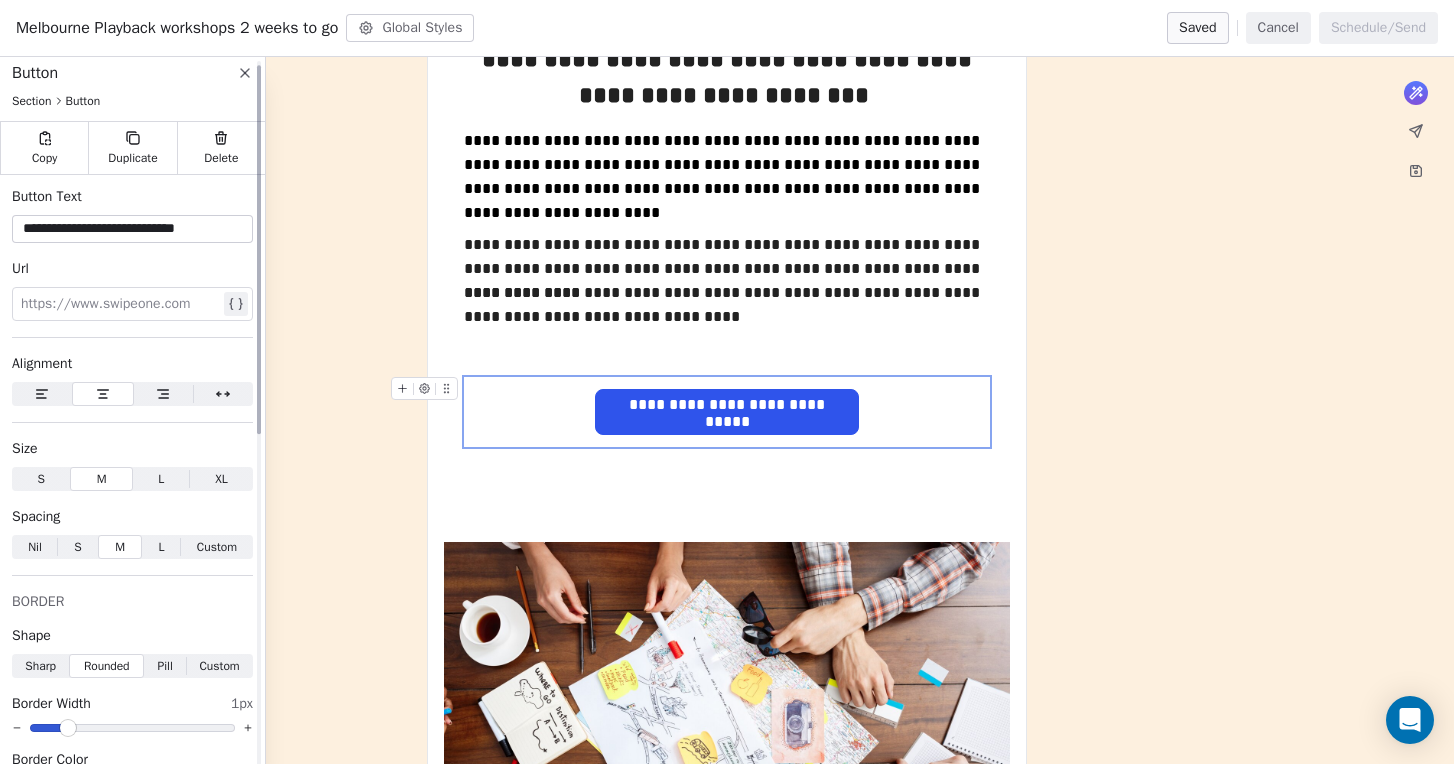 click at bounding box center (120, 304) 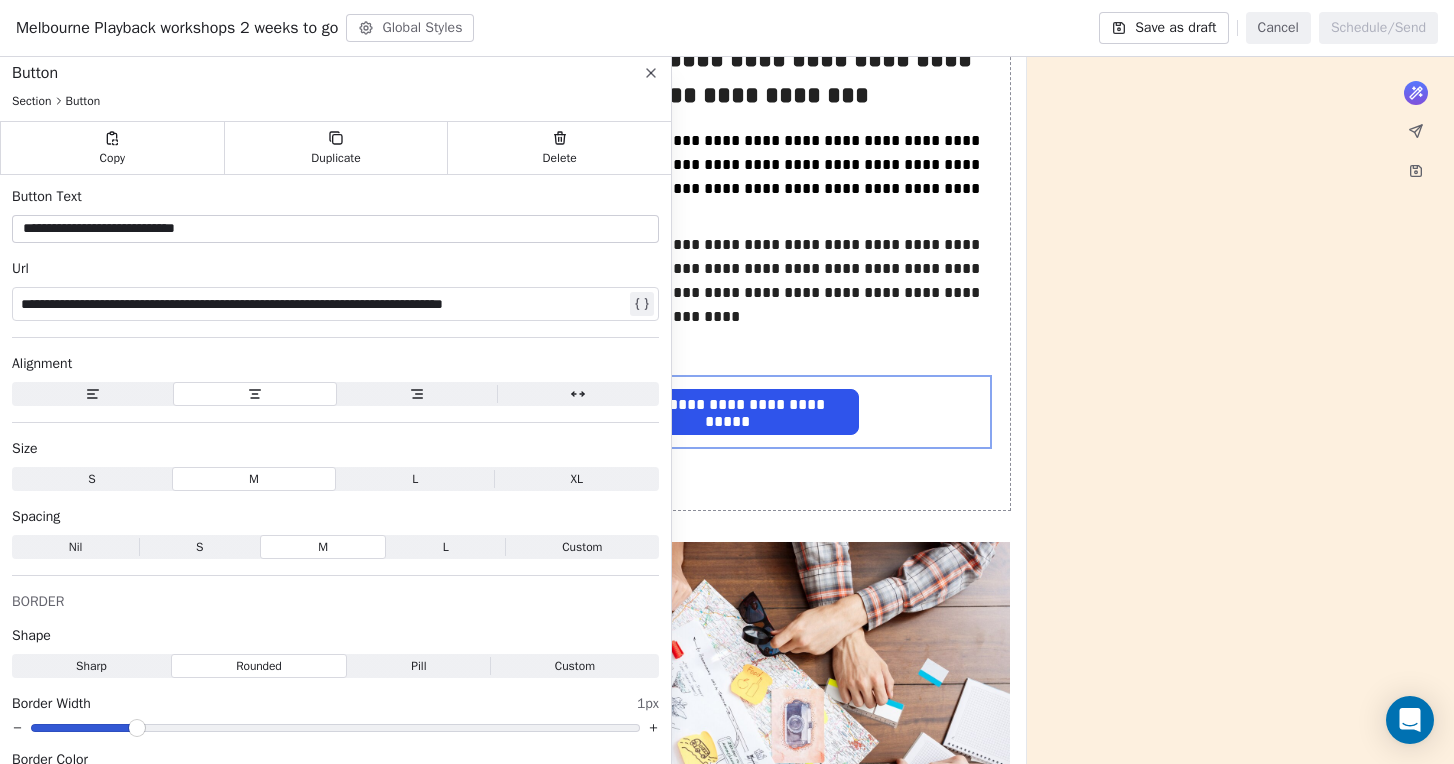 click on "**********" at bounding box center (727, 138) 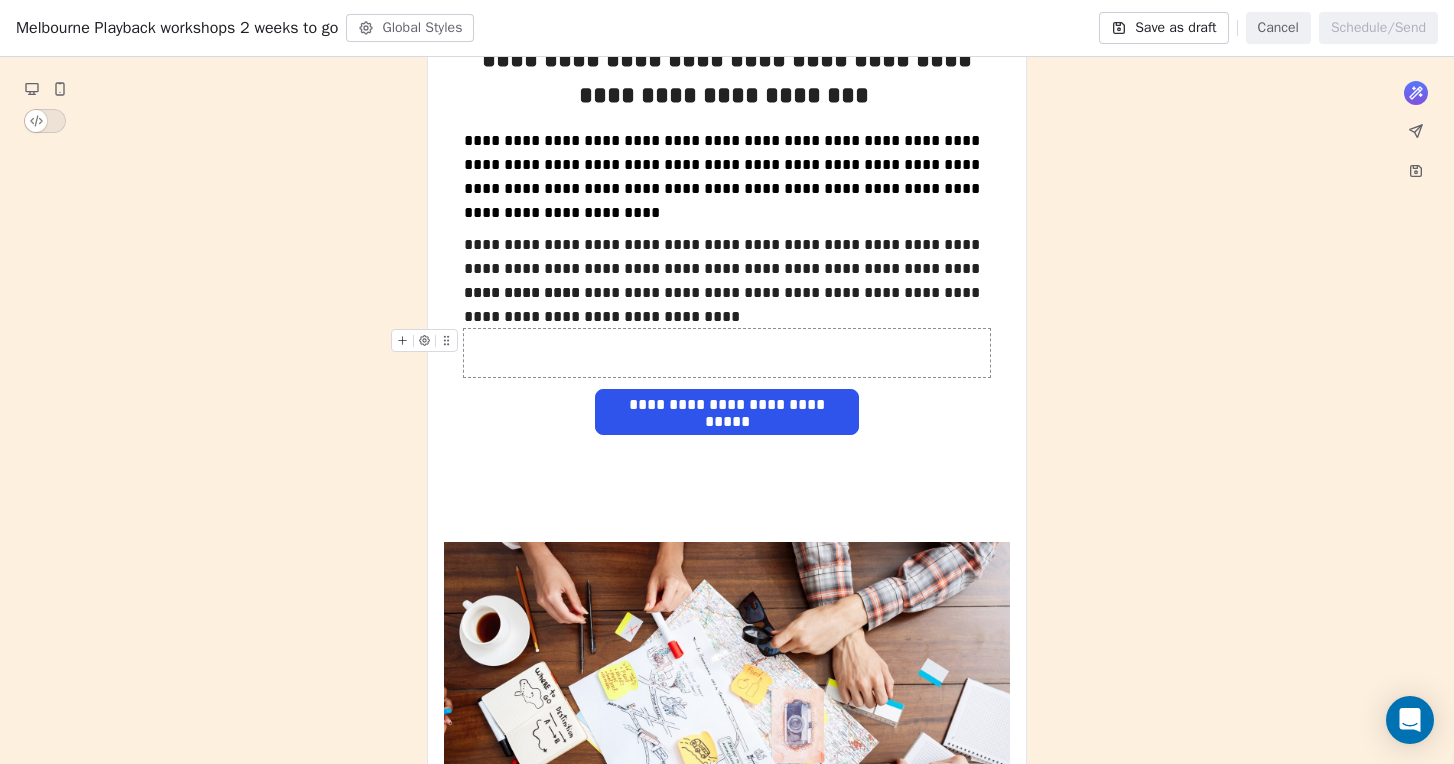click at bounding box center (727, 353) 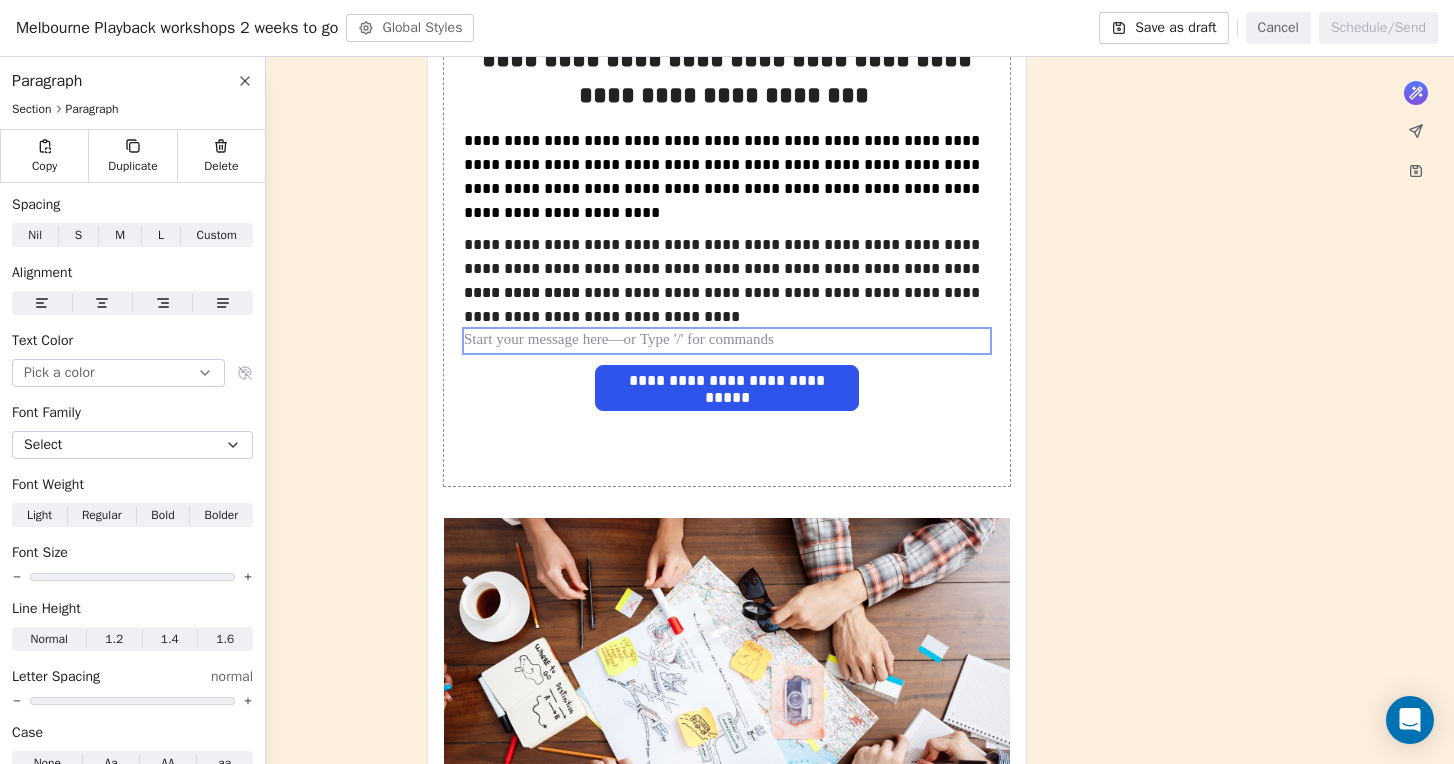 click on "**********" at bounding box center [727, 126] 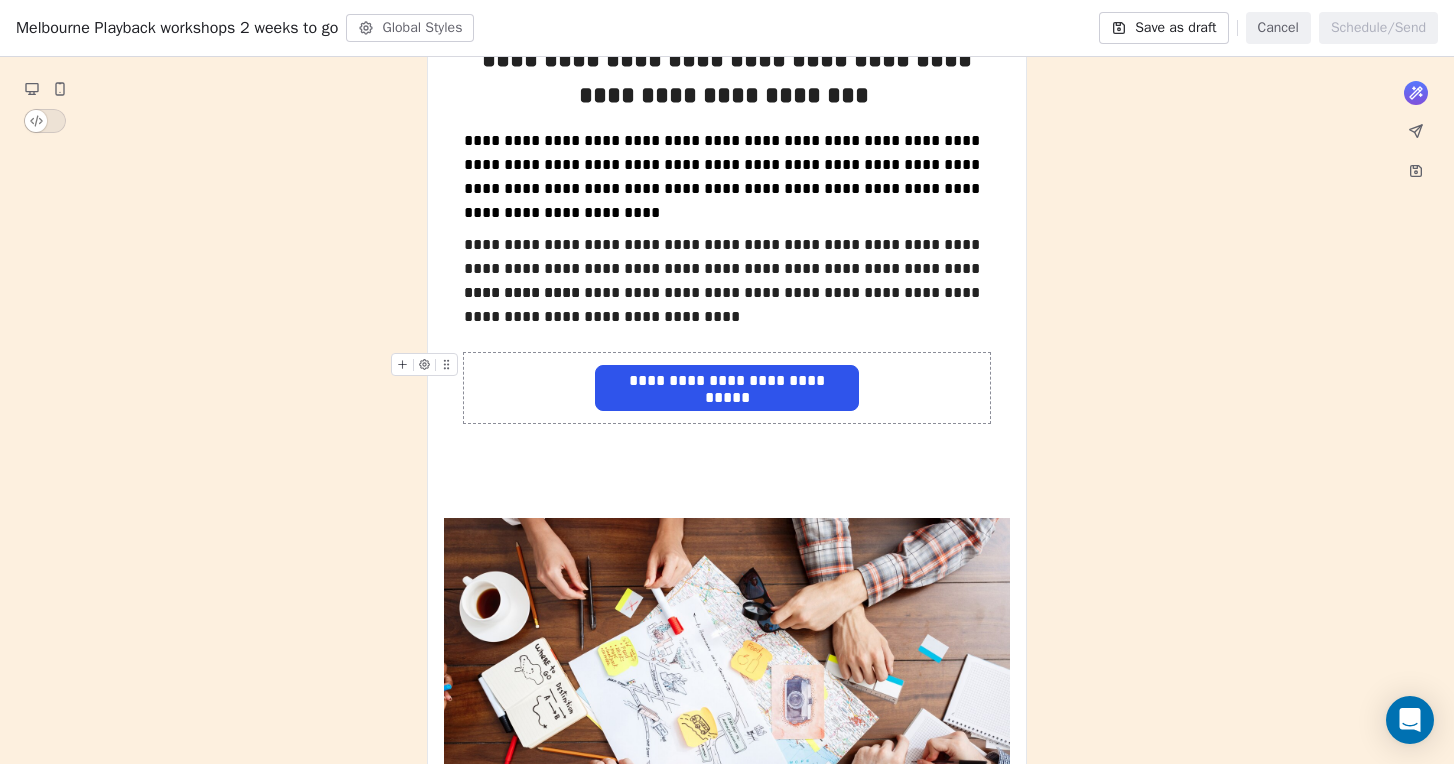 click on "**********" at bounding box center (726, 381) 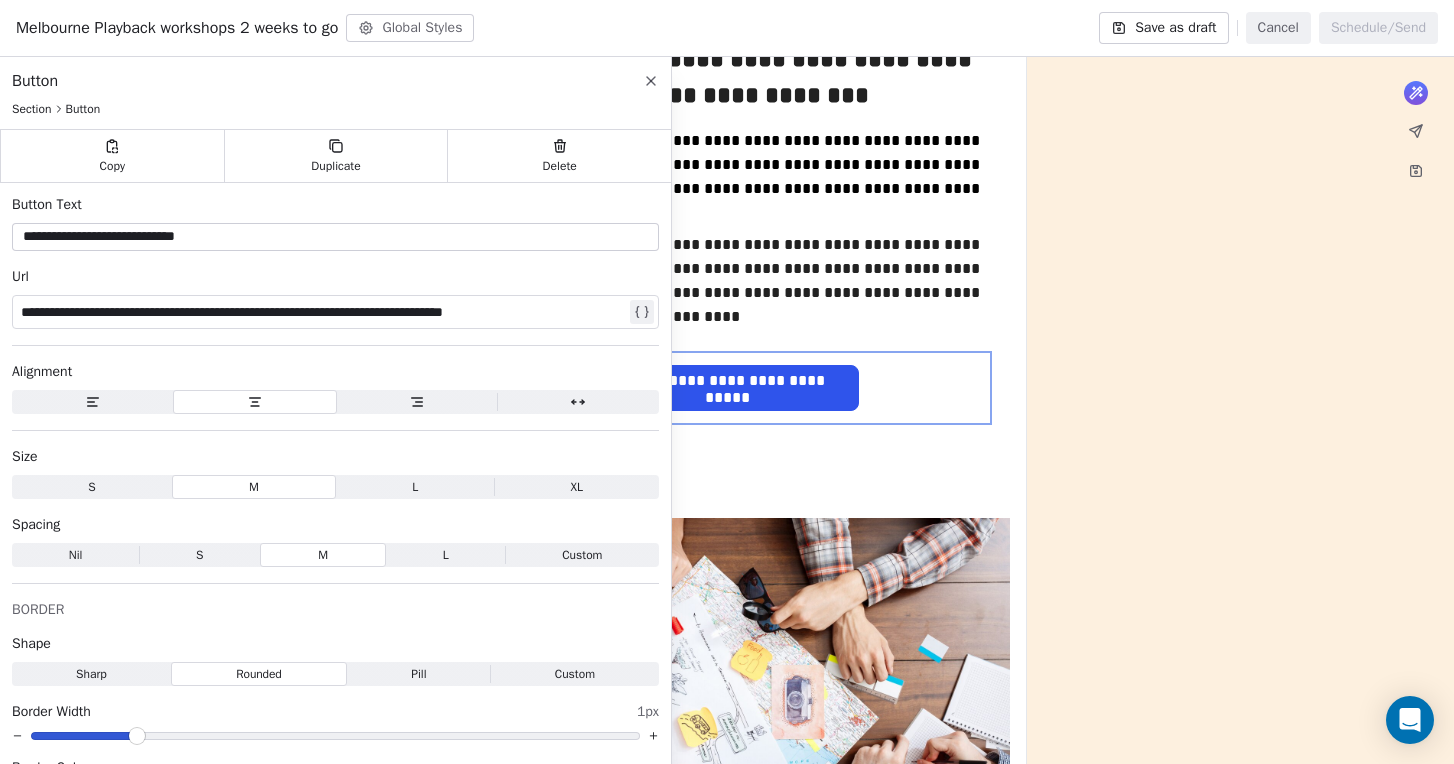 click on "**********" at bounding box center (726, 381) 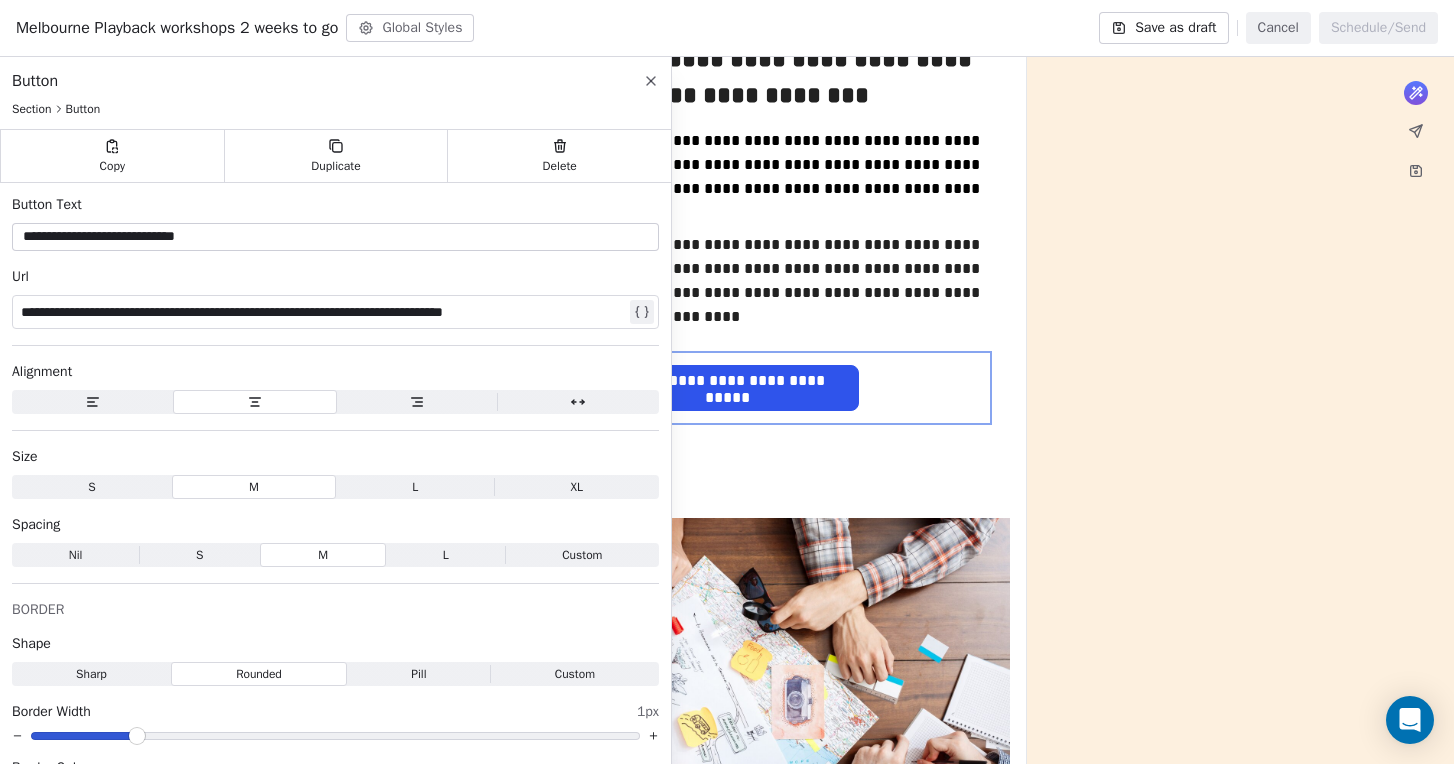 type 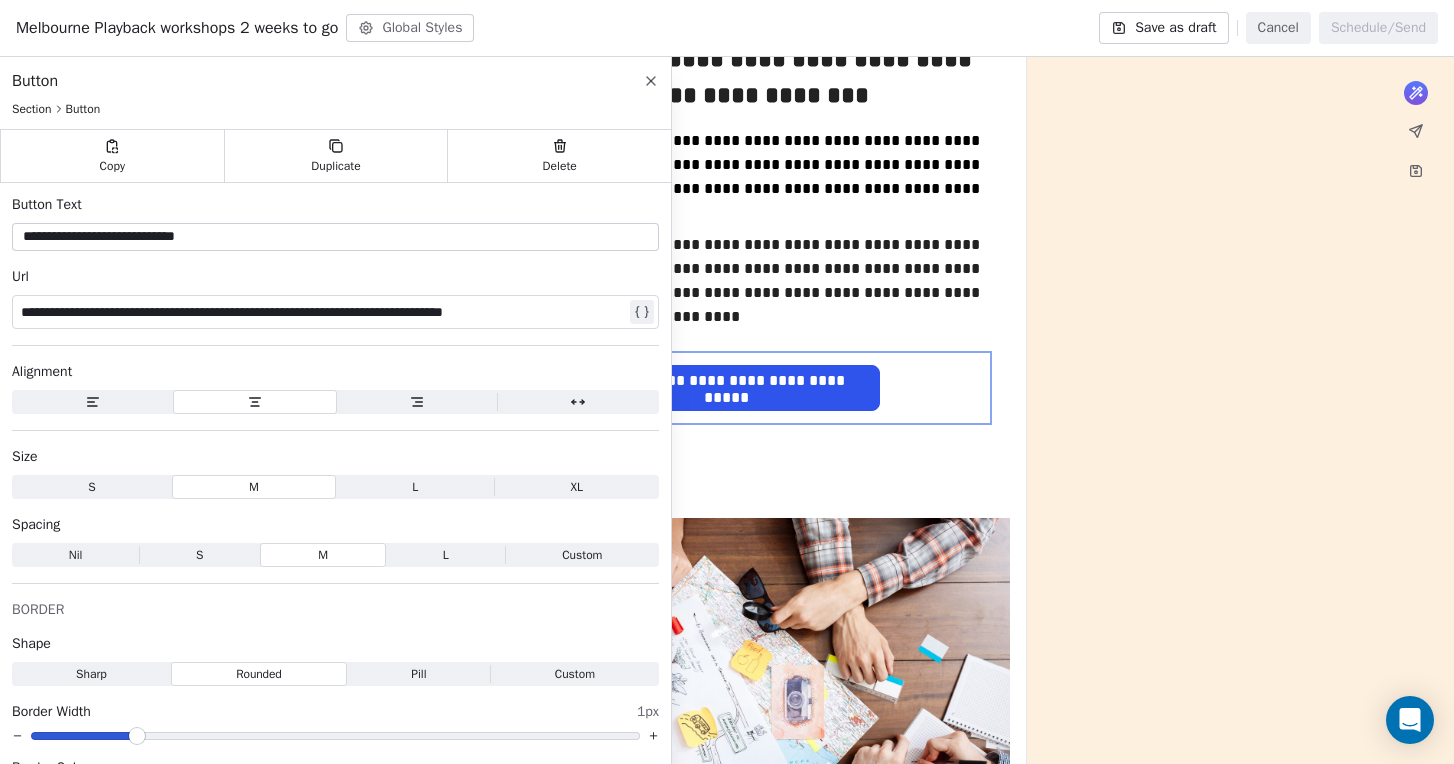 click on "**********" at bounding box center (727, 126) 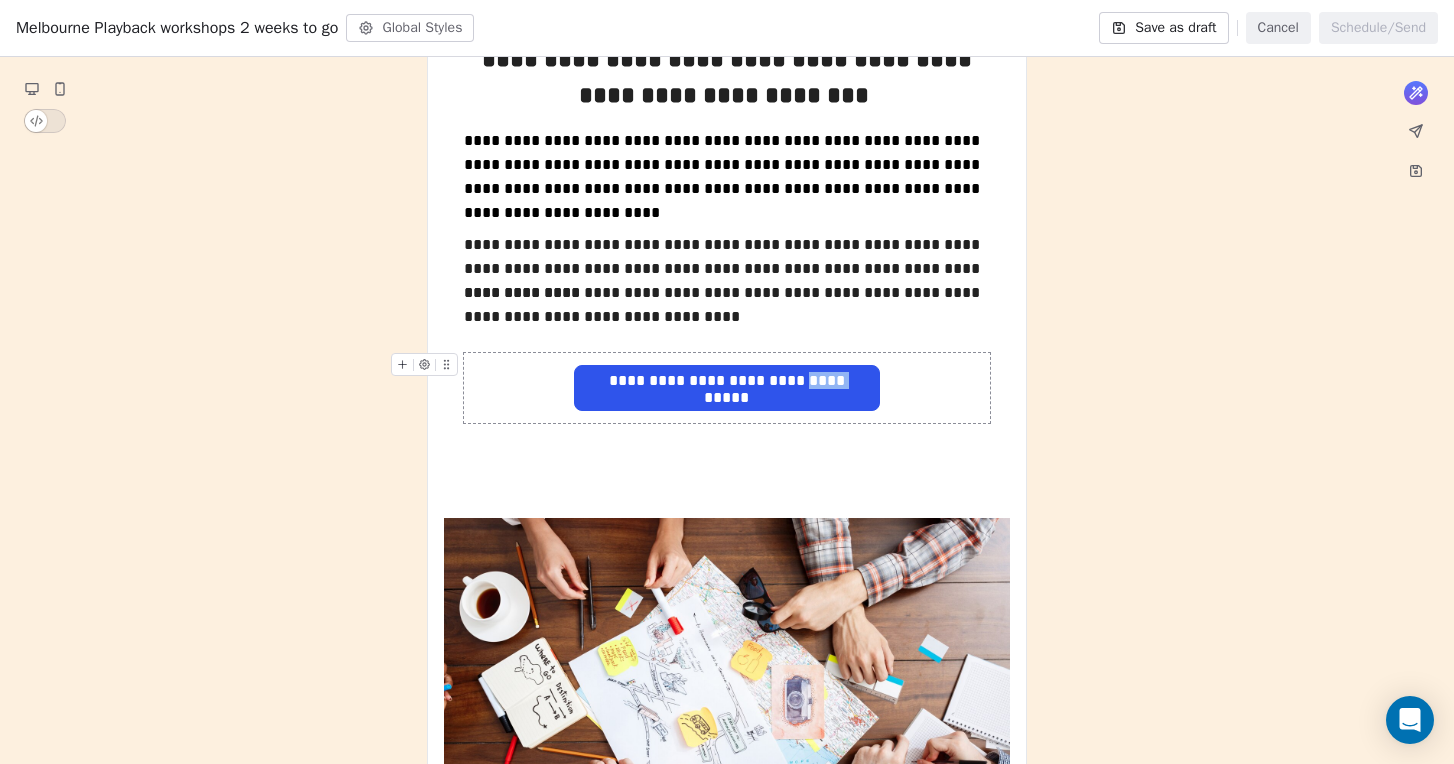 drag, startPoint x: 793, startPoint y: 379, endPoint x: 830, endPoint y: 379, distance: 37 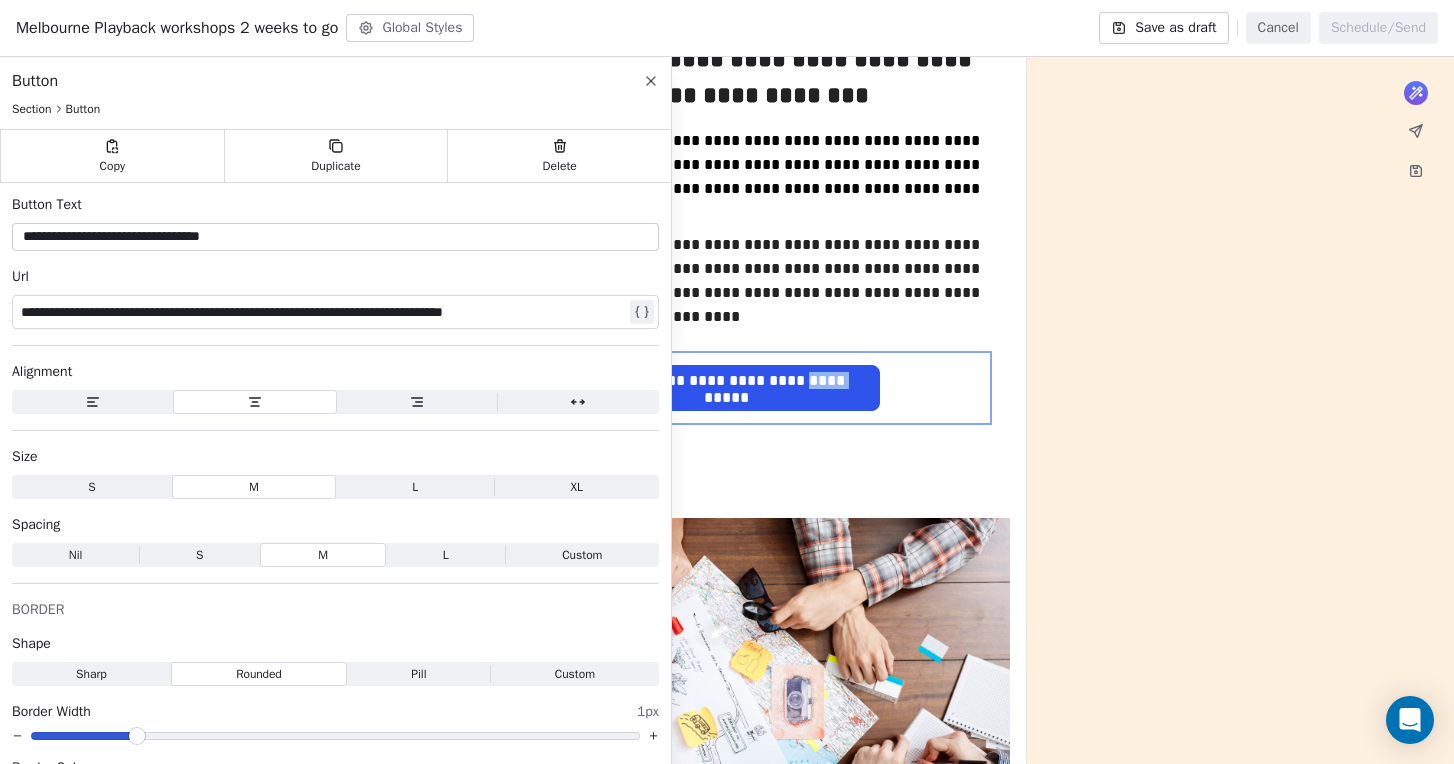 click on "**********" at bounding box center [726, 381] 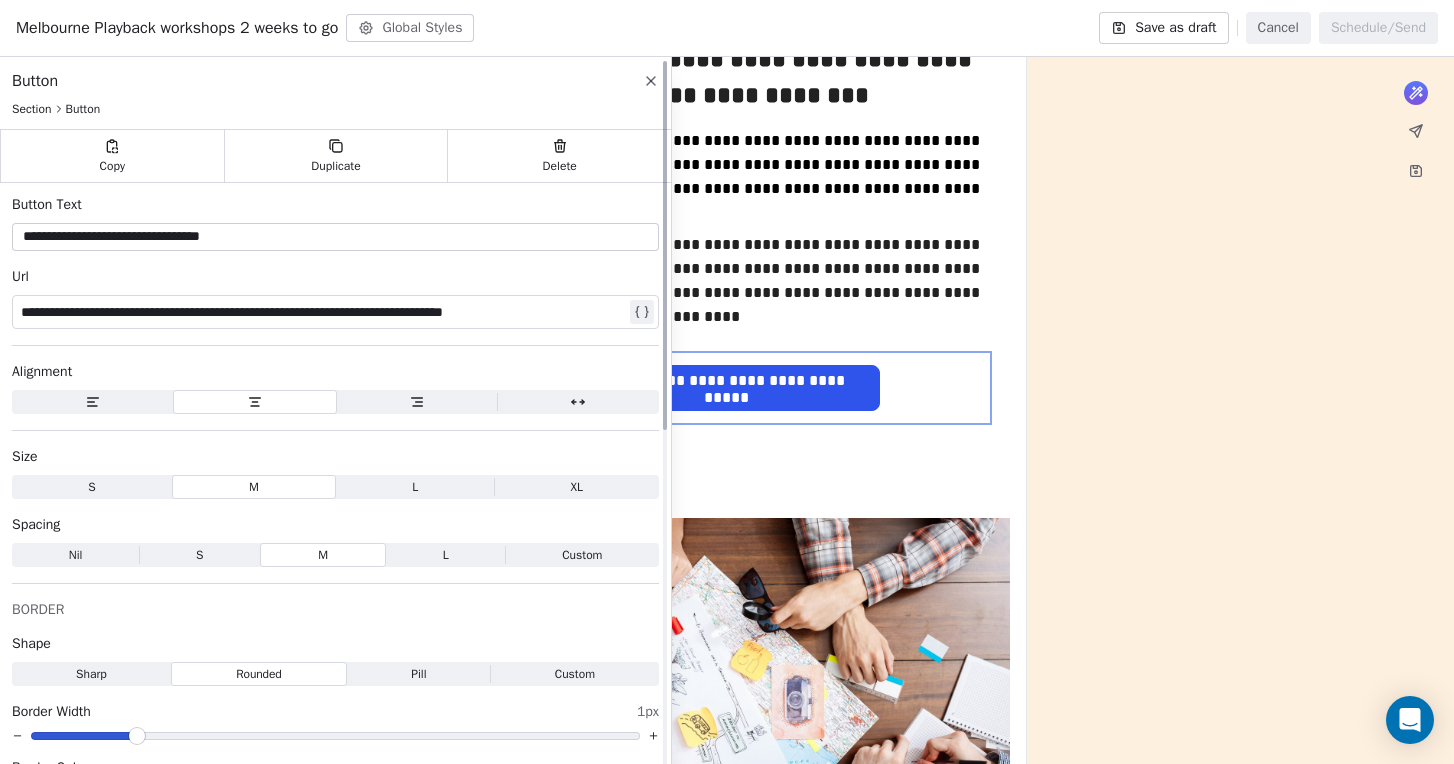 click on "**********" at bounding box center (335, 237) 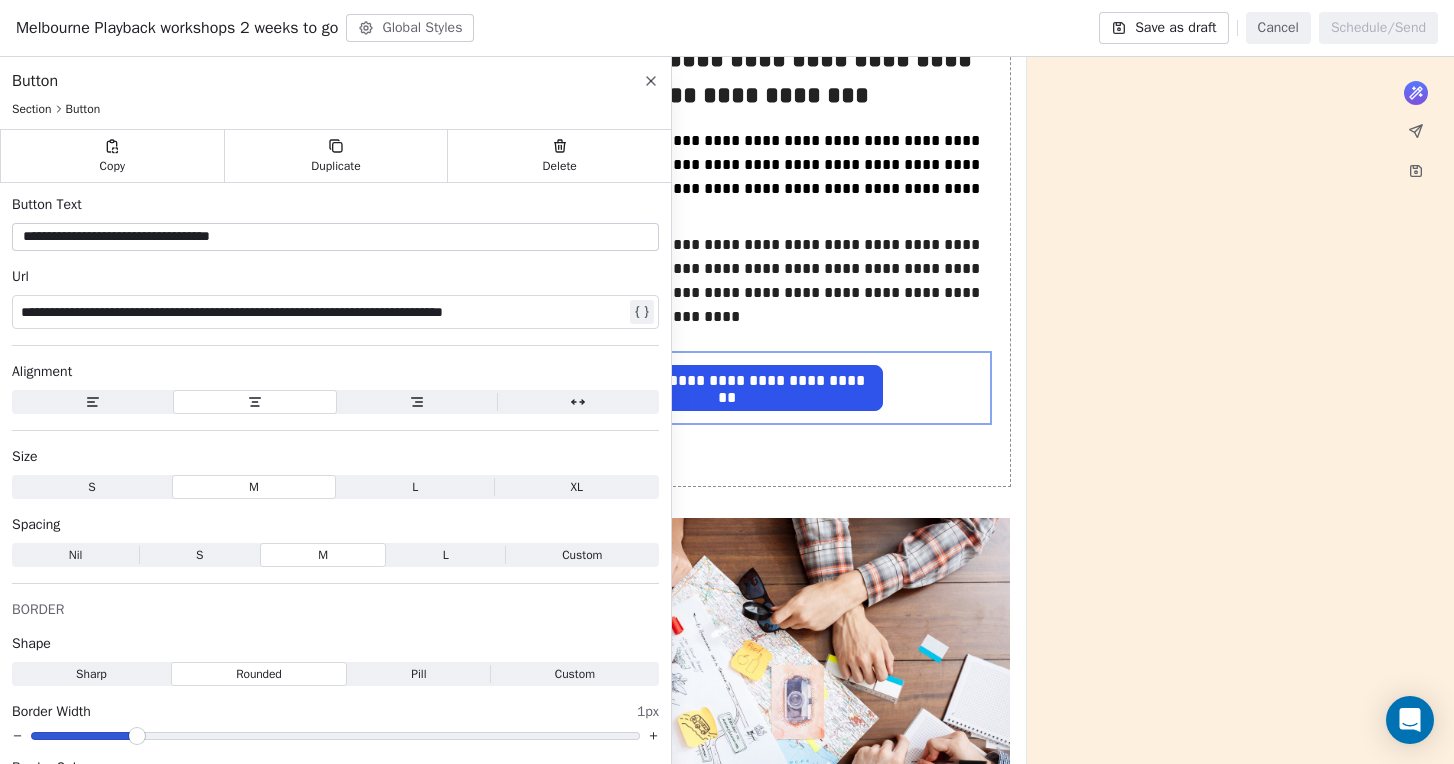 type on "**********" 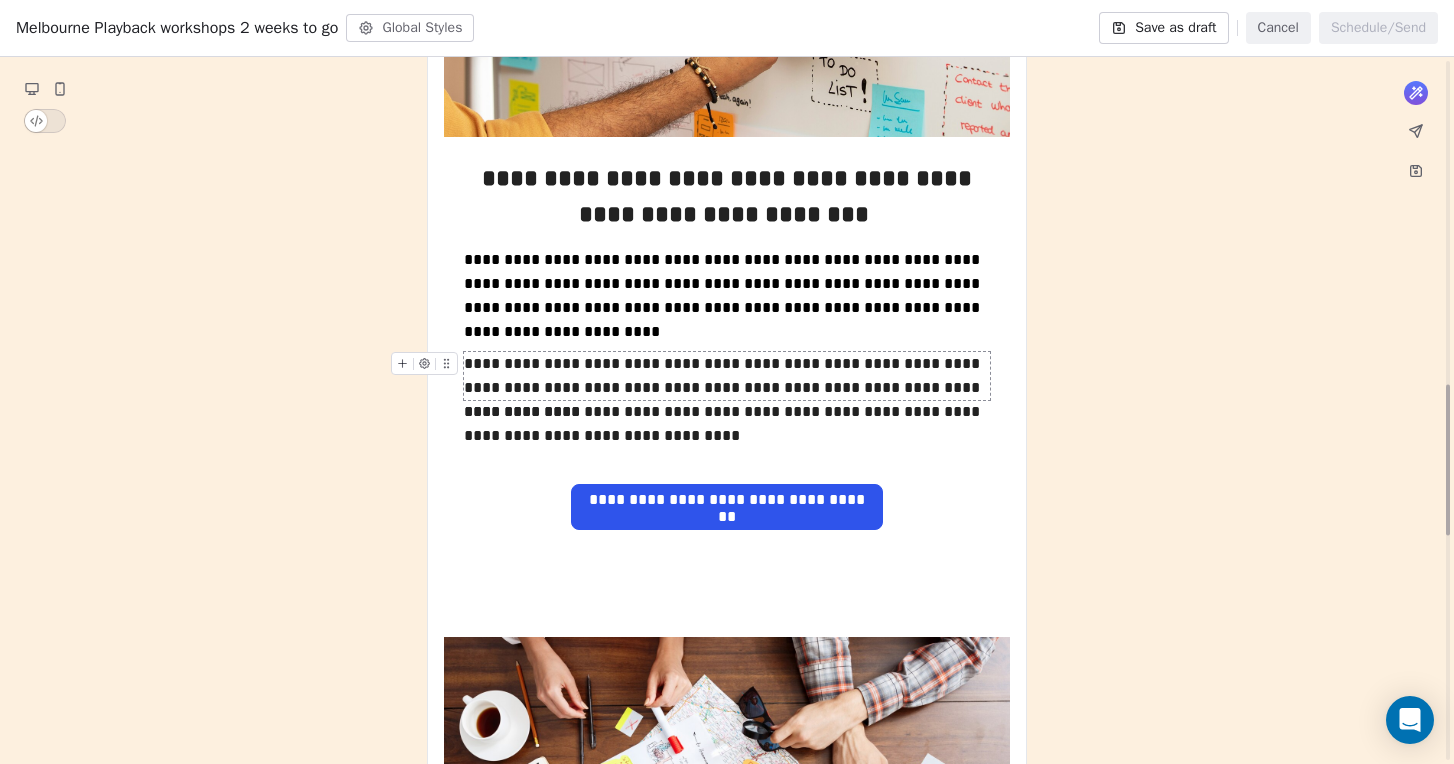 scroll, scrollTop: 1512, scrollLeft: 0, axis: vertical 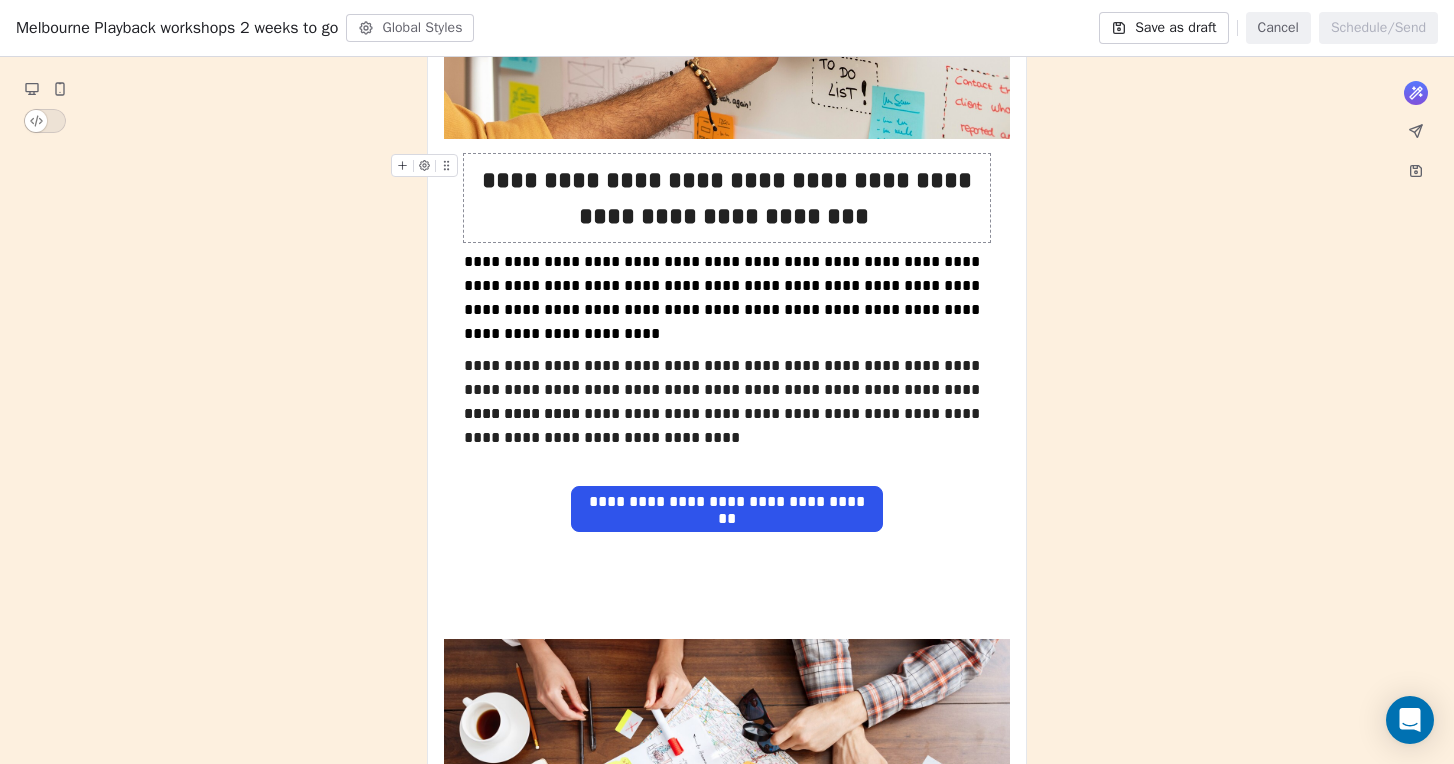 click on "**********" at bounding box center [727, 198] 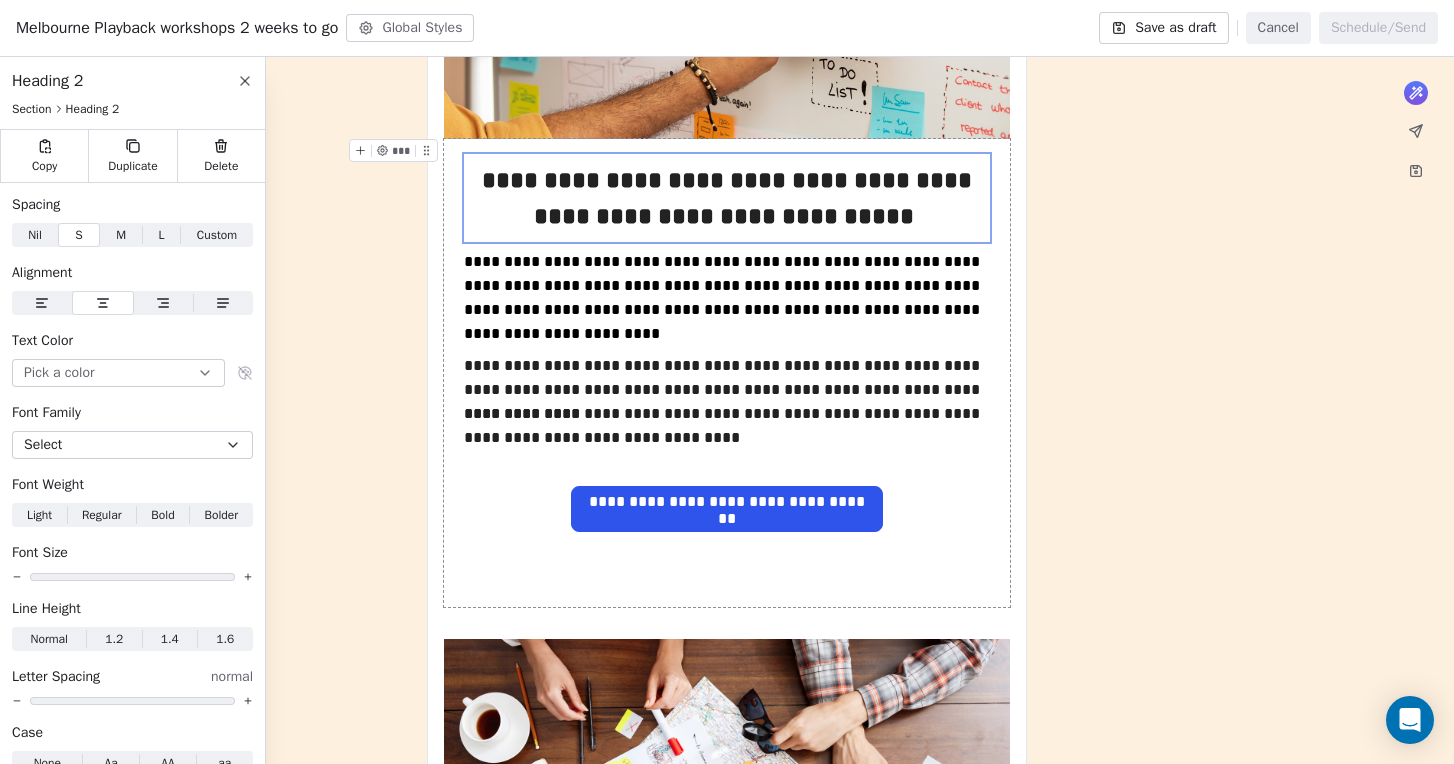 click on "What would you like to create email about? or ***" at bounding box center [727, 247] 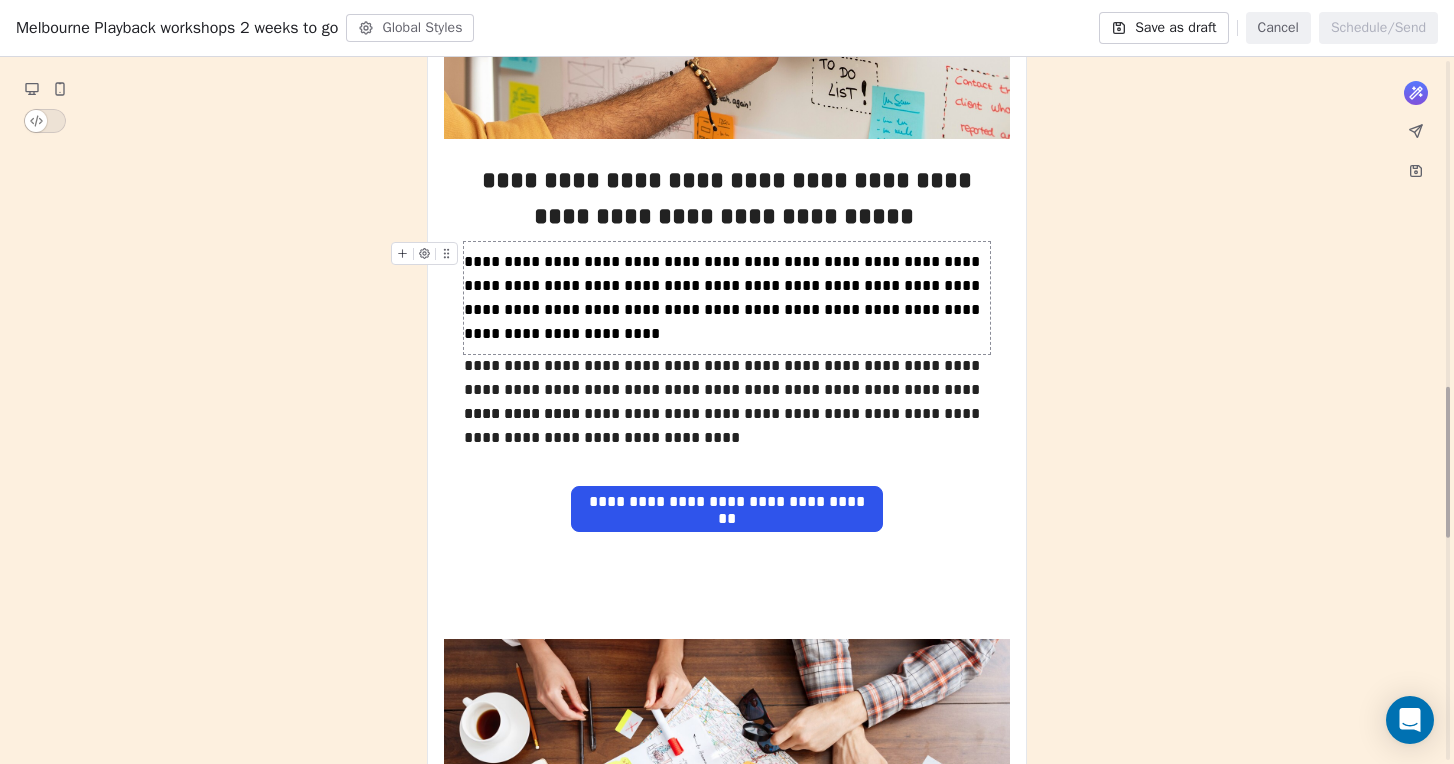 scroll, scrollTop: 1526, scrollLeft: 0, axis: vertical 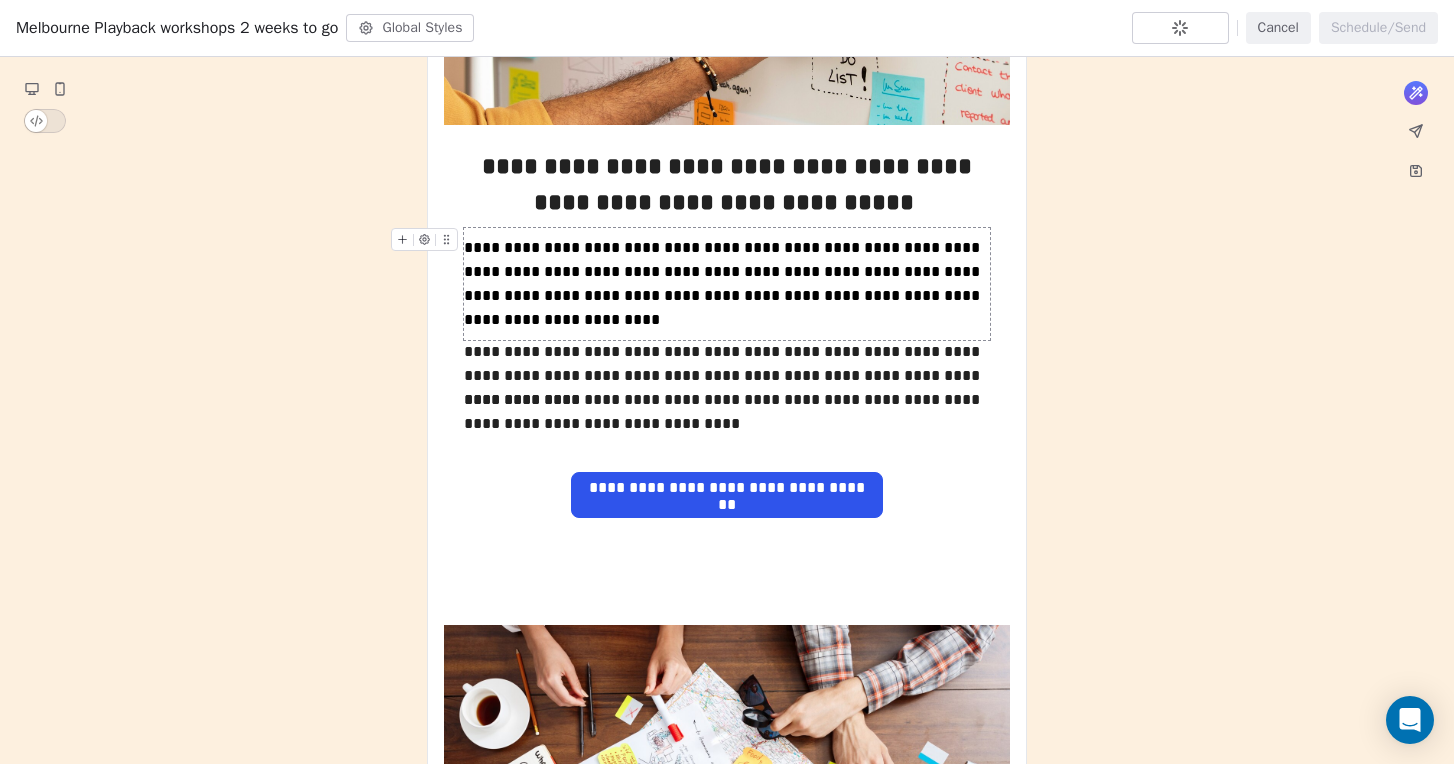 click on "**********" at bounding box center (727, 284) 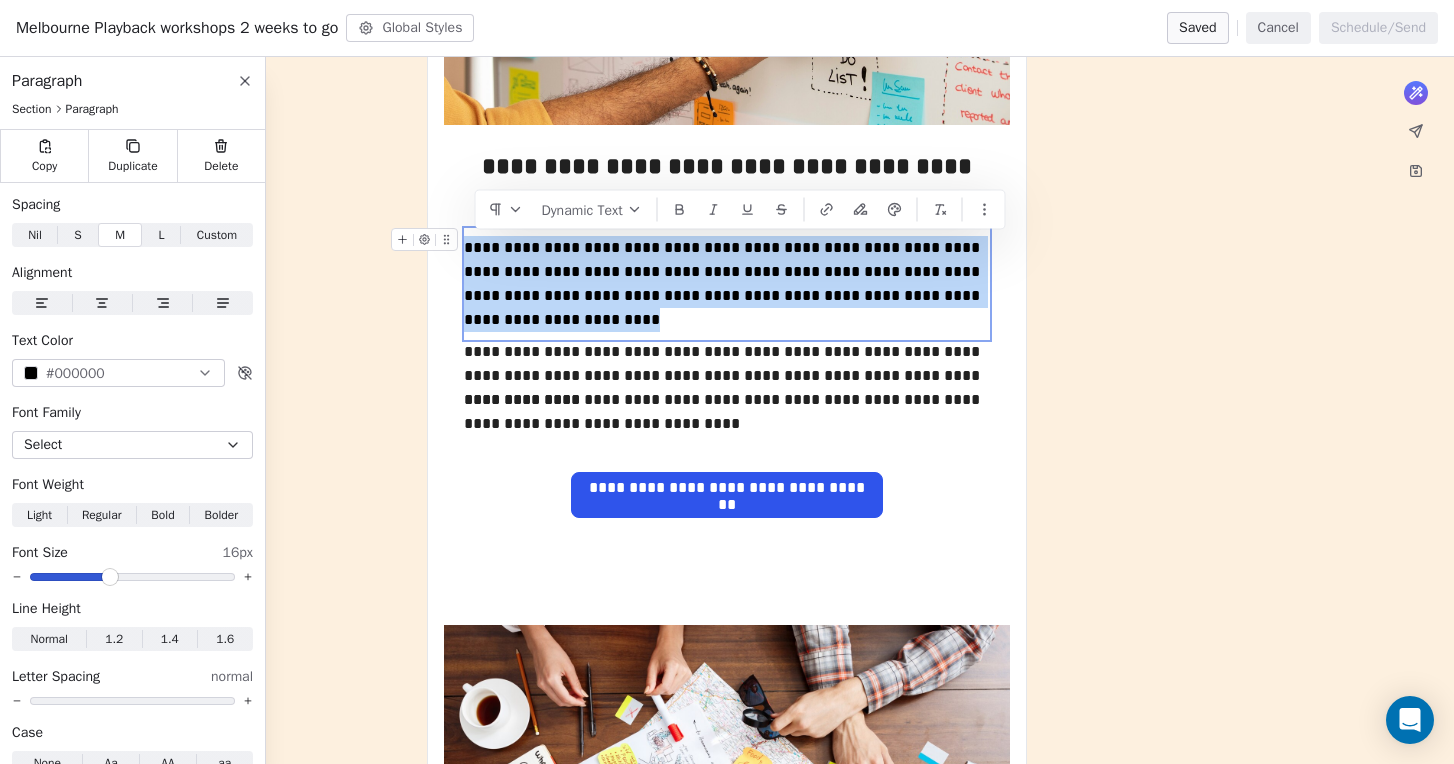 drag, startPoint x: 559, startPoint y: 321, endPoint x: 466, endPoint y: 248, distance: 118.22859 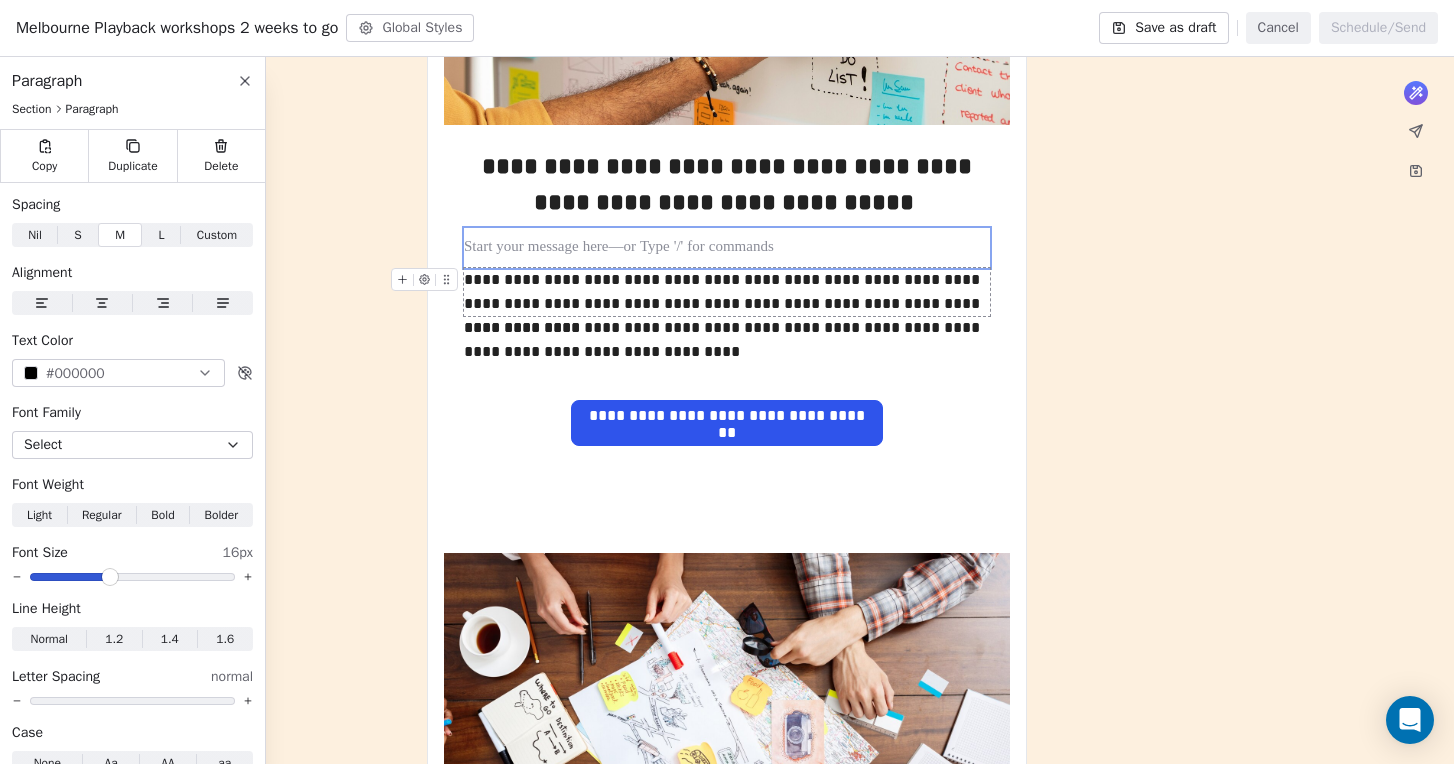 click on "**********" at bounding box center [727, 197] 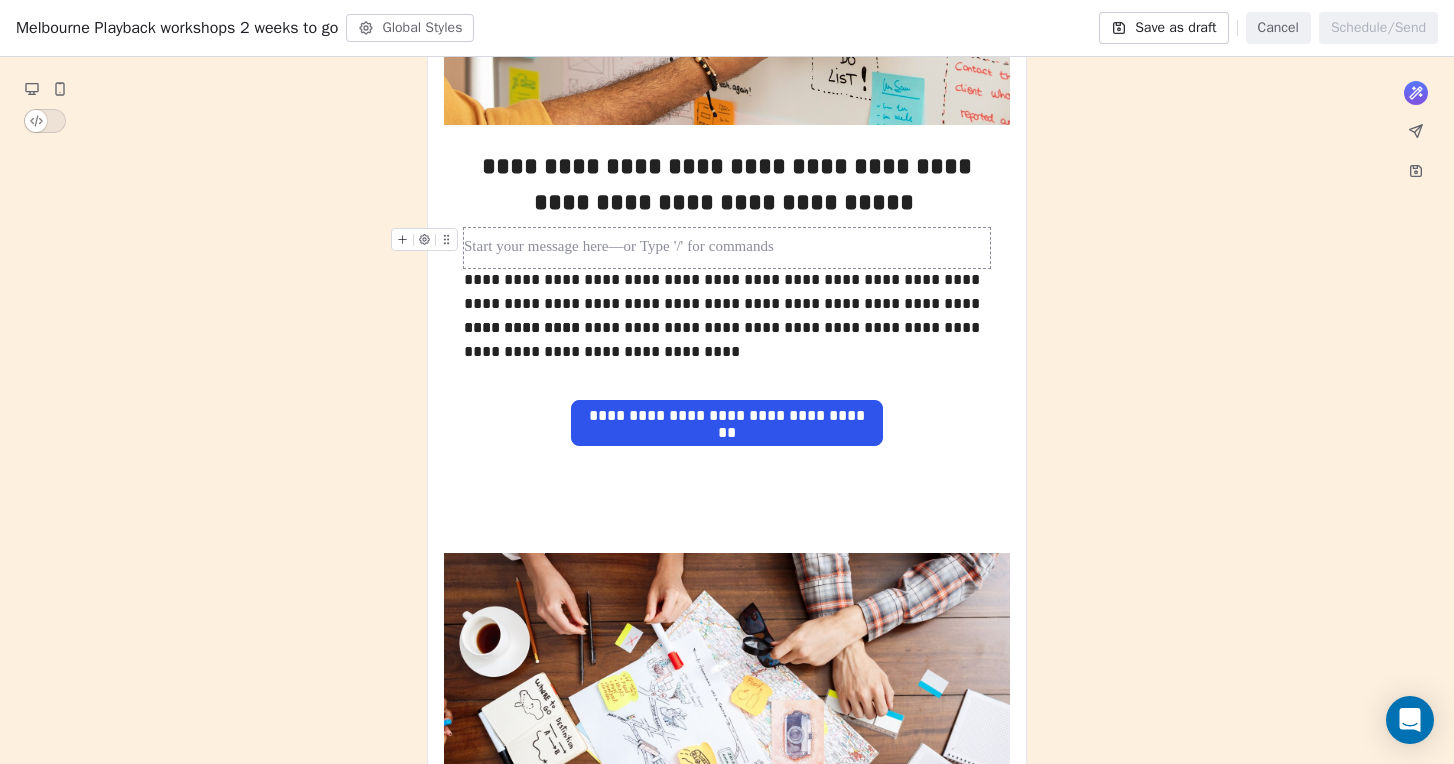 click at bounding box center [727, 248] 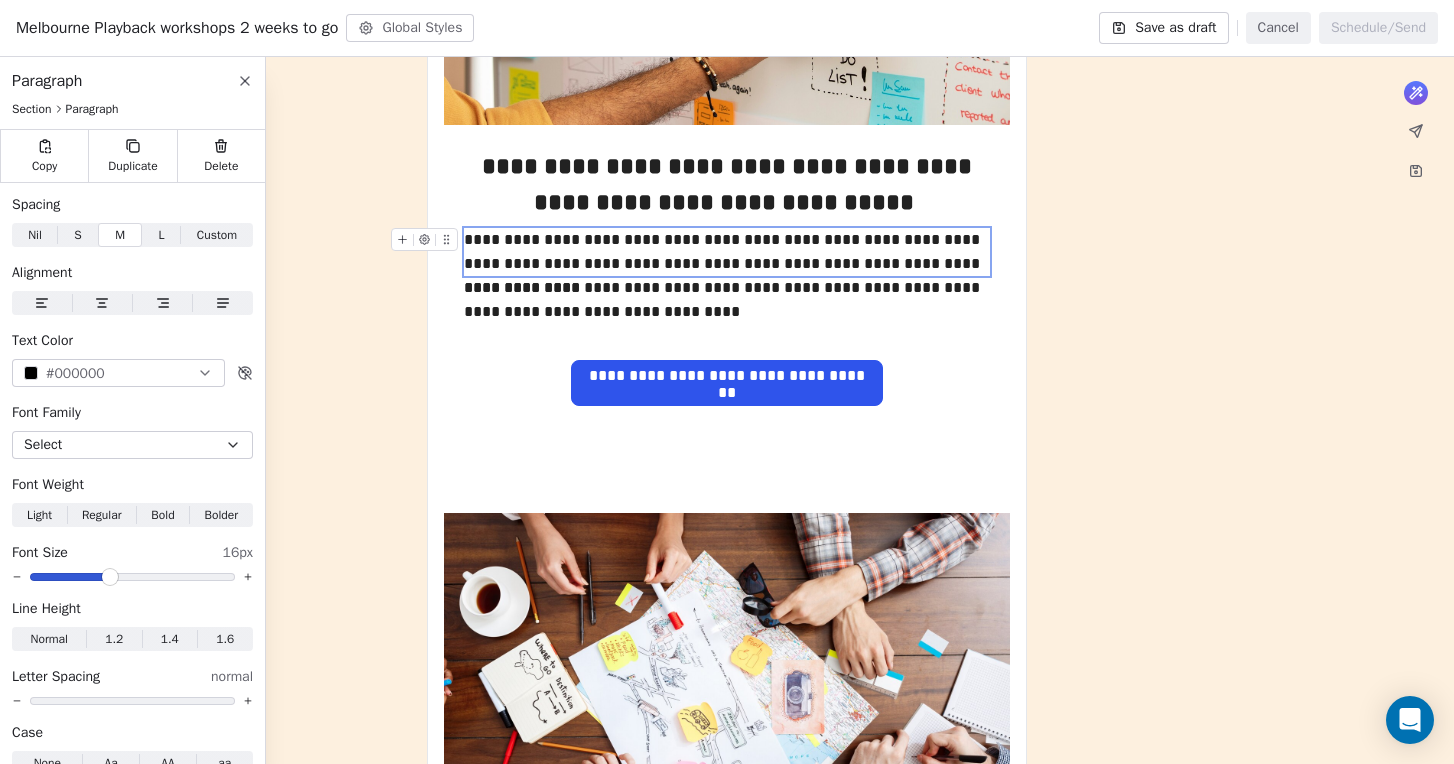 click on "**********" at bounding box center [727, 177] 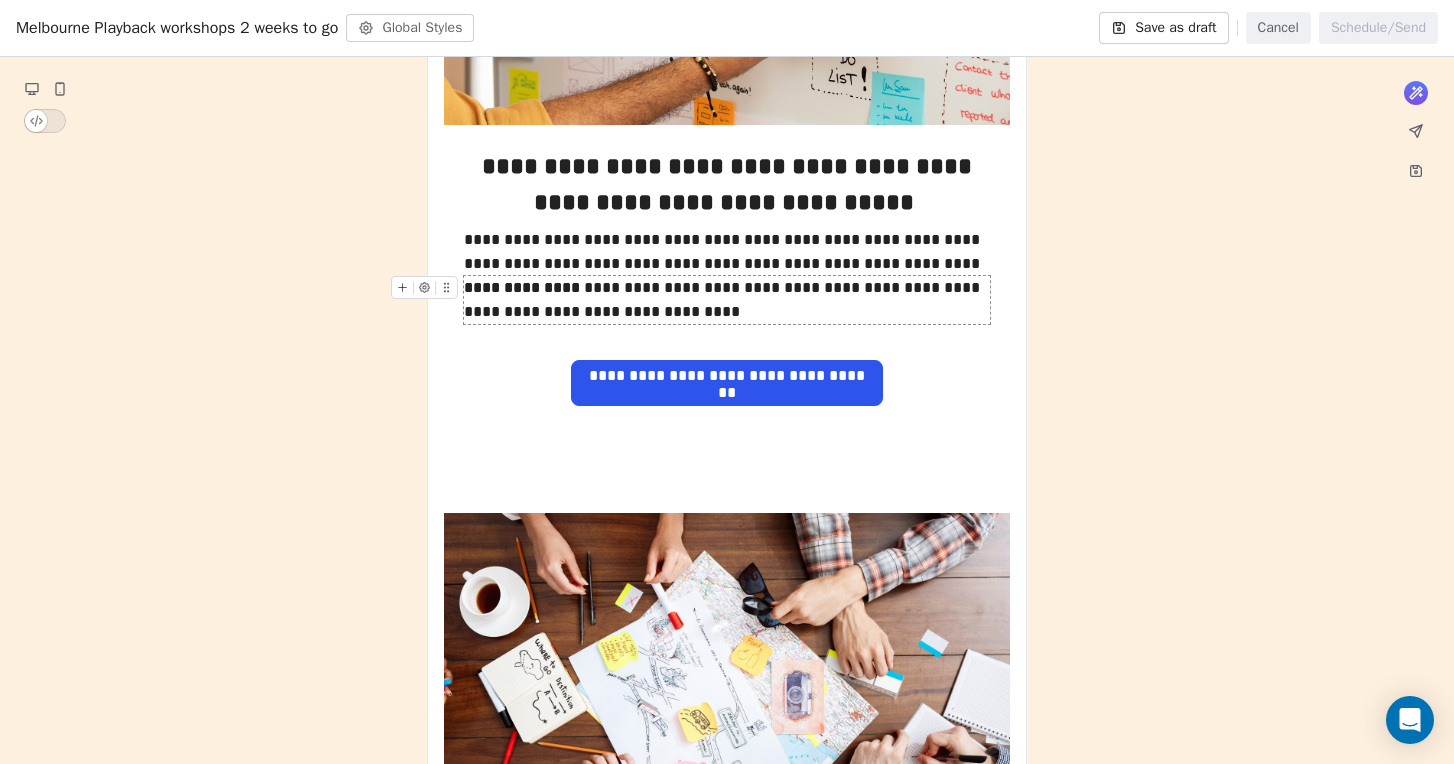 click on "**********" at bounding box center (727, 300) 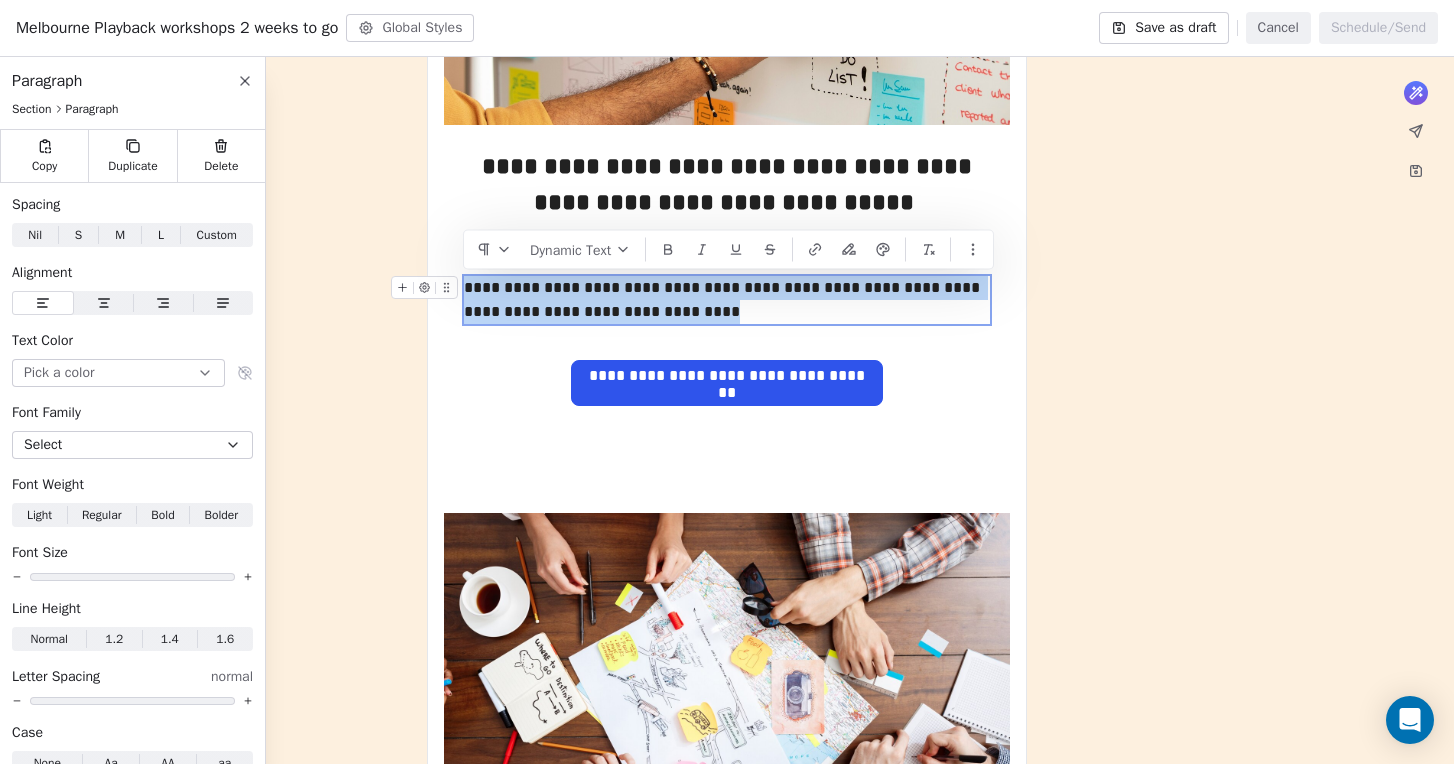 drag, startPoint x: 467, startPoint y: 286, endPoint x: 674, endPoint y: 311, distance: 208.5042 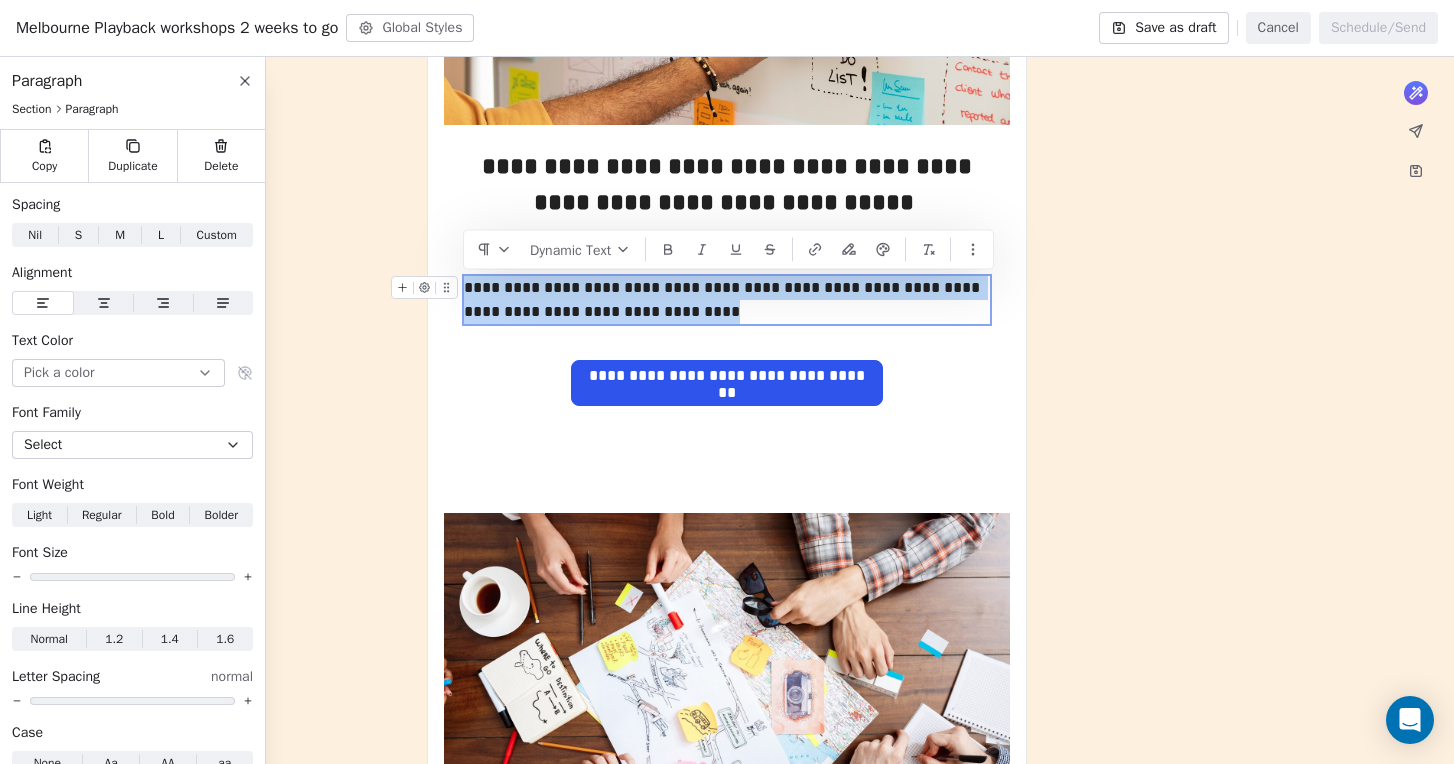 click on "**********" at bounding box center [727, 300] 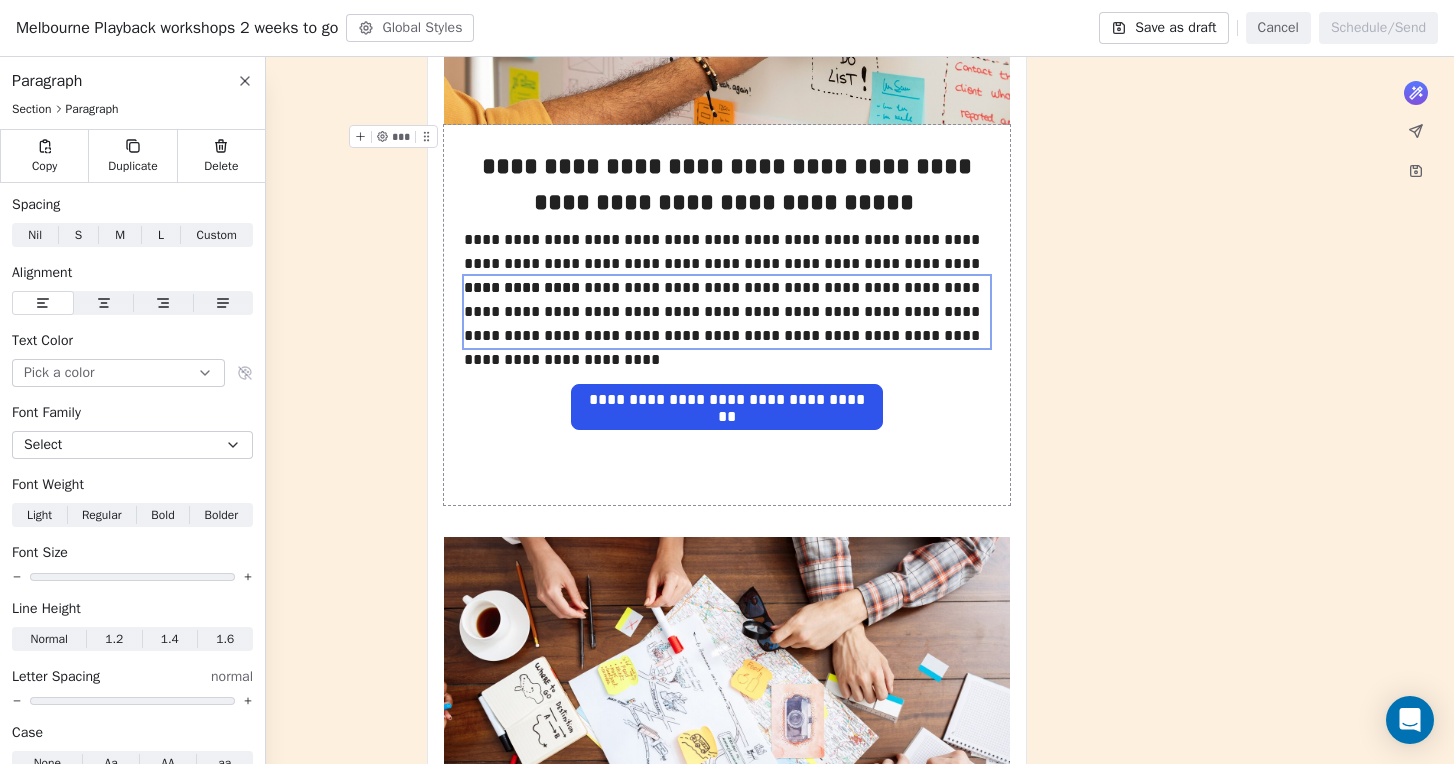 click on "**********" at bounding box center (727, 189) 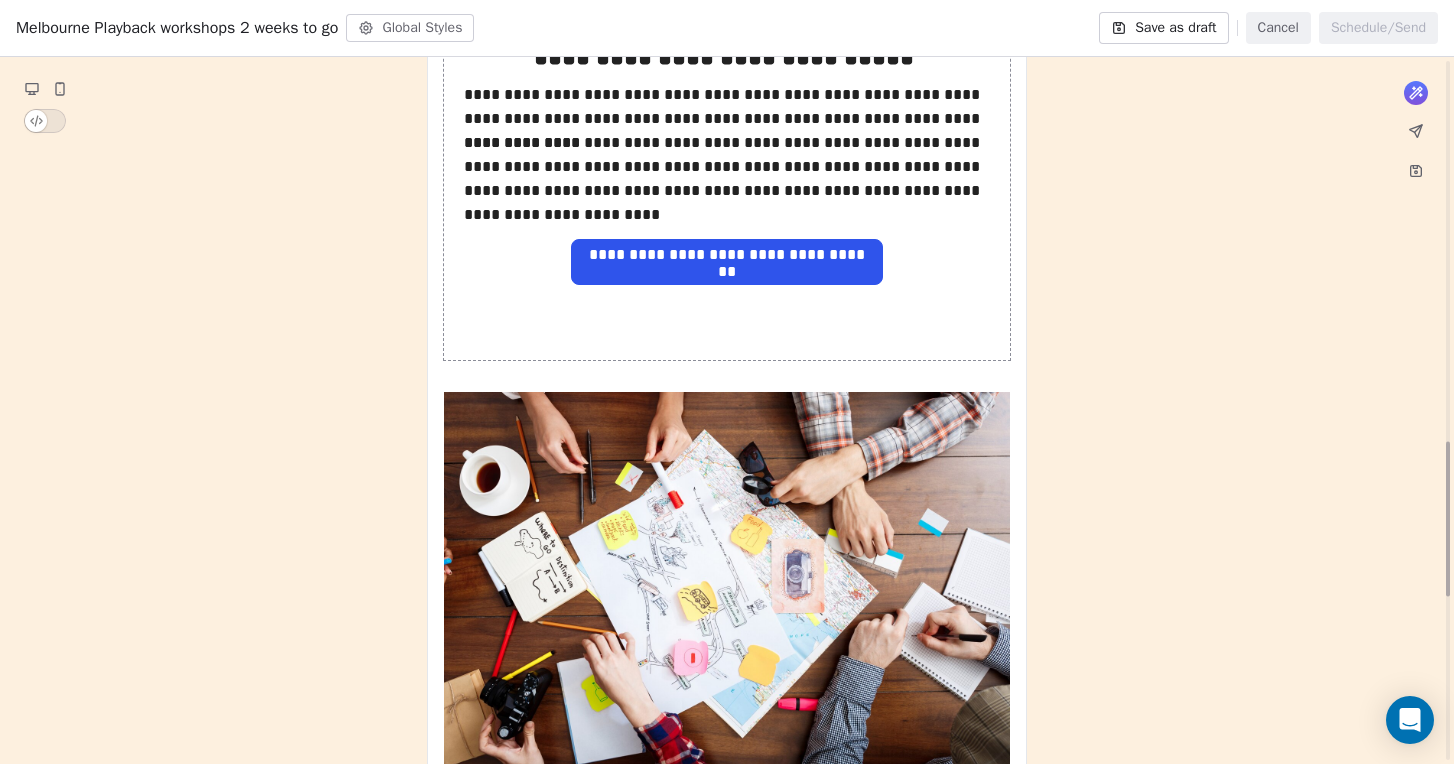 scroll, scrollTop: 1731, scrollLeft: 0, axis: vertical 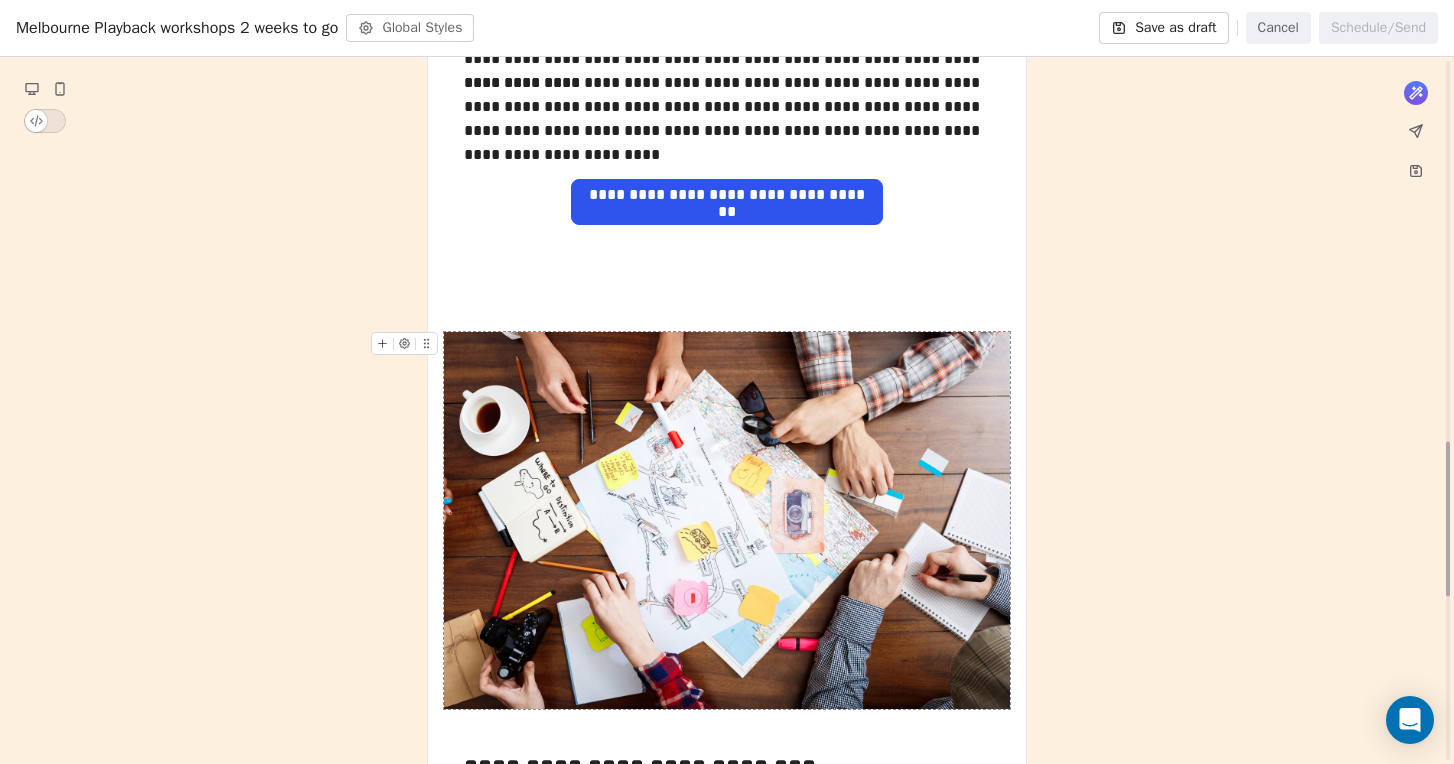 click at bounding box center [727, 520] 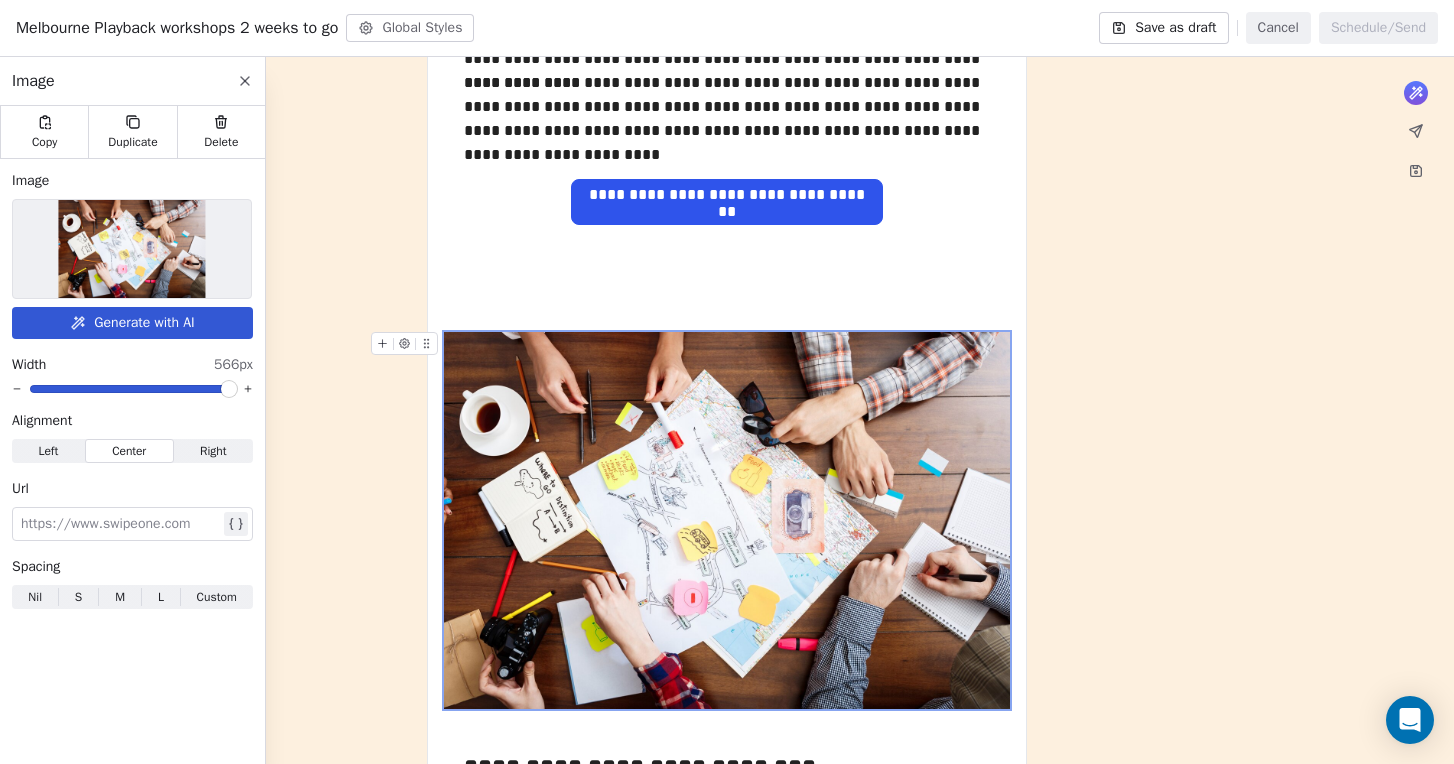 click at bounding box center [131, 249] 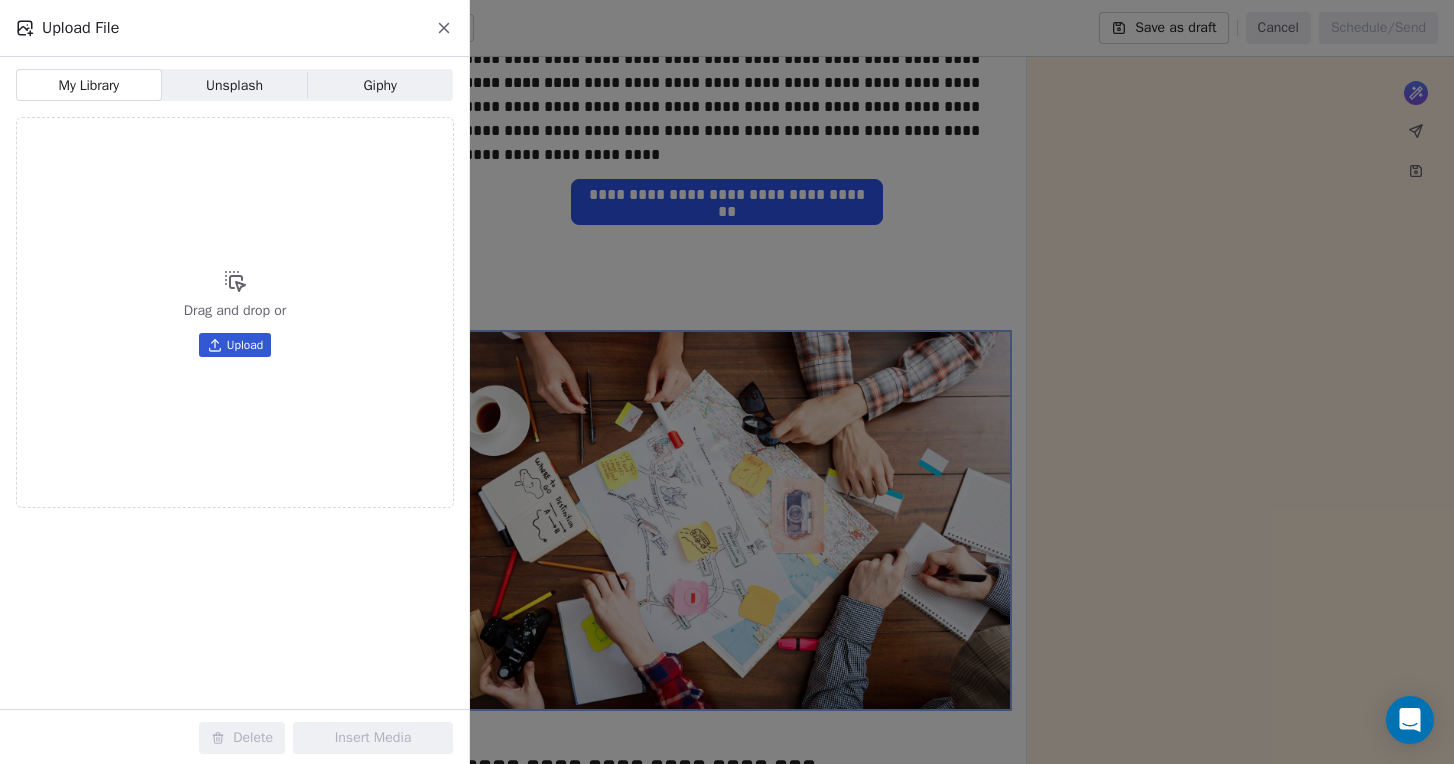 click on "Drag and drop or Upload" at bounding box center [235, 312] 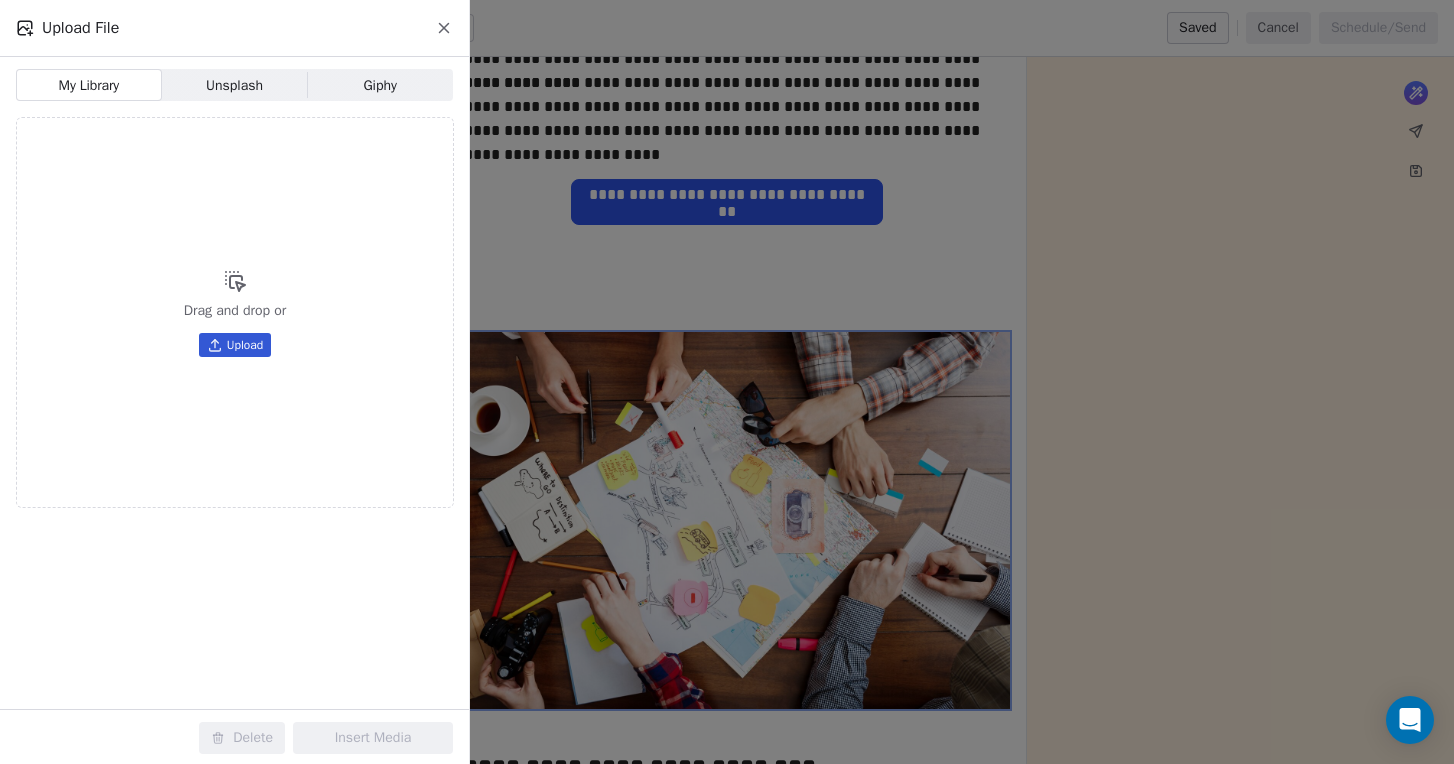 click on "Upload File My Library My Library Unsplash Unsplash Giphy Giphy Drag and drop or Upload Delete Insert Media" at bounding box center (727, 382) 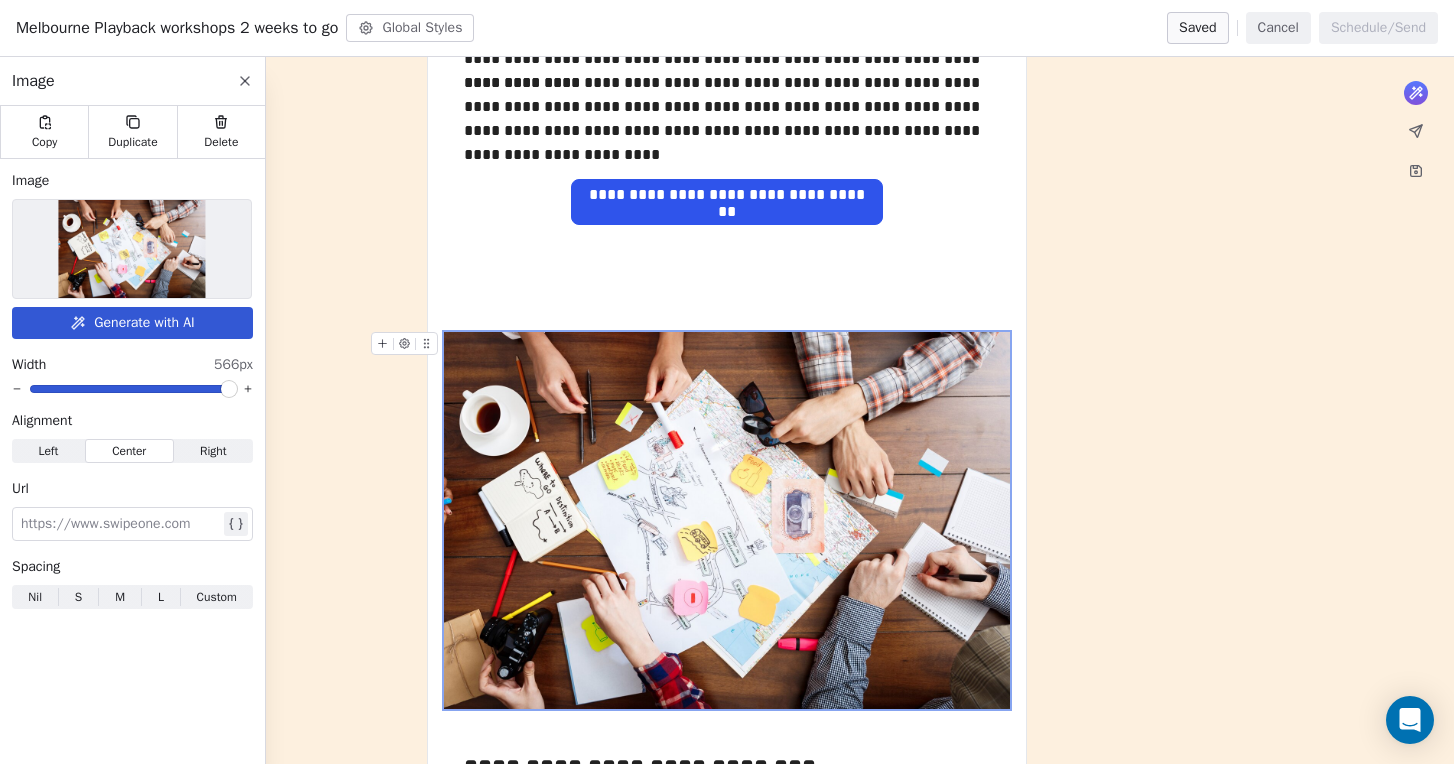 click at bounding box center (727, 520) 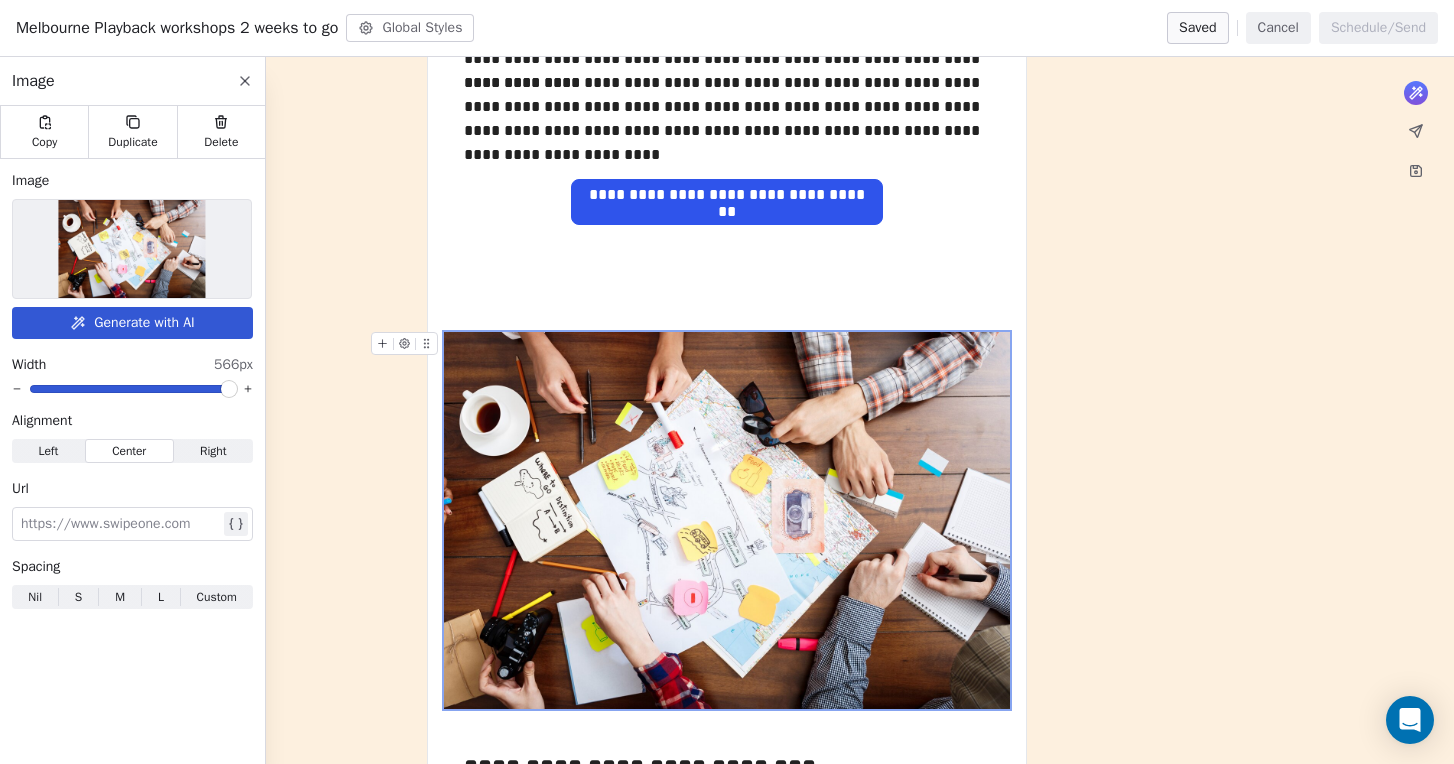 click at bounding box center [727, 520] 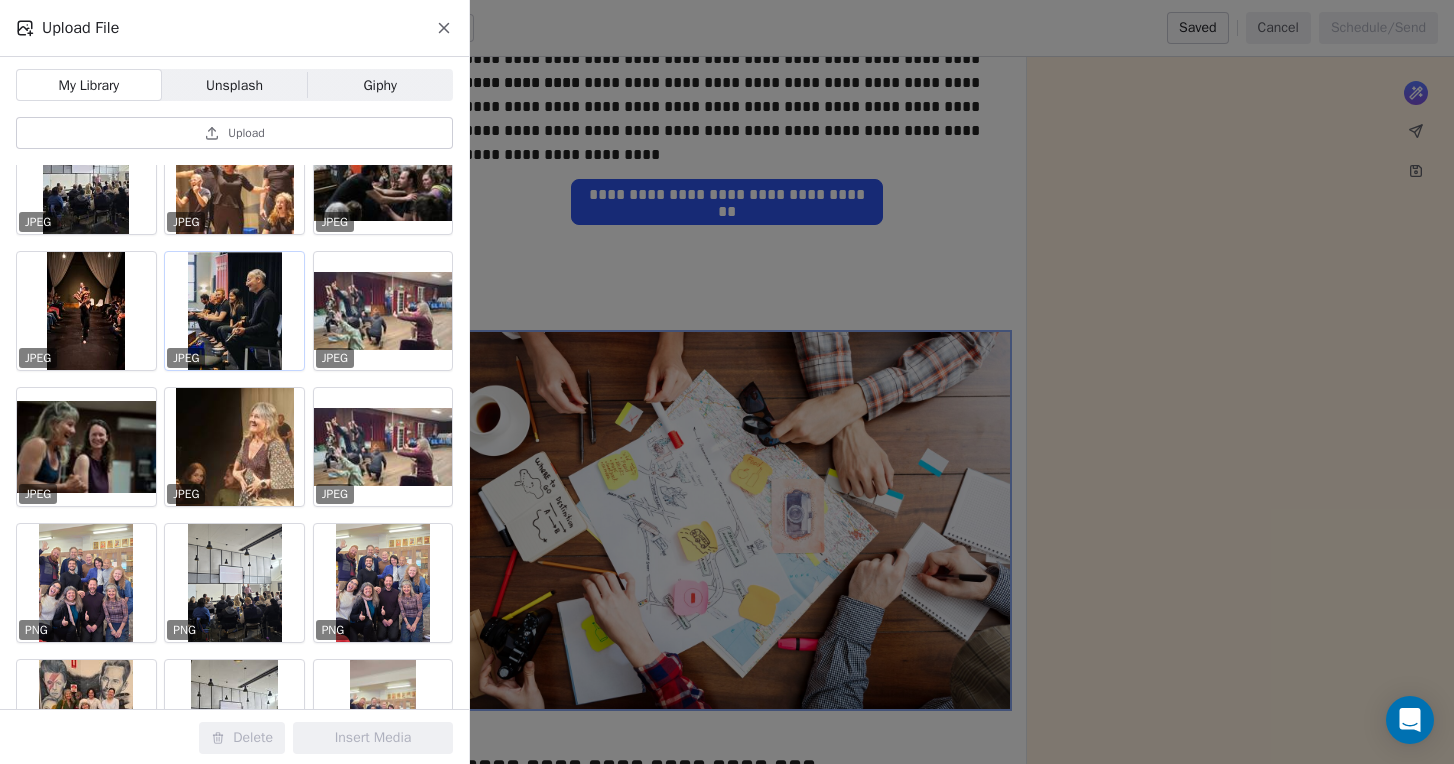 scroll, scrollTop: 0, scrollLeft: 0, axis: both 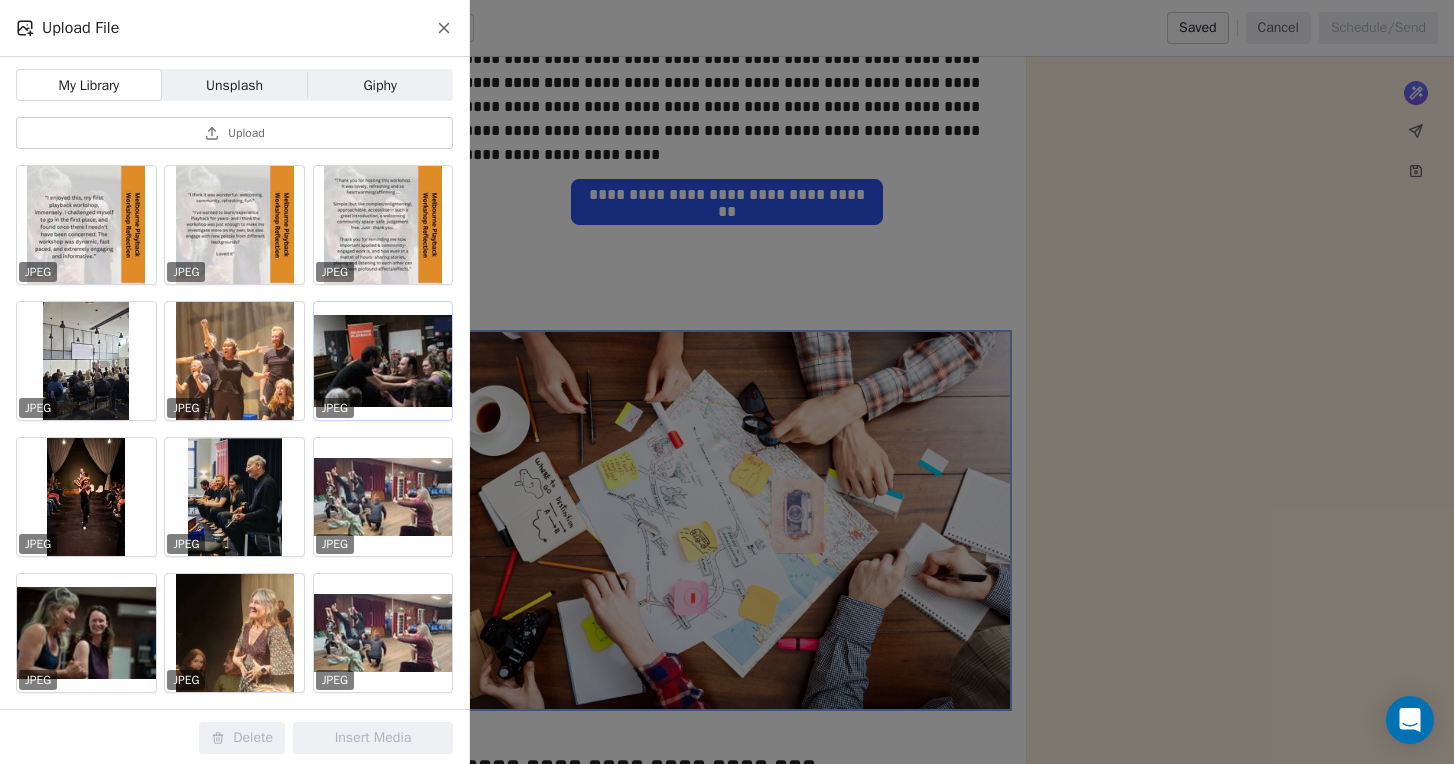 click at bounding box center (383, 361) 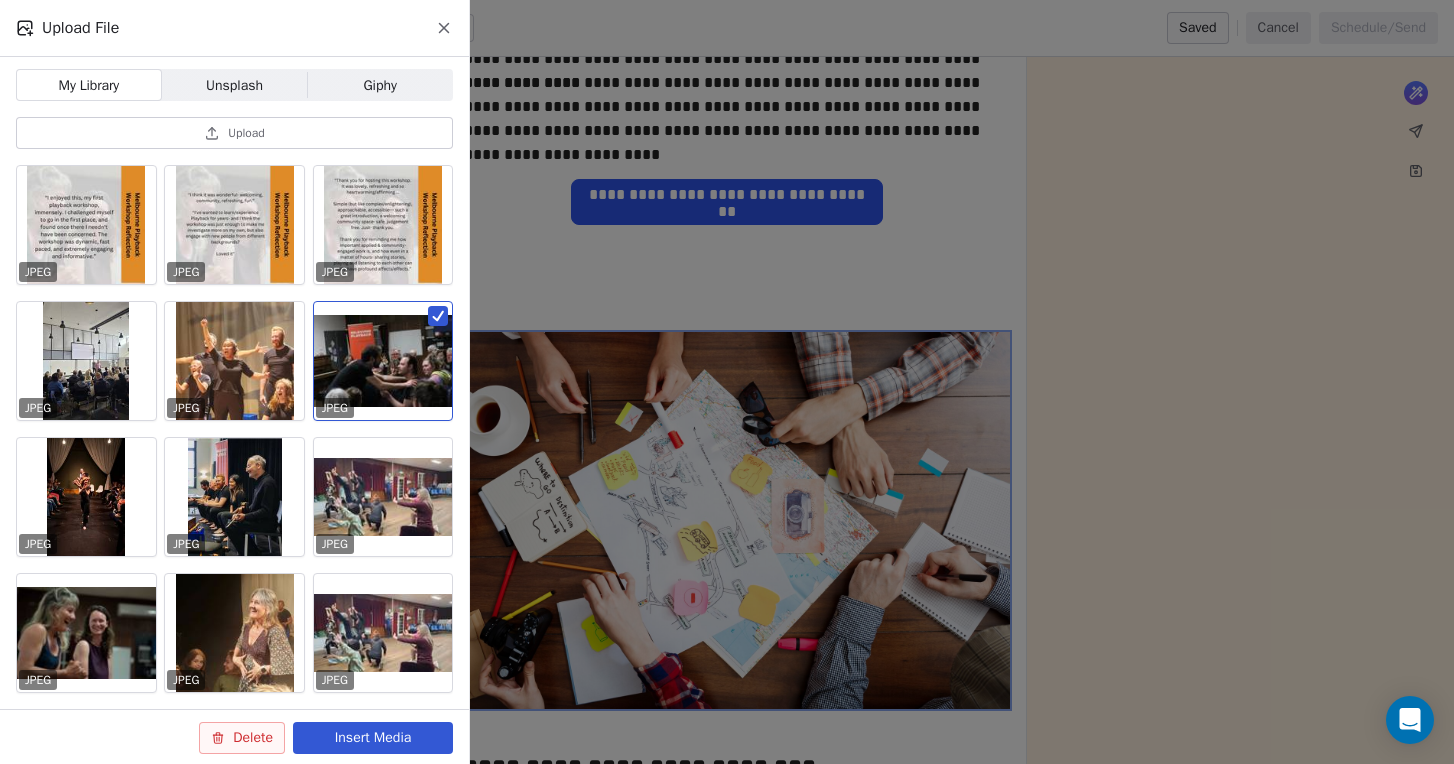 click on "Insert Media" at bounding box center [373, 738] 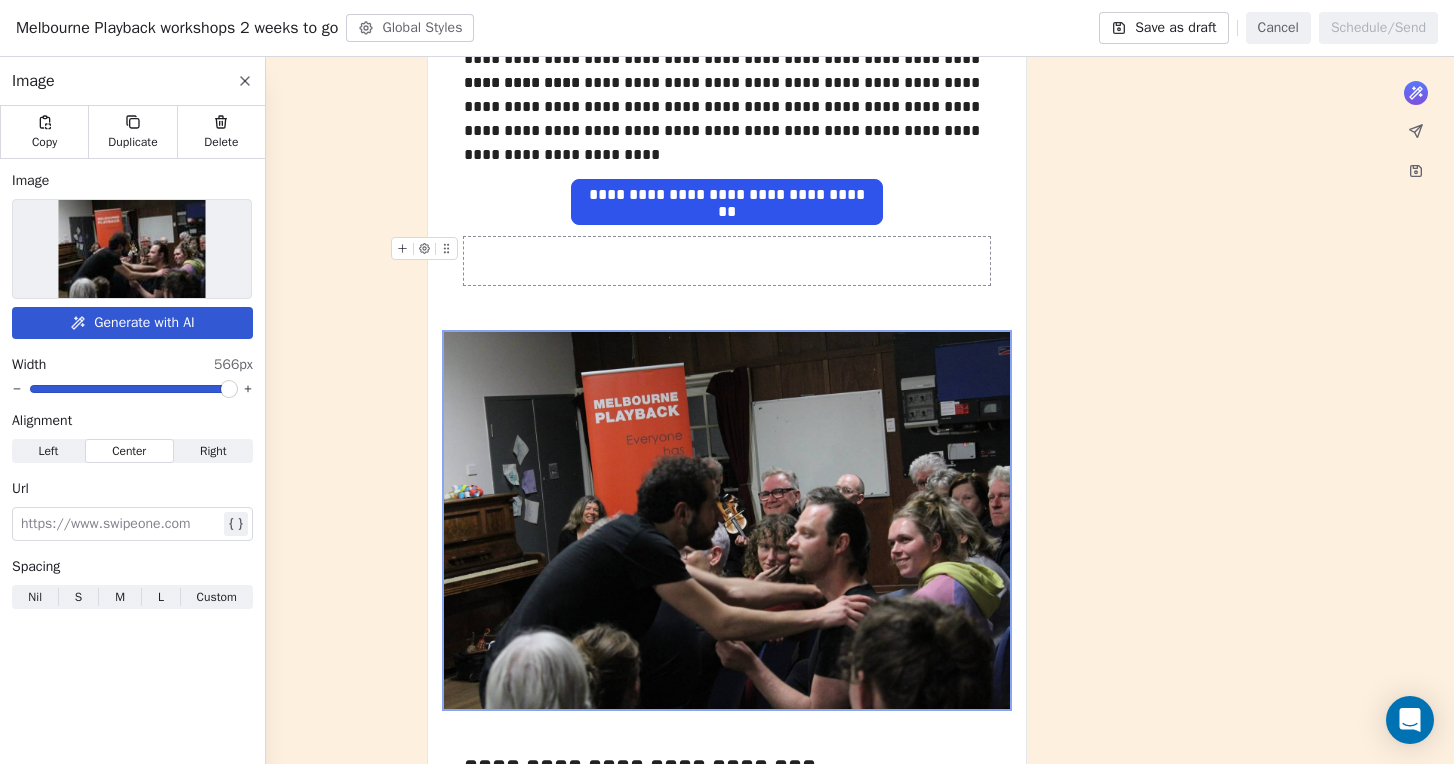 click at bounding box center [727, 261] 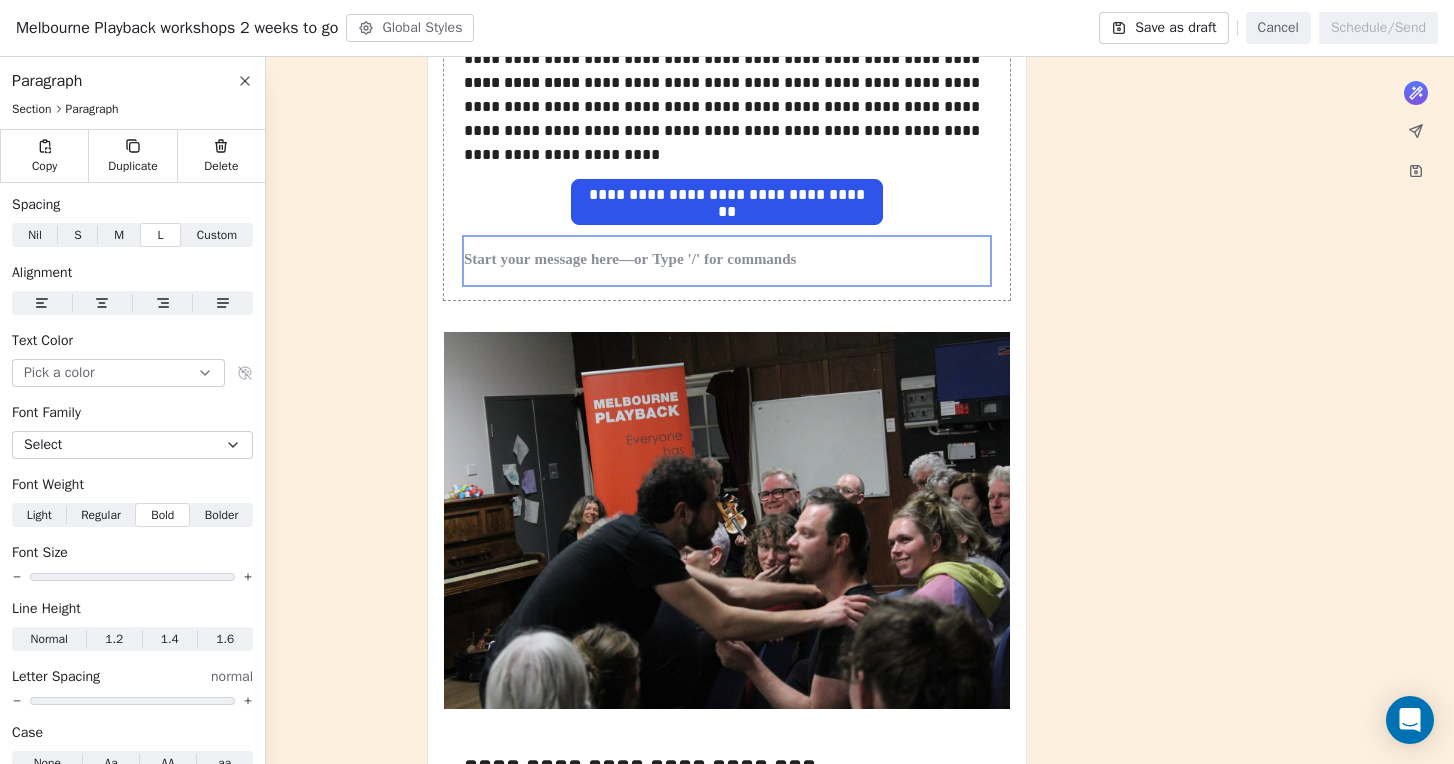 click on "**********" at bounding box center [727, 110] 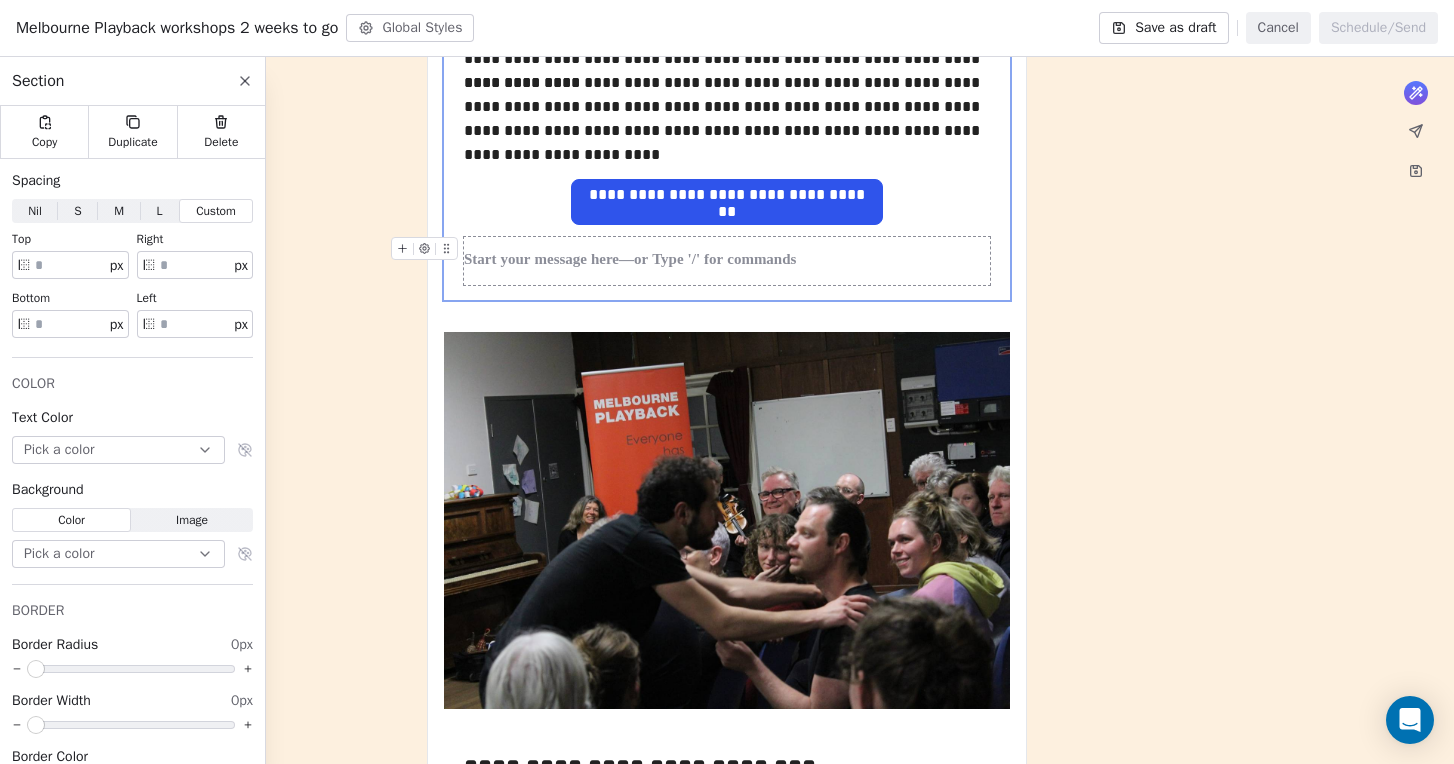 click at bounding box center (727, 261) 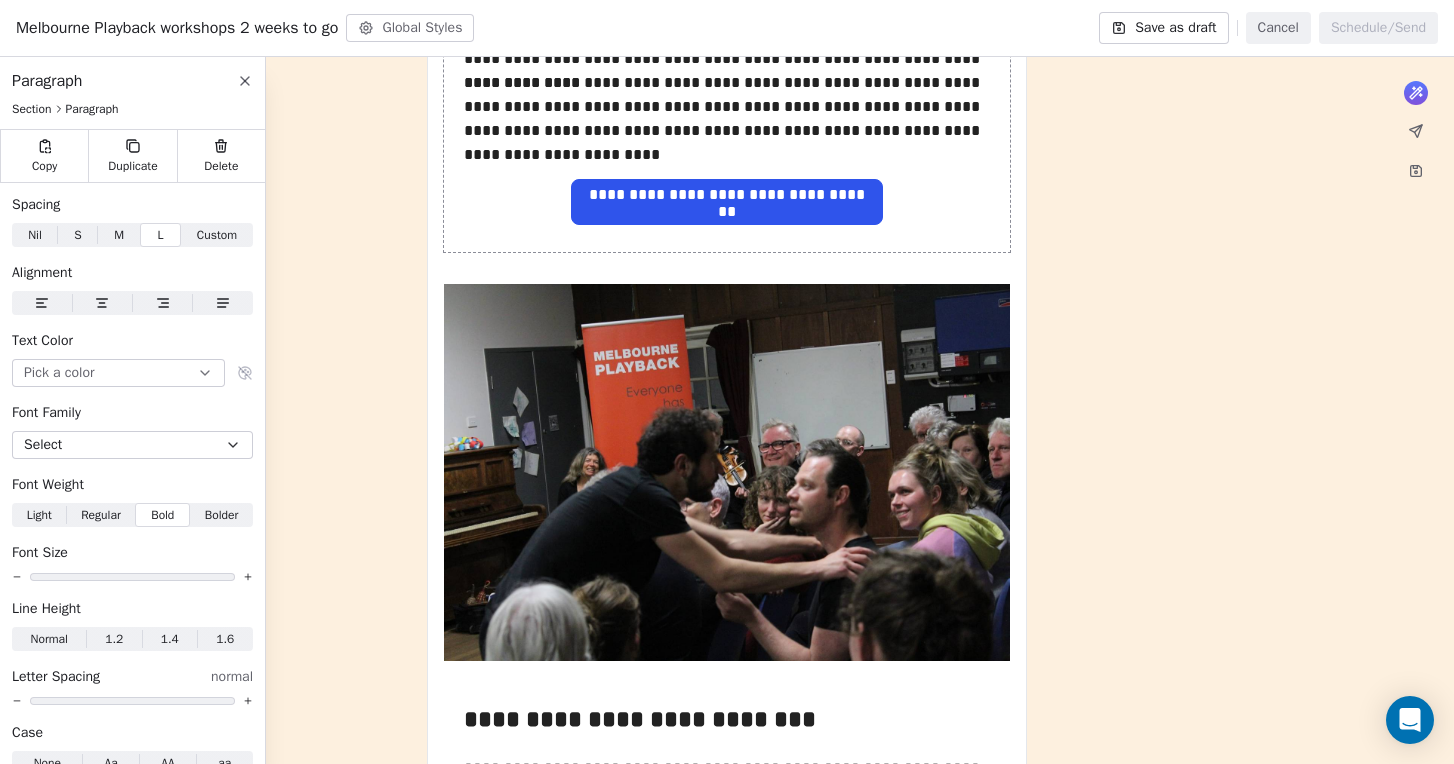 click on "**********" at bounding box center (727, 86) 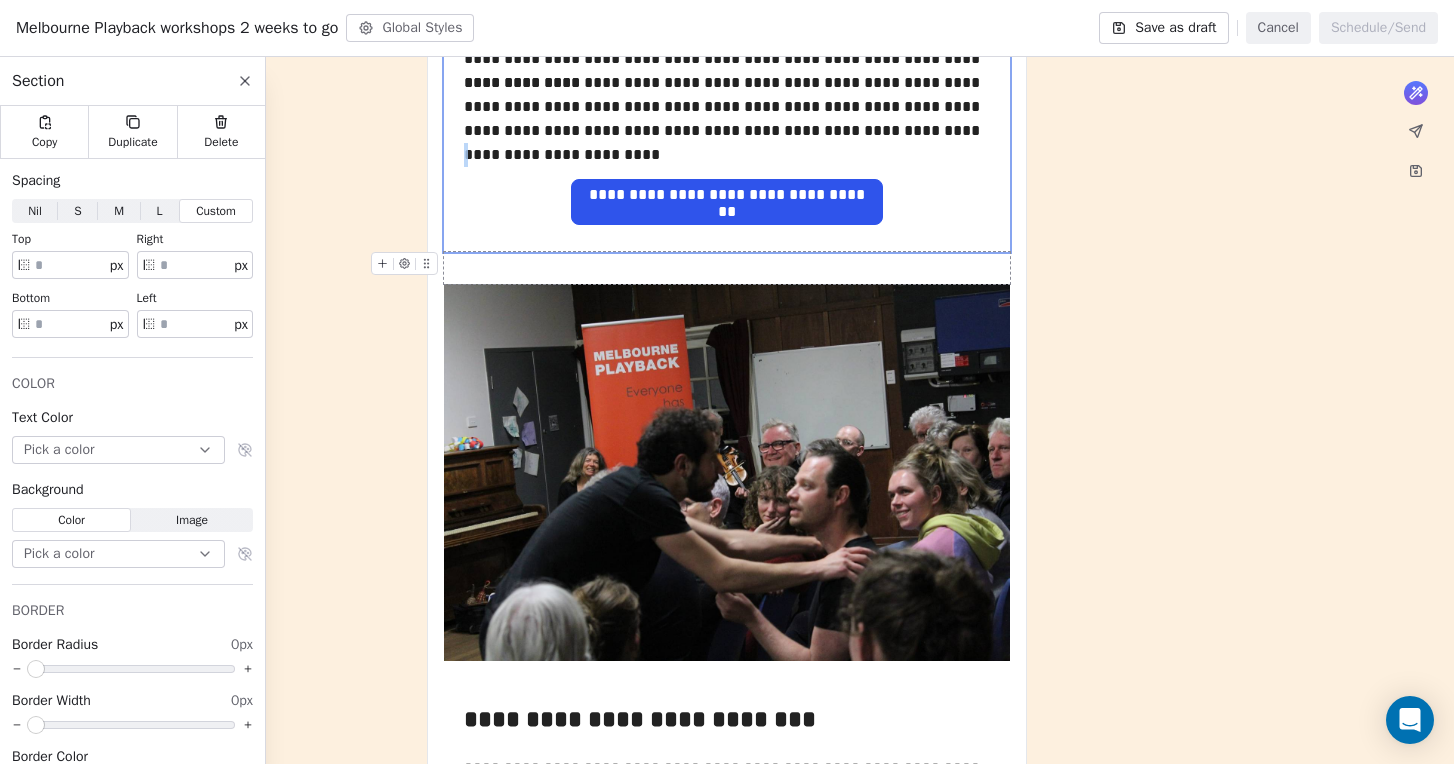 click at bounding box center (727, 268) 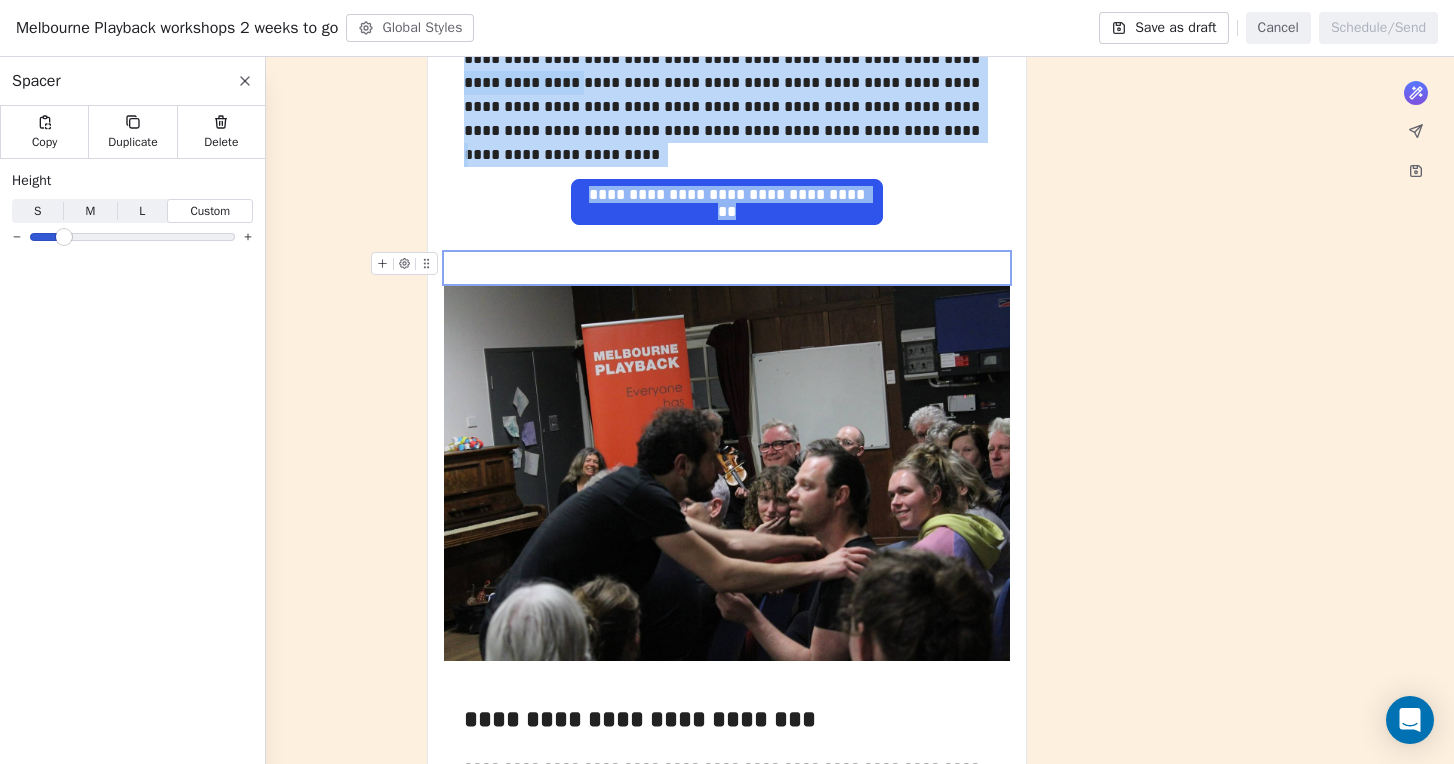 click at bounding box center [727, 268] 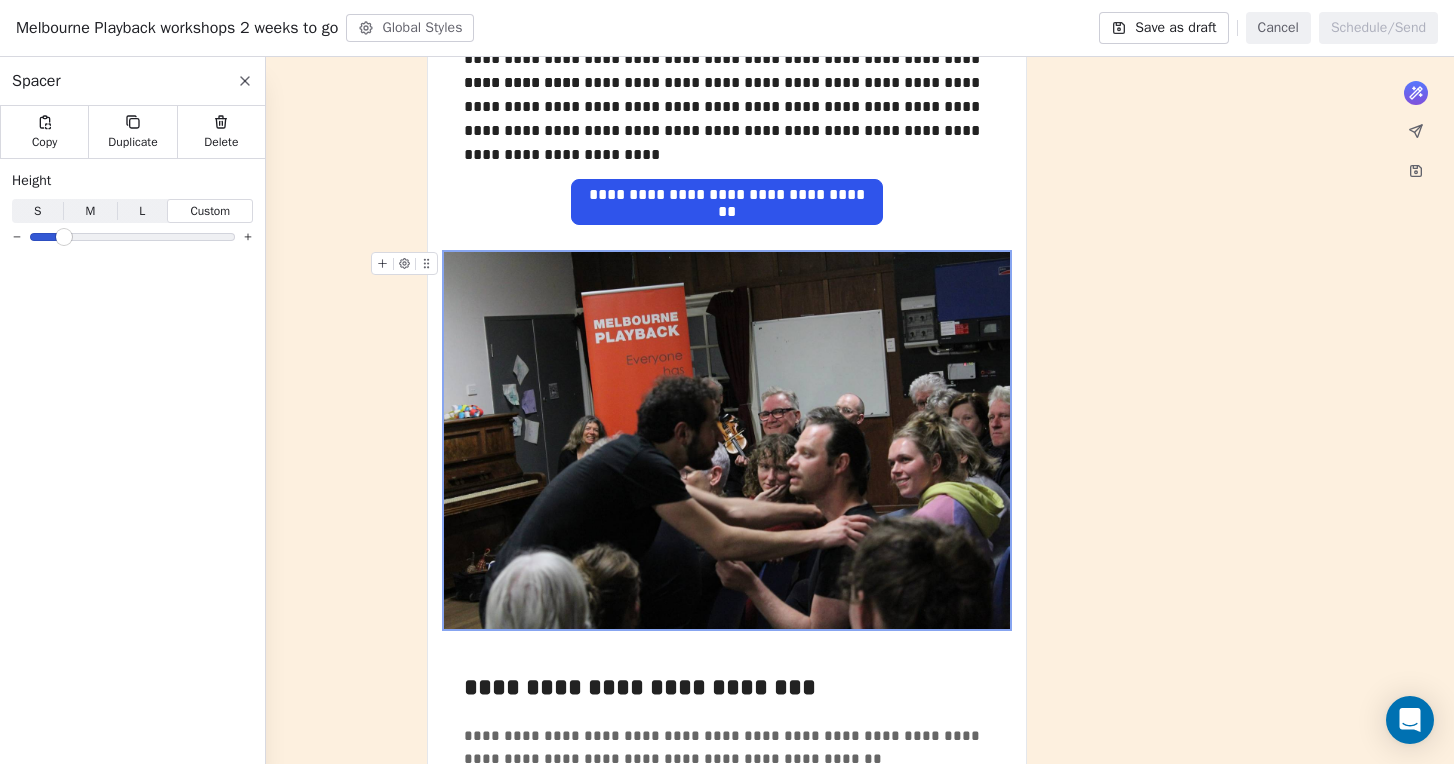 click on "**********" at bounding box center (727, -56) 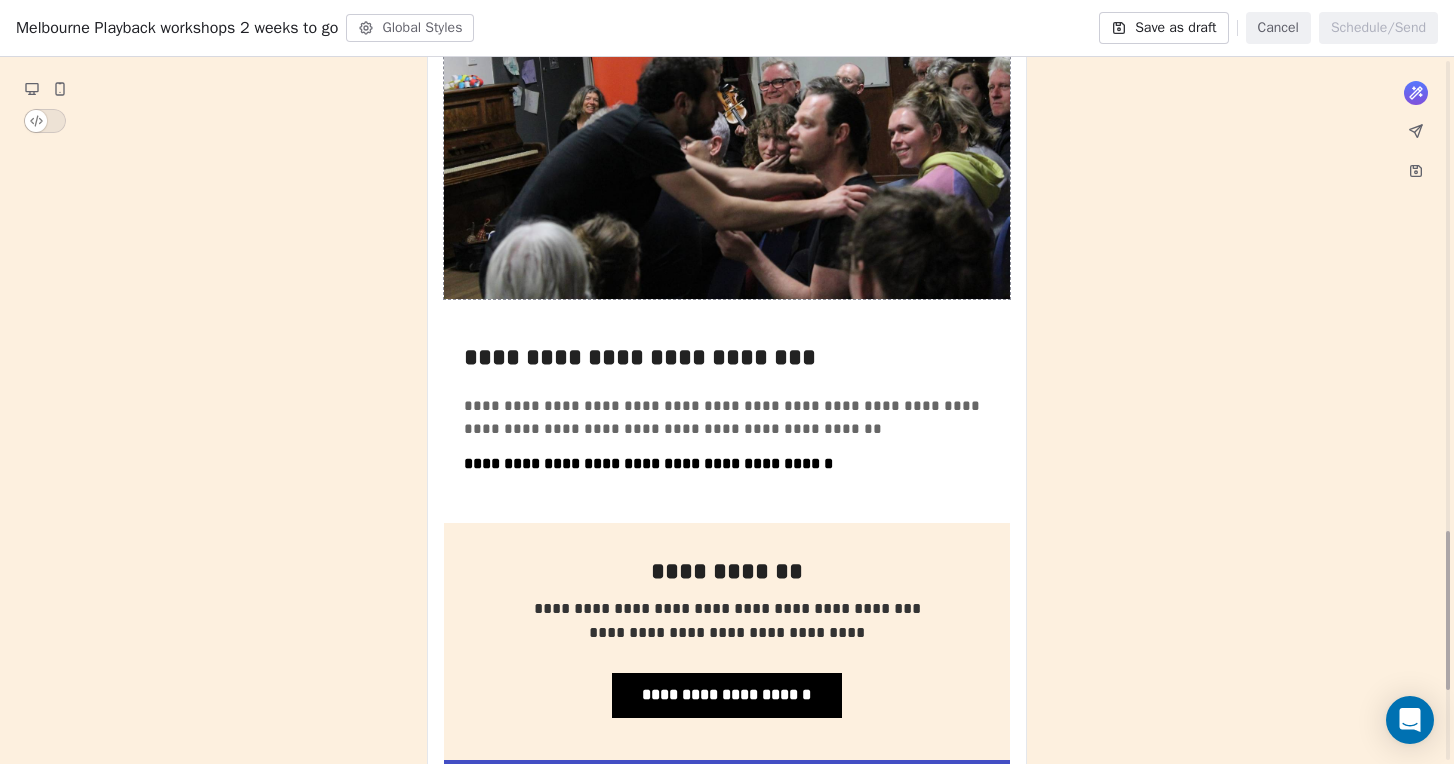 scroll, scrollTop: 2101, scrollLeft: 0, axis: vertical 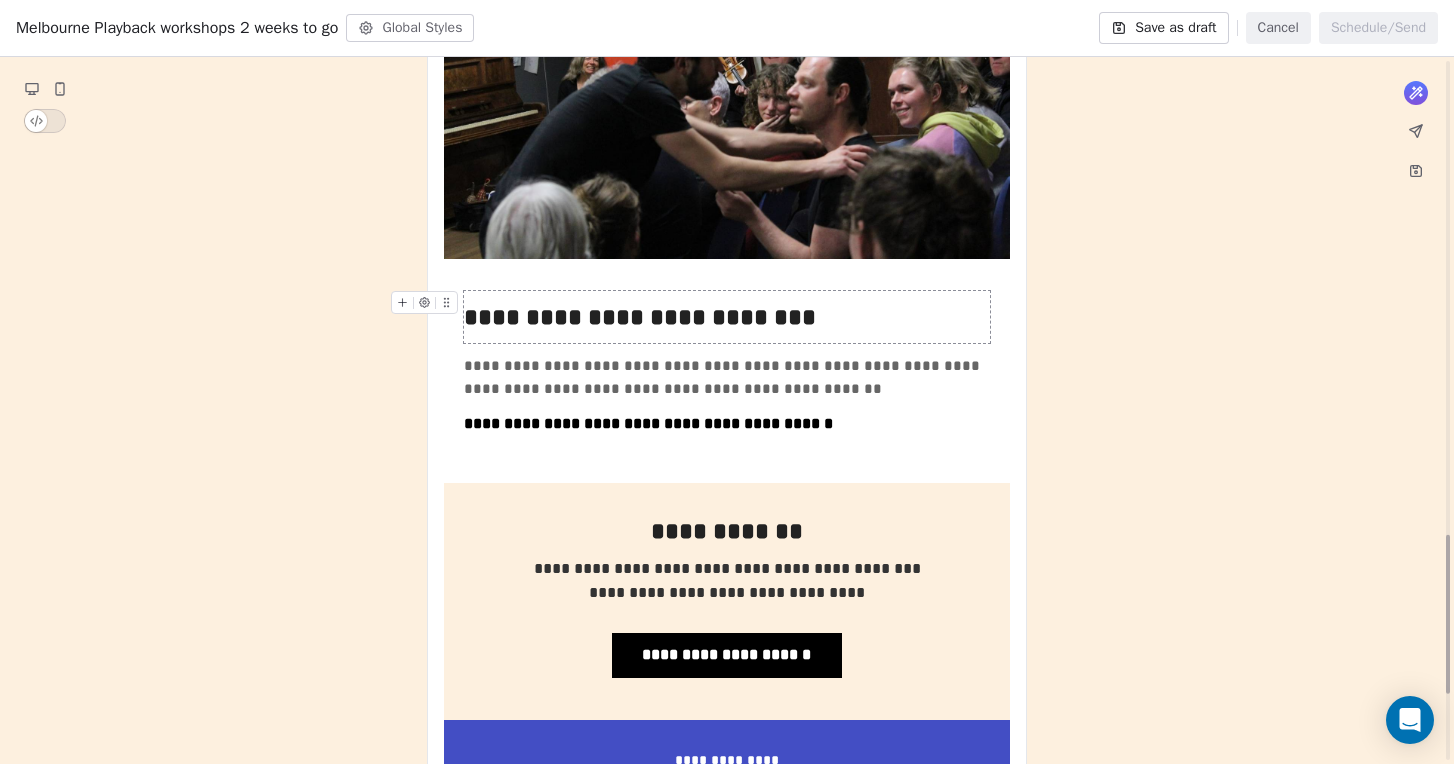 click on "**********" at bounding box center (727, 317) 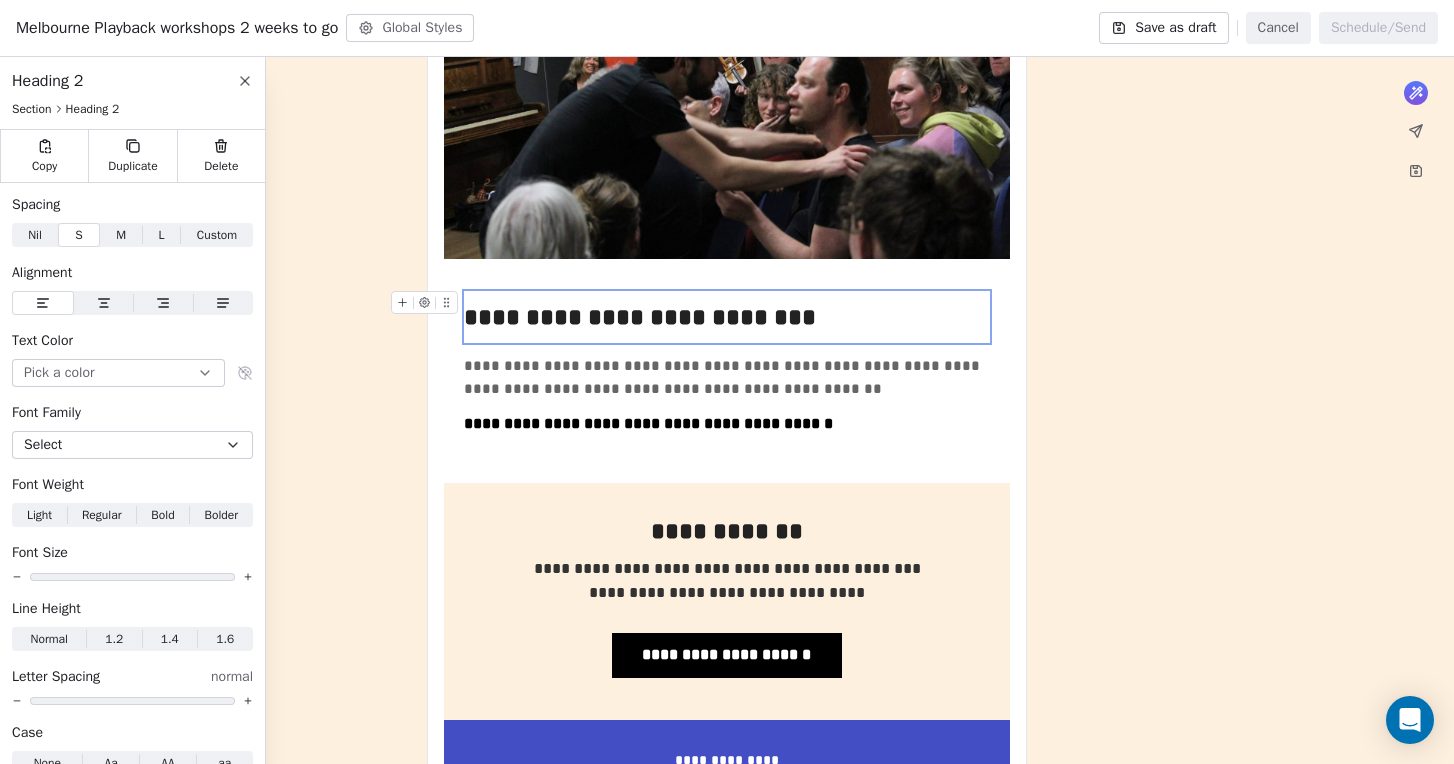click on "**********" at bounding box center (727, 317) 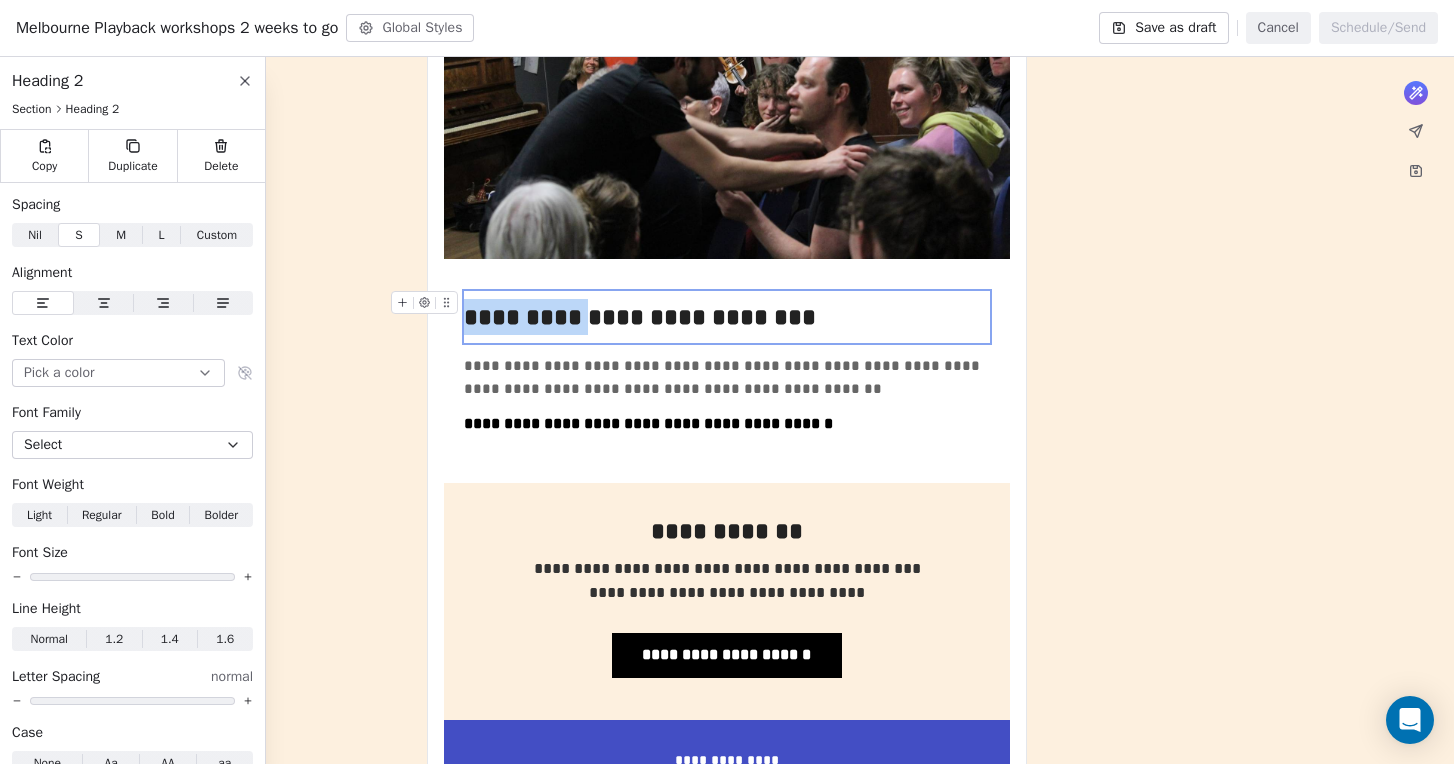 click on "**********" at bounding box center (727, 317) 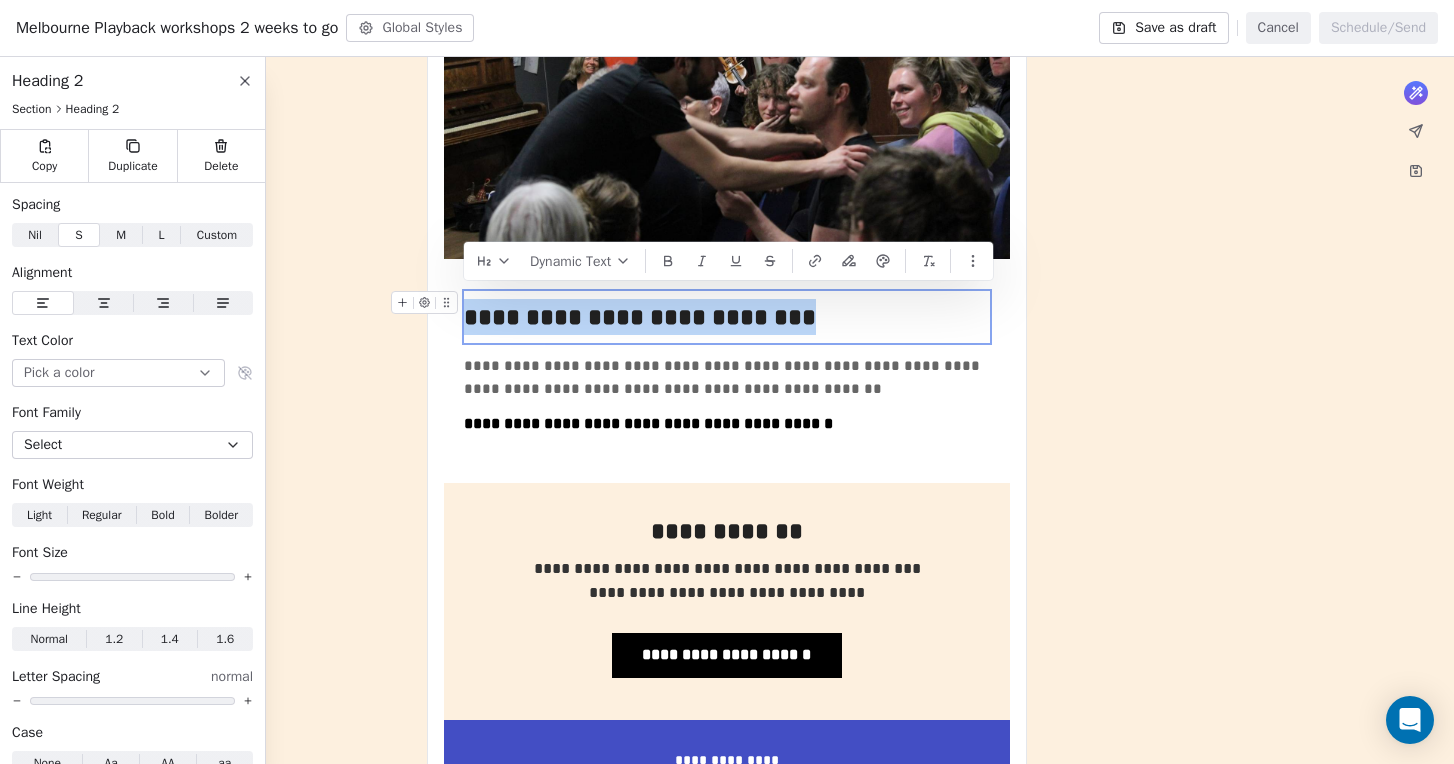 click on "**********" at bounding box center (727, 317) 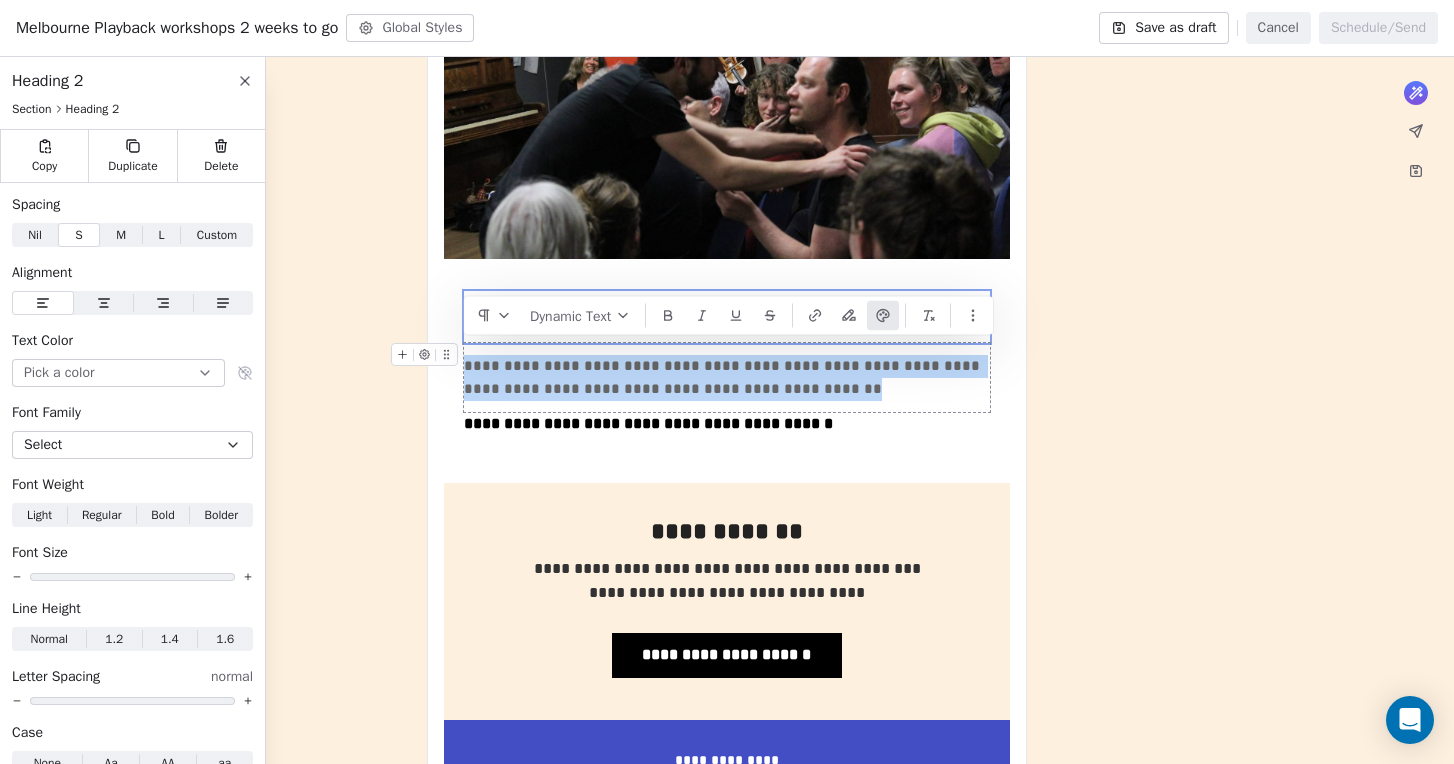 drag, startPoint x: 466, startPoint y: 351, endPoint x: 882, endPoint y: 375, distance: 416.69174 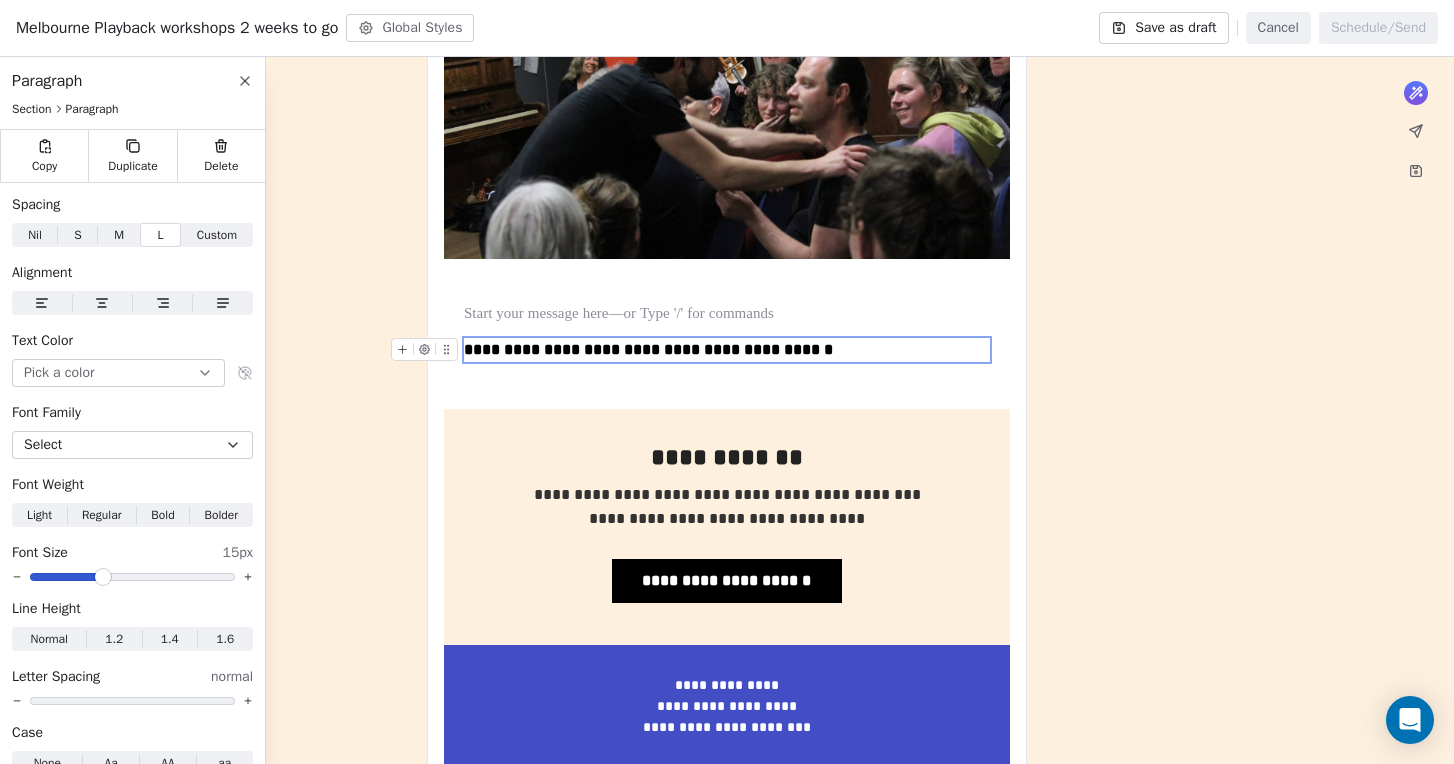 click on "**********" at bounding box center [648, 349] 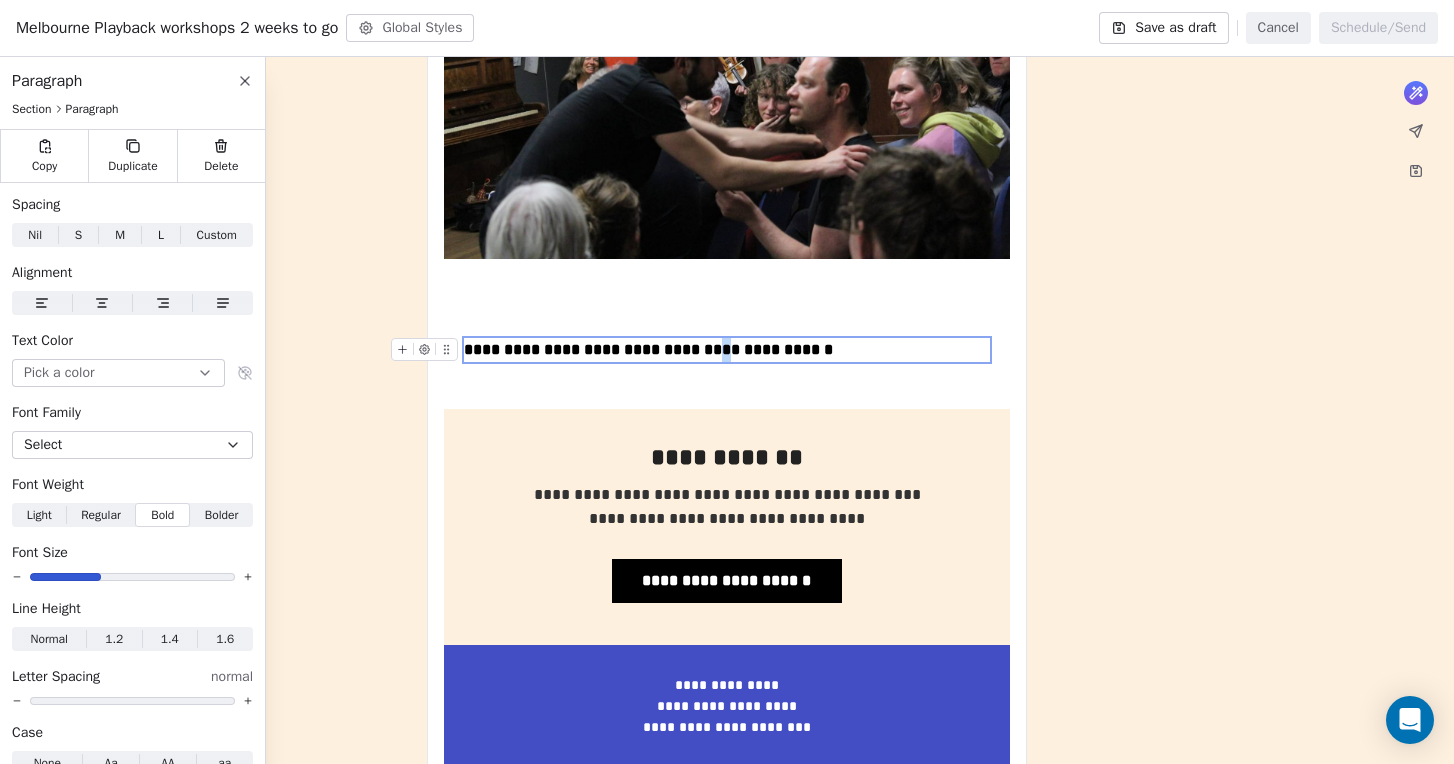 click on "**********" at bounding box center (648, 349) 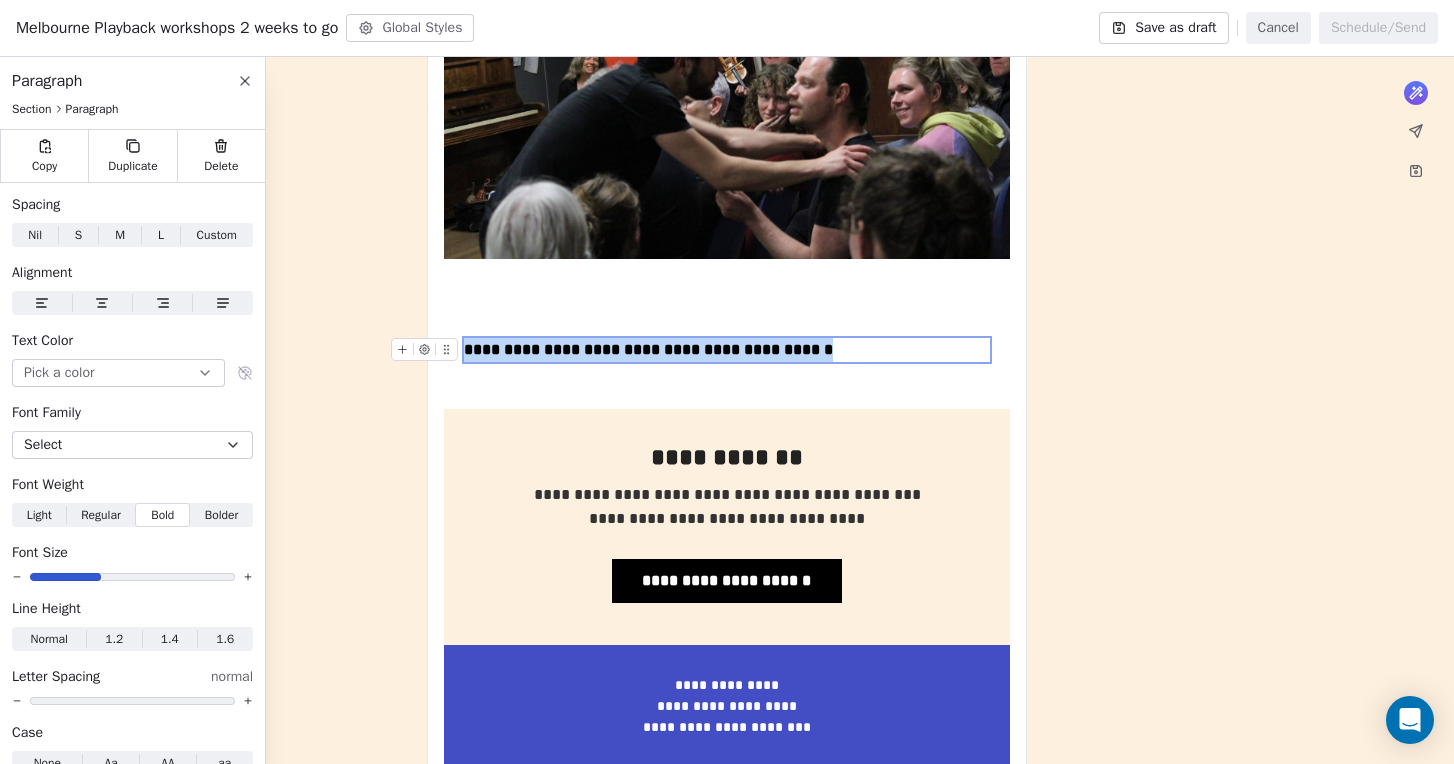 click on "**********" at bounding box center (648, 349) 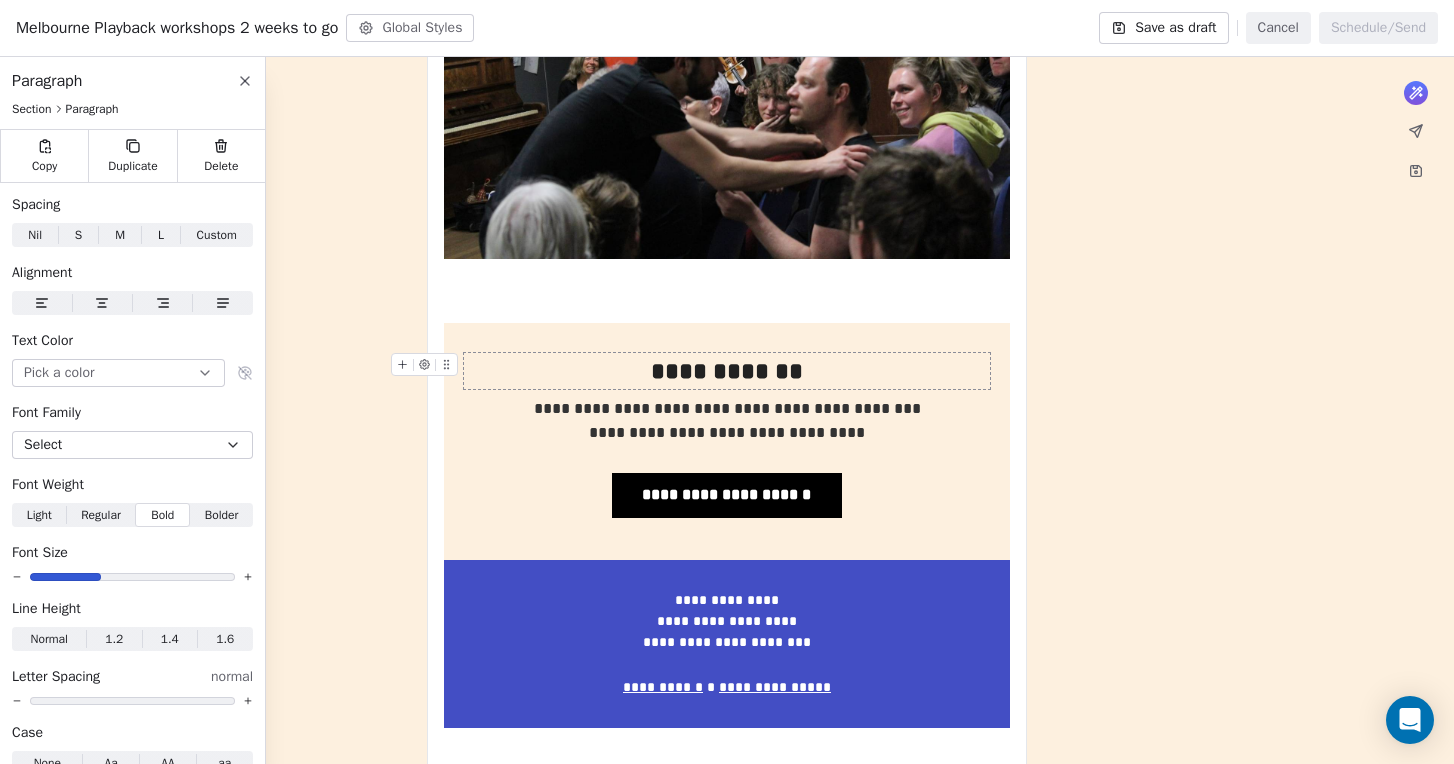 click on "**********" at bounding box center [727, 371] 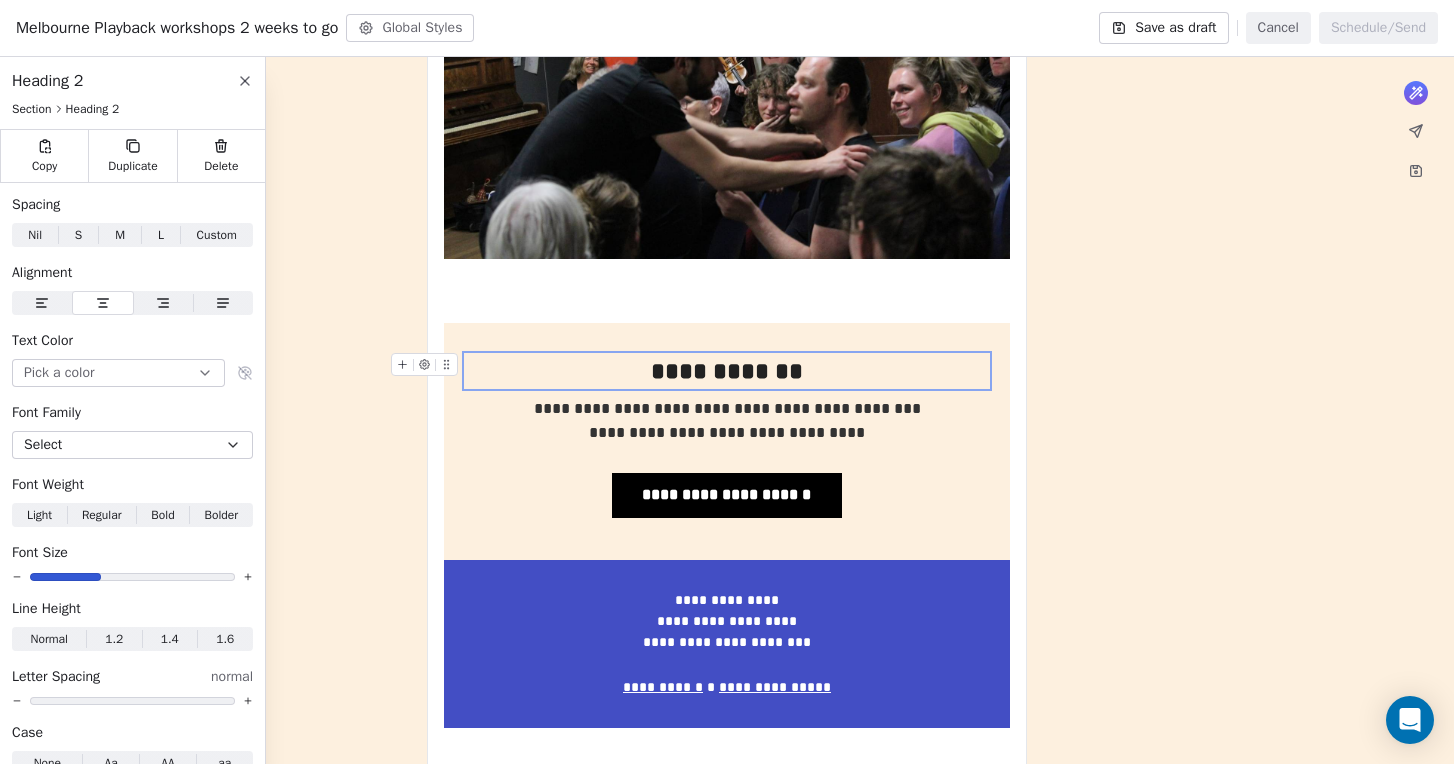 click on "**********" at bounding box center [727, 371] 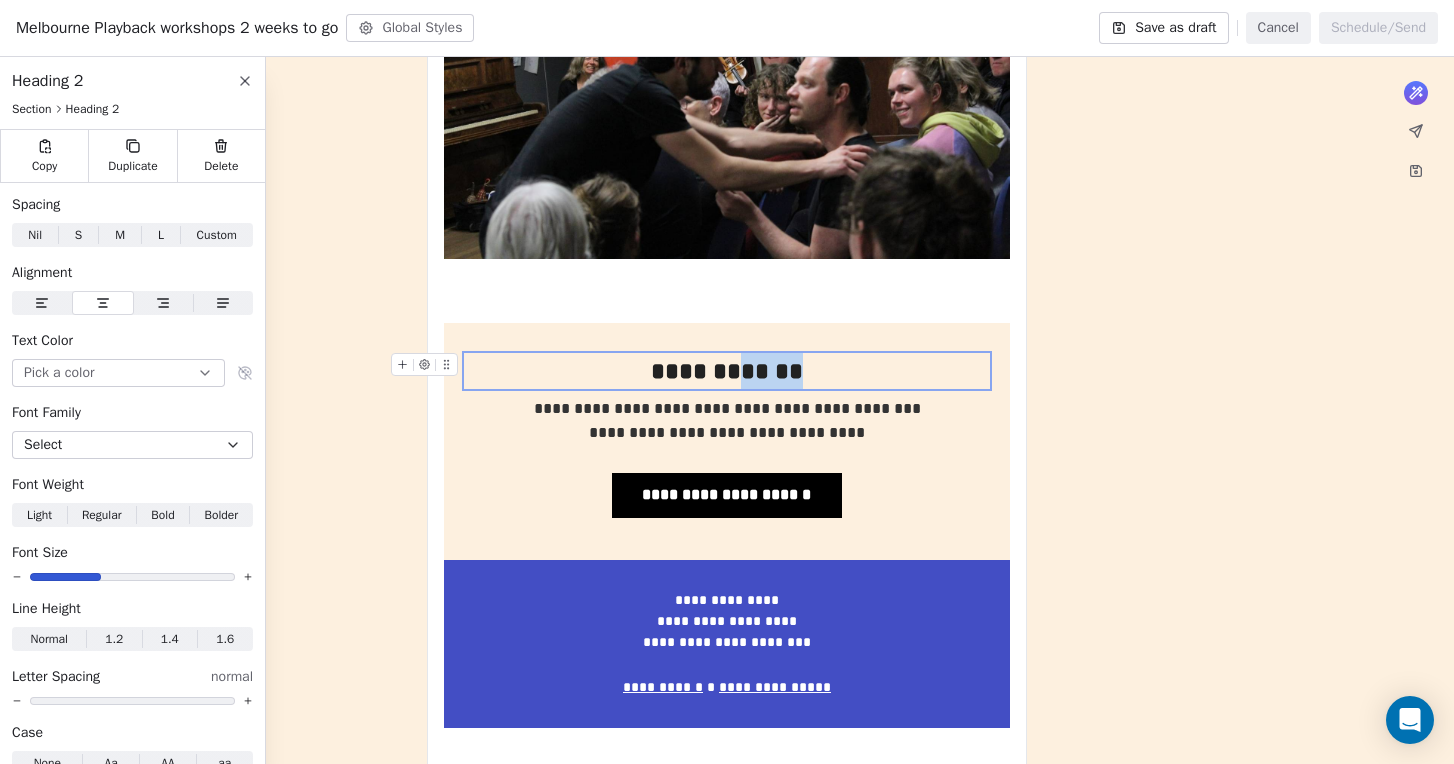 click on "**********" at bounding box center (727, 371) 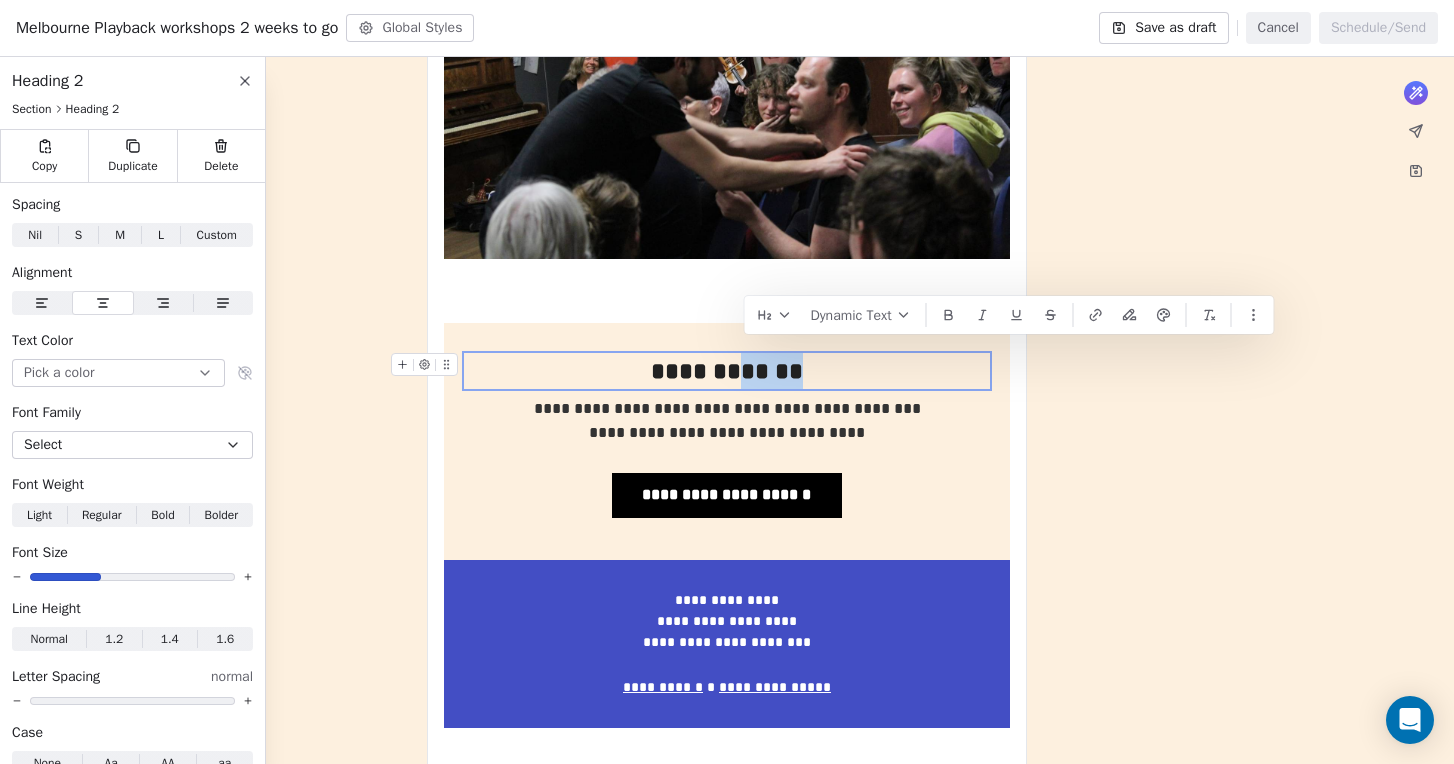 click on "**********" at bounding box center [727, 371] 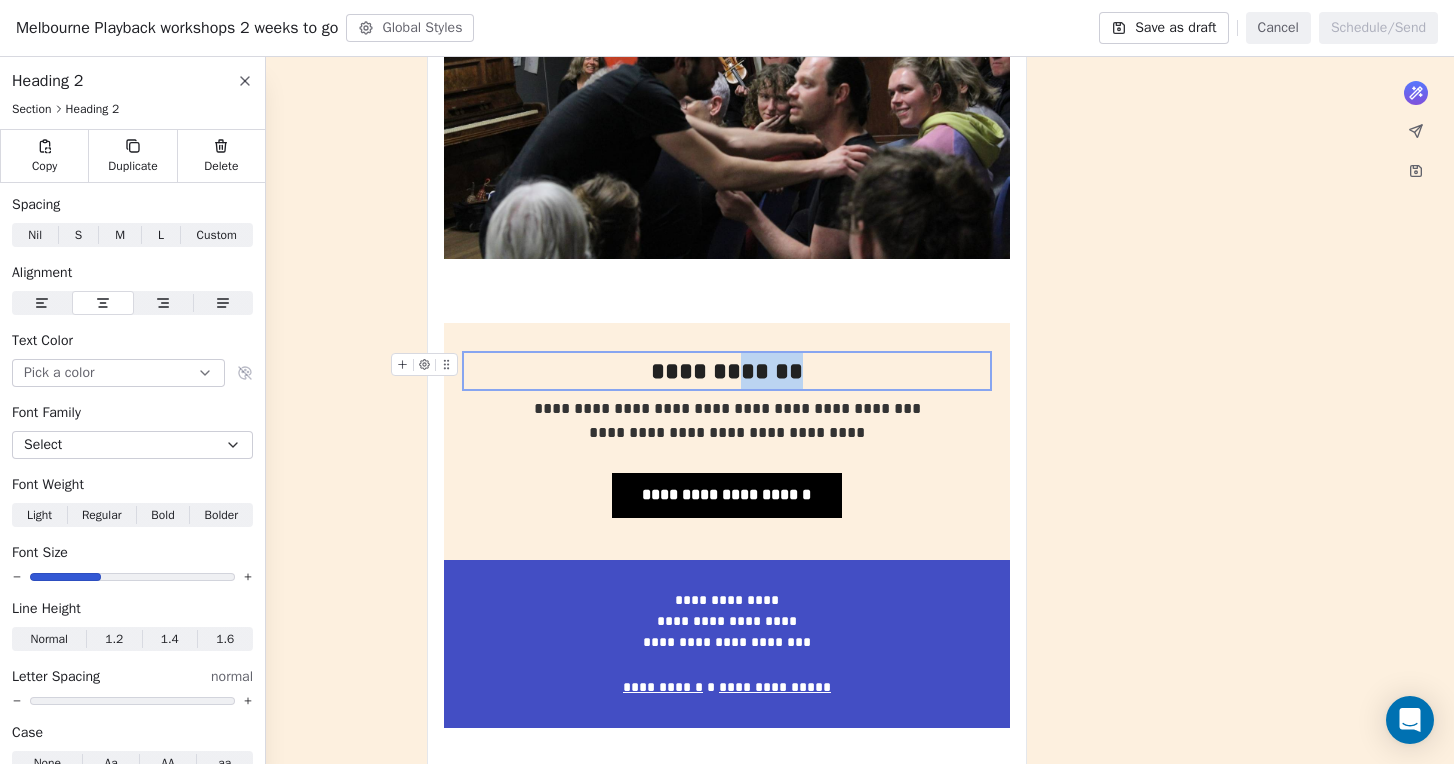 click on "**********" at bounding box center (727, 371) 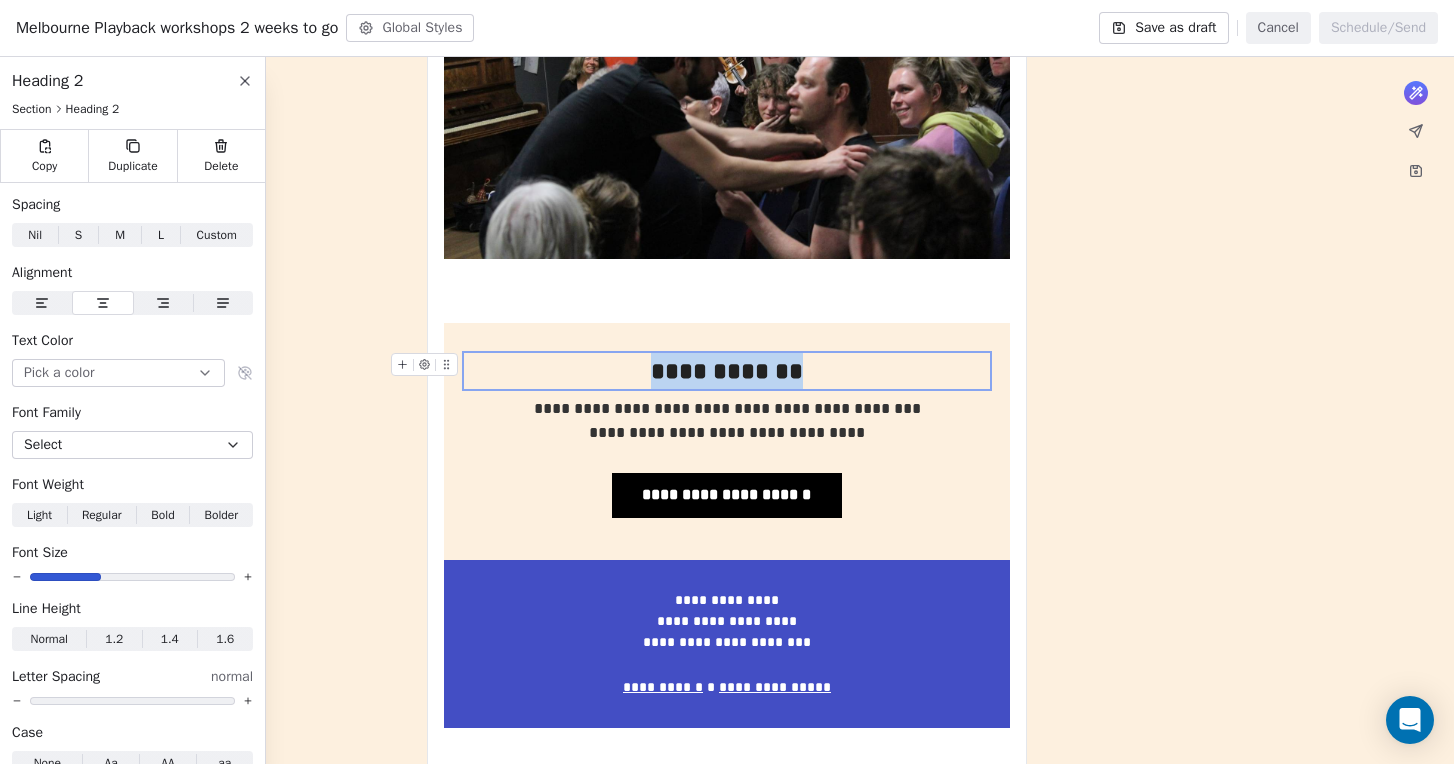 click on "**********" at bounding box center (727, 371) 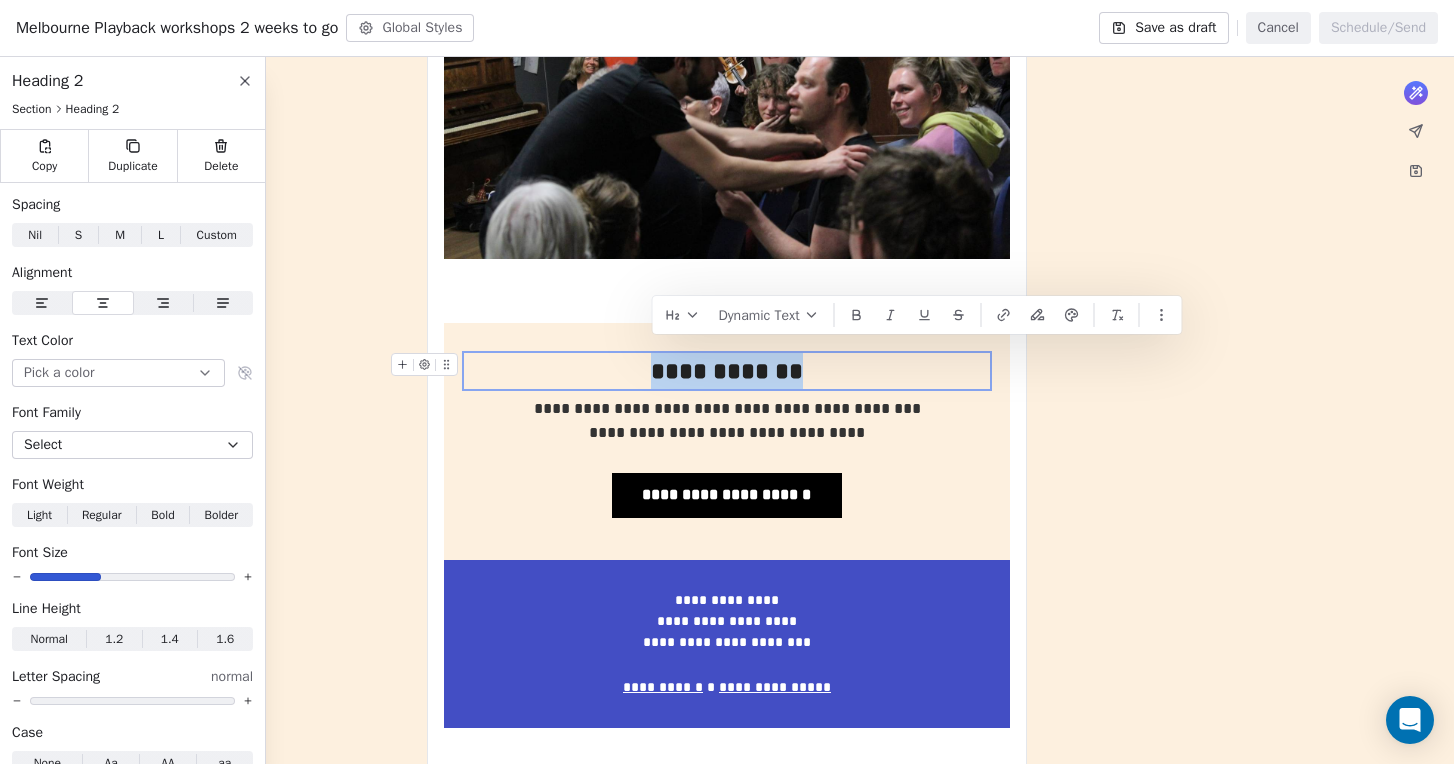 click on "**********" at bounding box center (727, 371) 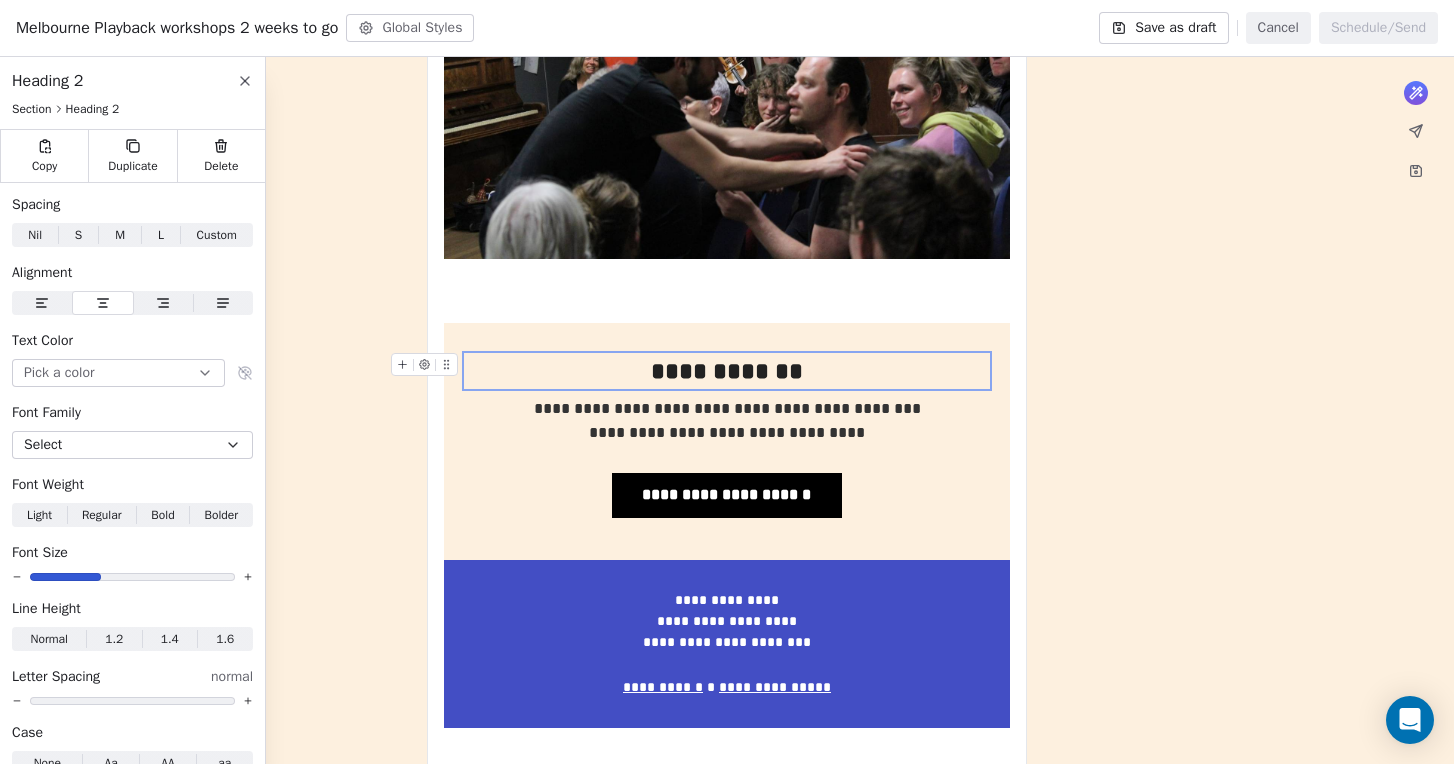 click on "**********" at bounding box center (727, 371) 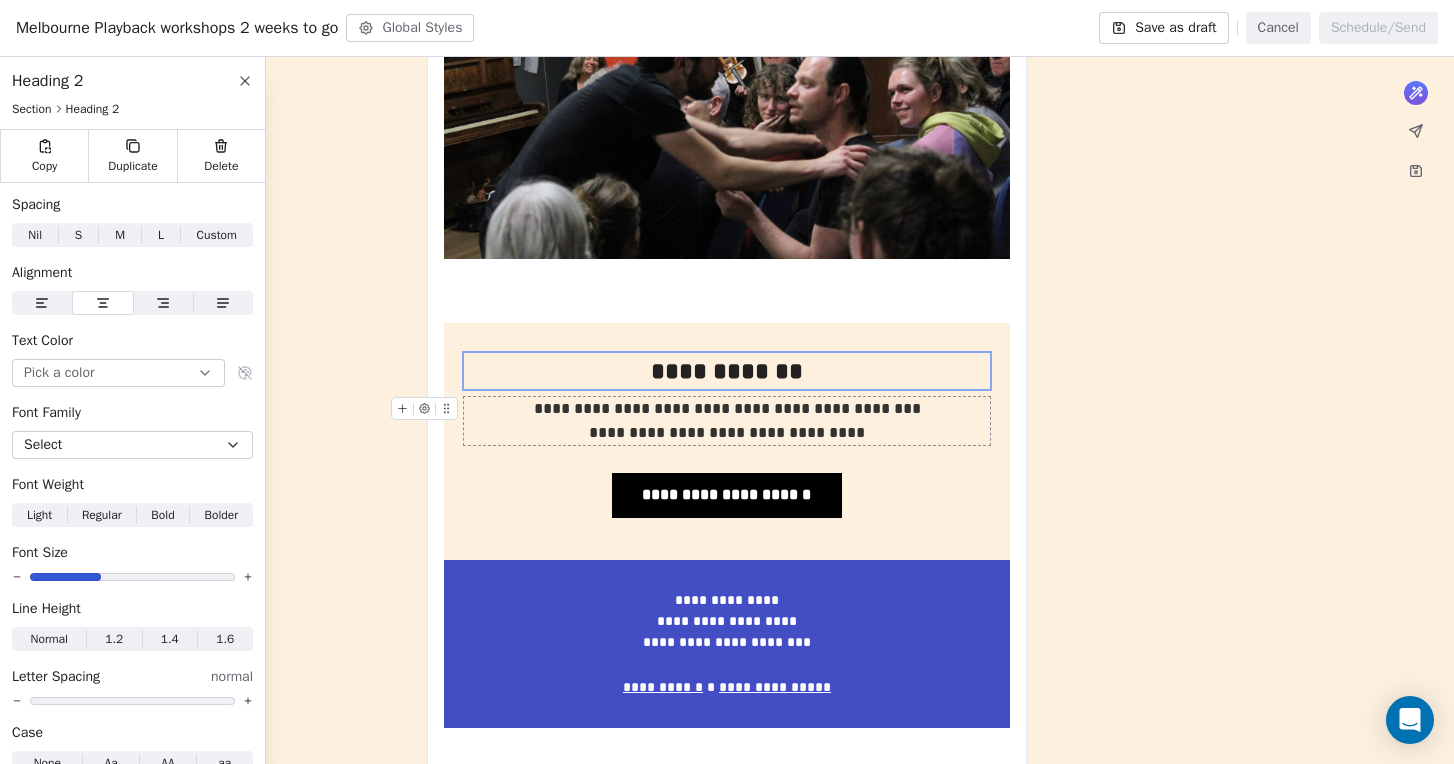 click on "**********" at bounding box center (727, 432) 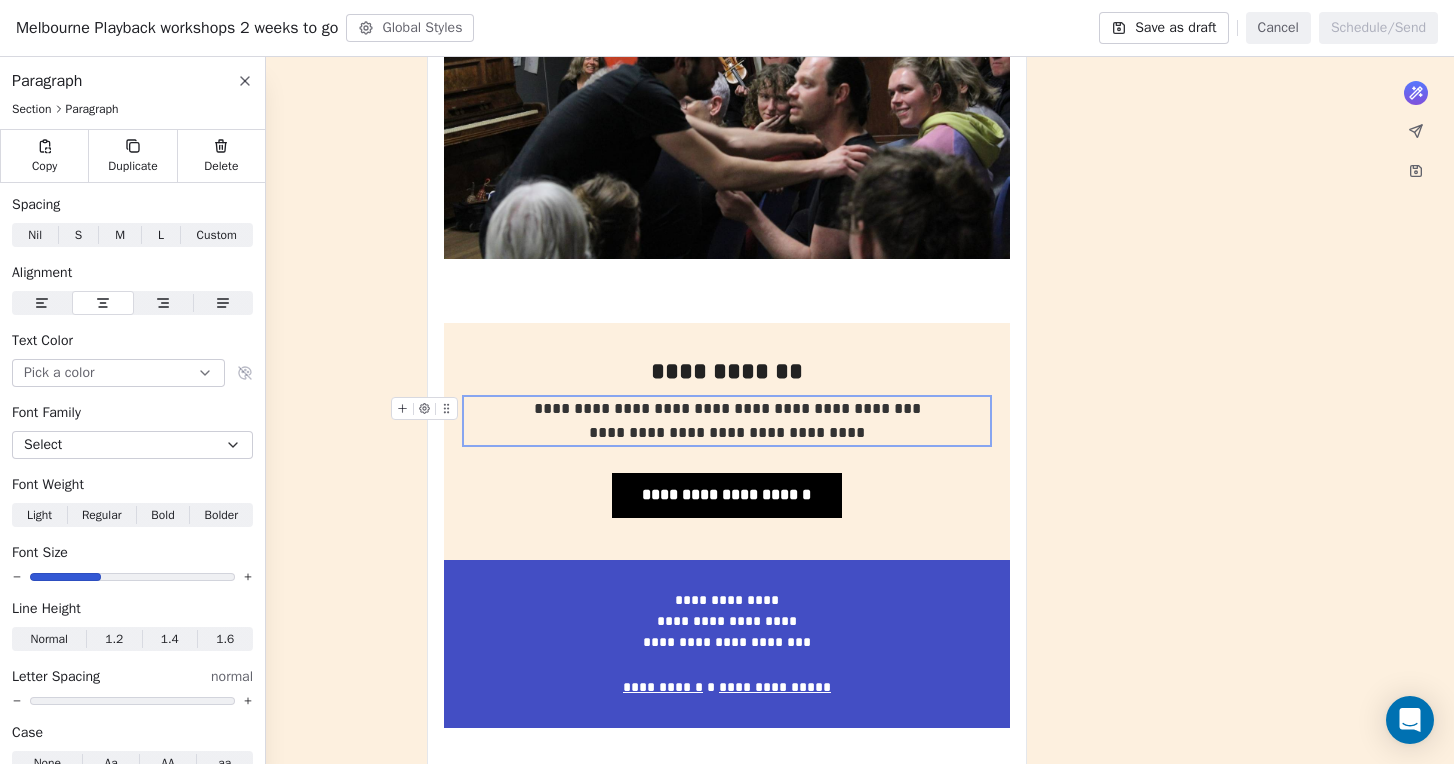 click 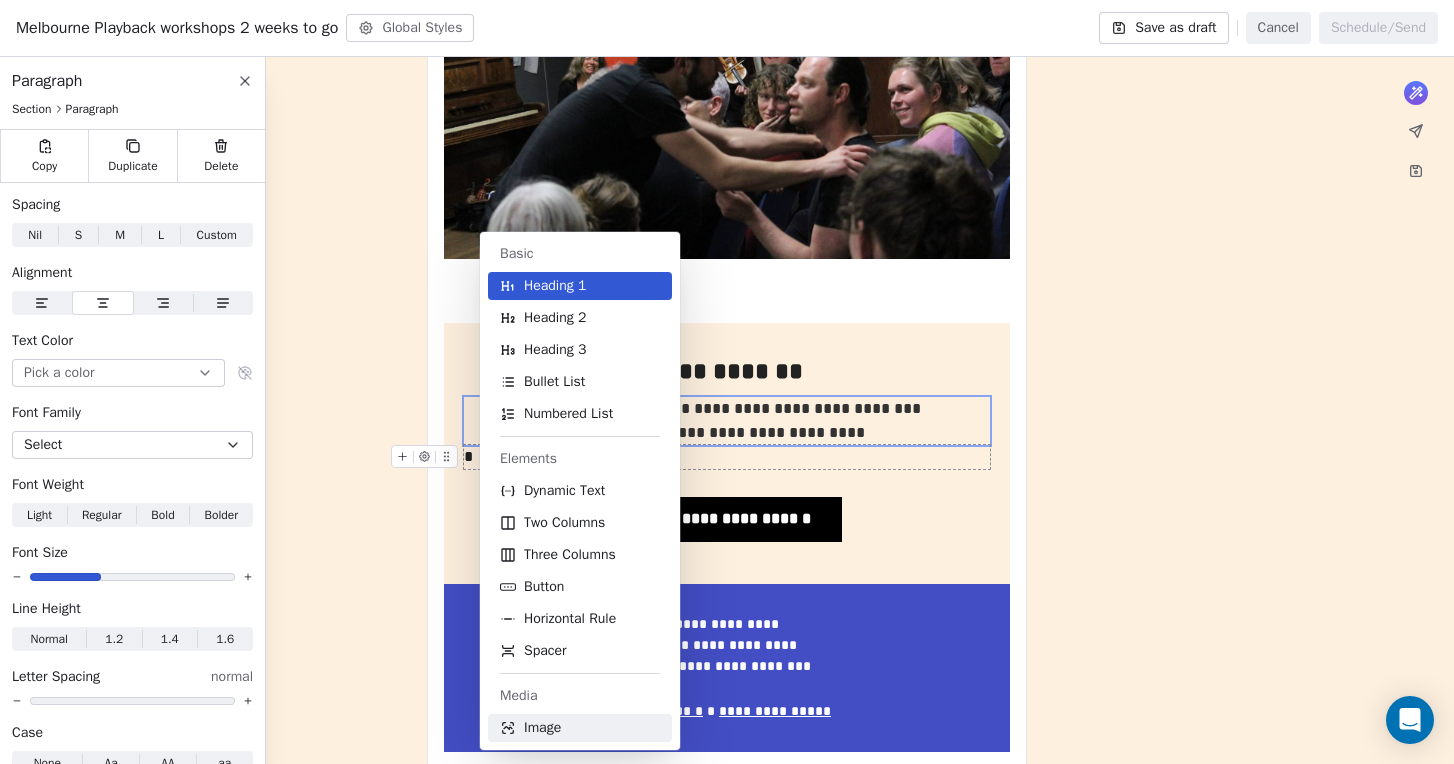 click on "Image" at bounding box center (542, 728) 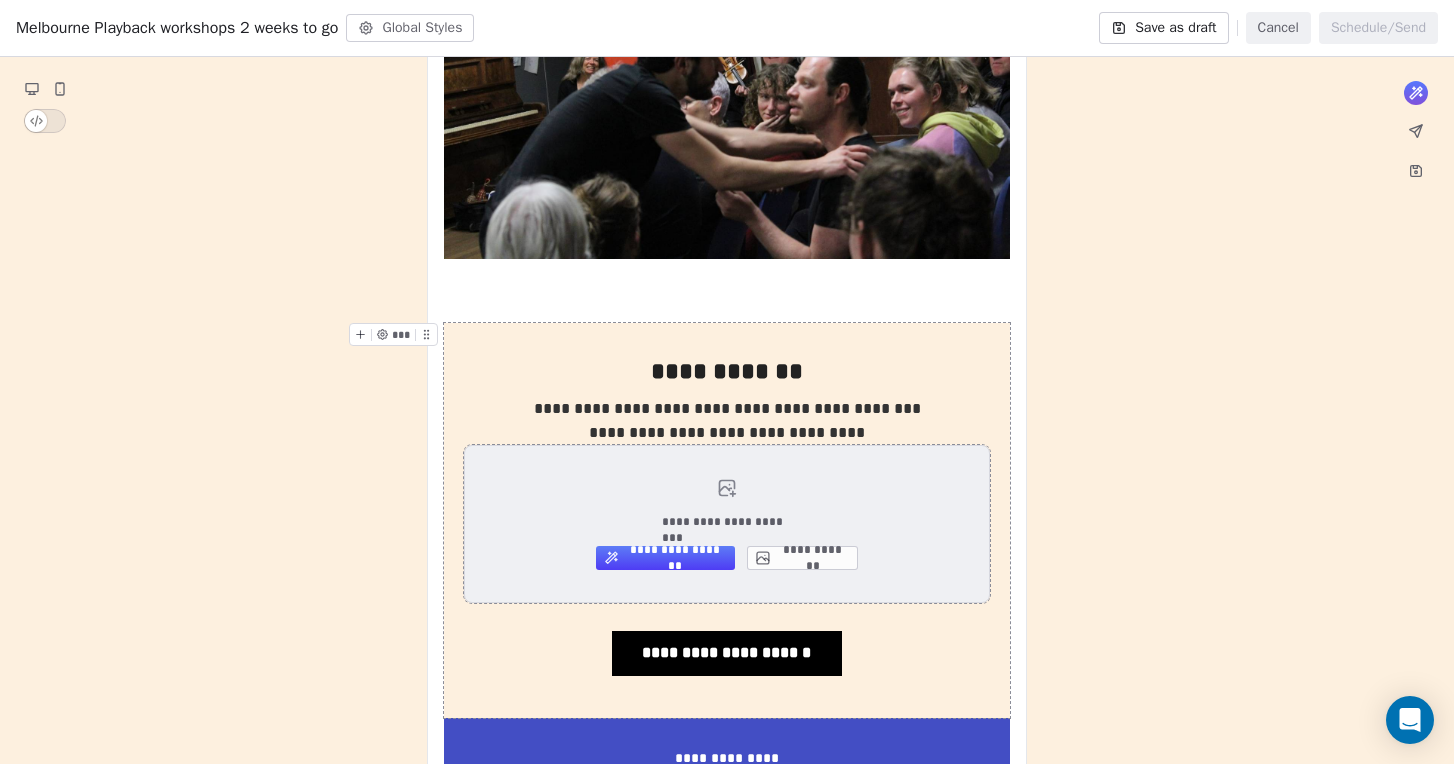 click on "**********" at bounding box center [802, 558] 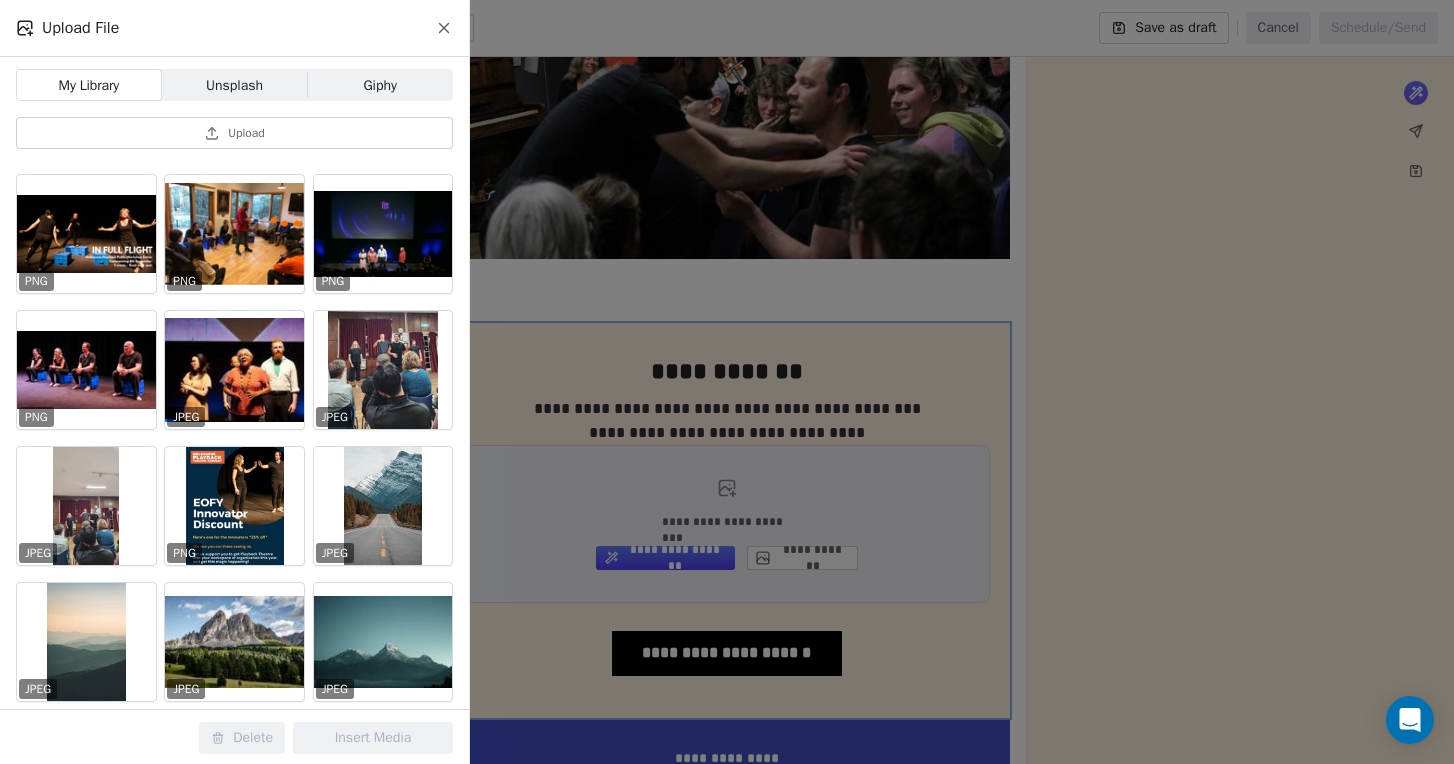 scroll, scrollTop: 796, scrollLeft: 0, axis: vertical 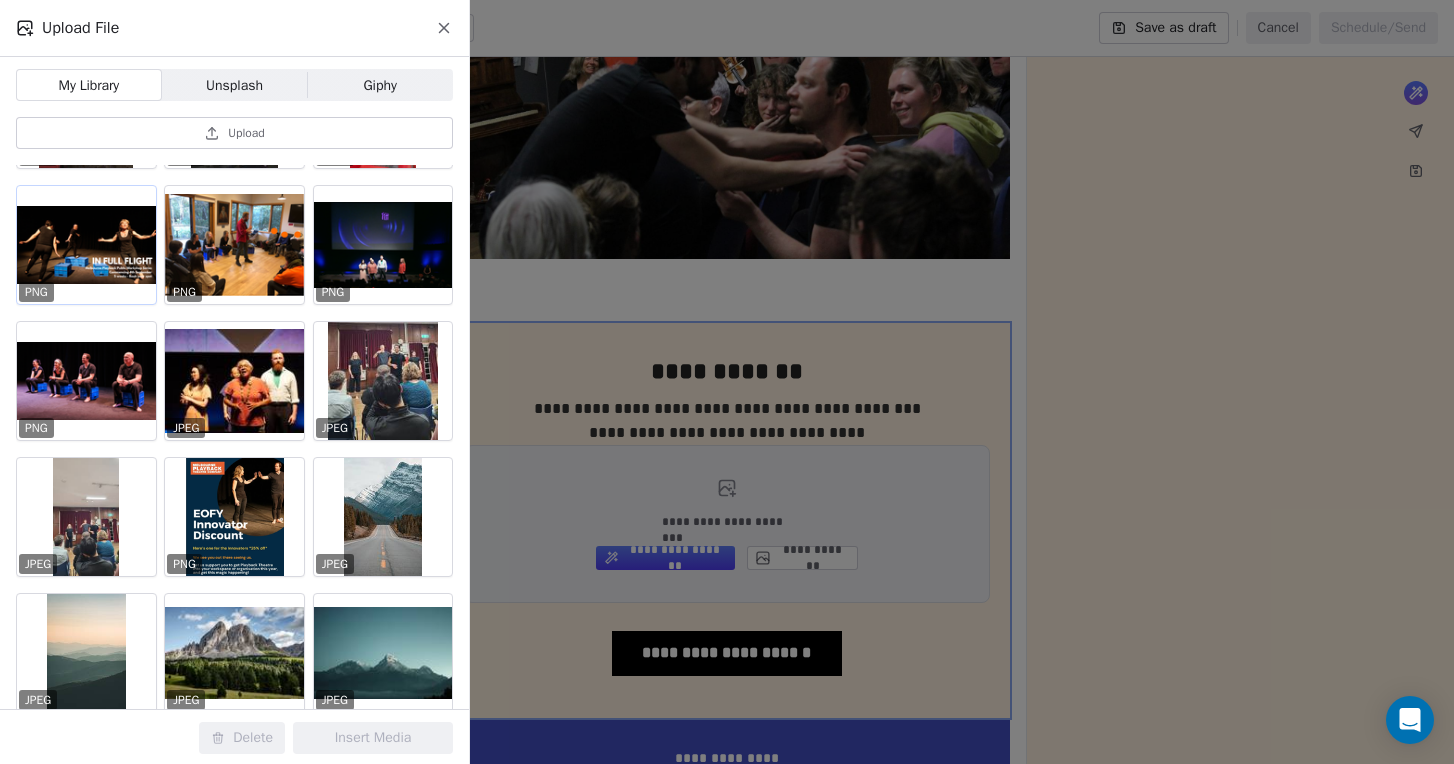 click at bounding box center [86, 245] 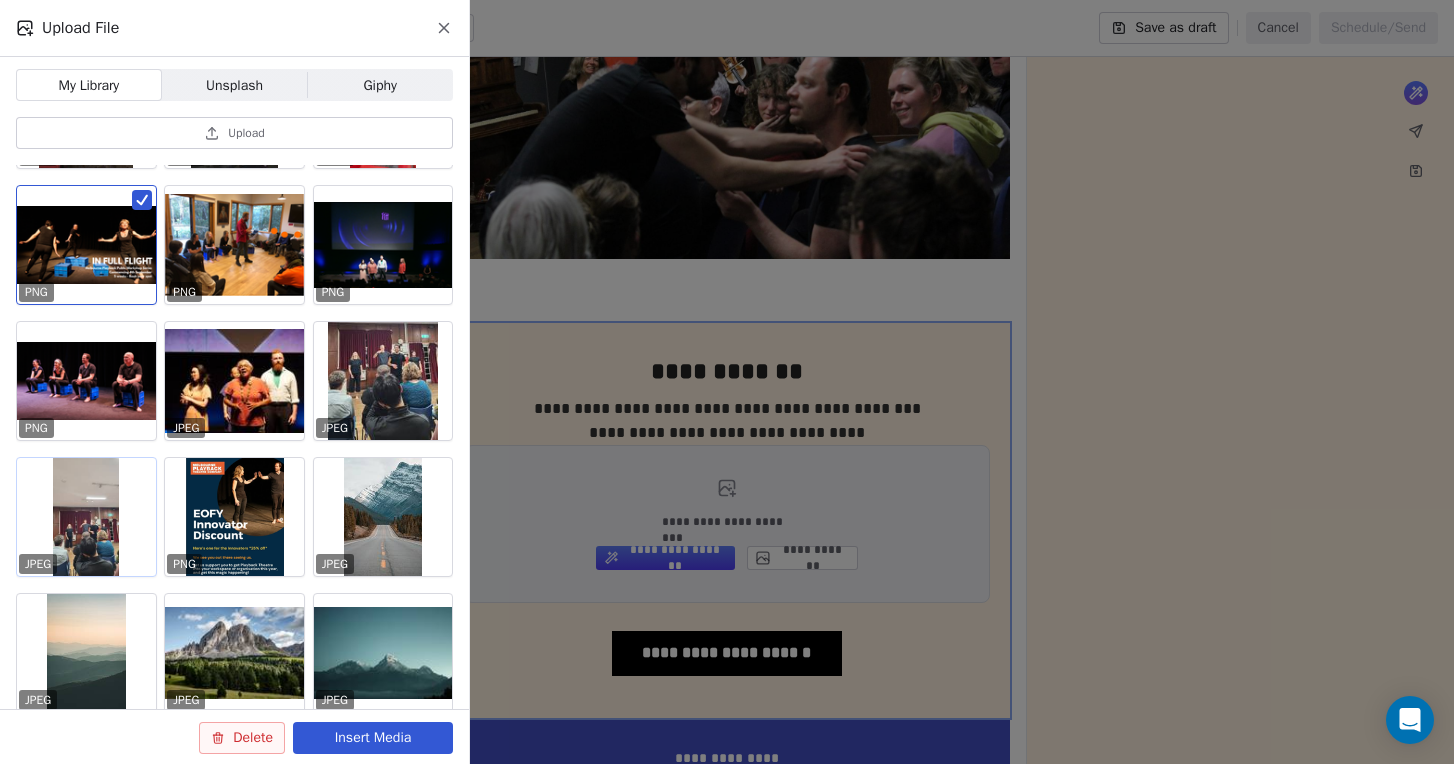 scroll, scrollTop: 702, scrollLeft: 0, axis: vertical 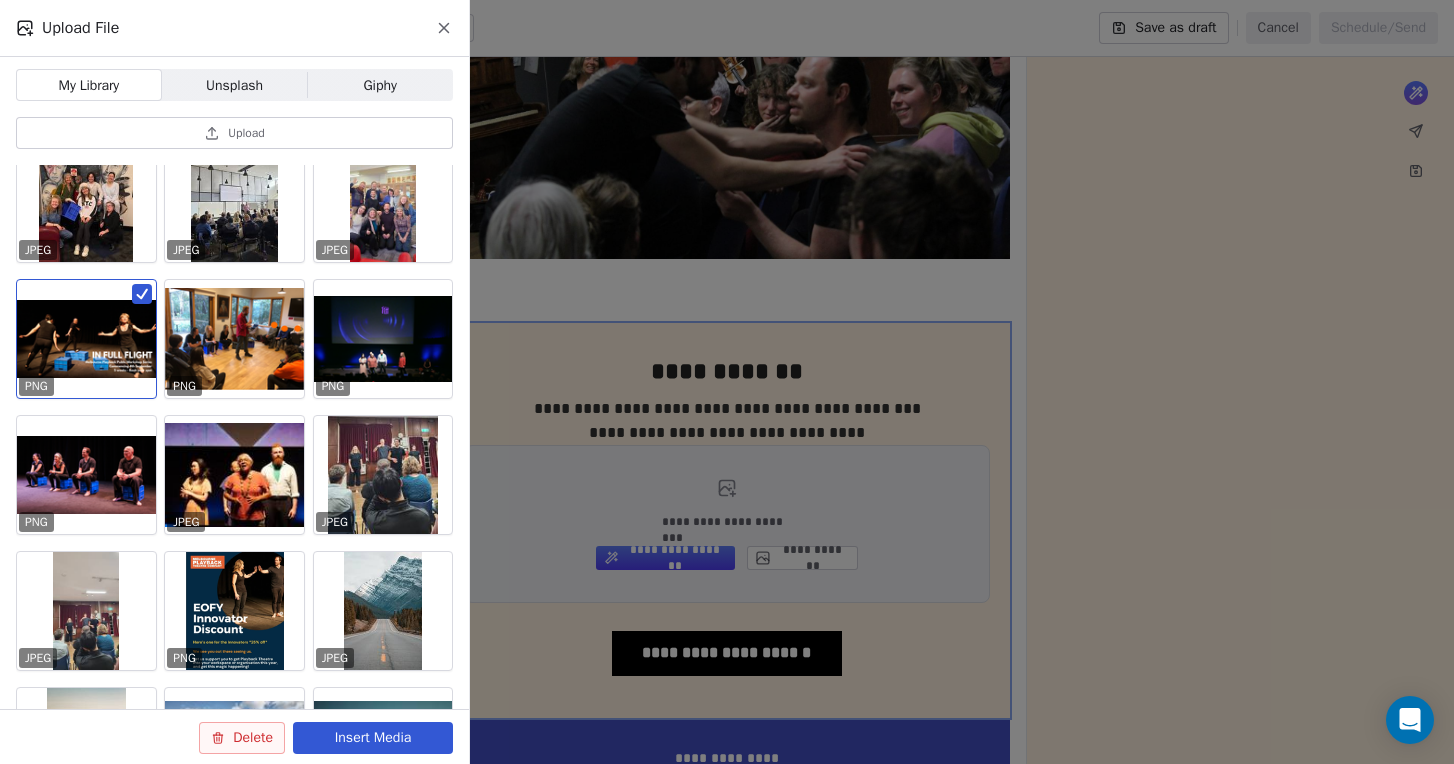 click on "Insert Media" at bounding box center [373, 738] 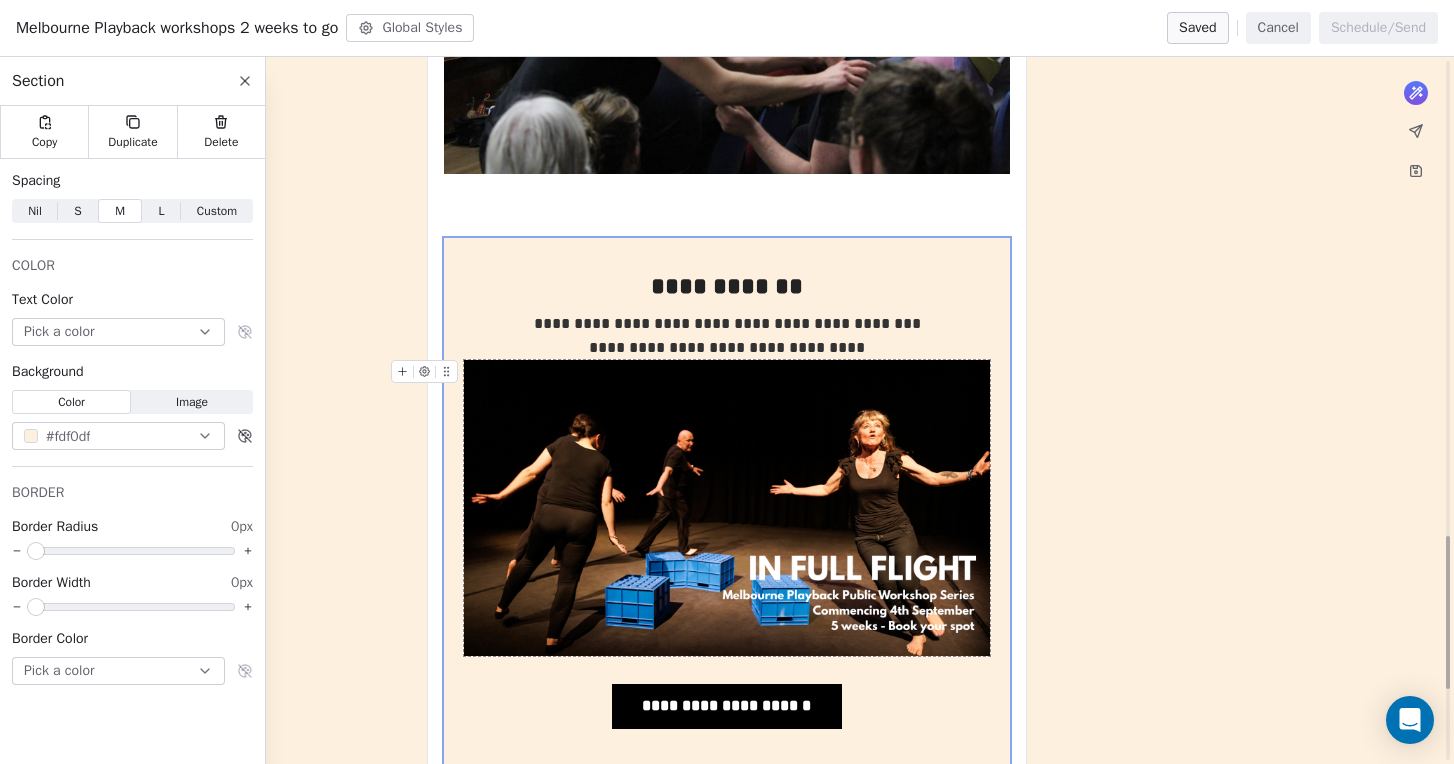 scroll, scrollTop: 2203, scrollLeft: 0, axis: vertical 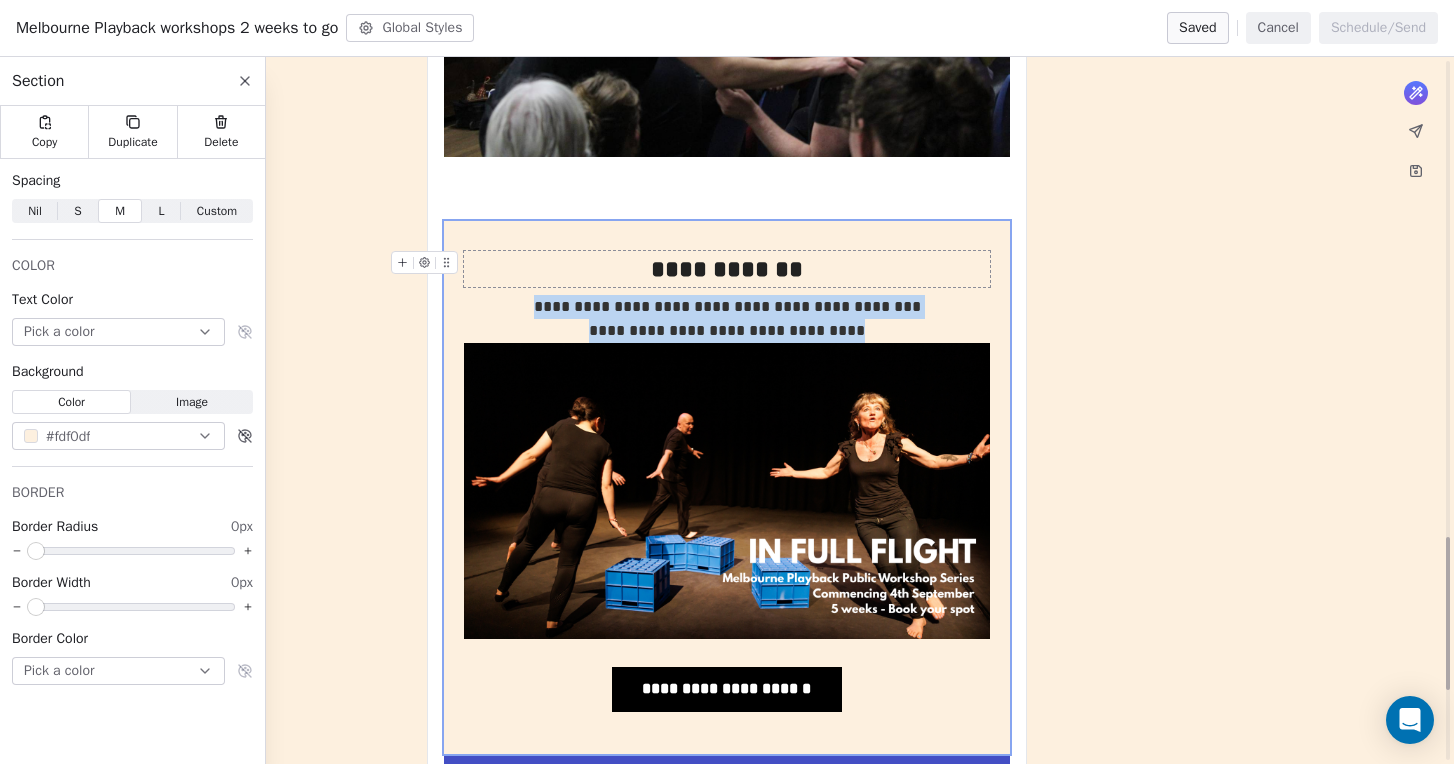 click on "**********" at bounding box center [727, 269] 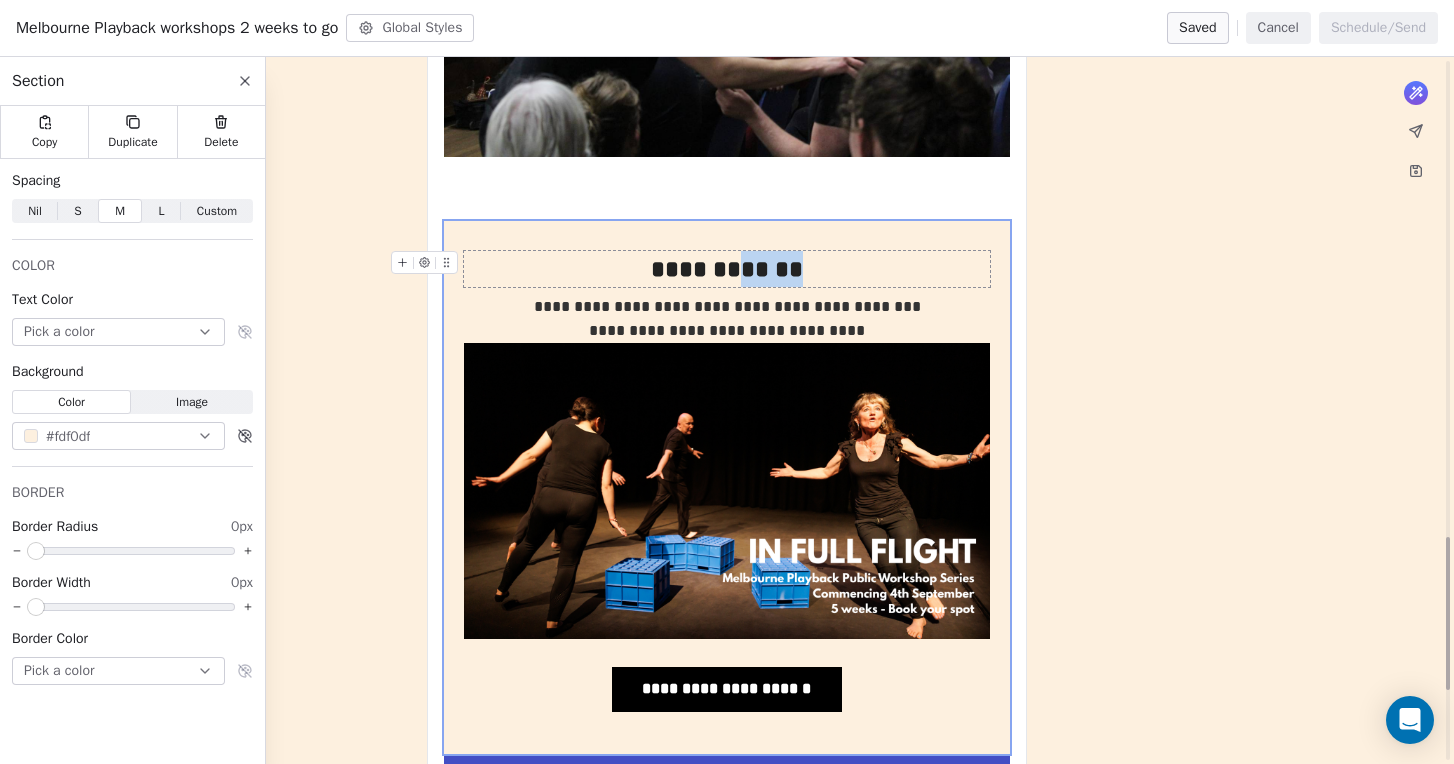click on "**********" at bounding box center [727, 269] 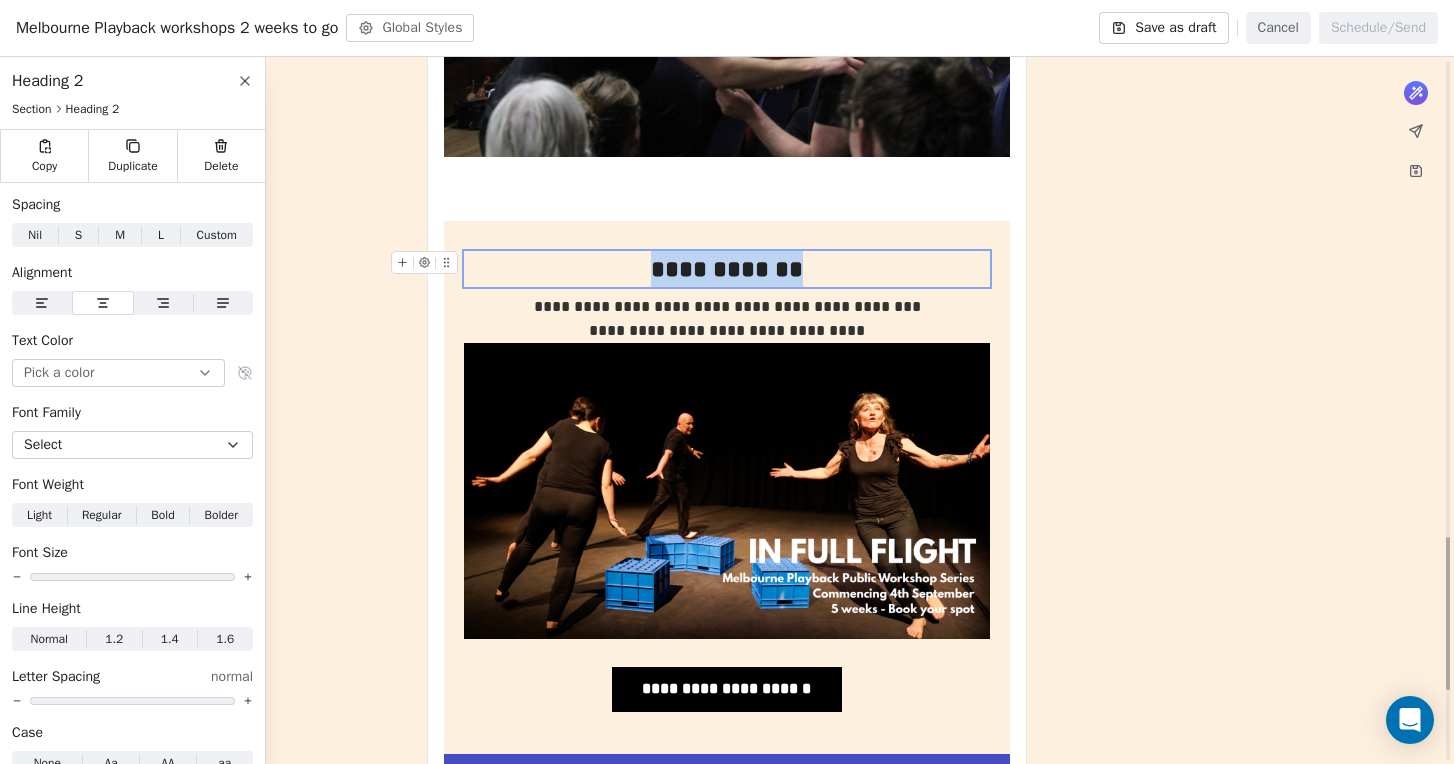 click on "**********" at bounding box center (727, 269) 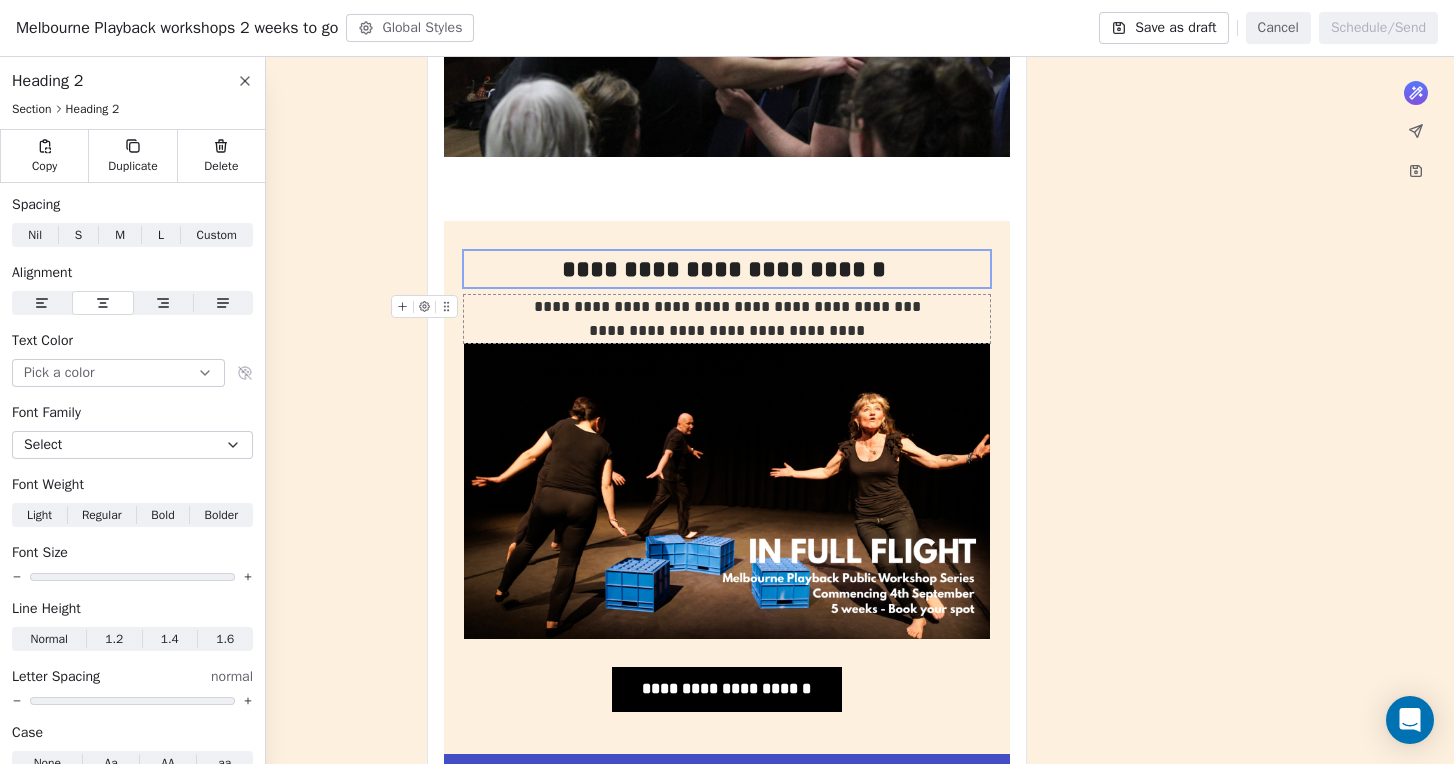 click on "**********" at bounding box center (727, 306) 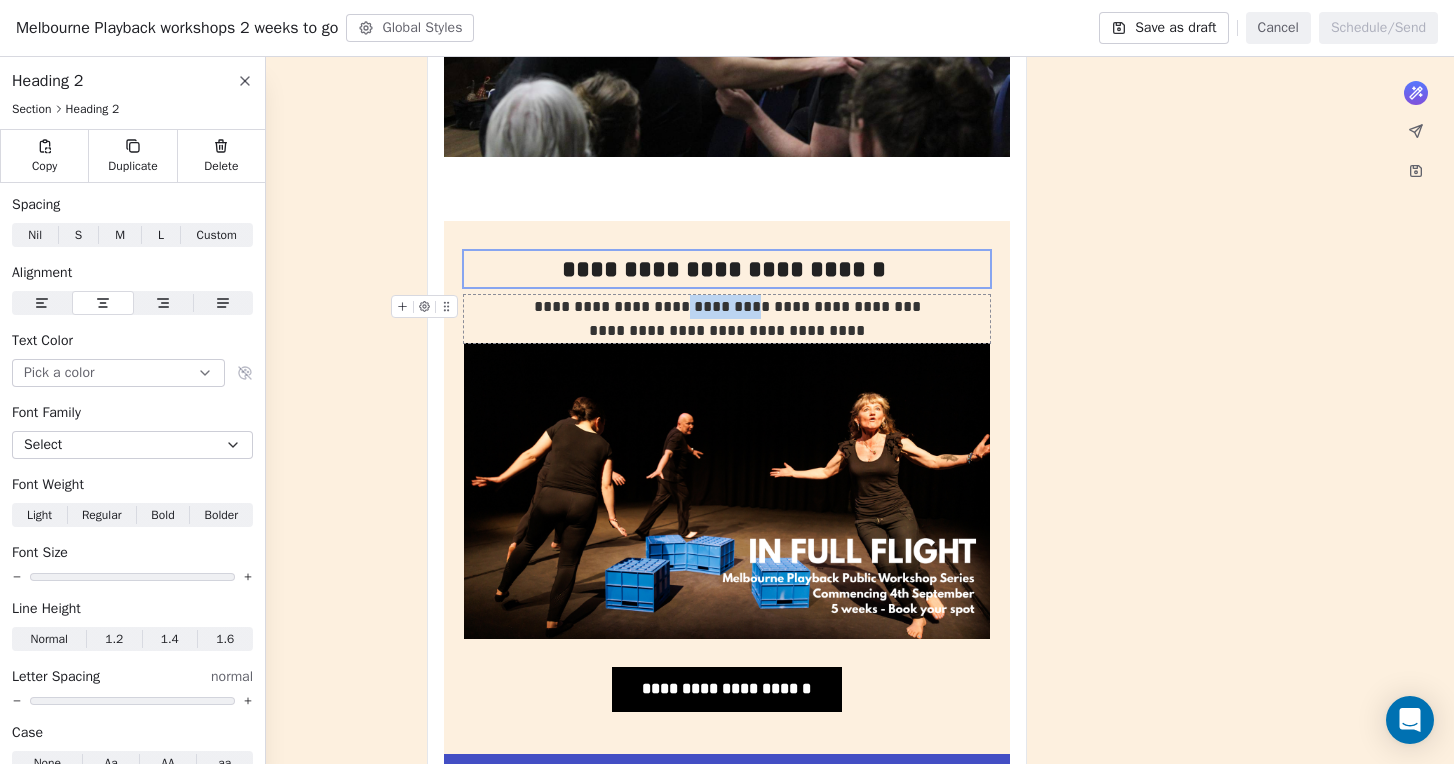 click on "**********" at bounding box center [727, 306] 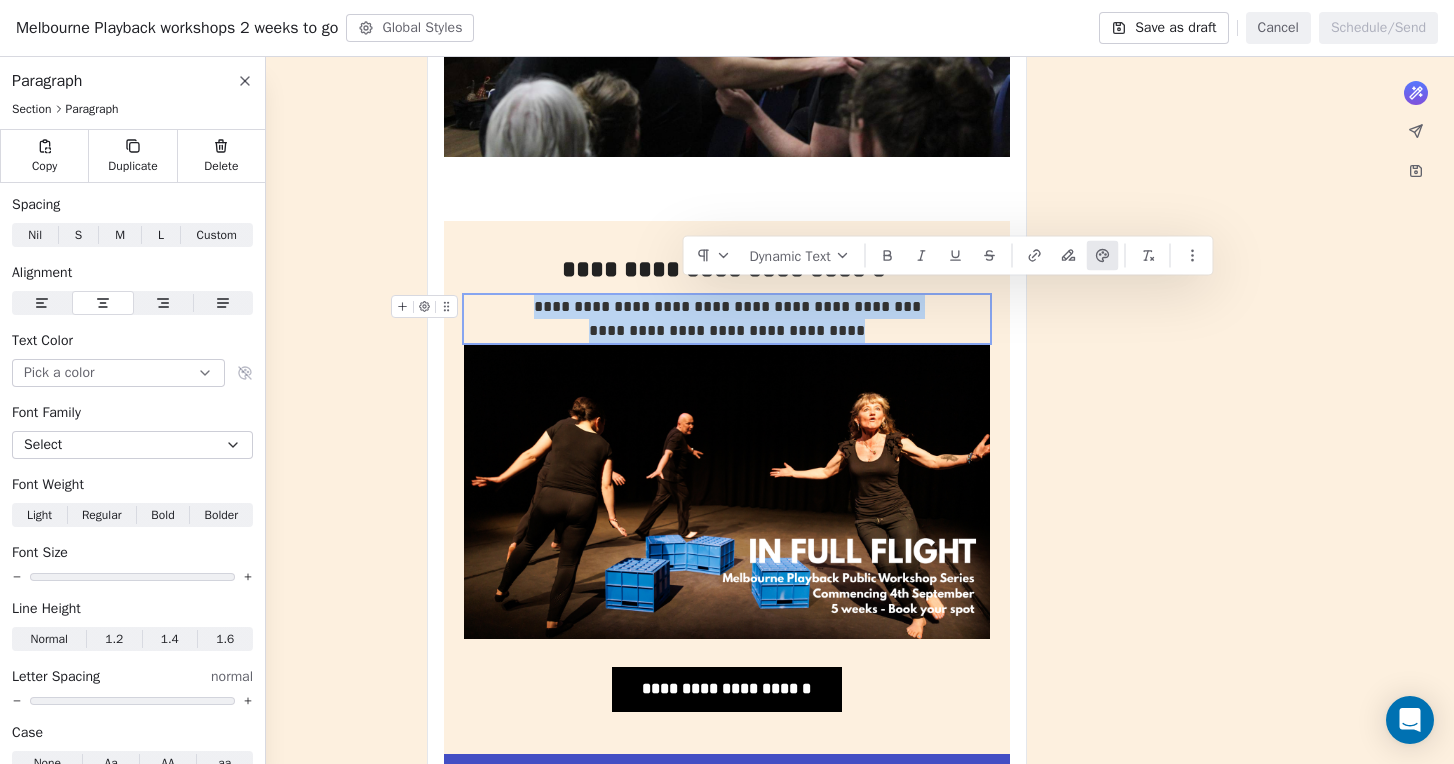 click on "**********" at bounding box center [727, 306] 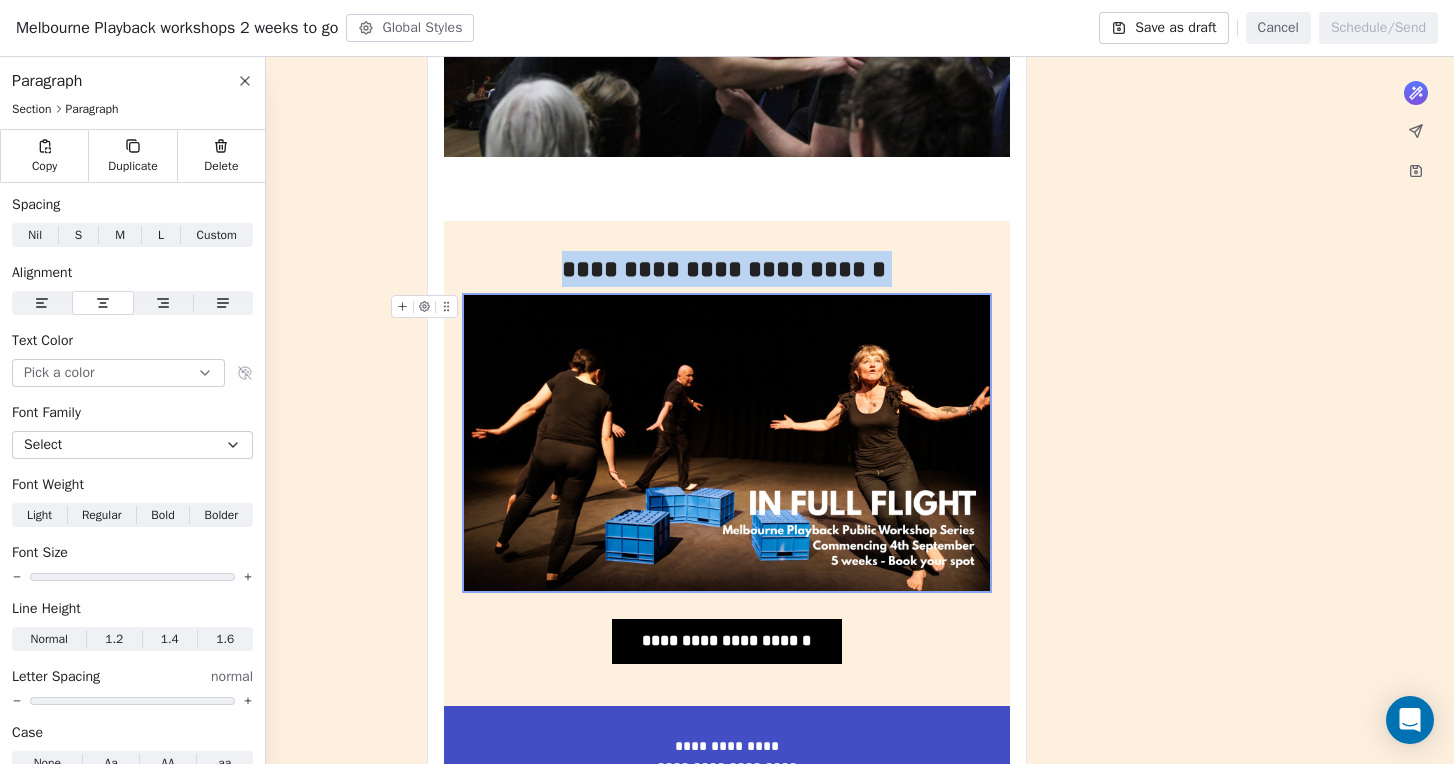 drag, startPoint x: 883, startPoint y: 411, endPoint x: 874, endPoint y: 1, distance: 410.09875 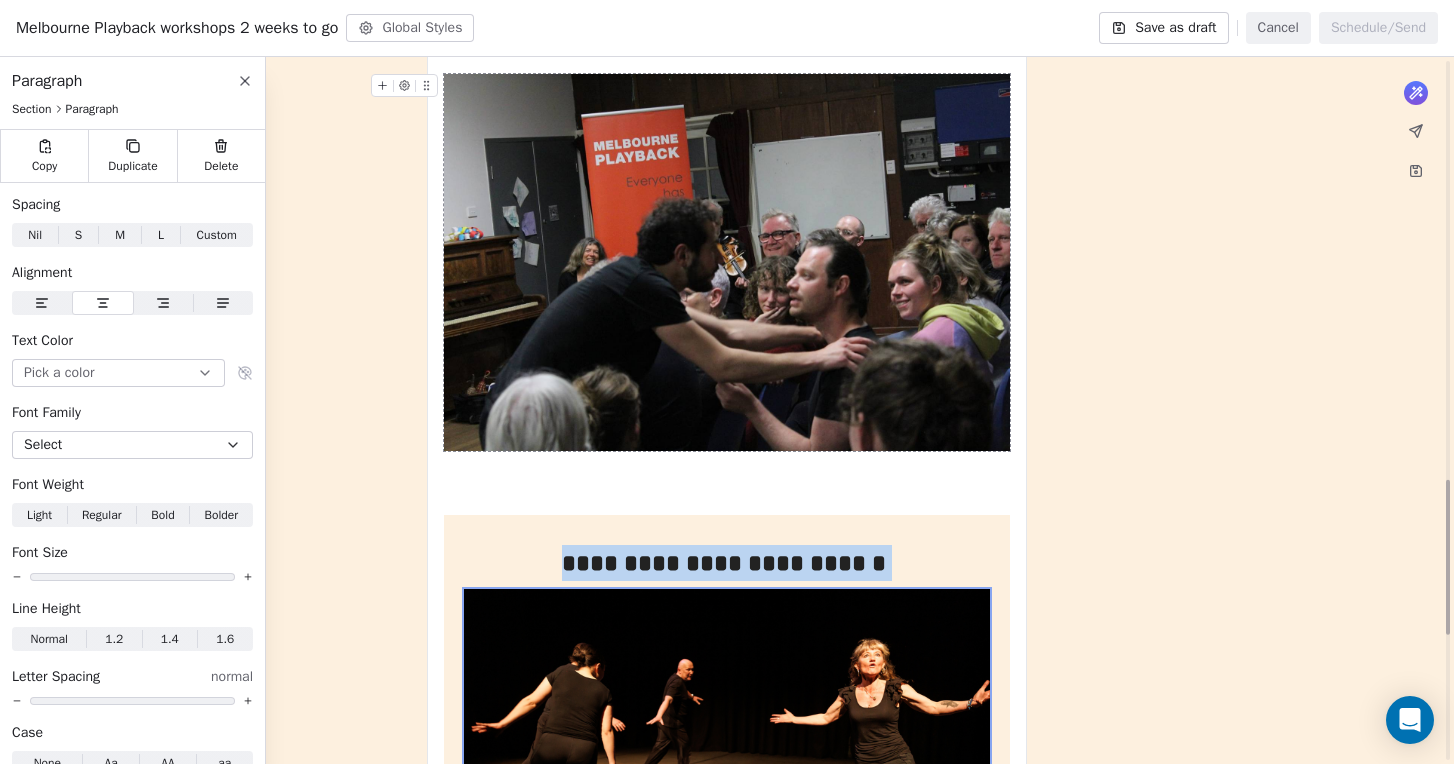 scroll, scrollTop: 1750, scrollLeft: 0, axis: vertical 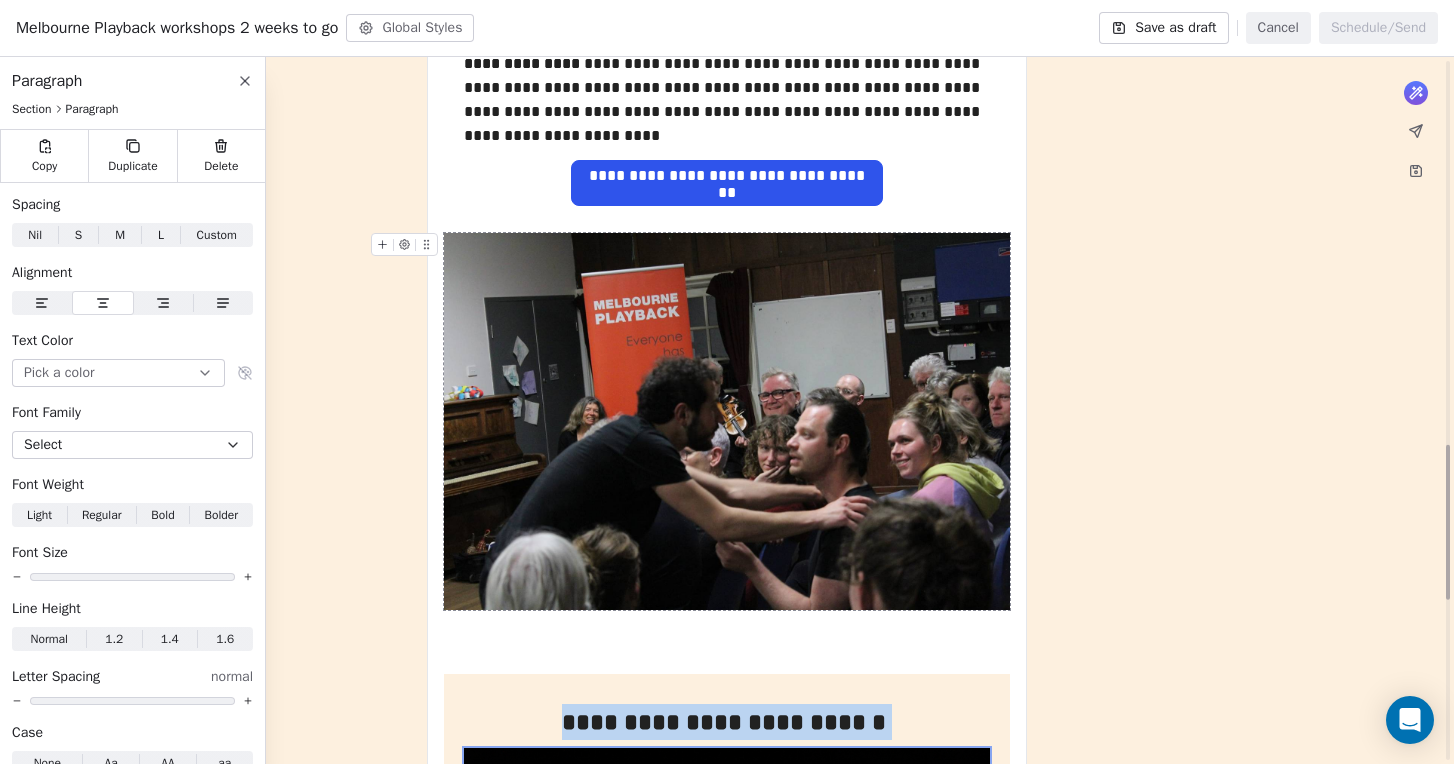 click at bounding box center (727, 421) 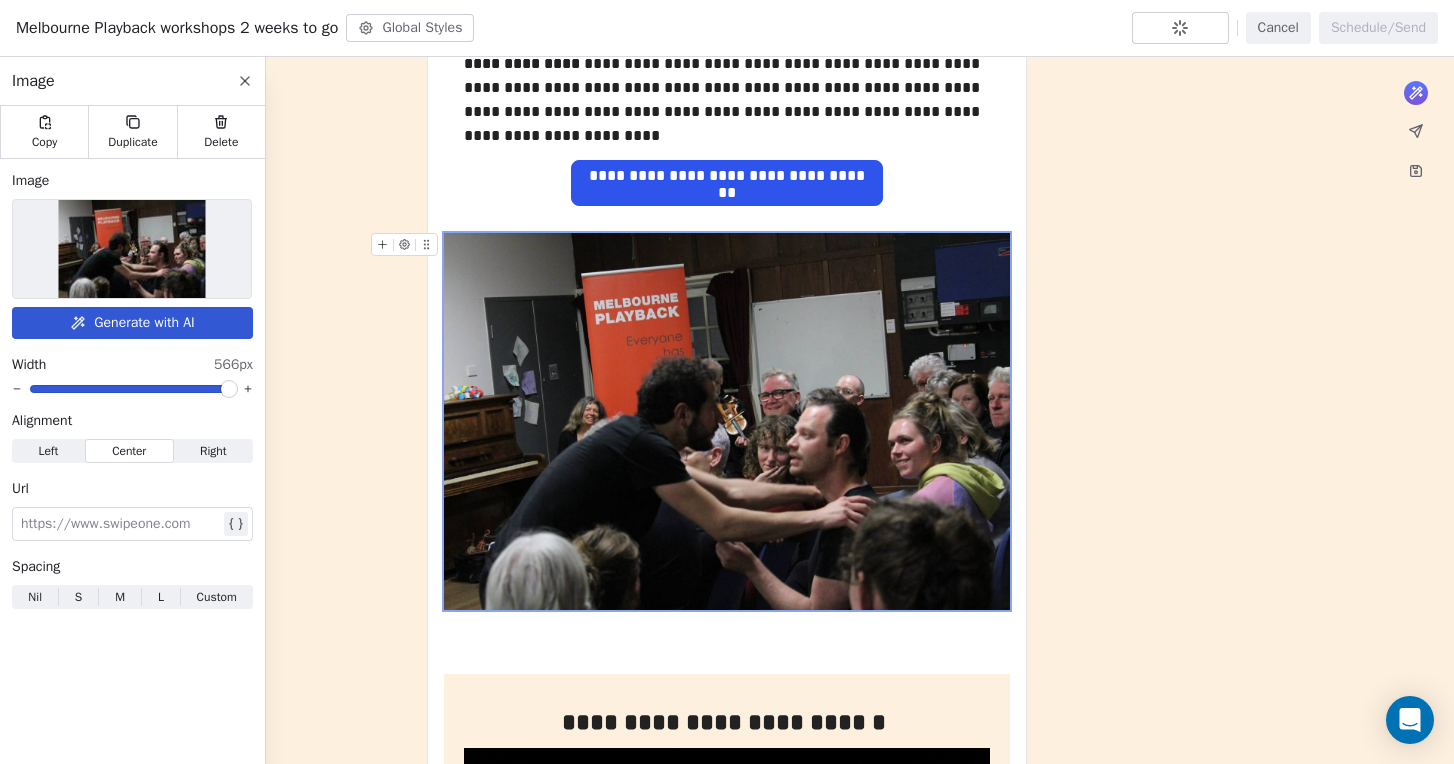click at bounding box center [120, 524] 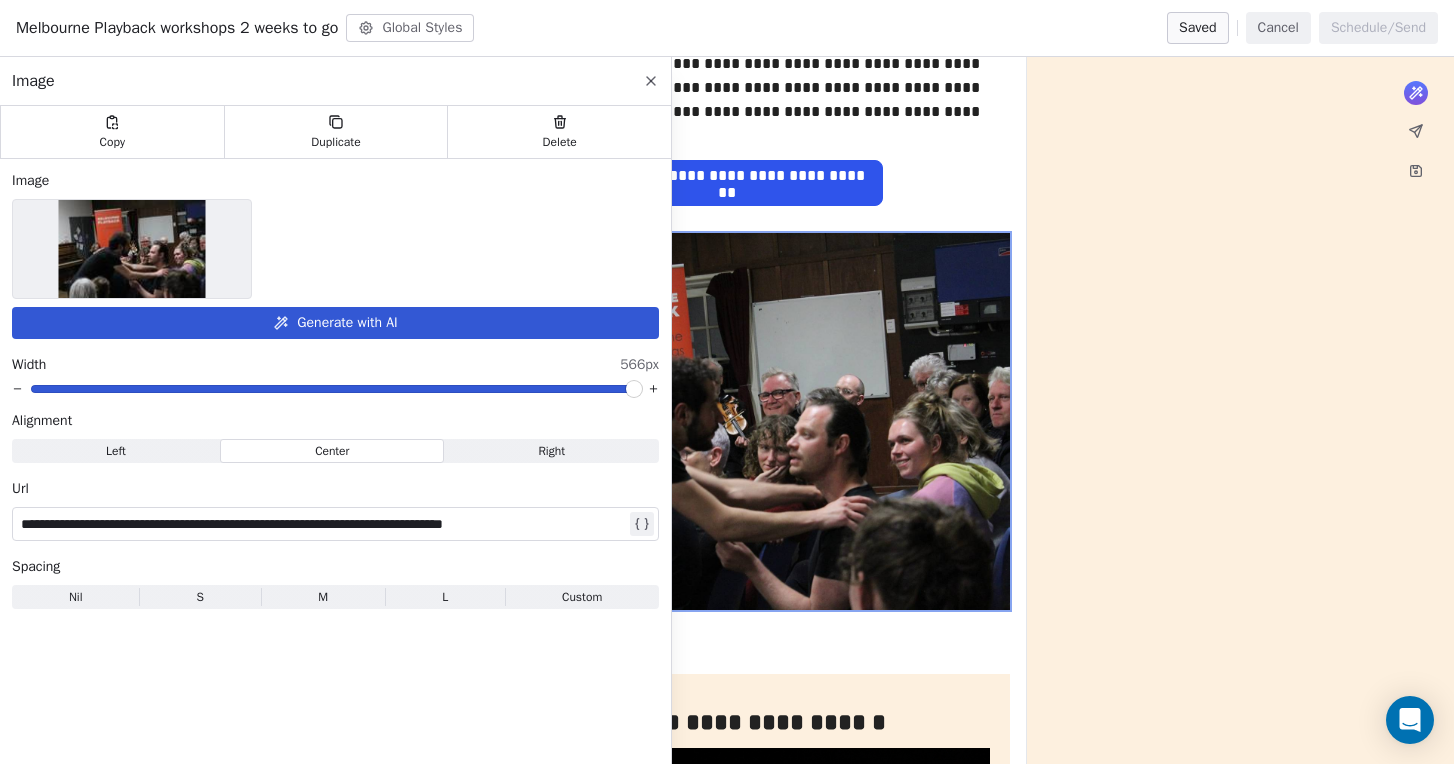 click on "What would you like to create email about? or ***" at bounding box center (727, -31) 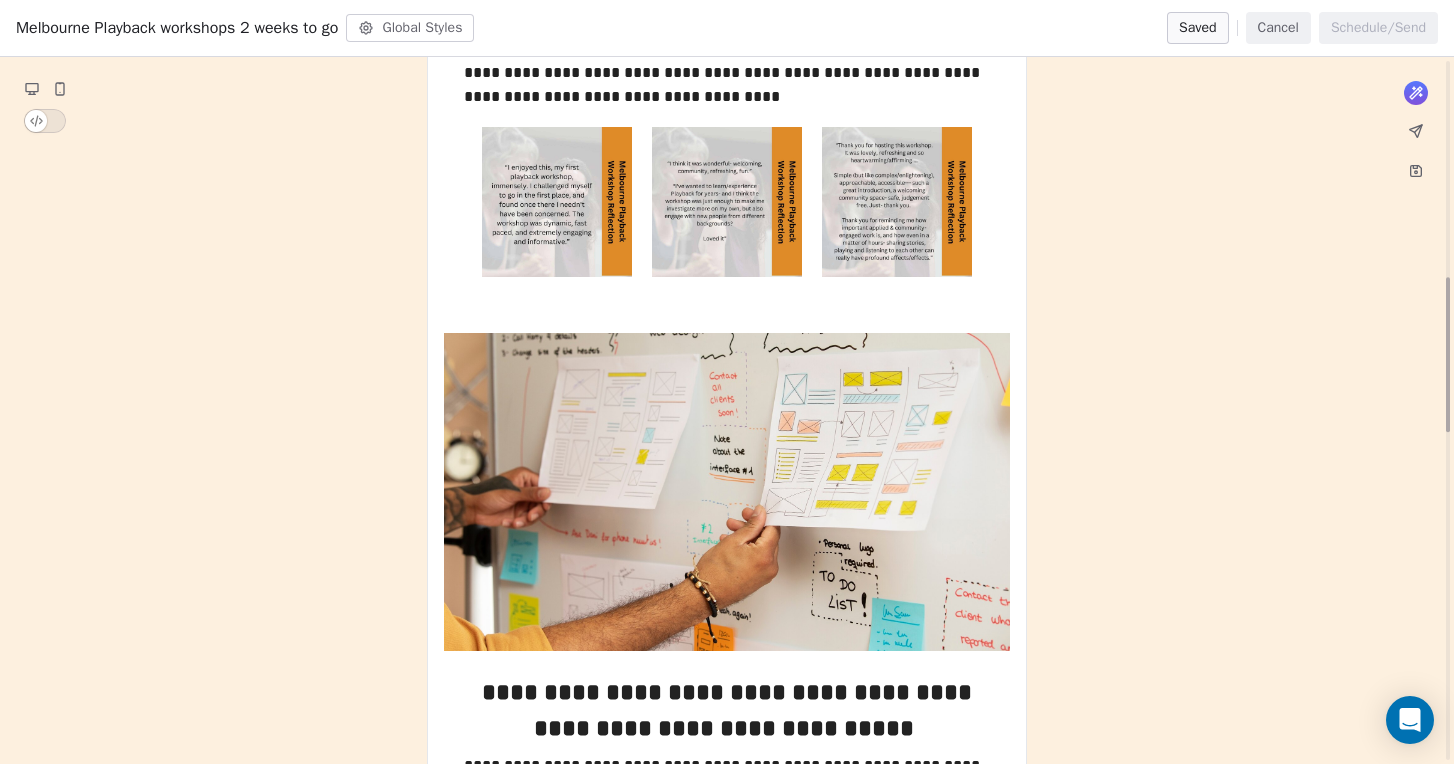 scroll, scrollTop: 1004, scrollLeft: 0, axis: vertical 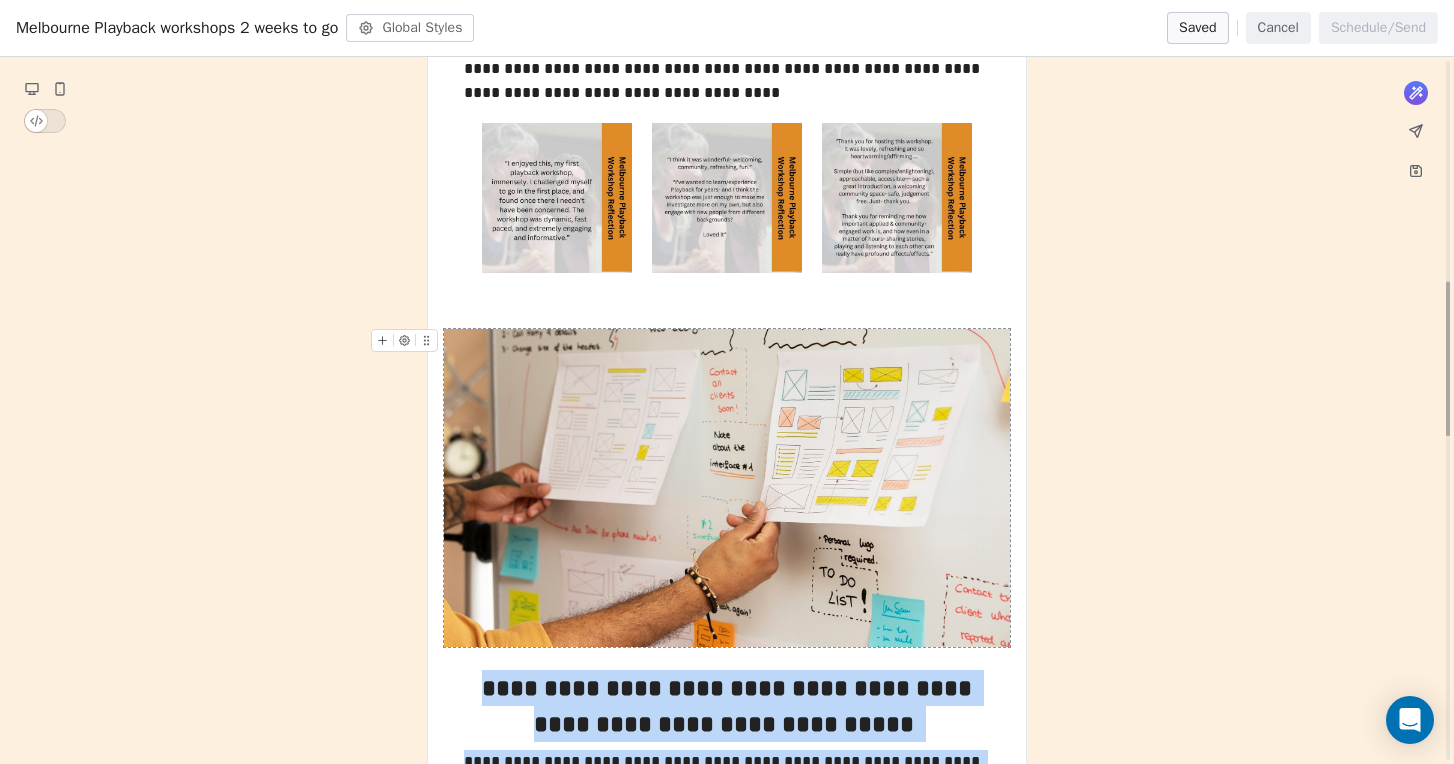 click at bounding box center [727, 488] 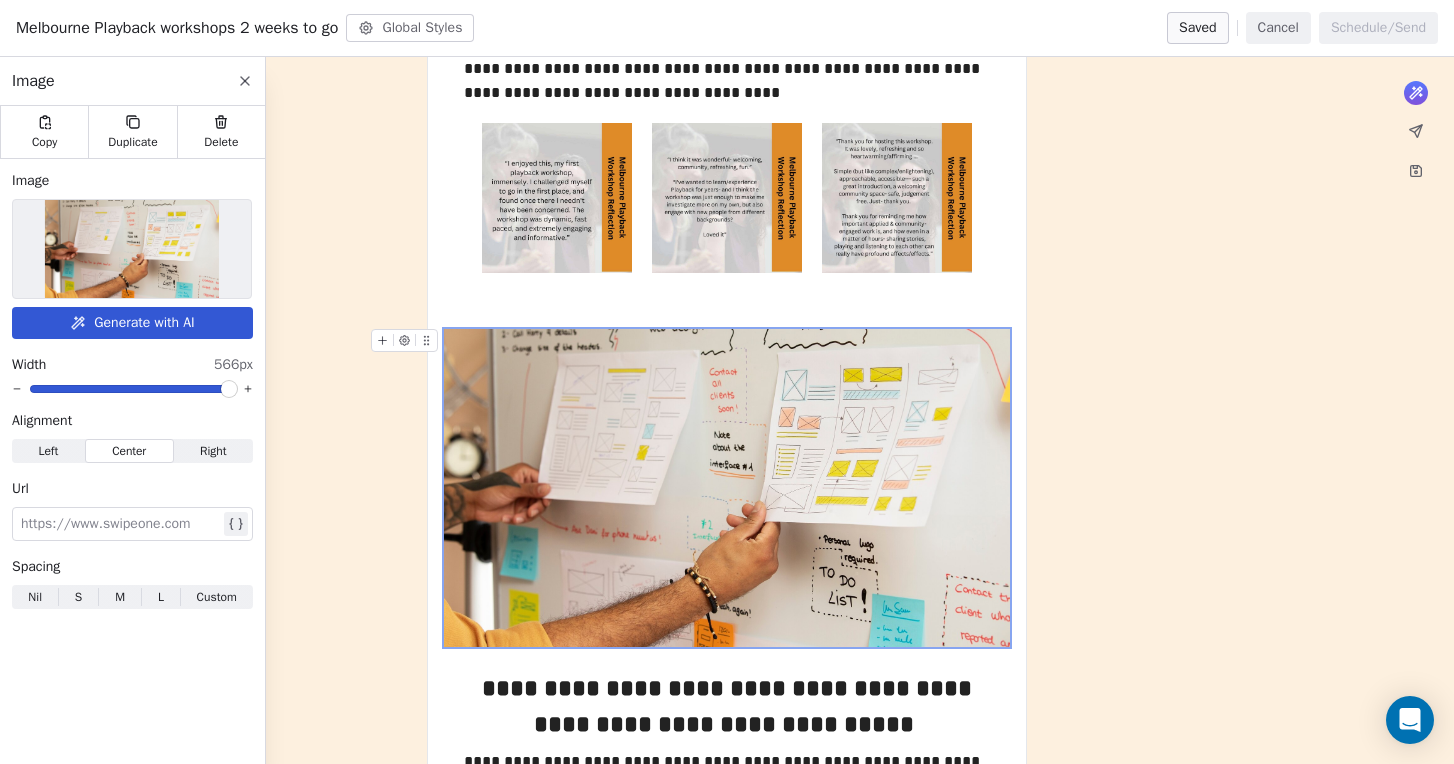 click at bounding box center [132, 249] 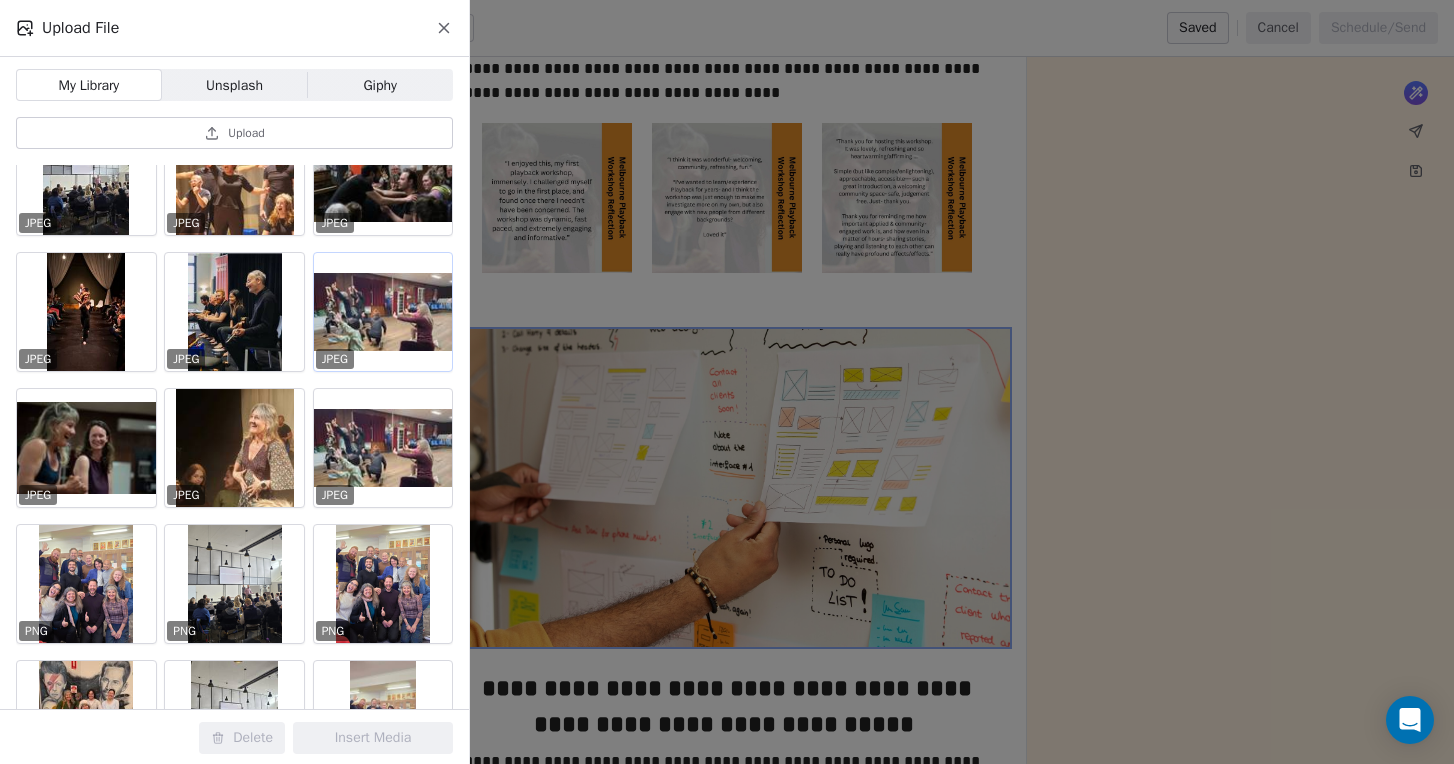 scroll, scrollTop: 166, scrollLeft: 0, axis: vertical 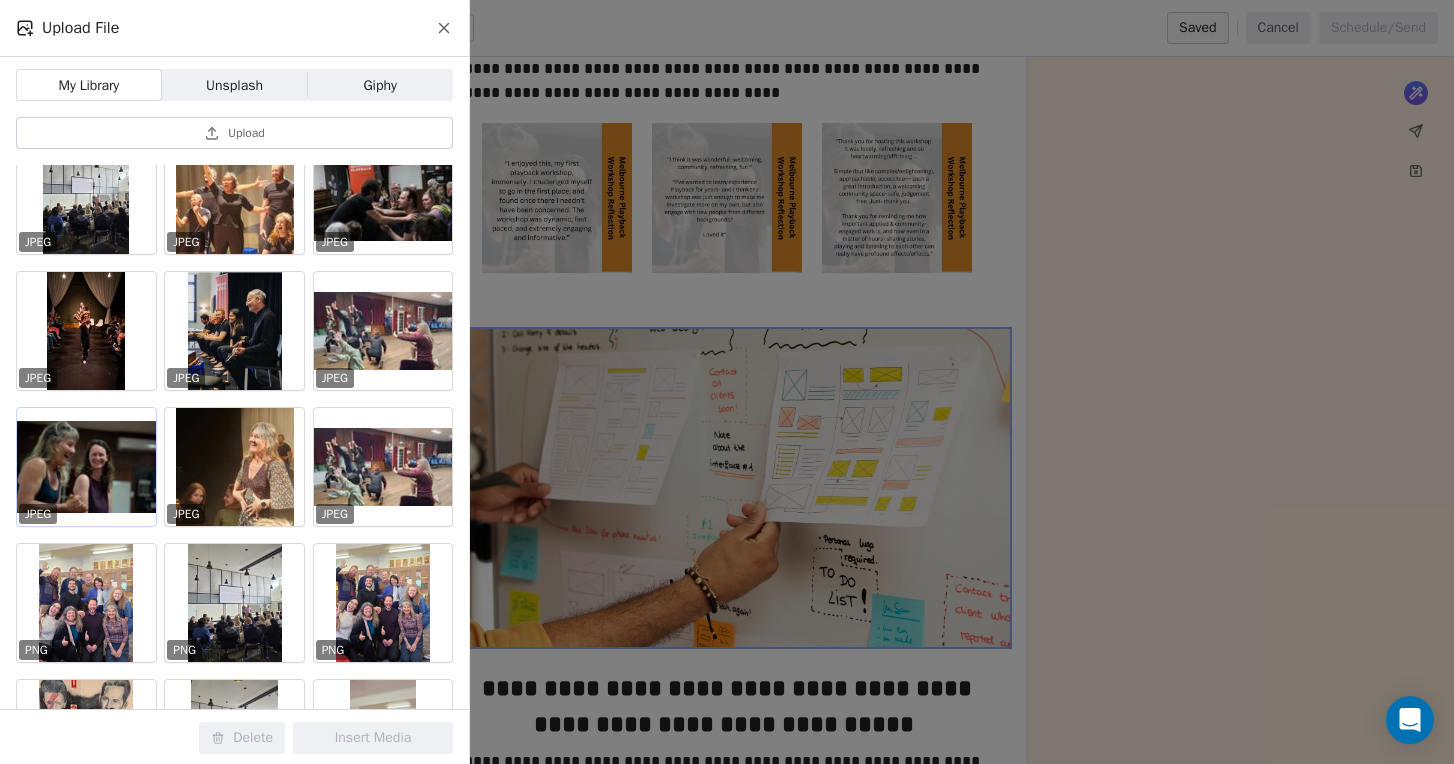 click at bounding box center (86, 467) 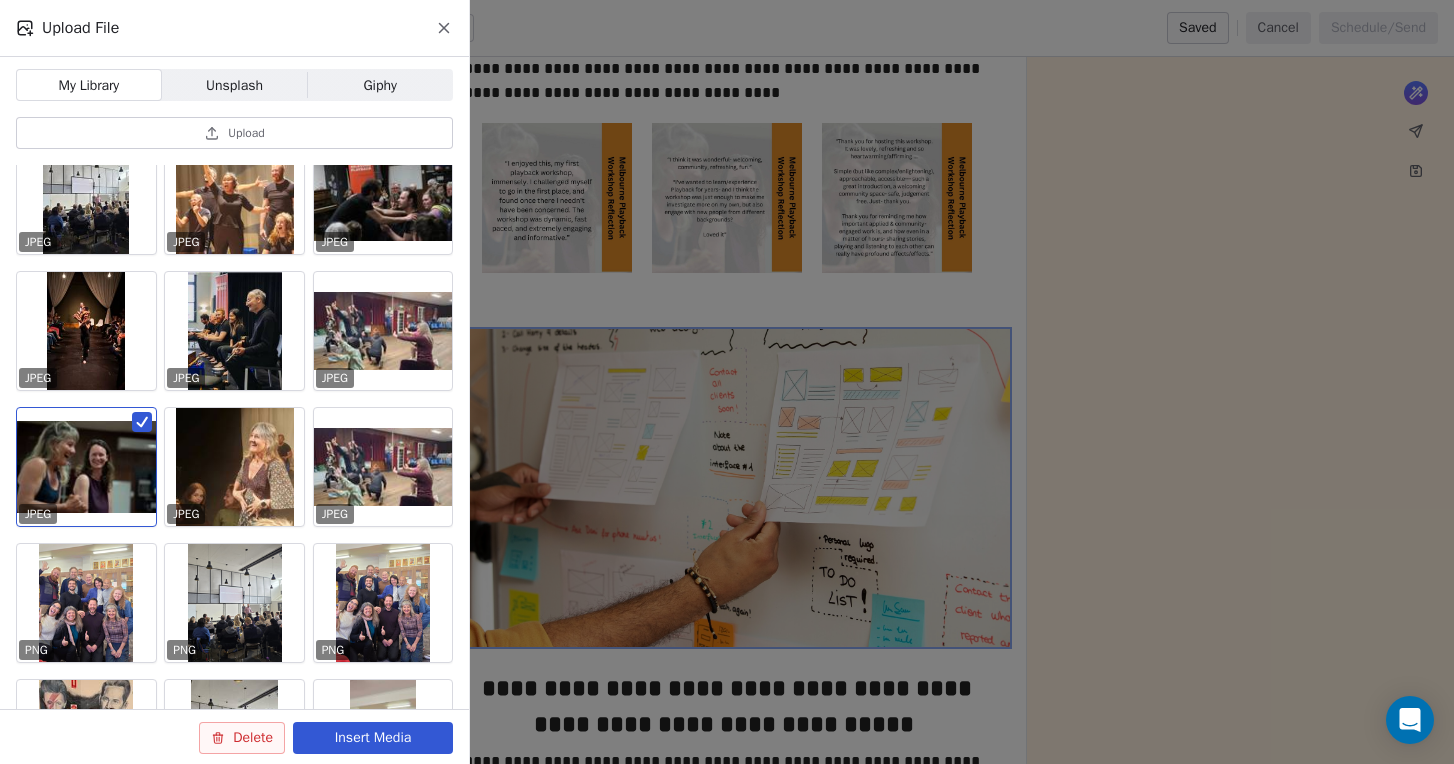 click on "Insert Media" at bounding box center (373, 738) 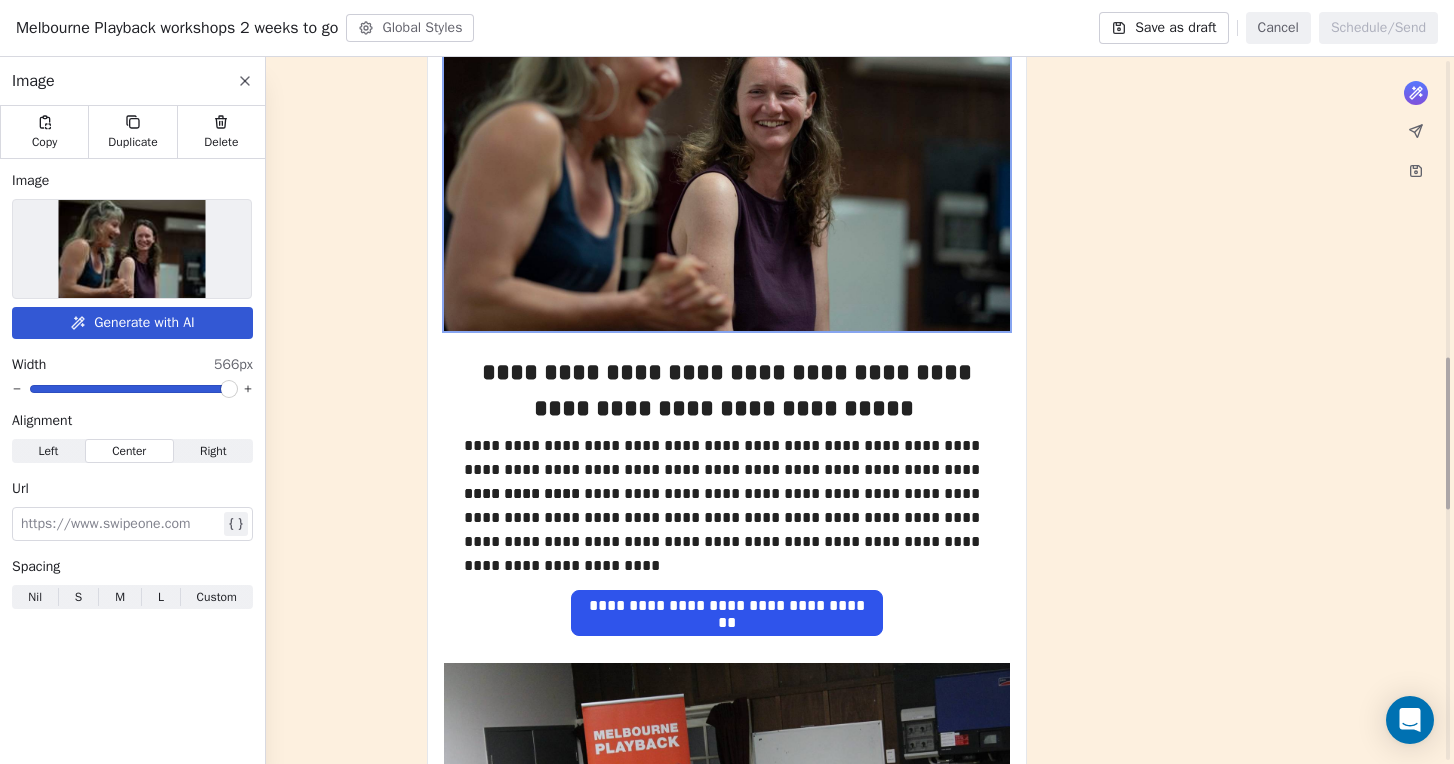 scroll, scrollTop: 1382, scrollLeft: 0, axis: vertical 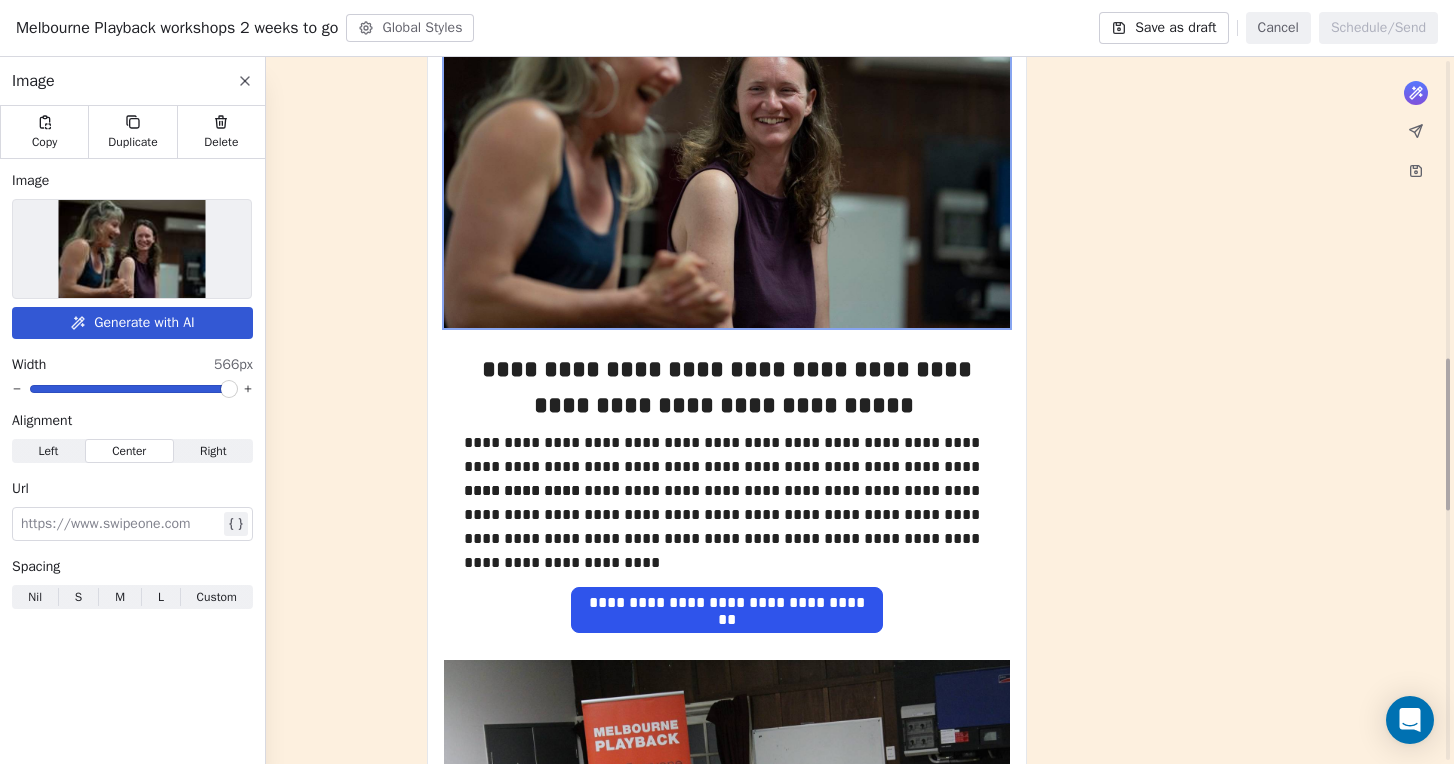 click at bounding box center (727, 139) 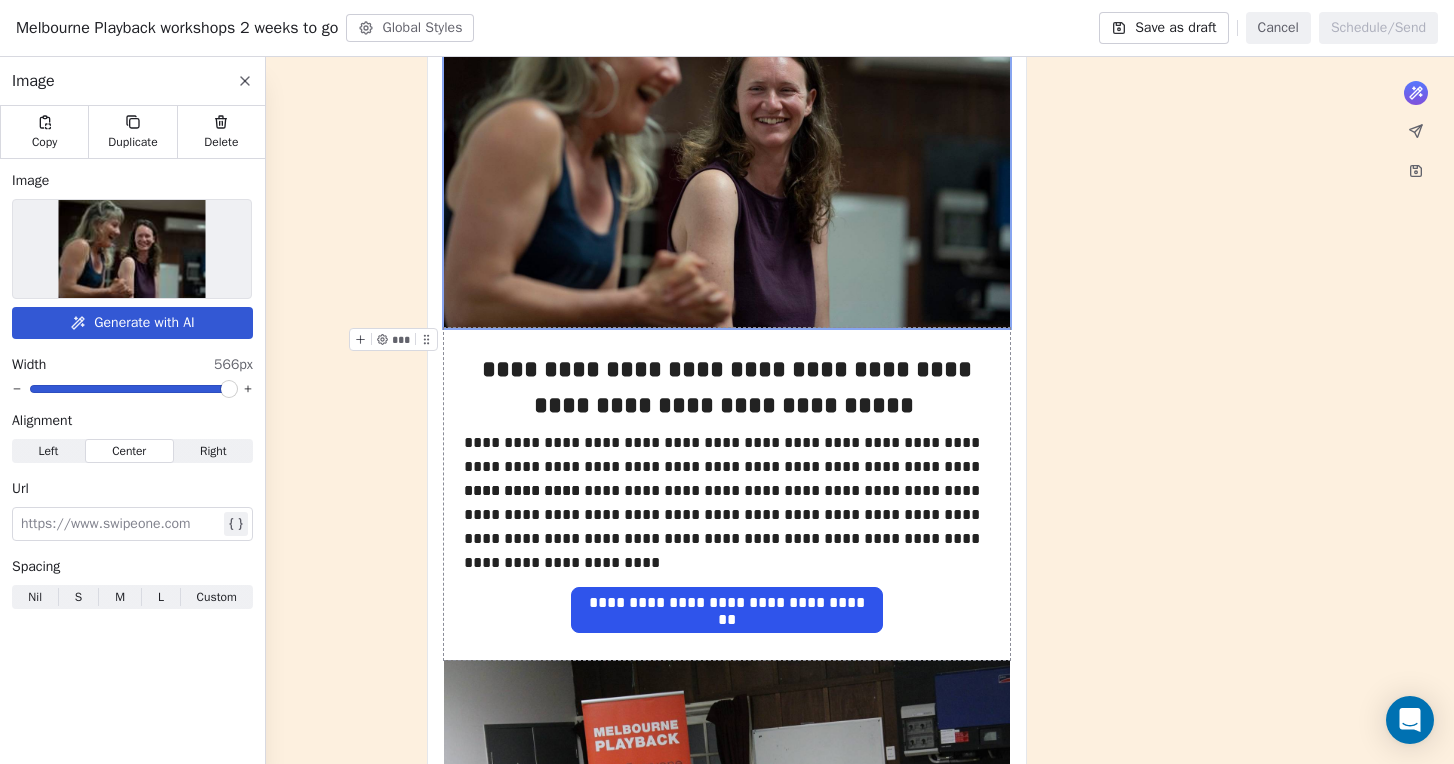 click at bounding box center [120, 524] 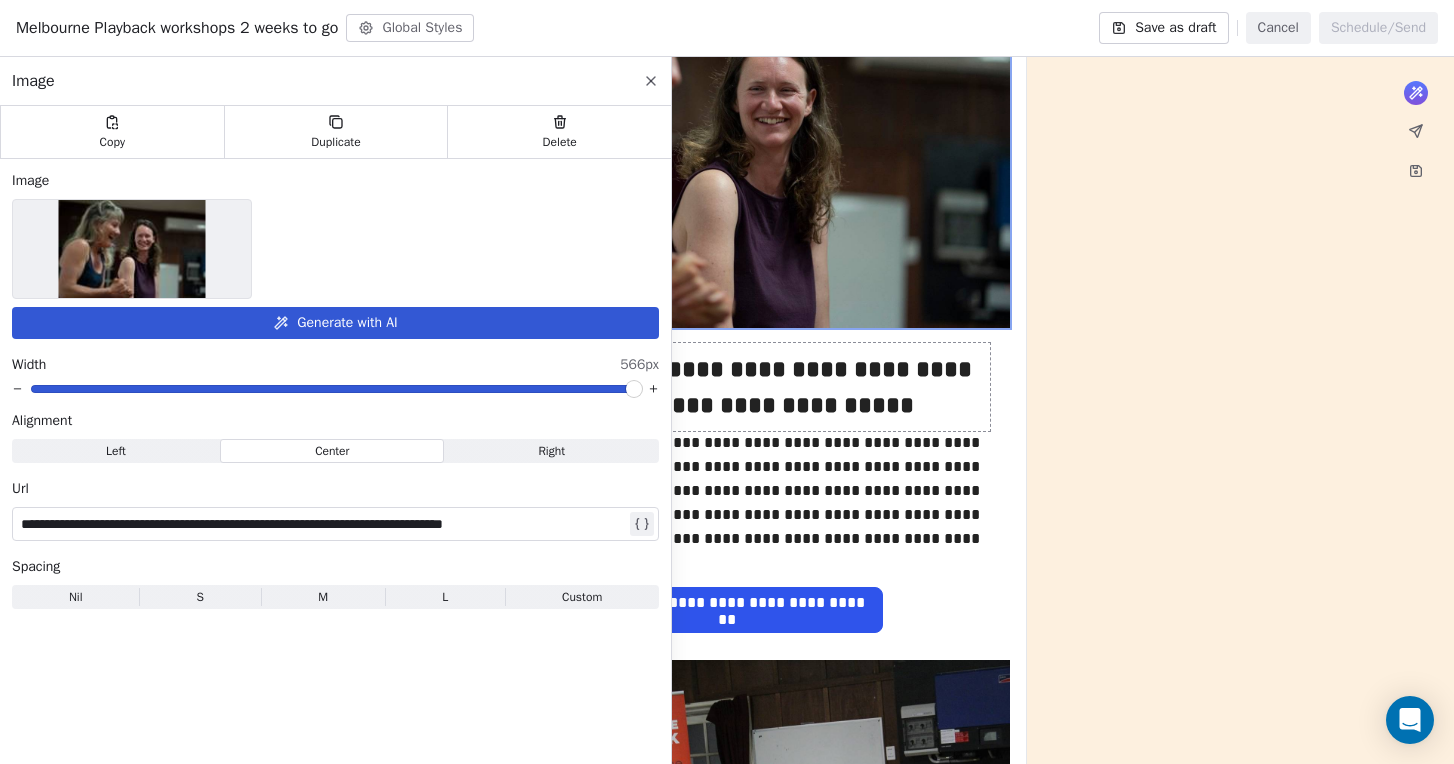 click on "What would you like to create email about? or ***" at bounding box center [727, 366] 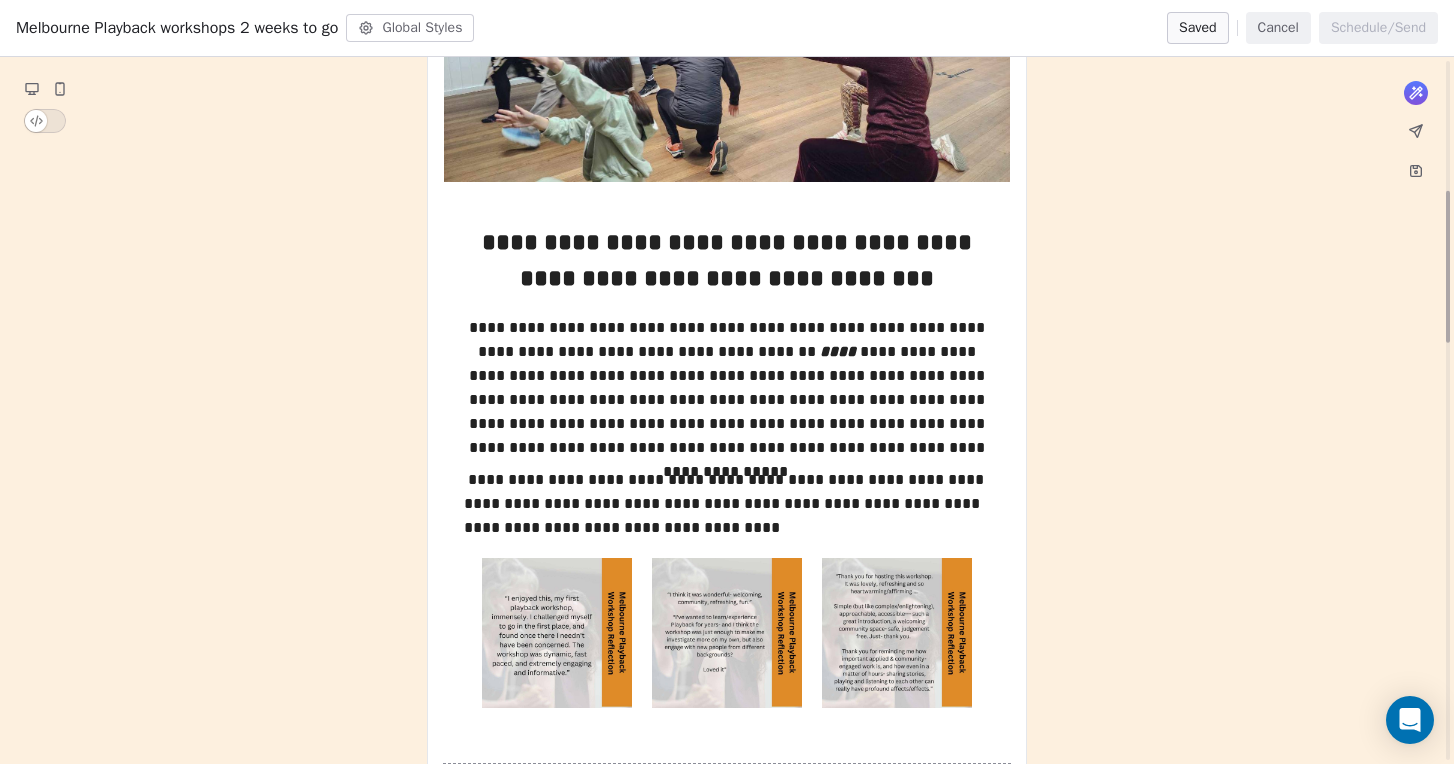 scroll, scrollTop: 556, scrollLeft: 0, axis: vertical 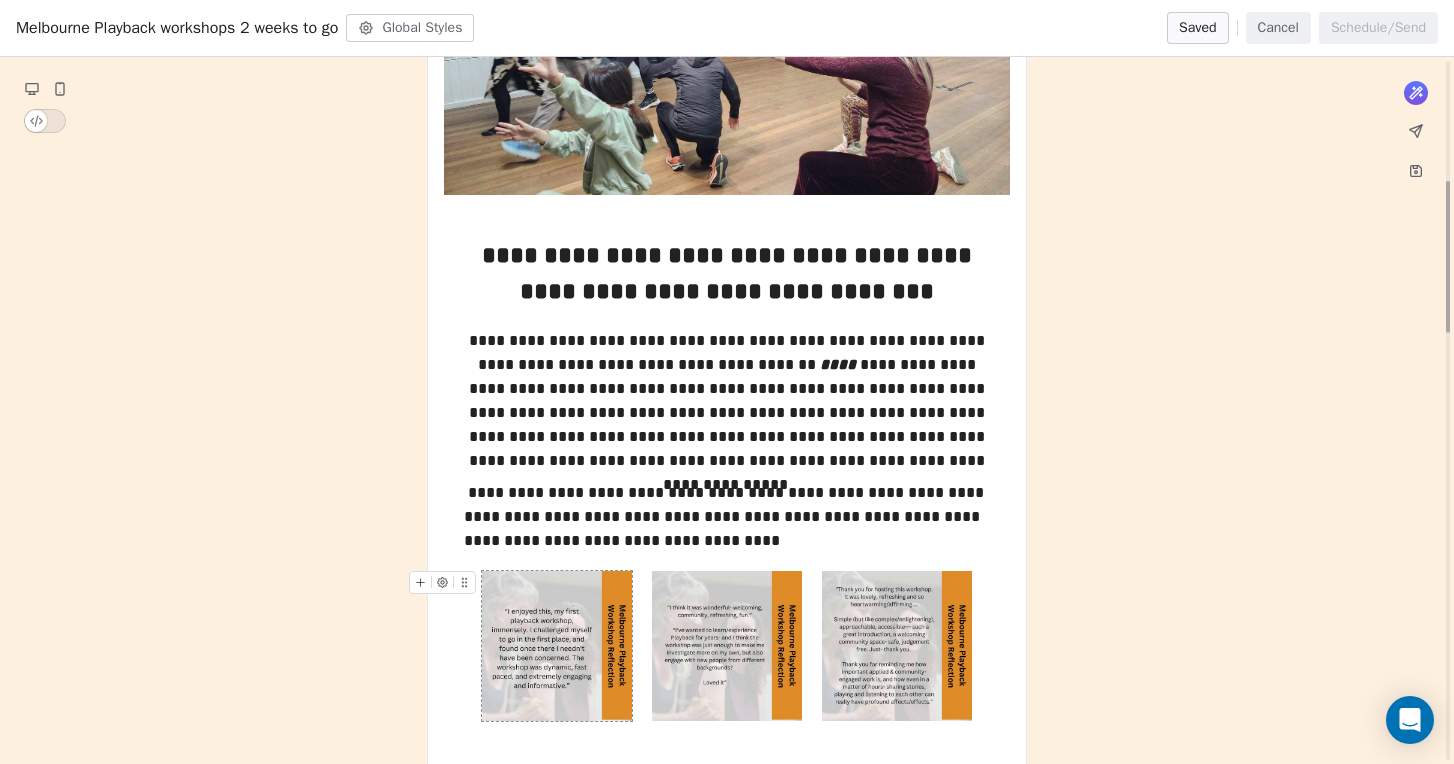click at bounding box center [557, 646] 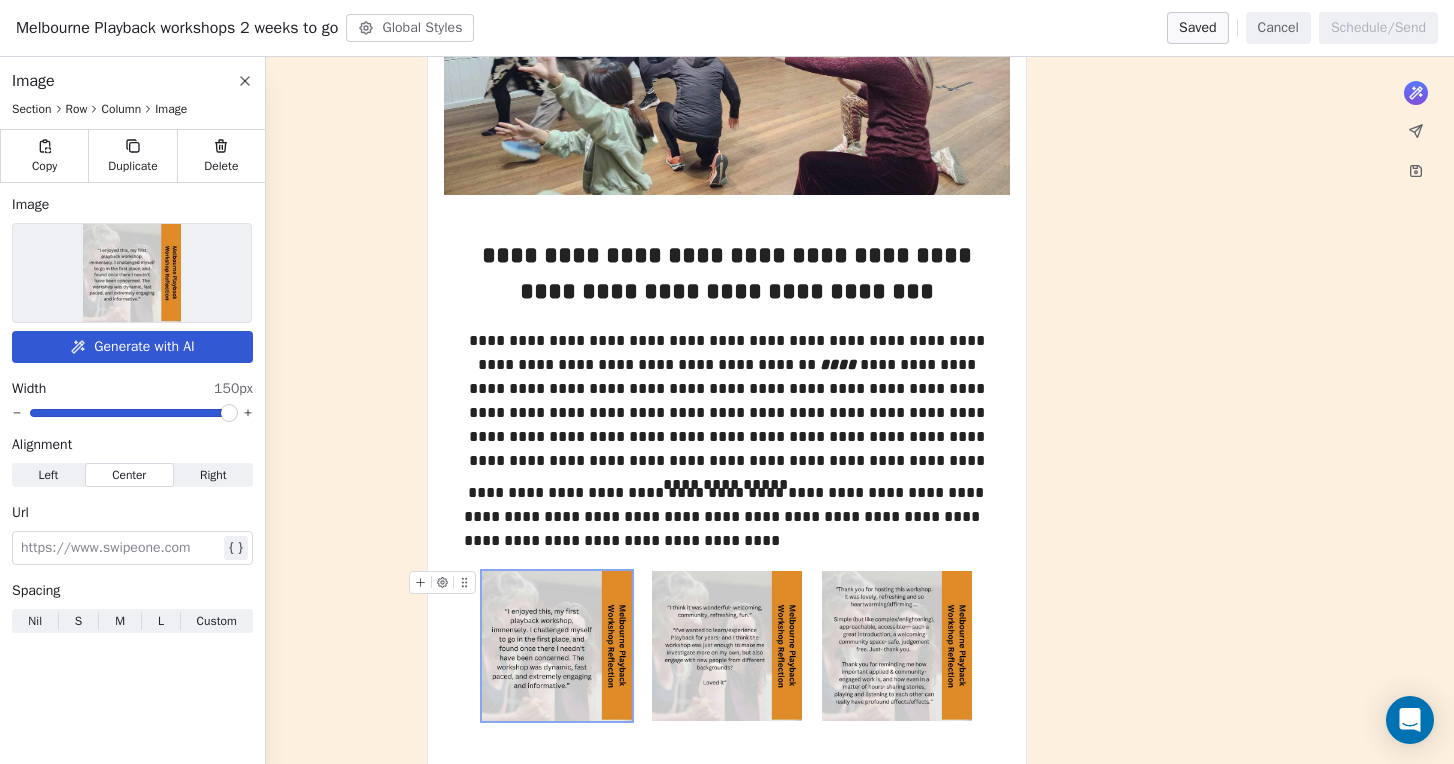 click at bounding box center (120, 548) 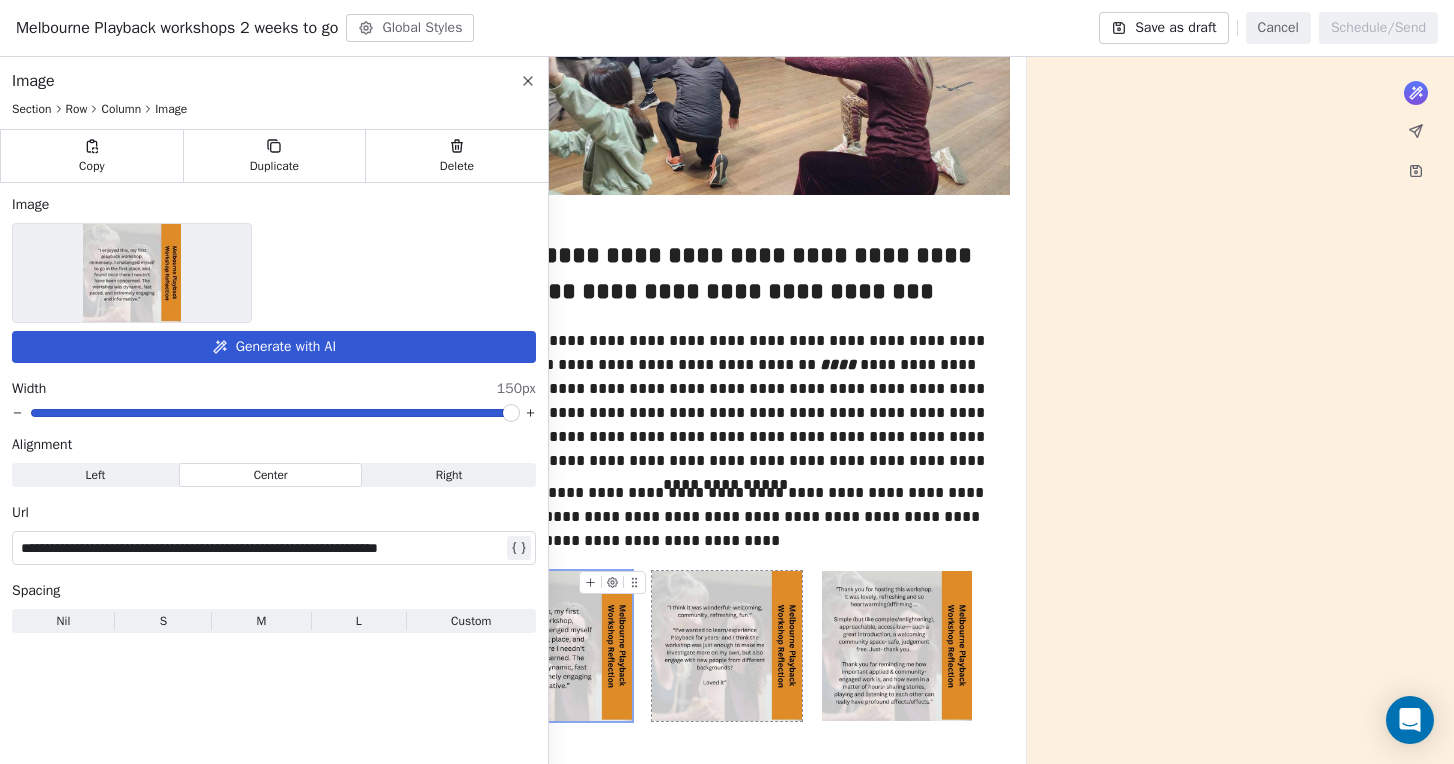 click at bounding box center (727, 646) 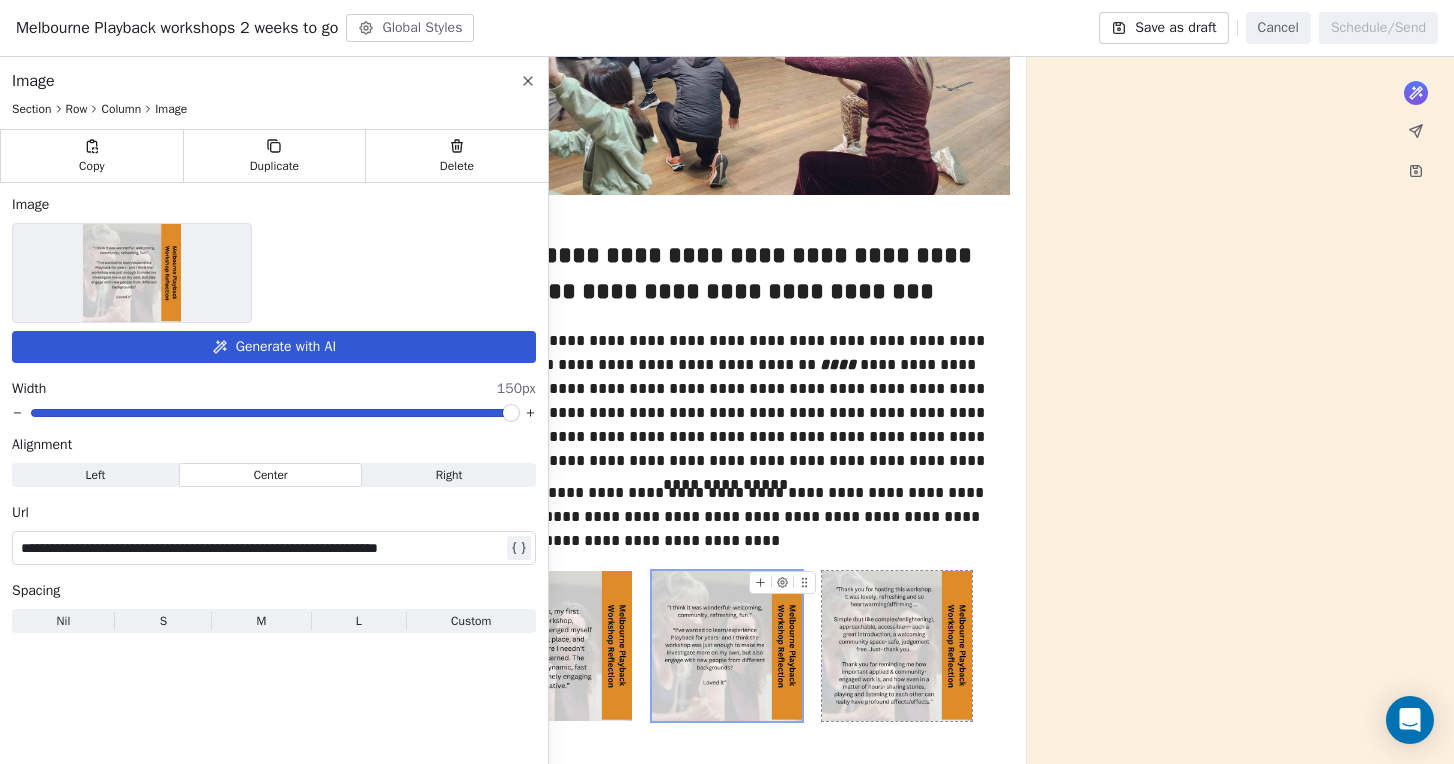 click at bounding box center (897, 646) 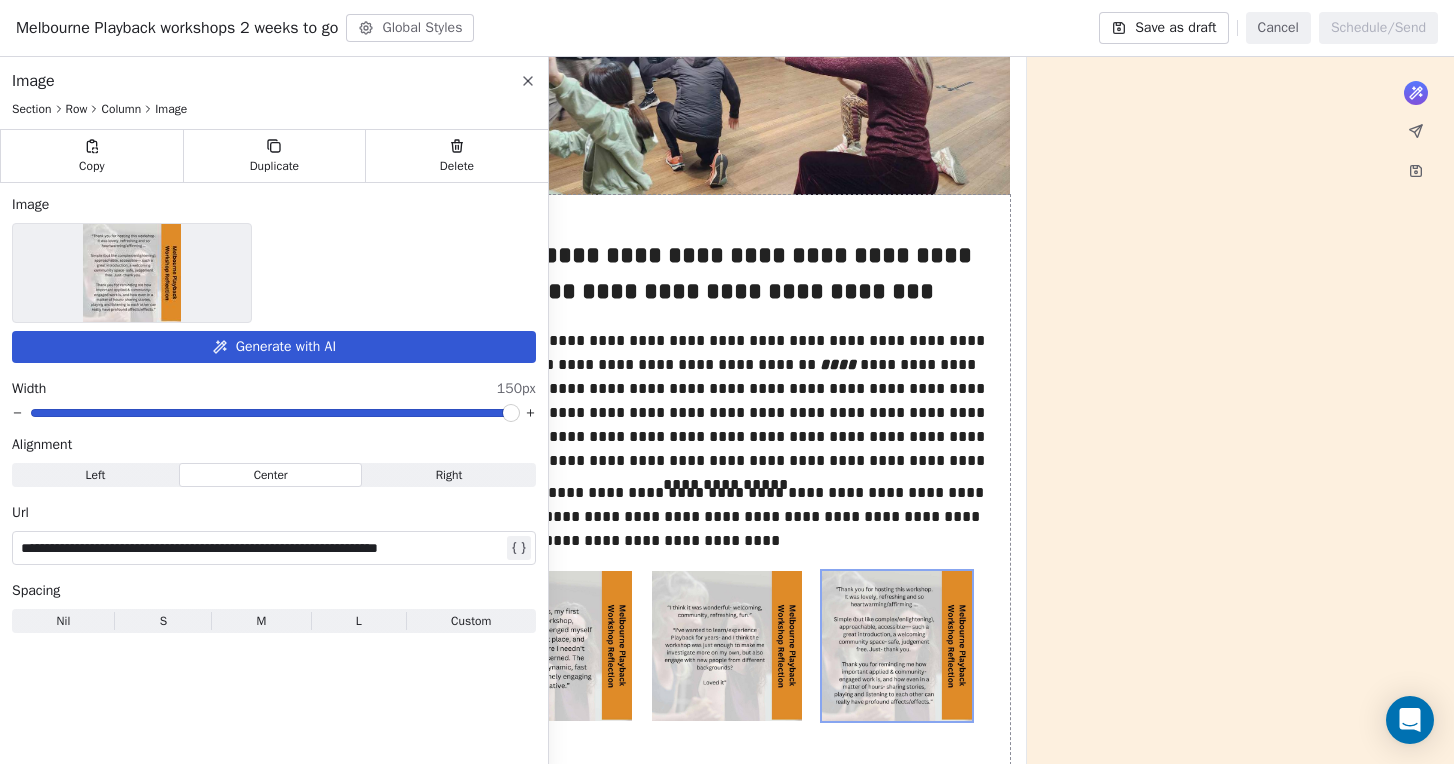 click on "What would you like to create email about? or ***" at bounding box center [727, 1192] 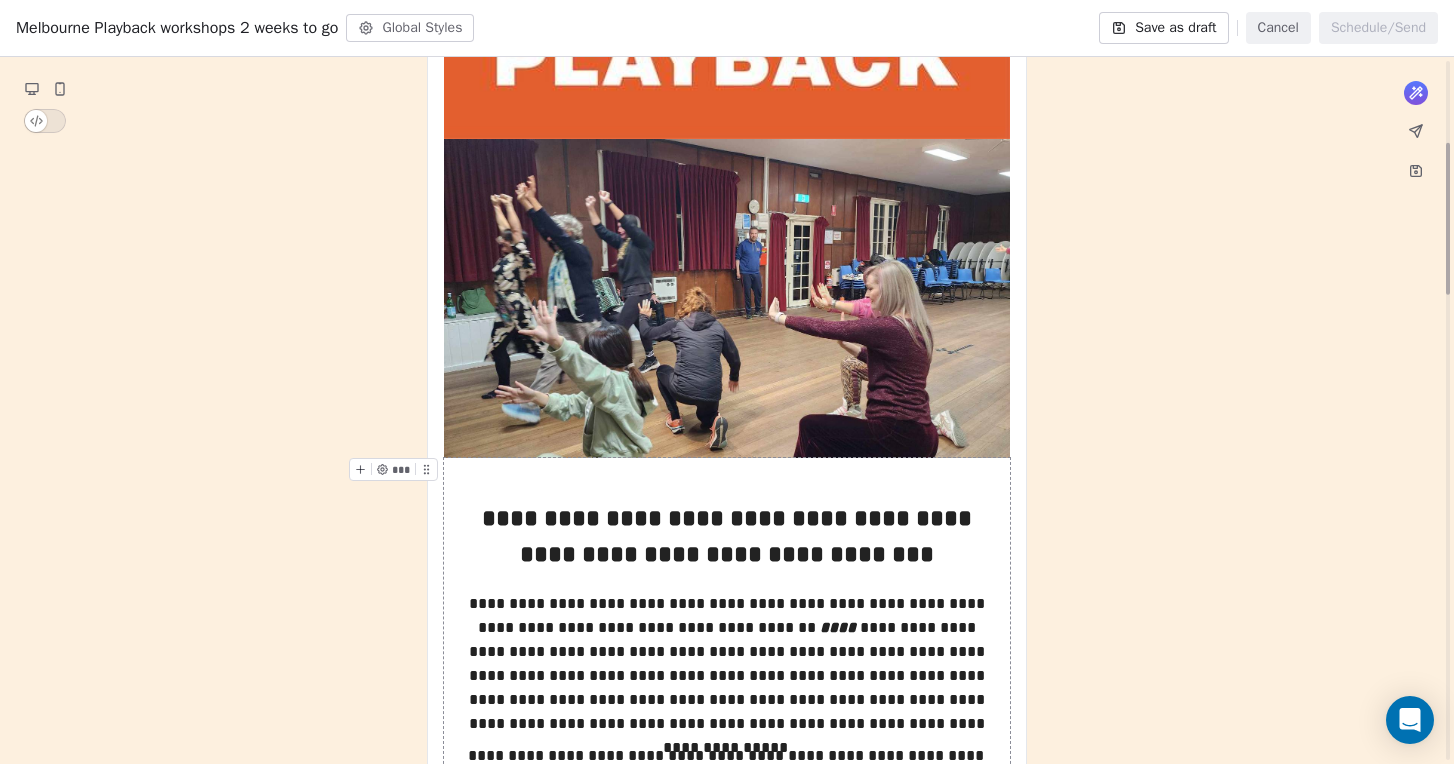 scroll, scrollTop: 170, scrollLeft: 0, axis: vertical 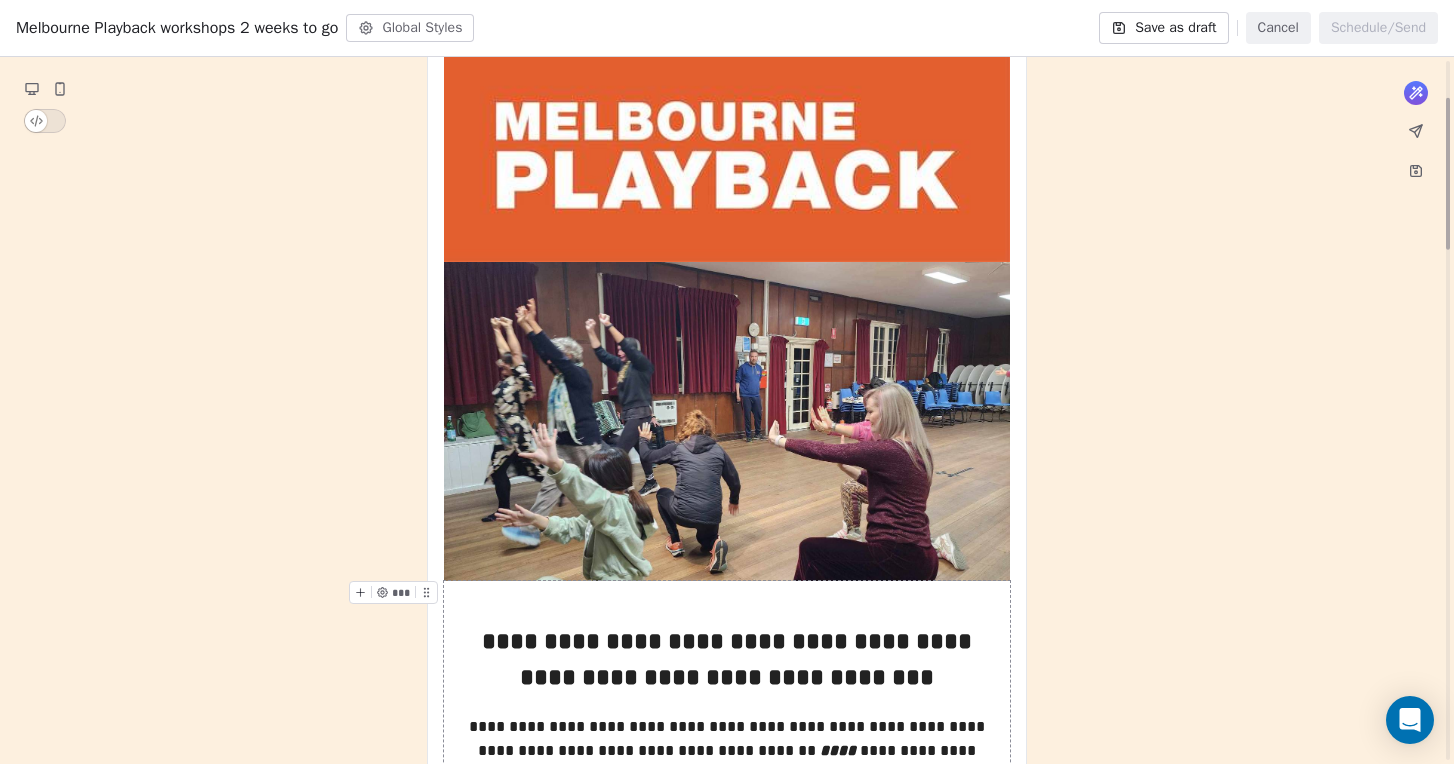 click at bounding box center (727, 421) 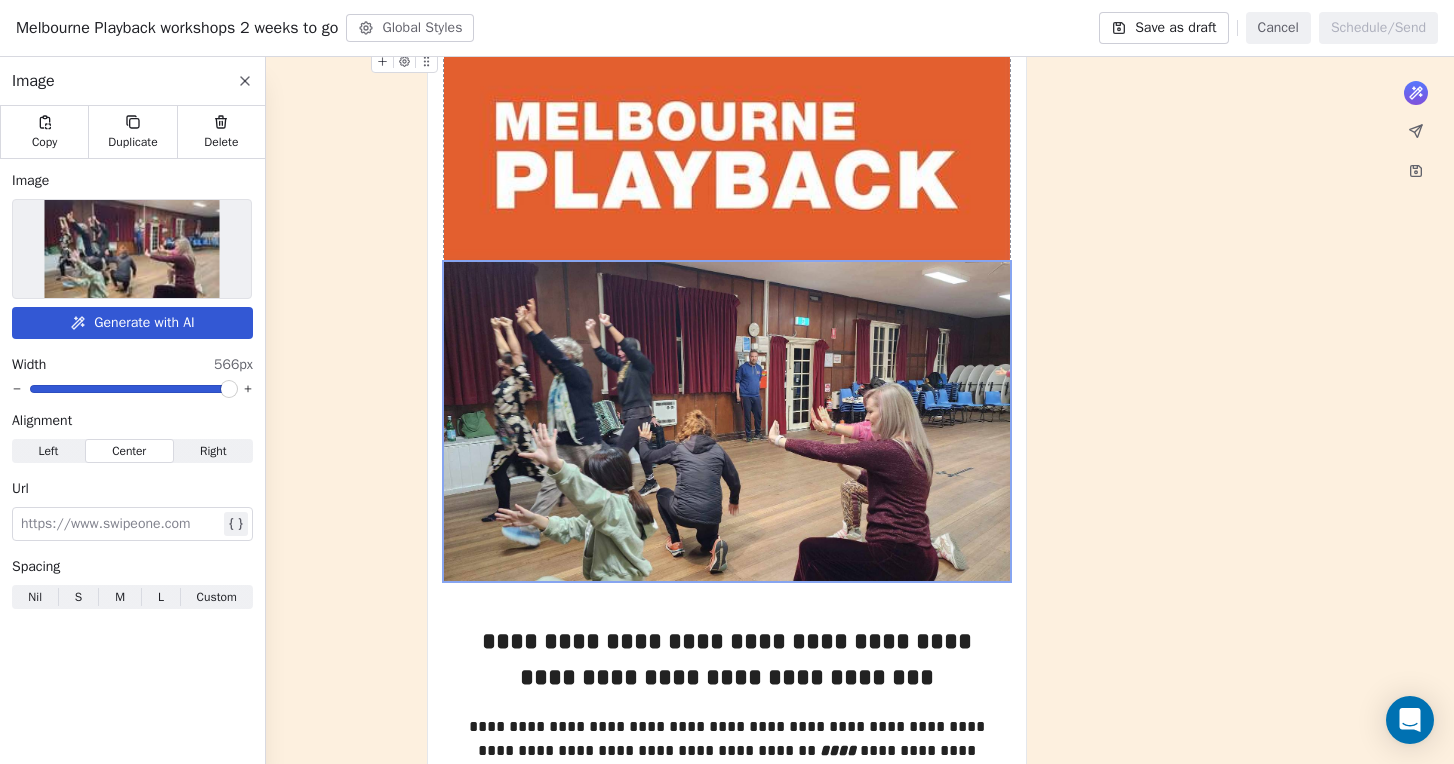 click at bounding box center (727, 156) 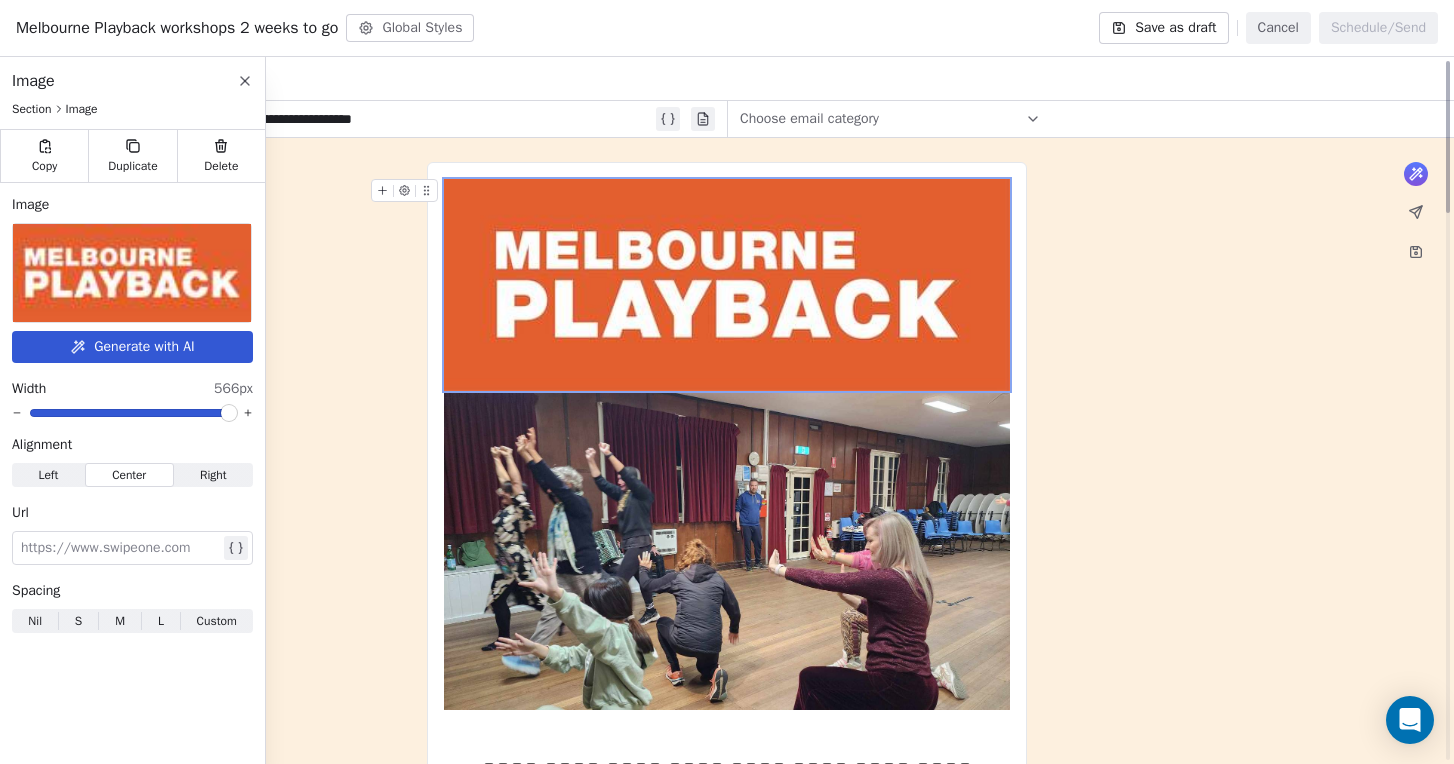 scroll, scrollTop: 0, scrollLeft: 0, axis: both 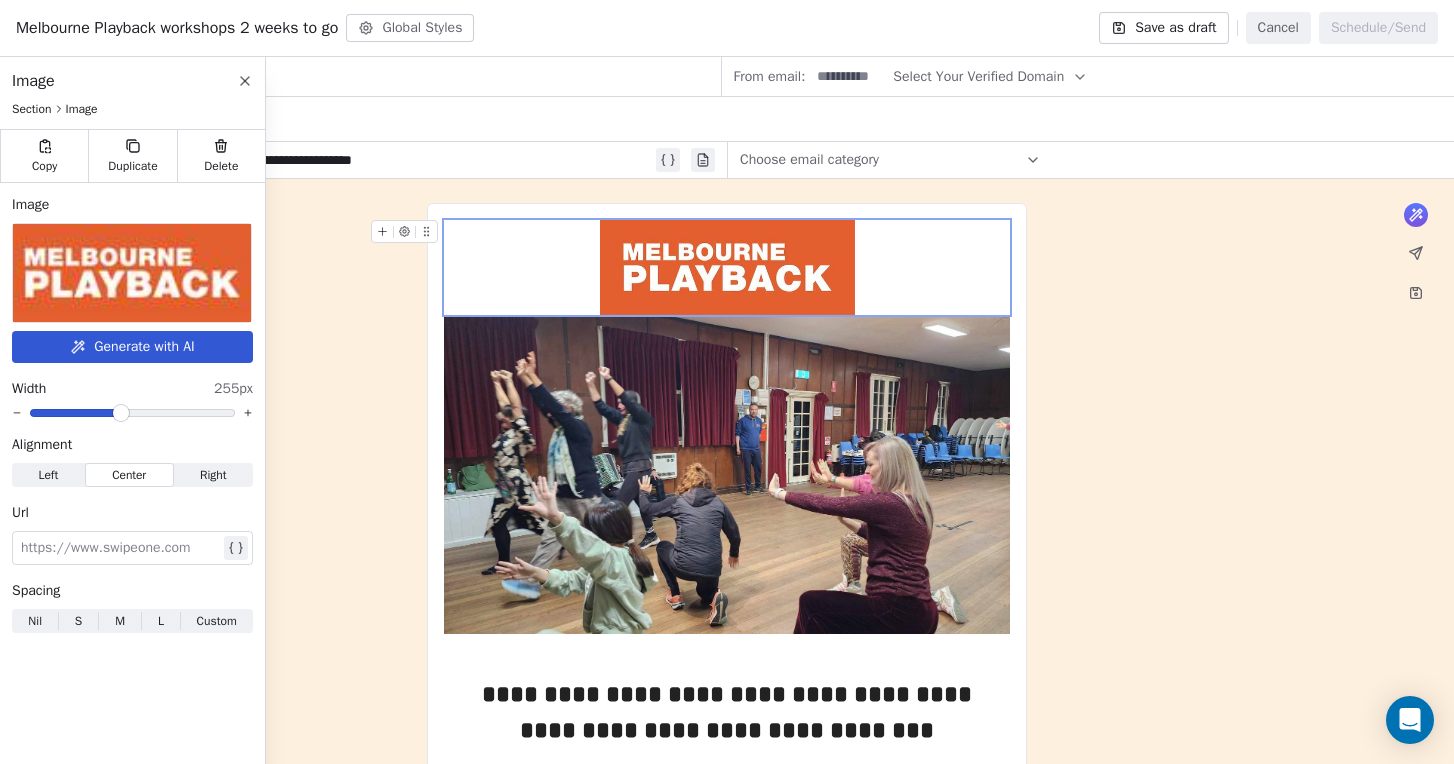 click at bounding box center (121, 413) 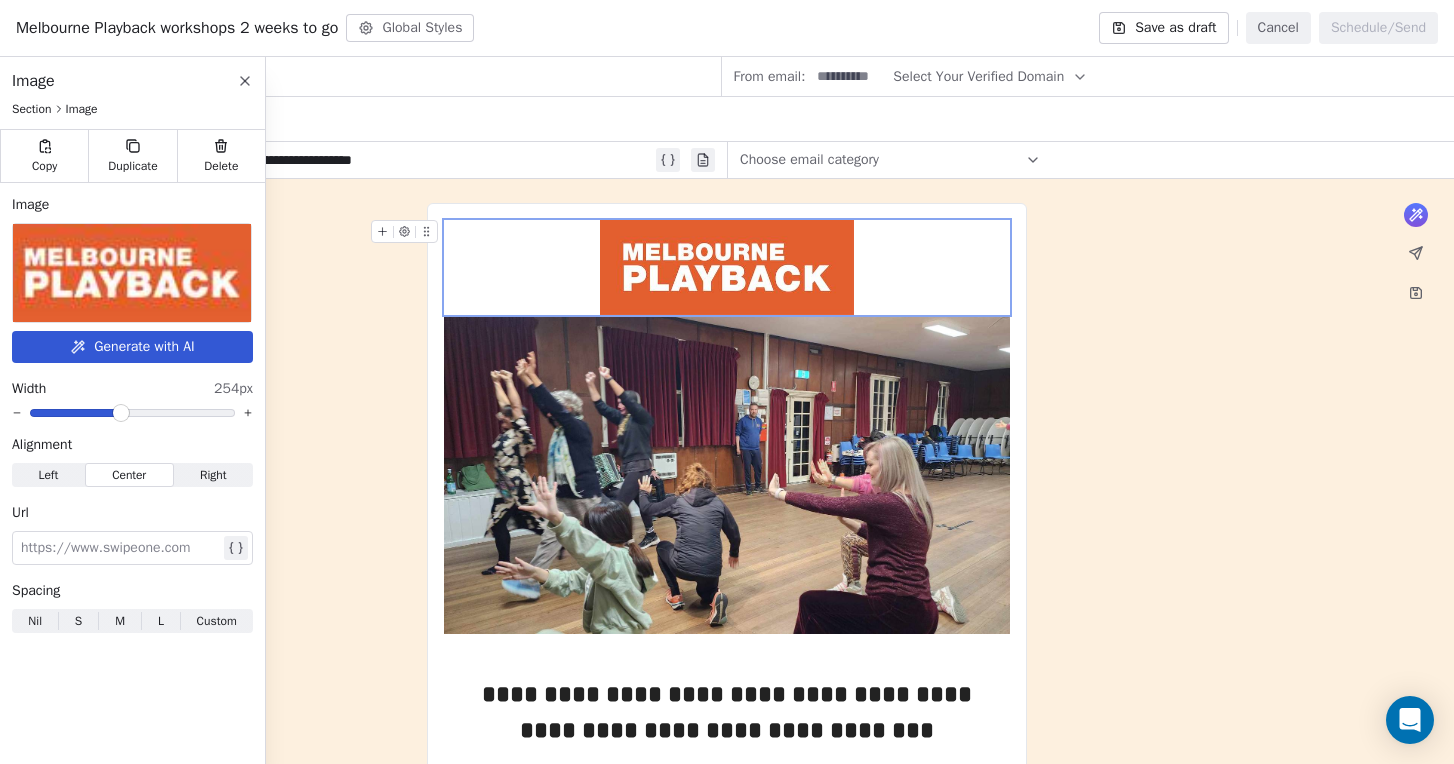 click at bounding box center [727, 267] 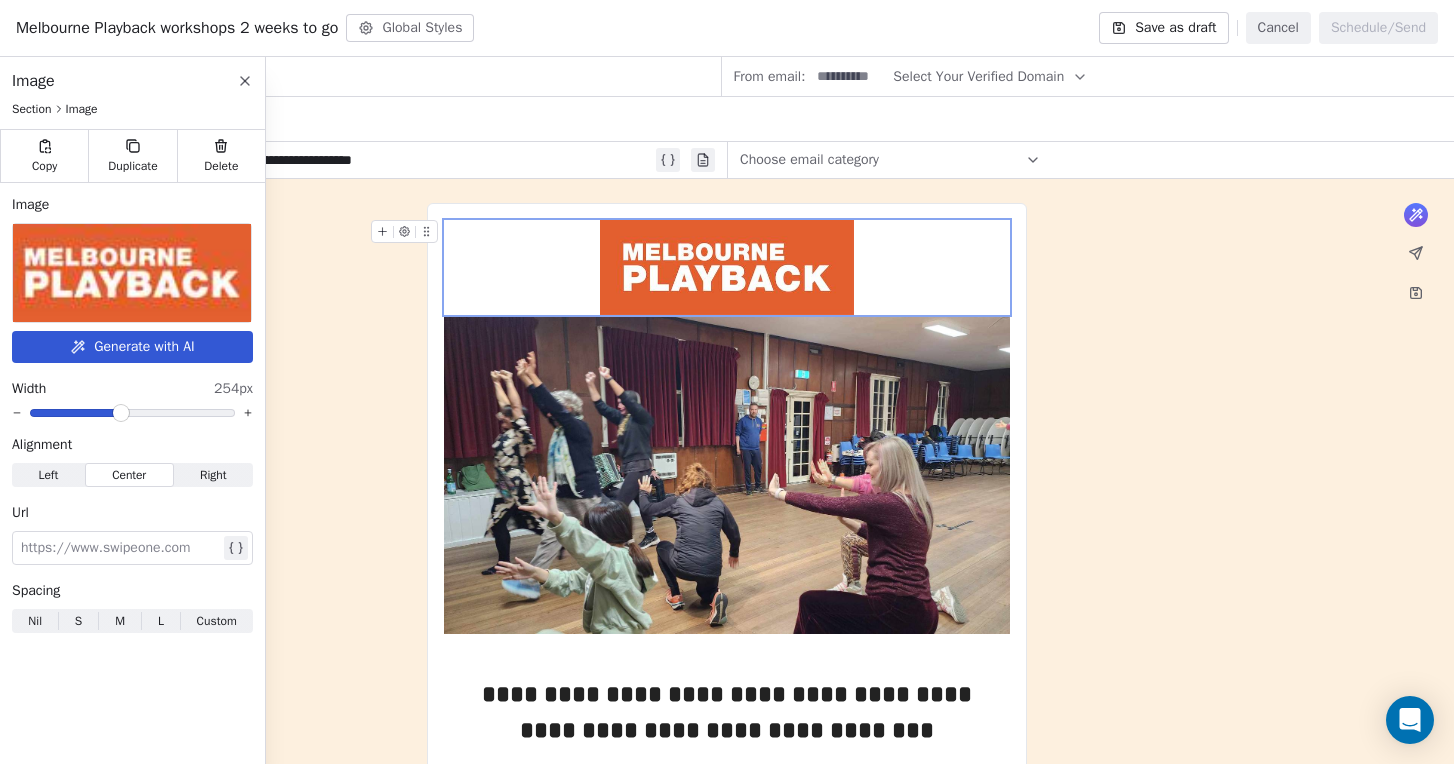 click at bounding box center (727, 267) 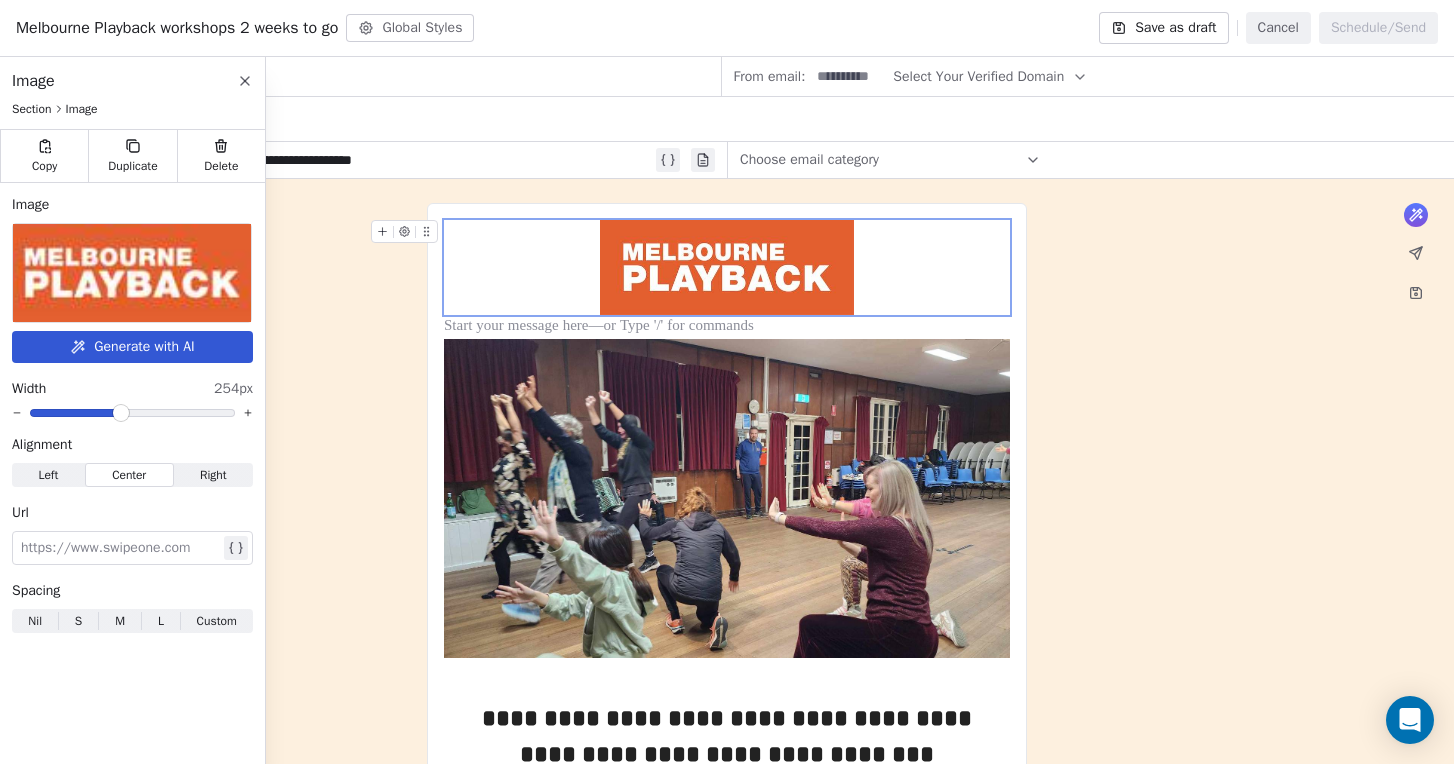 click on "What would you like to create email about? or ***" at bounding box center [727, 1702] 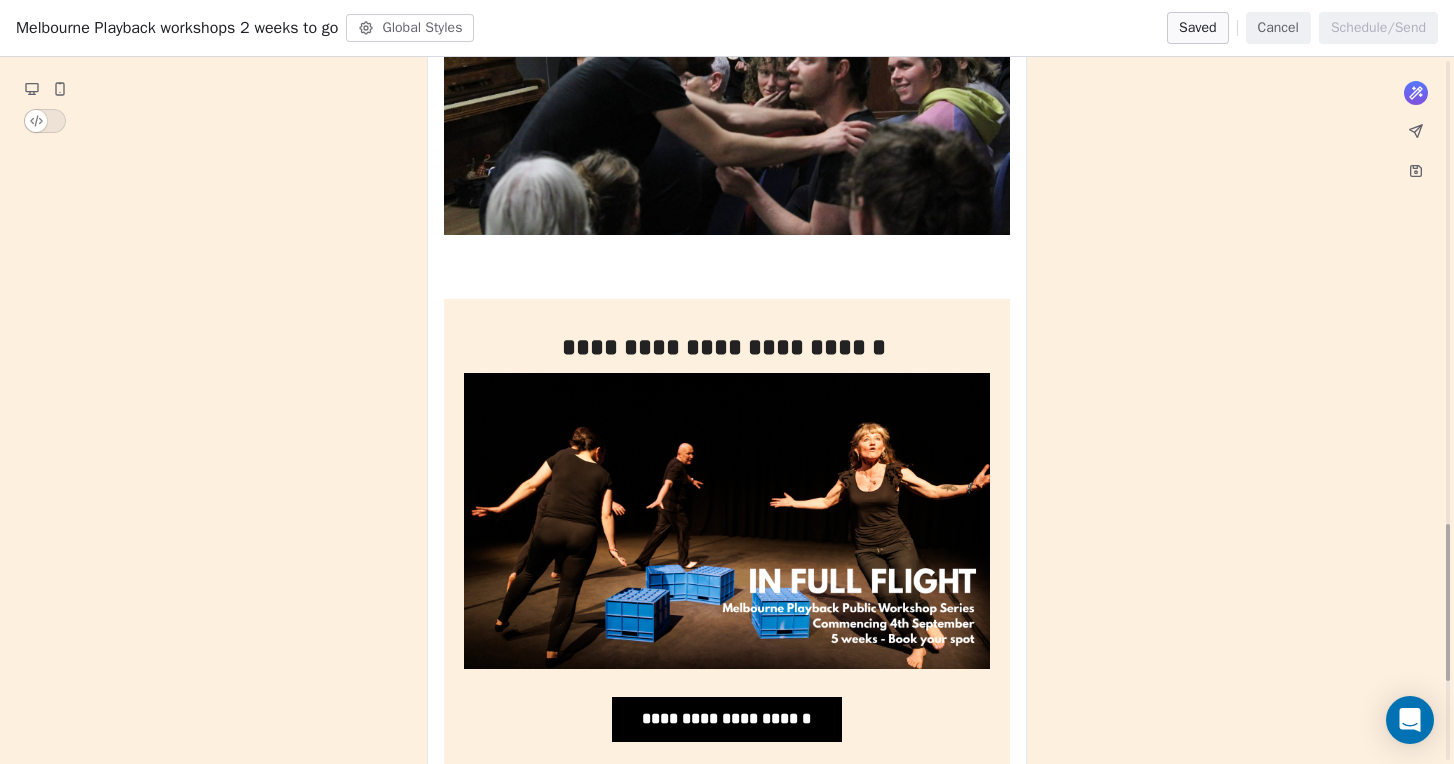 scroll, scrollTop: 2096, scrollLeft: 0, axis: vertical 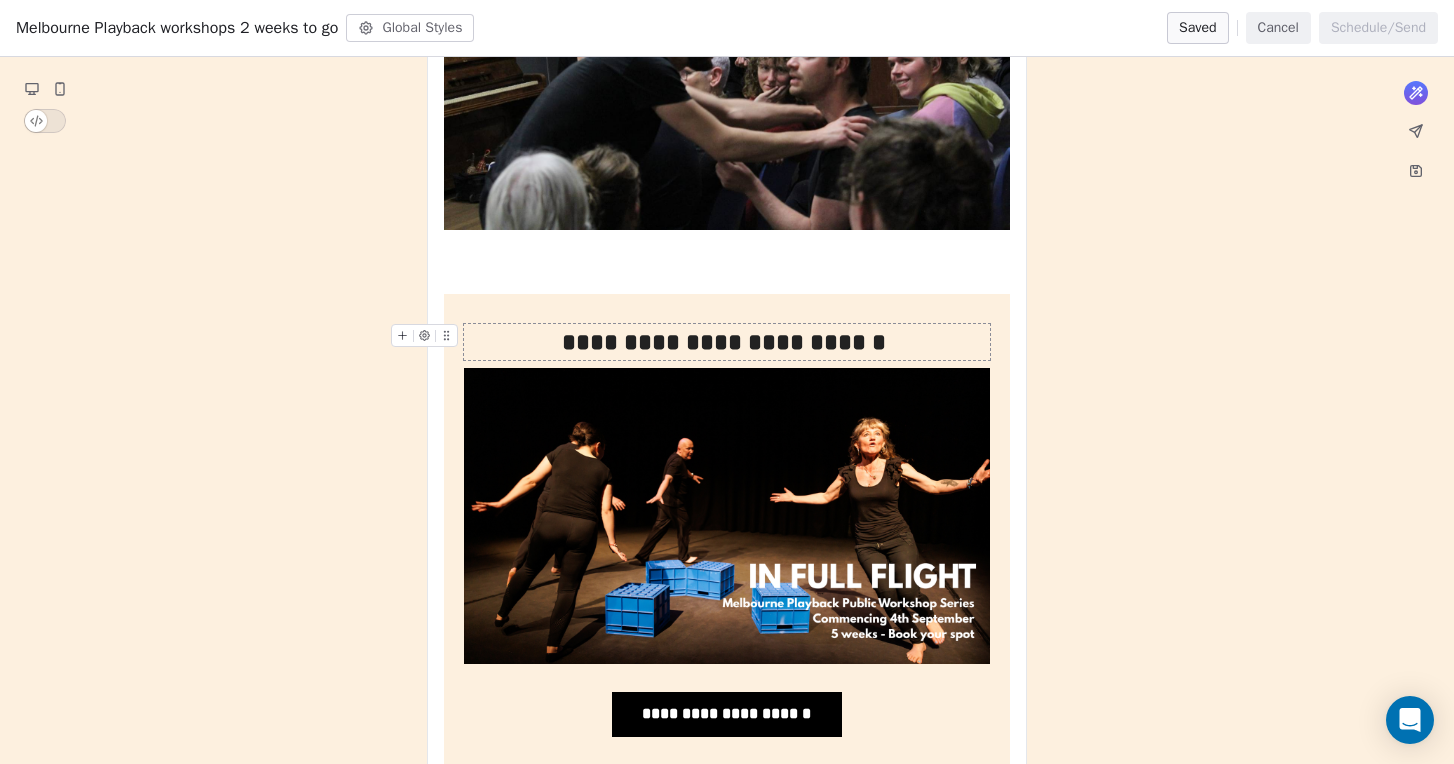 click on "**********" at bounding box center (727, 342) 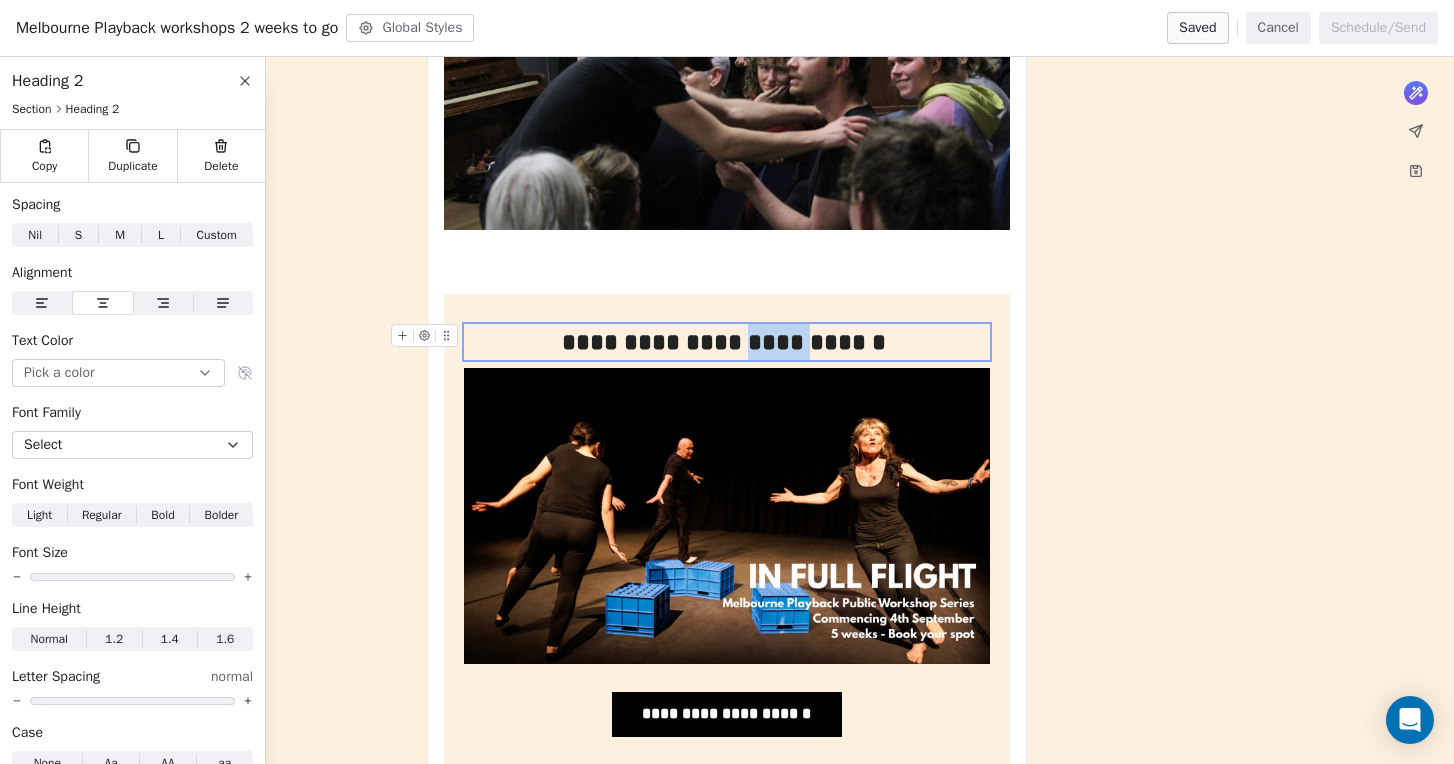 click on "**********" at bounding box center (727, 342) 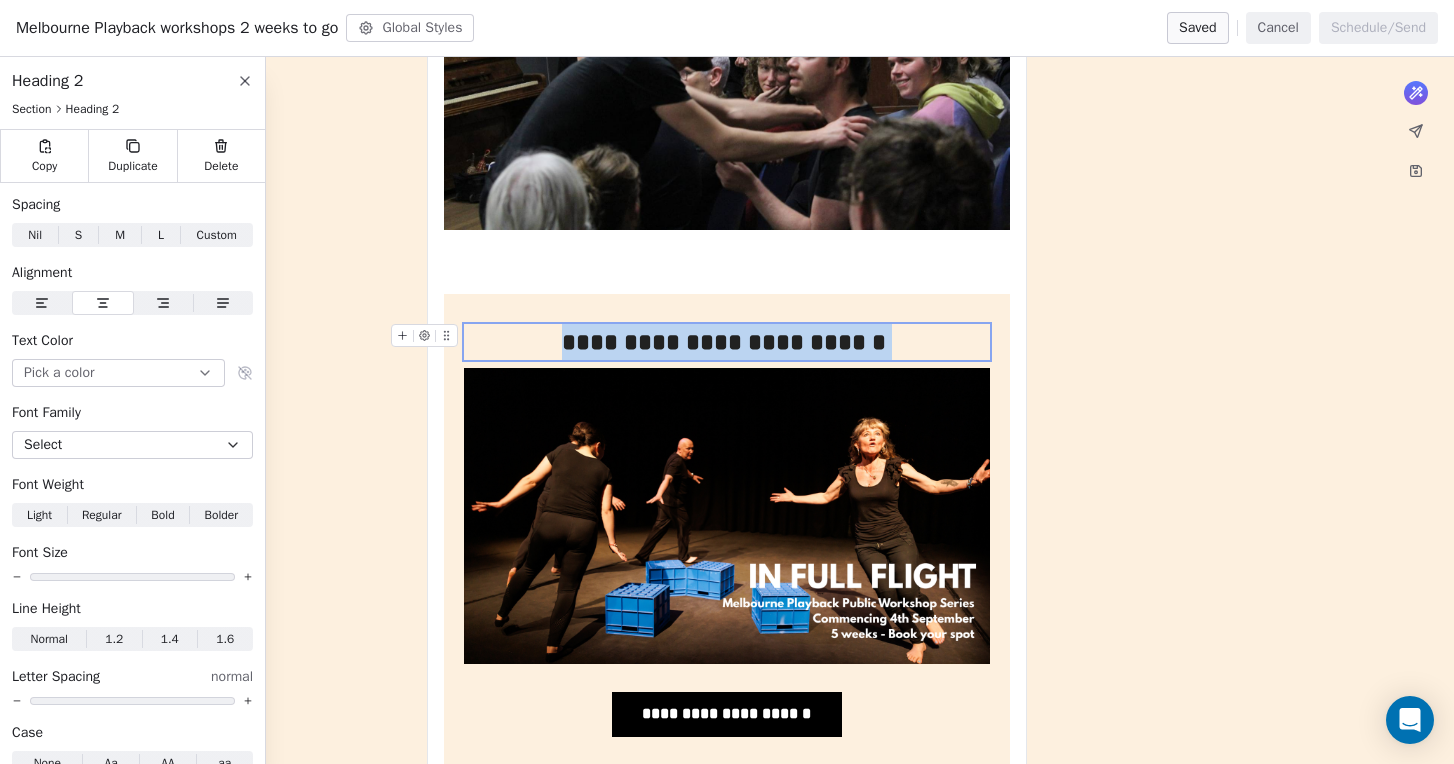 click on "**********" at bounding box center (727, 342) 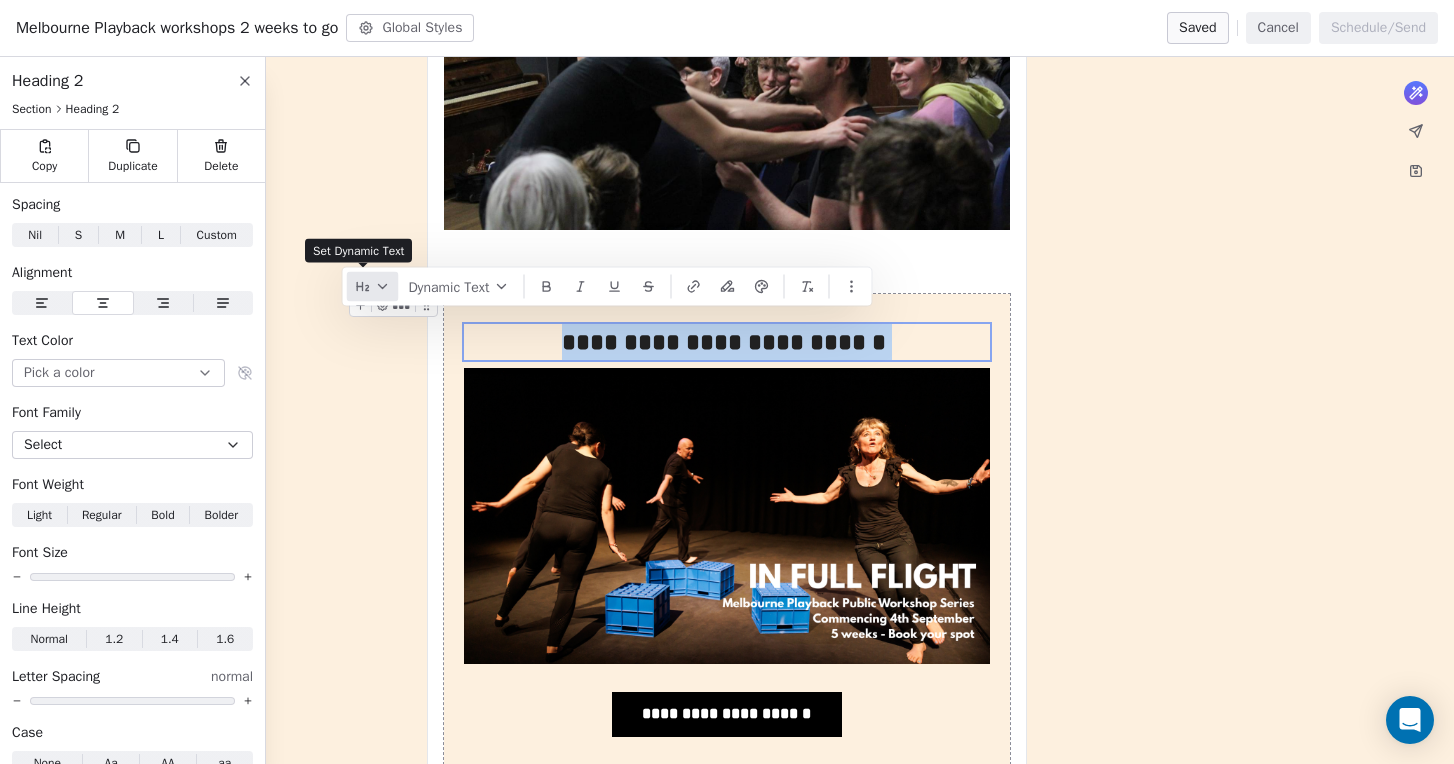 click at bounding box center [372, 287] 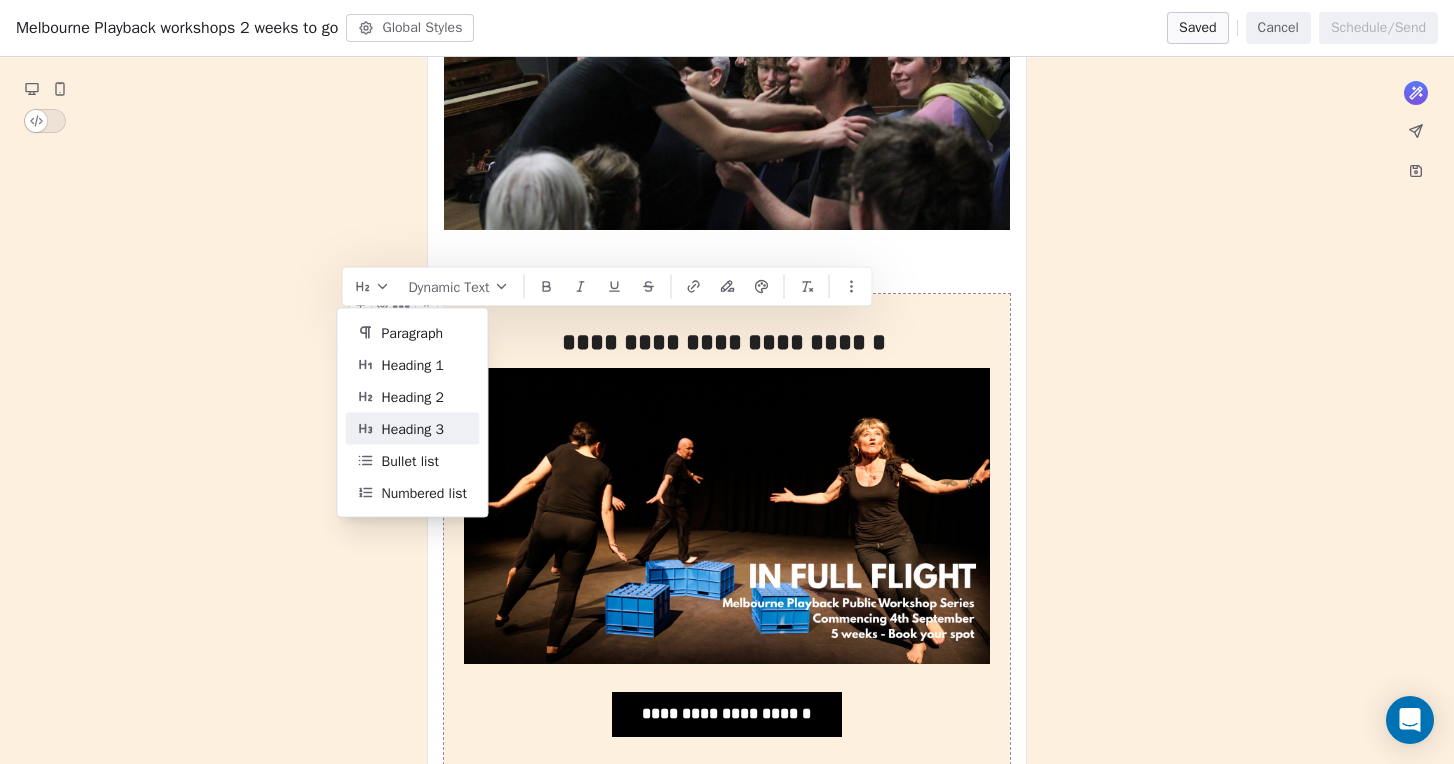 click on "Heading 3" at bounding box center (413, 428) 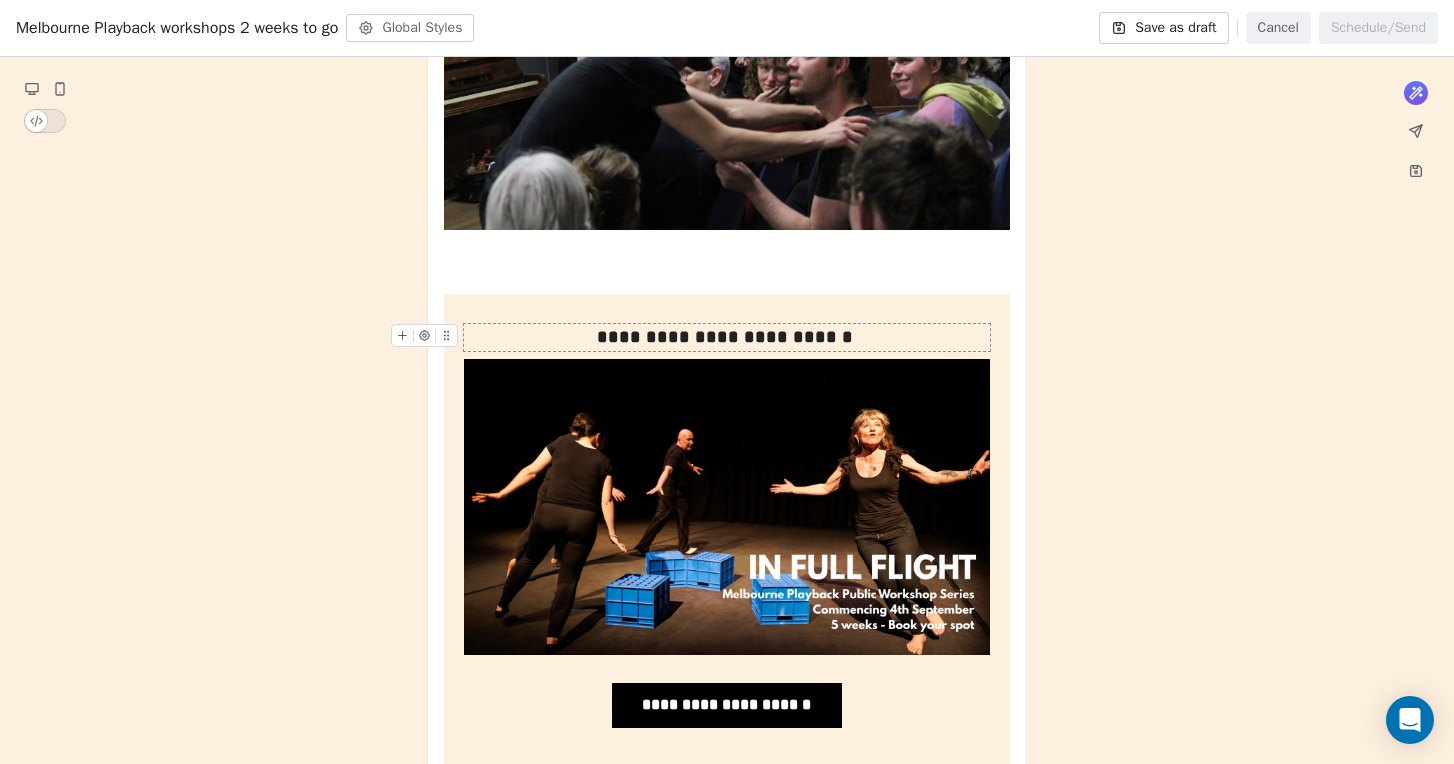 click on "What would you like to create email about? or ***" at bounding box center (727, -399) 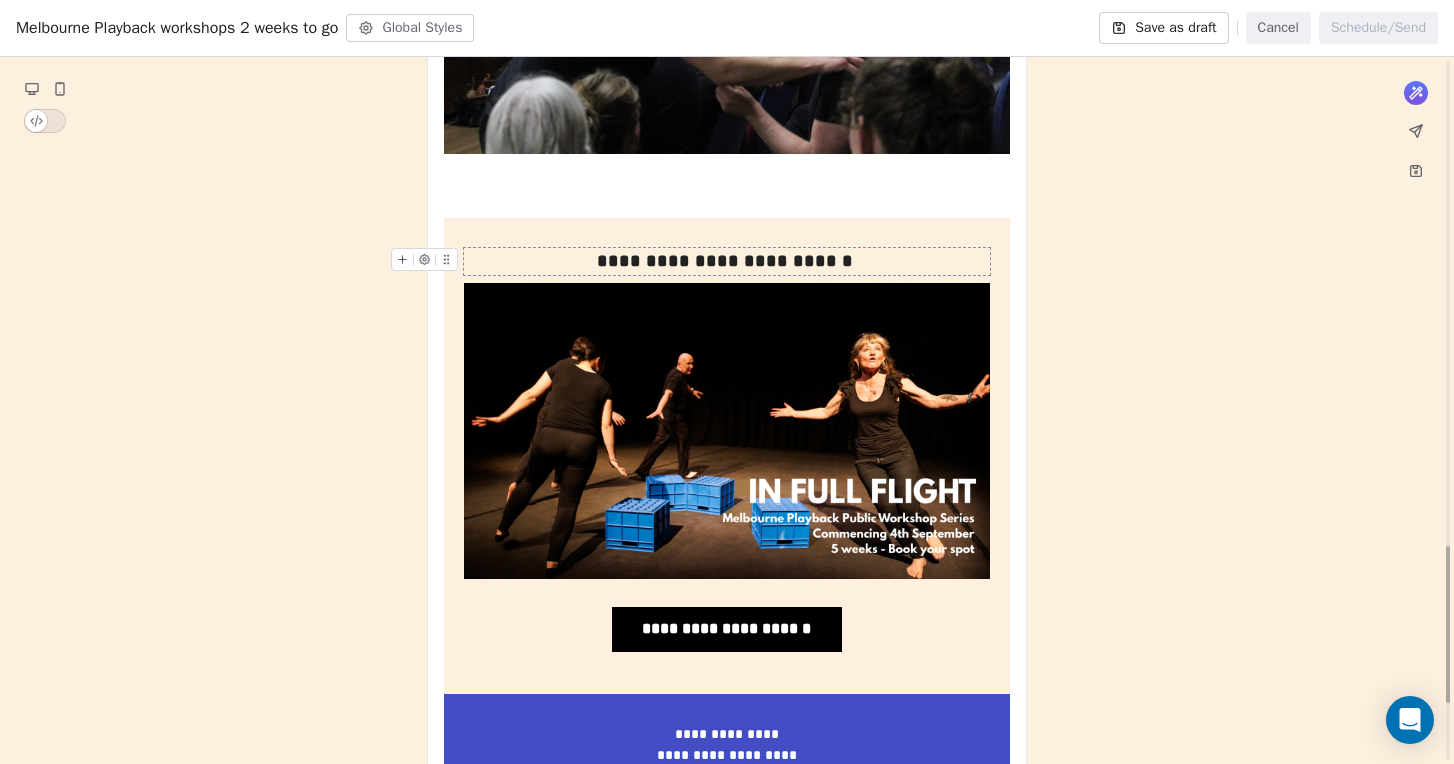 scroll, scrollTop: 2191, scrollLeft: 0, axis: vertical 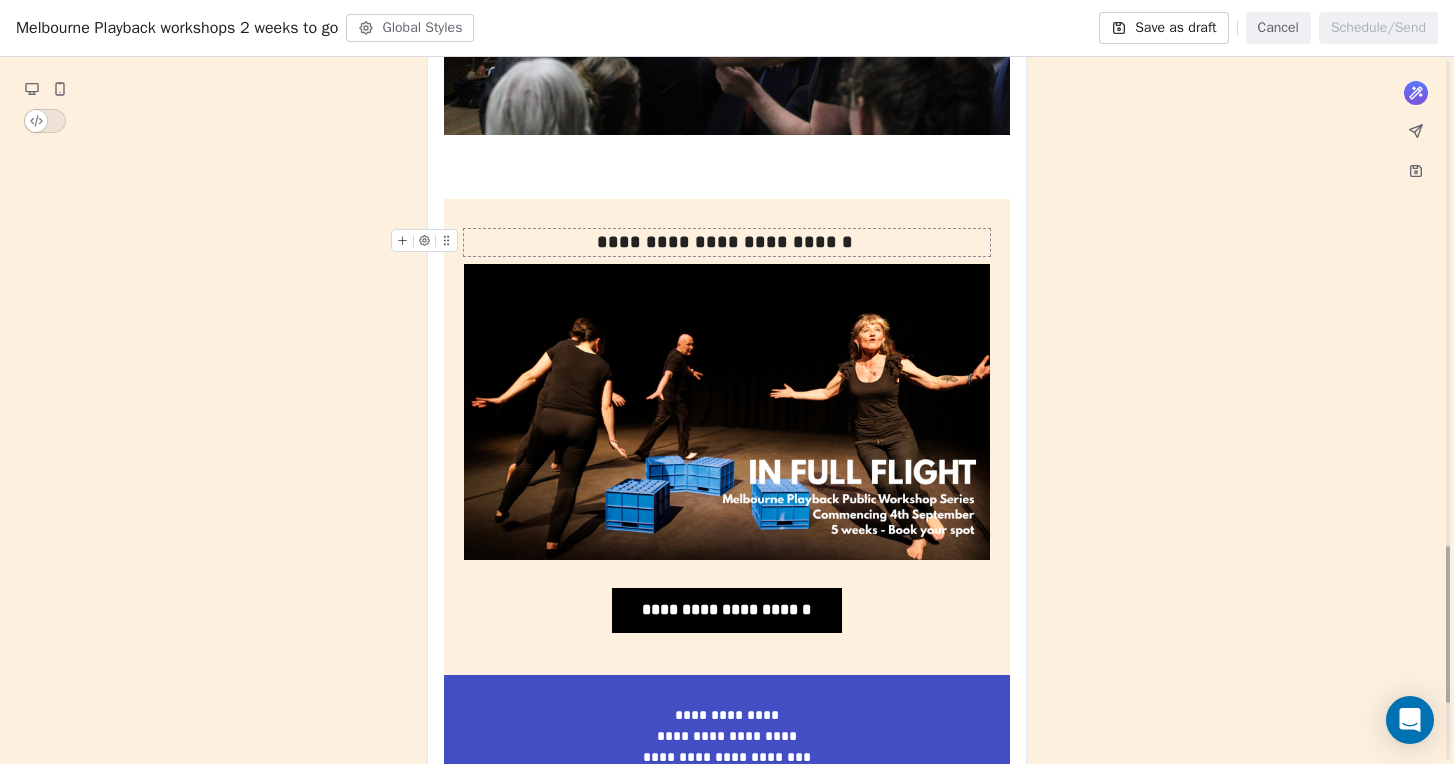 click on "What would you like to create email about? or ***" at bounding box center (727, -494) 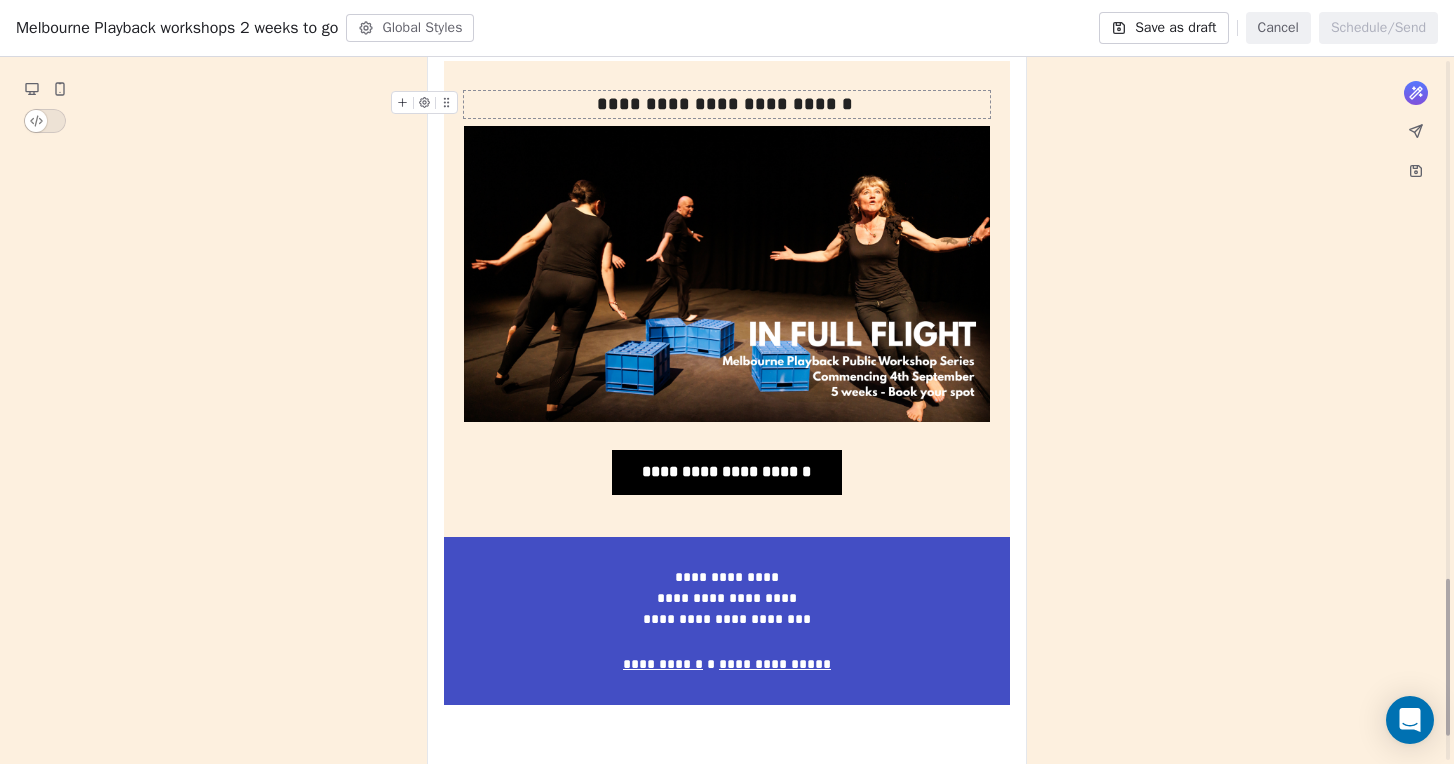 scroll, scrollTop: 2331, scrollLeft: 0, axis: vertical 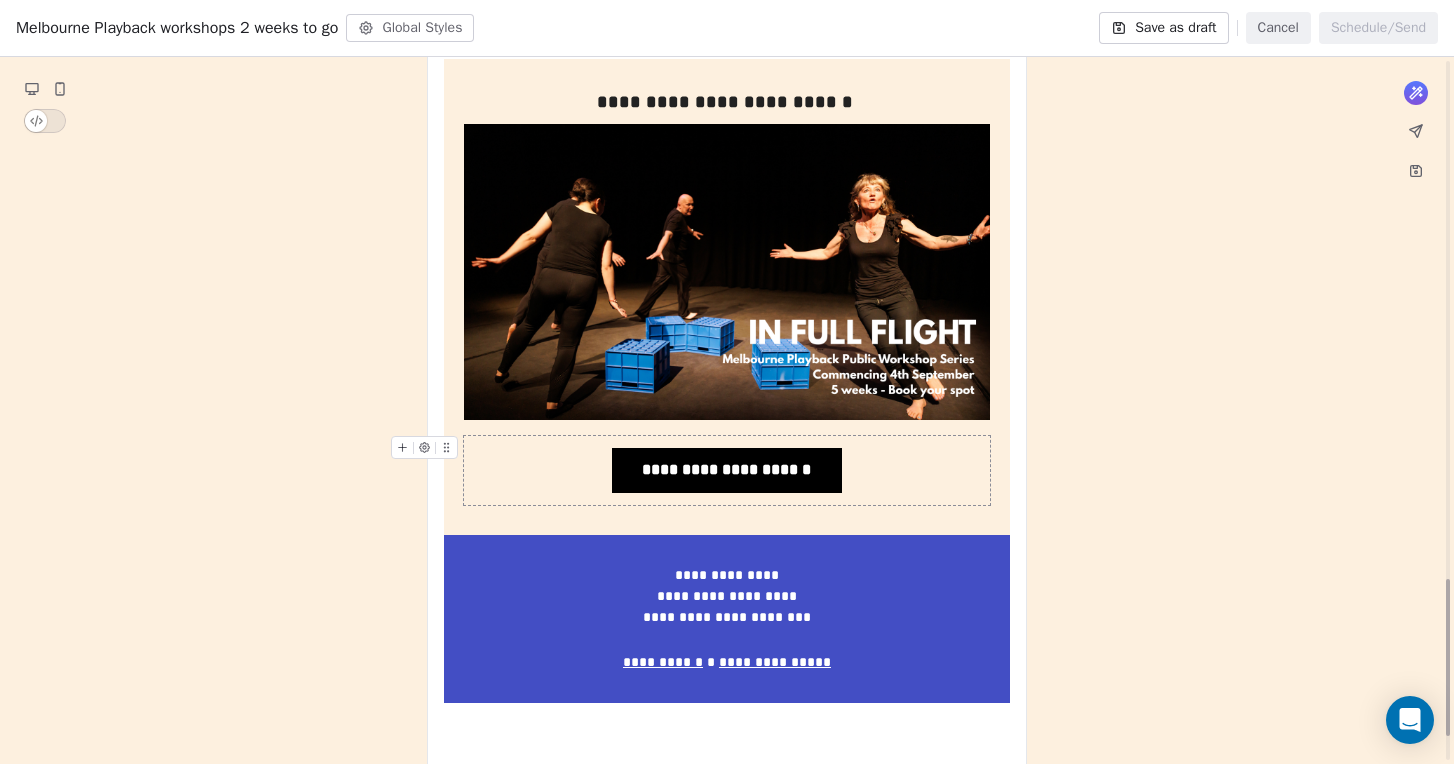 click on "**********" at bounding box center (727, 470) 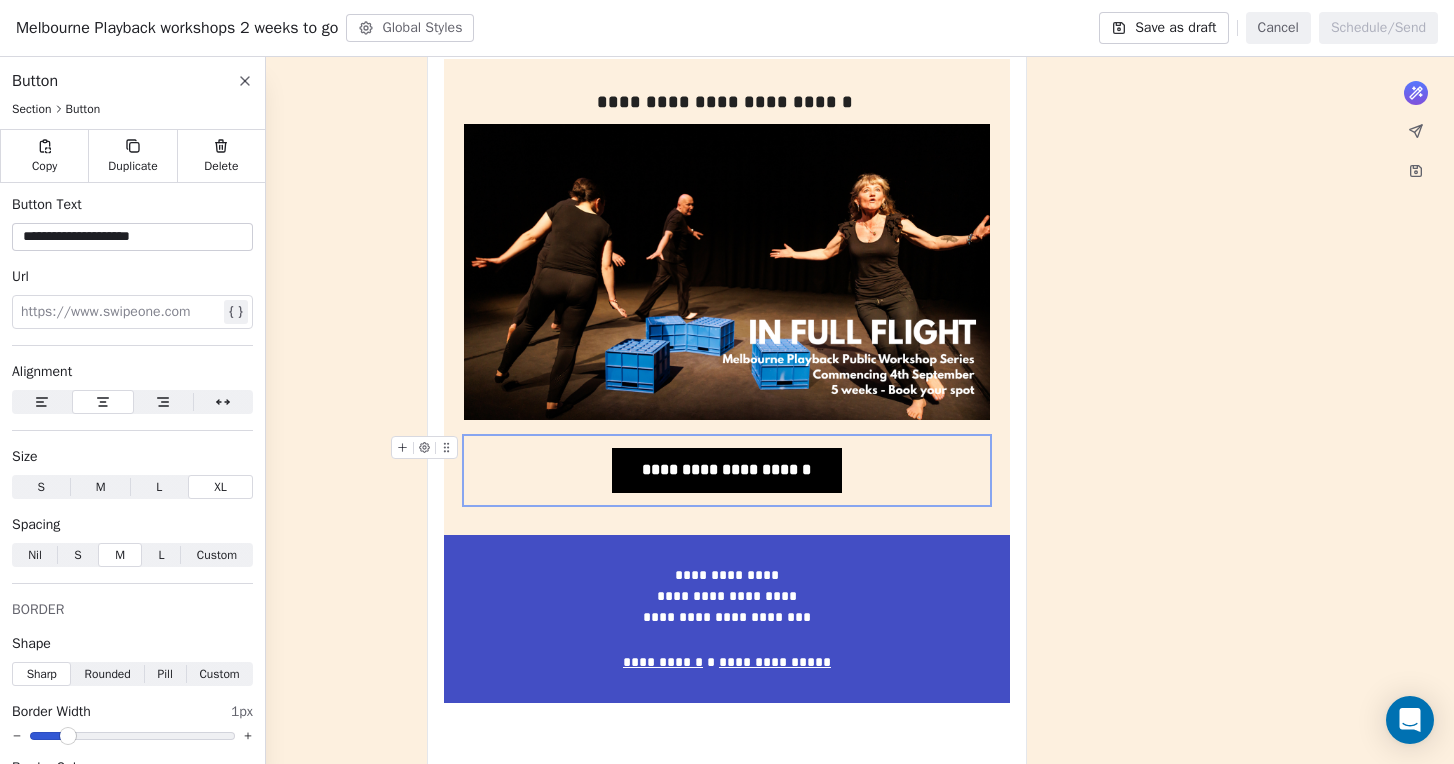 click on "**********" at bounding box center (727, 470) 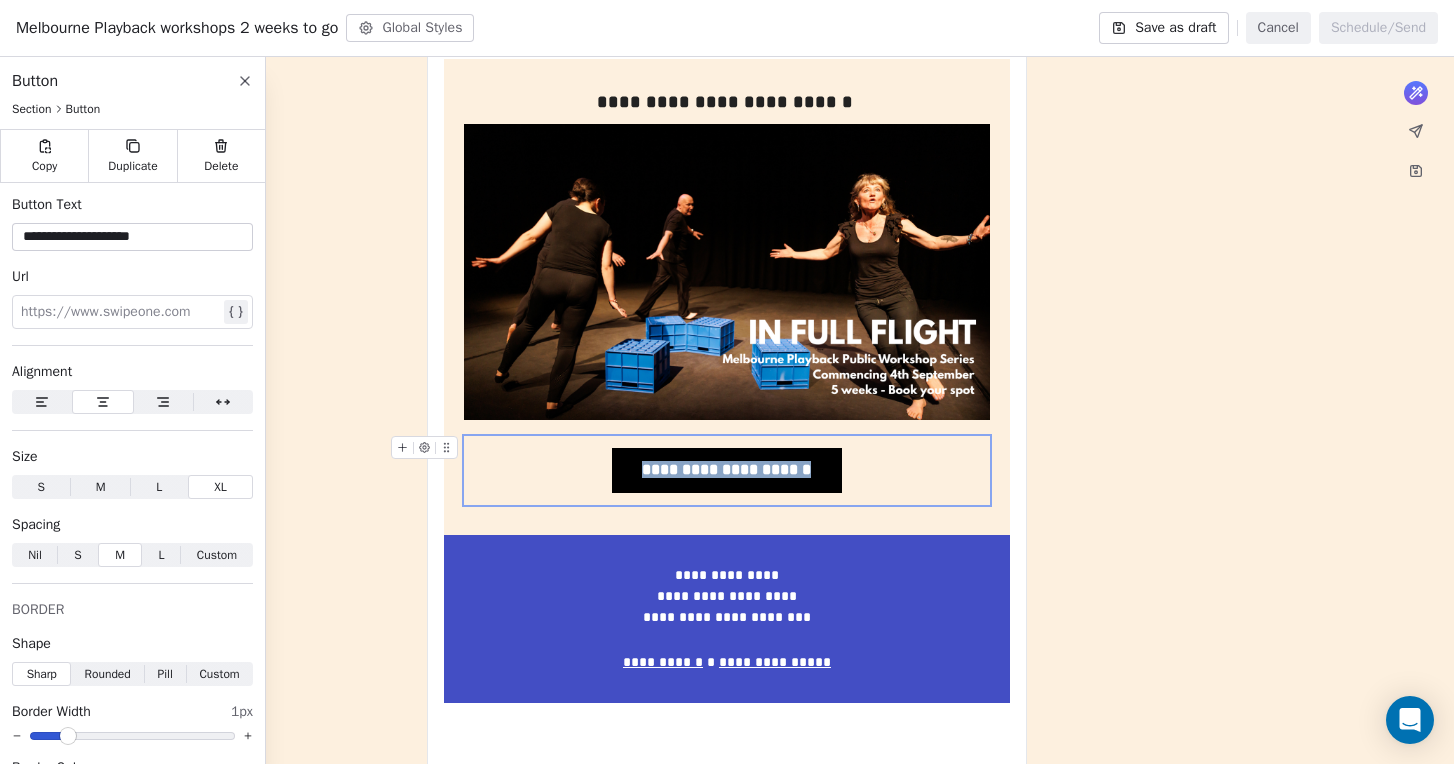 click on "**********" at bounding box center (727, 470) 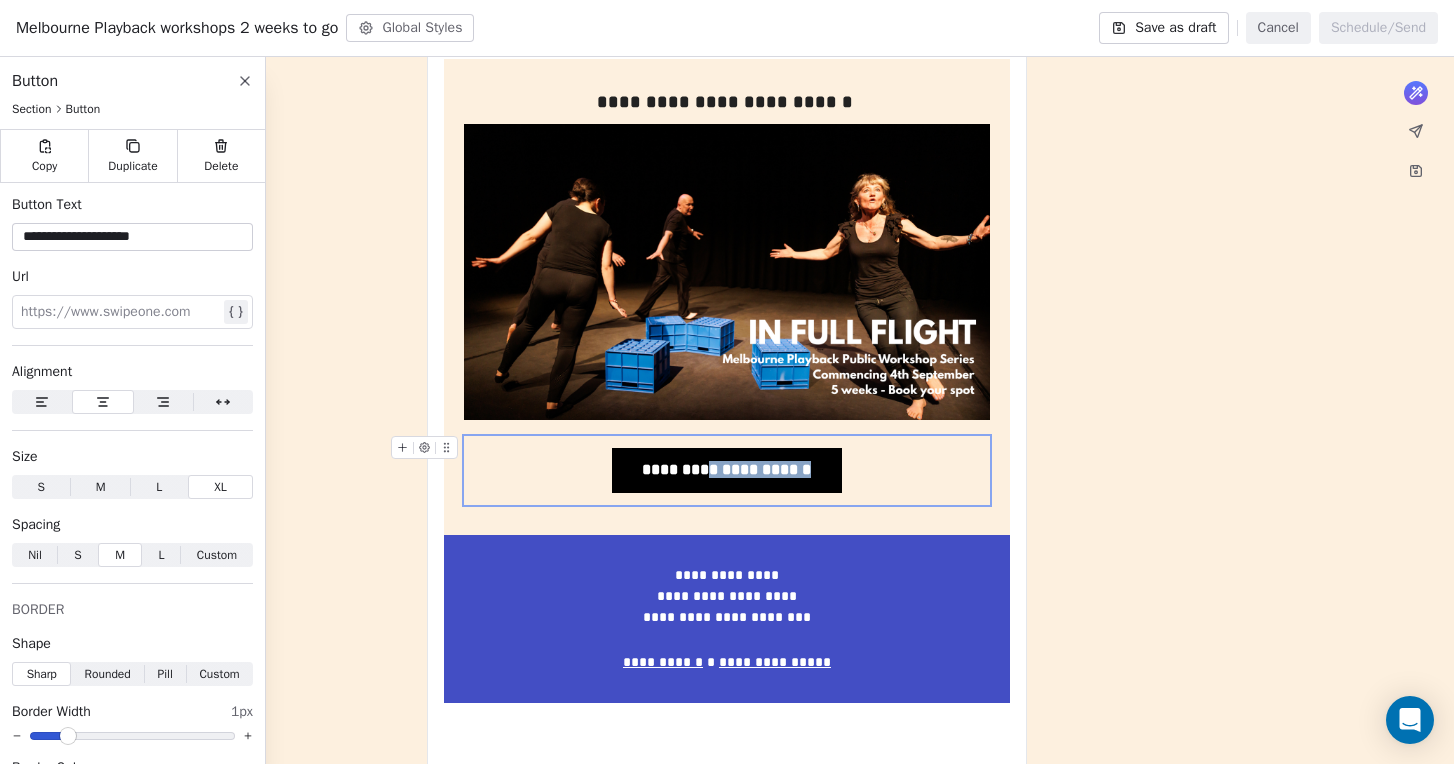 click on "**********" at bounding box center [727, 470] 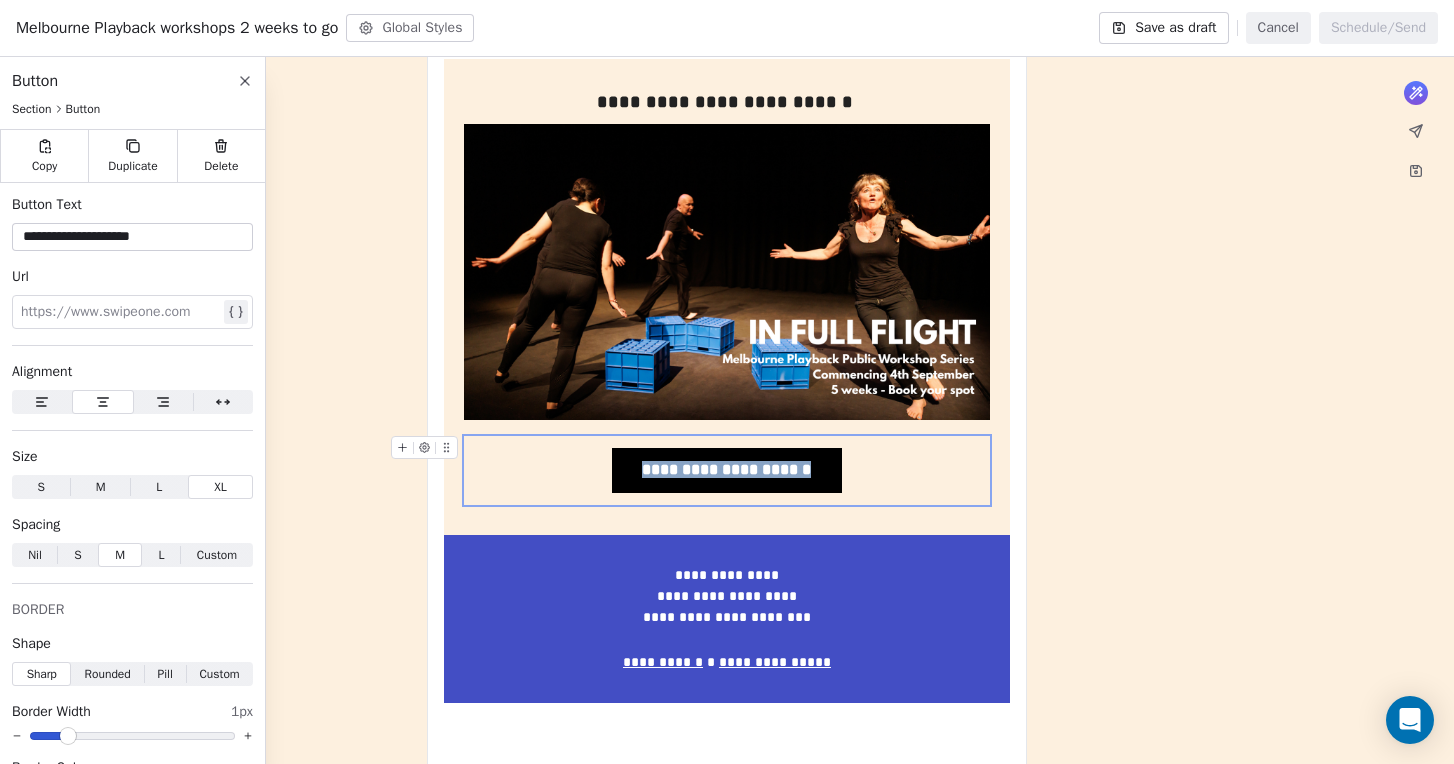 click on "**********" at bounding box center (727, 470) 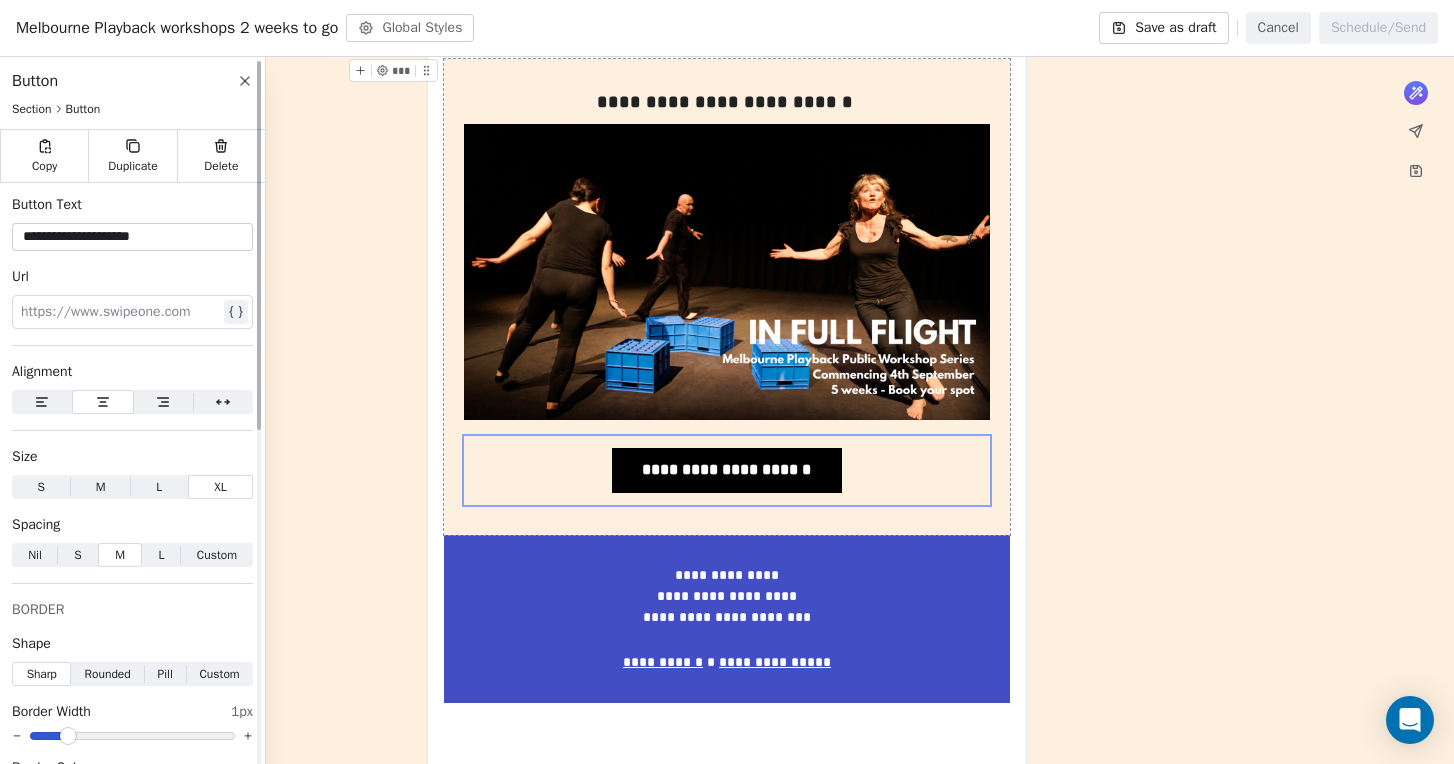 click at bounding box center [120, 312] 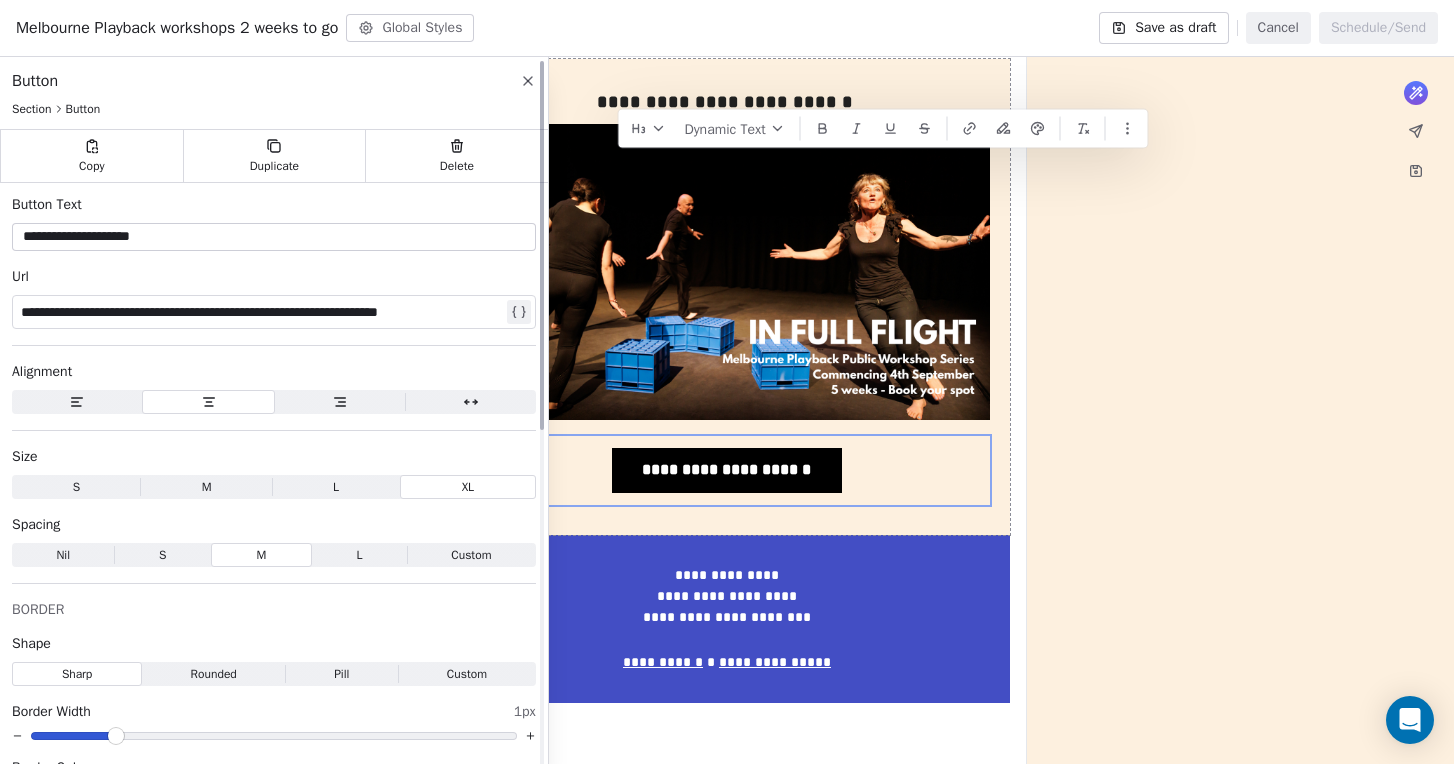 click on "**********" at bounding box center [274, 237] 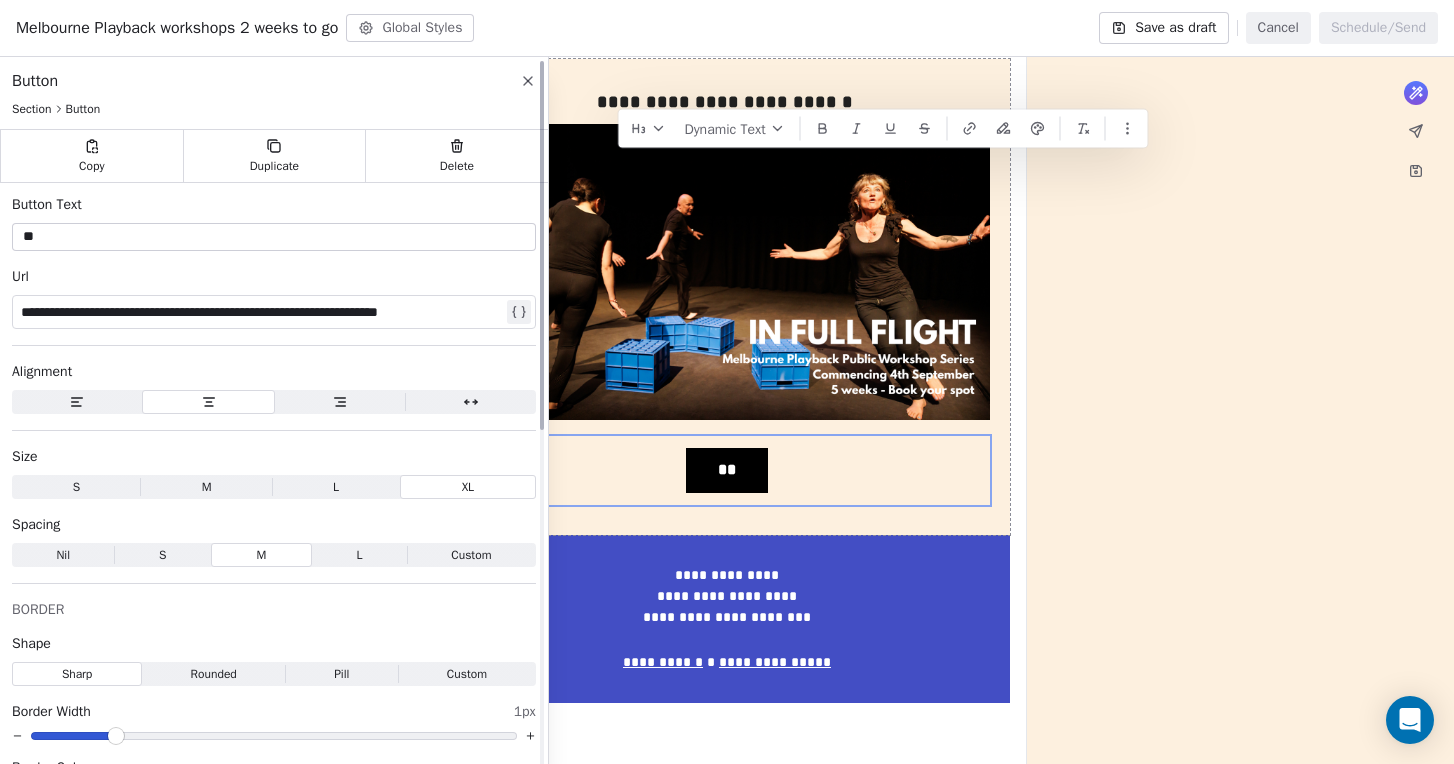 type on "*" 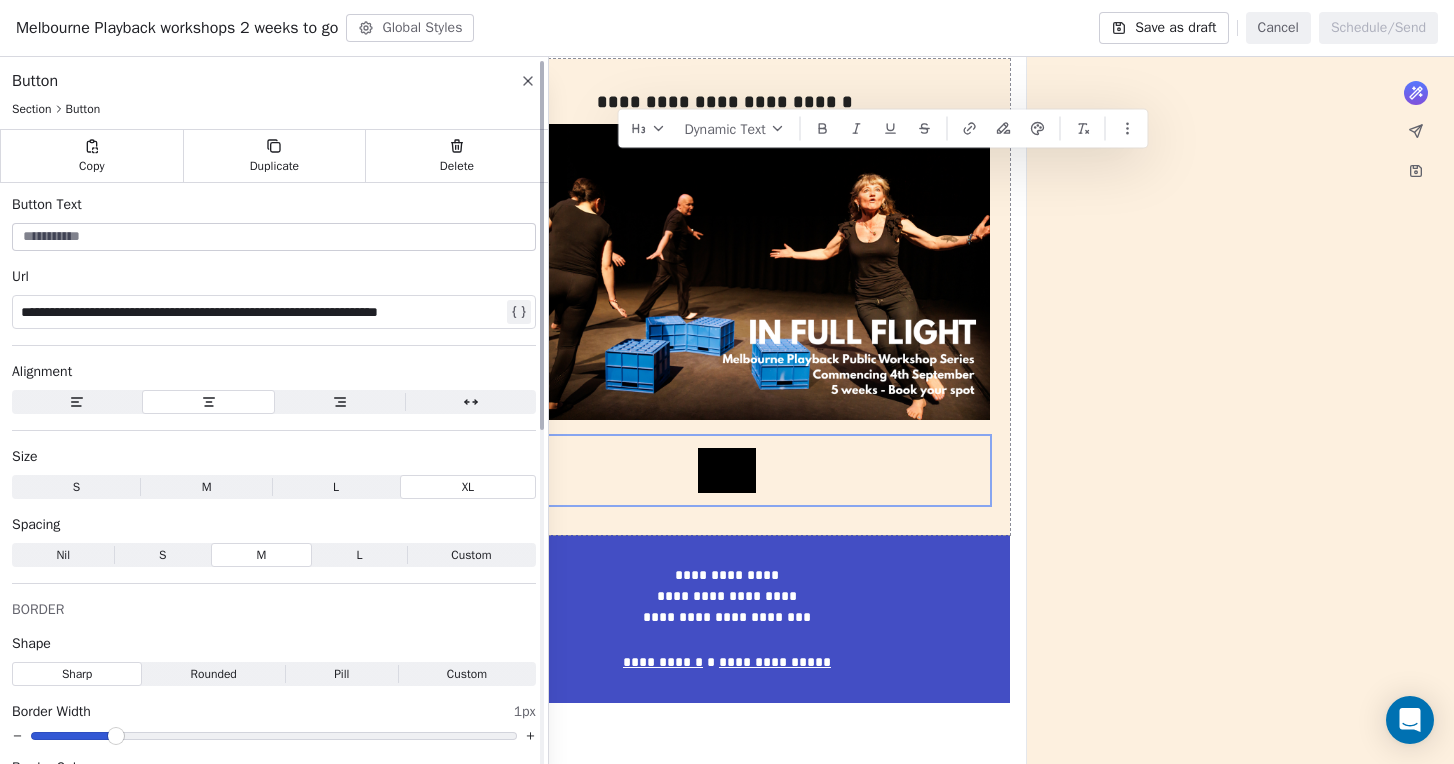 type on "*" 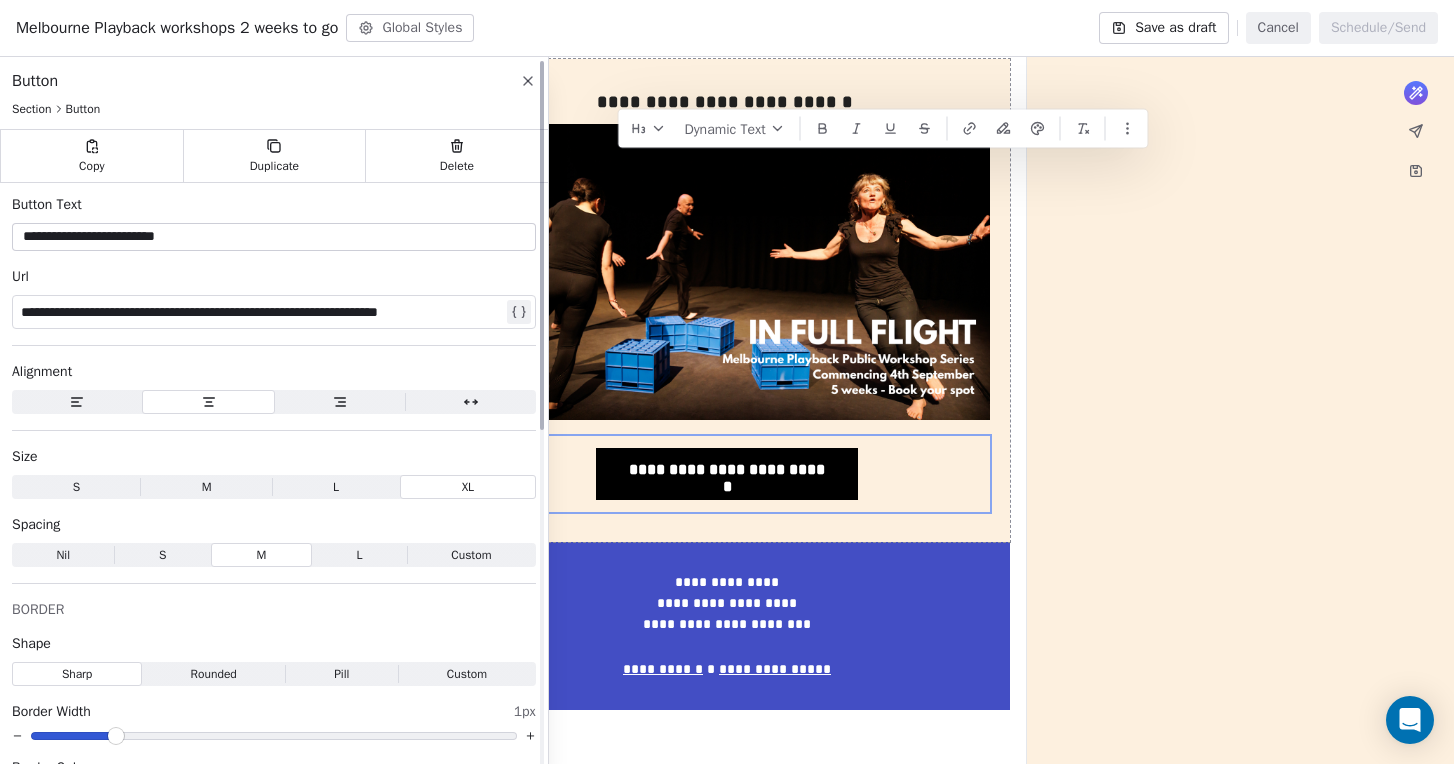 type on "**********" 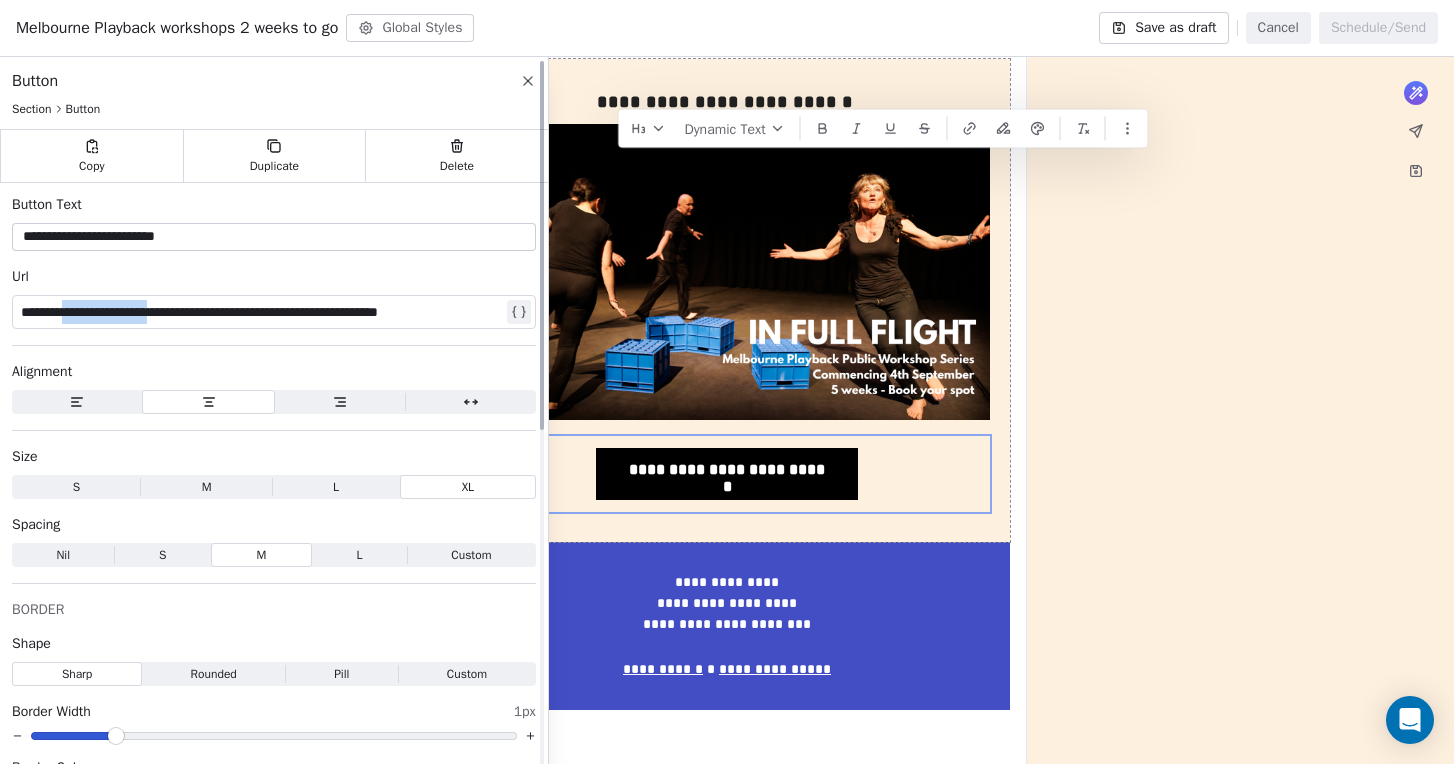 click on "**********" at bounding box center [262, 312] 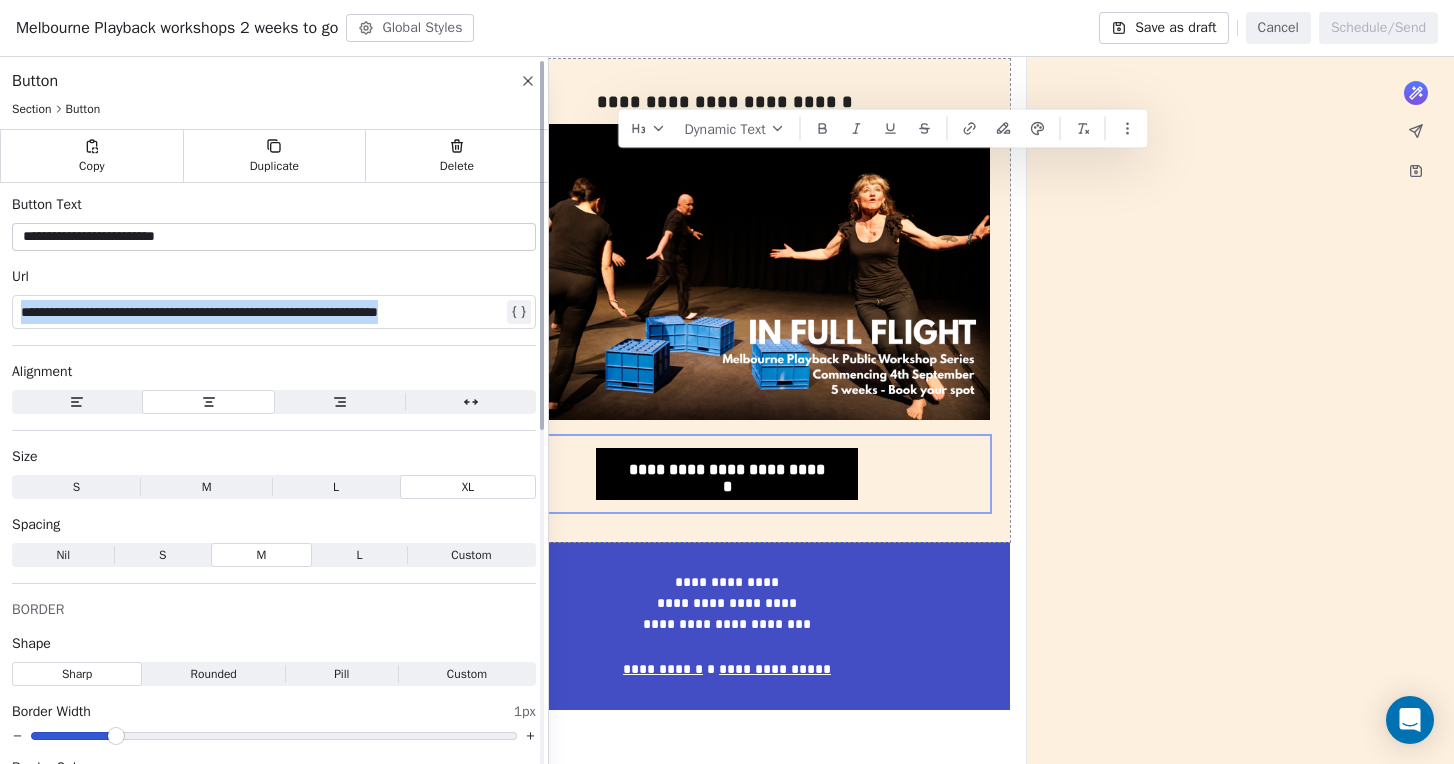click on "**********" at bounding box center (262, 312) 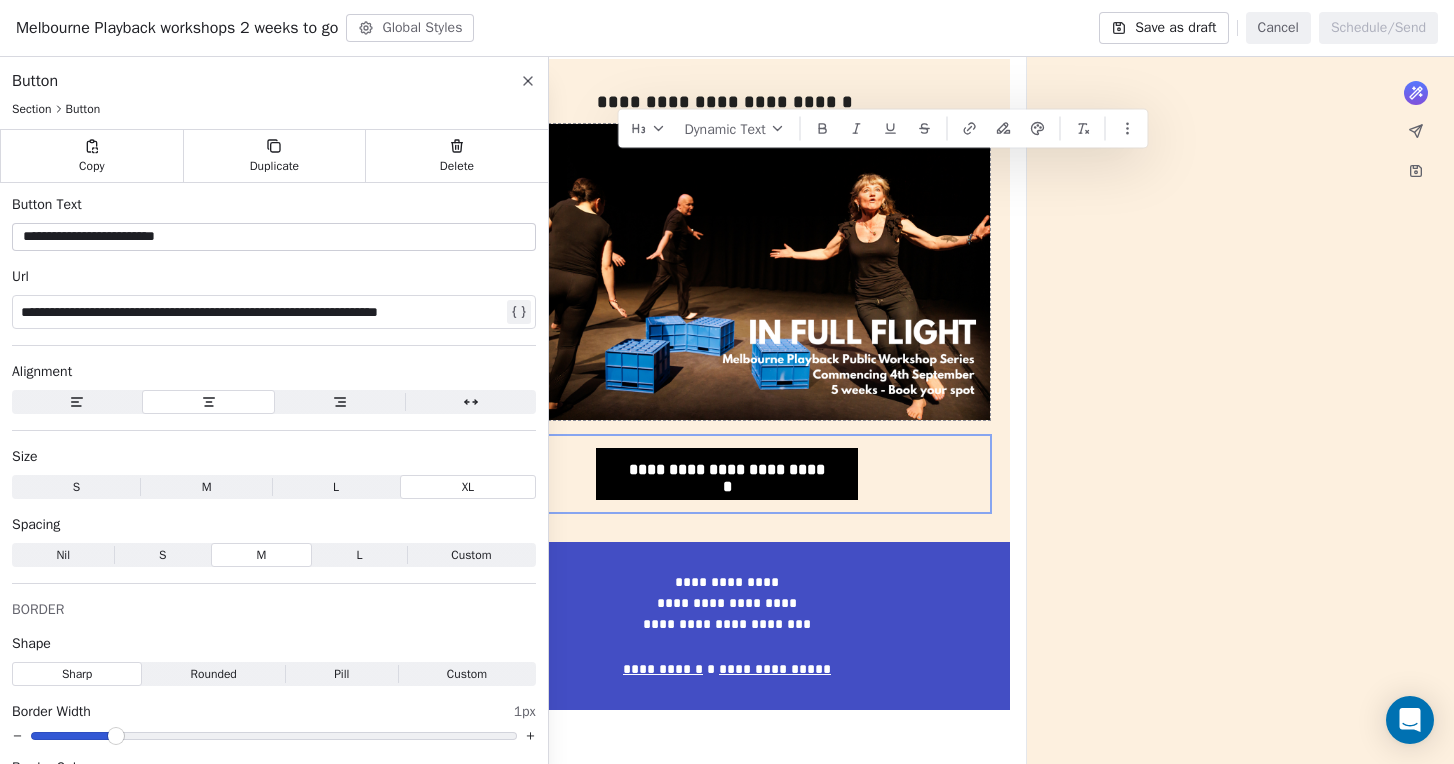 click on "**********" at bounding box center (727, -630) 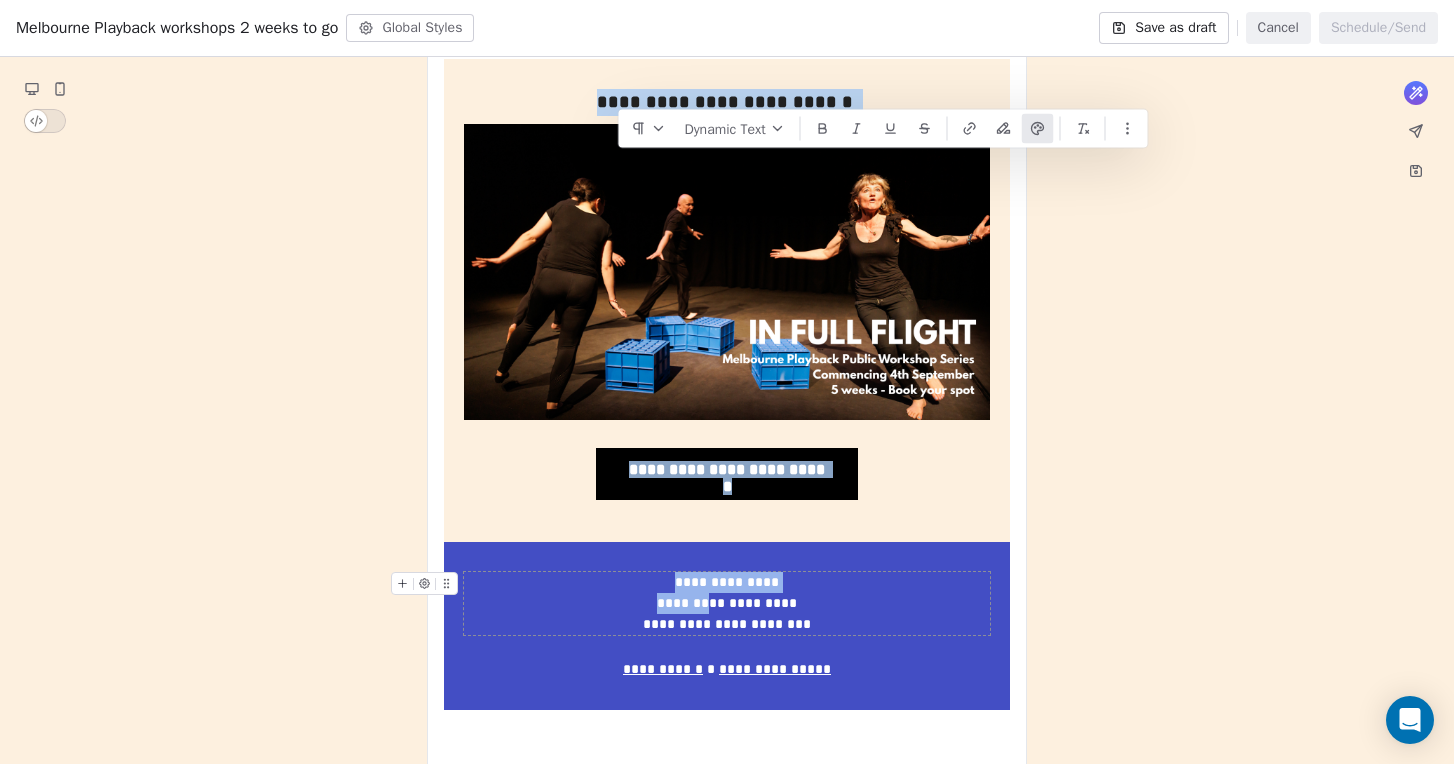 click on "**********" at bounding box center (727, 603) 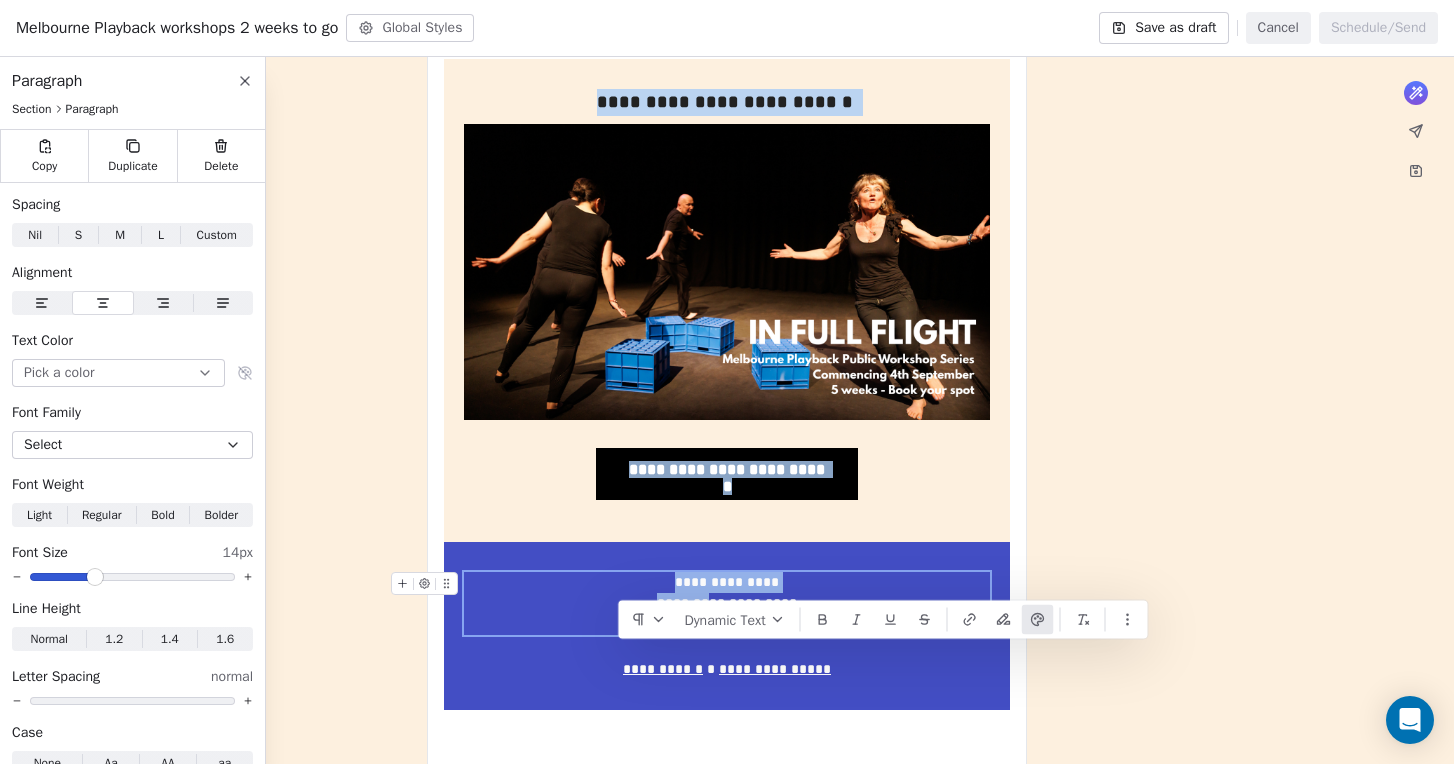 click on "**********" at bounding box center [727, 603] 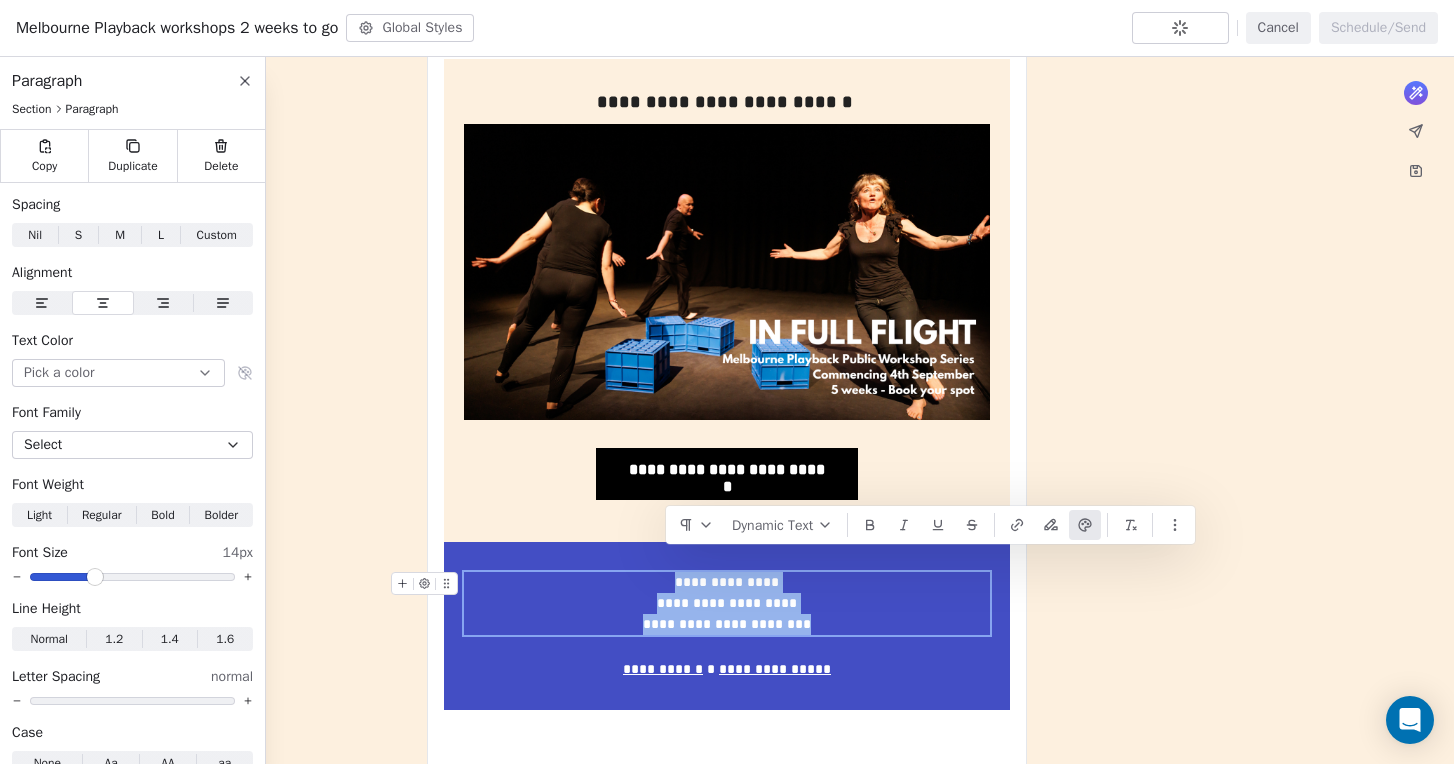 drag, startPoint x: 668, startPoint y: 560, endPoint x: 828, endPoint y: 596, distance: 164 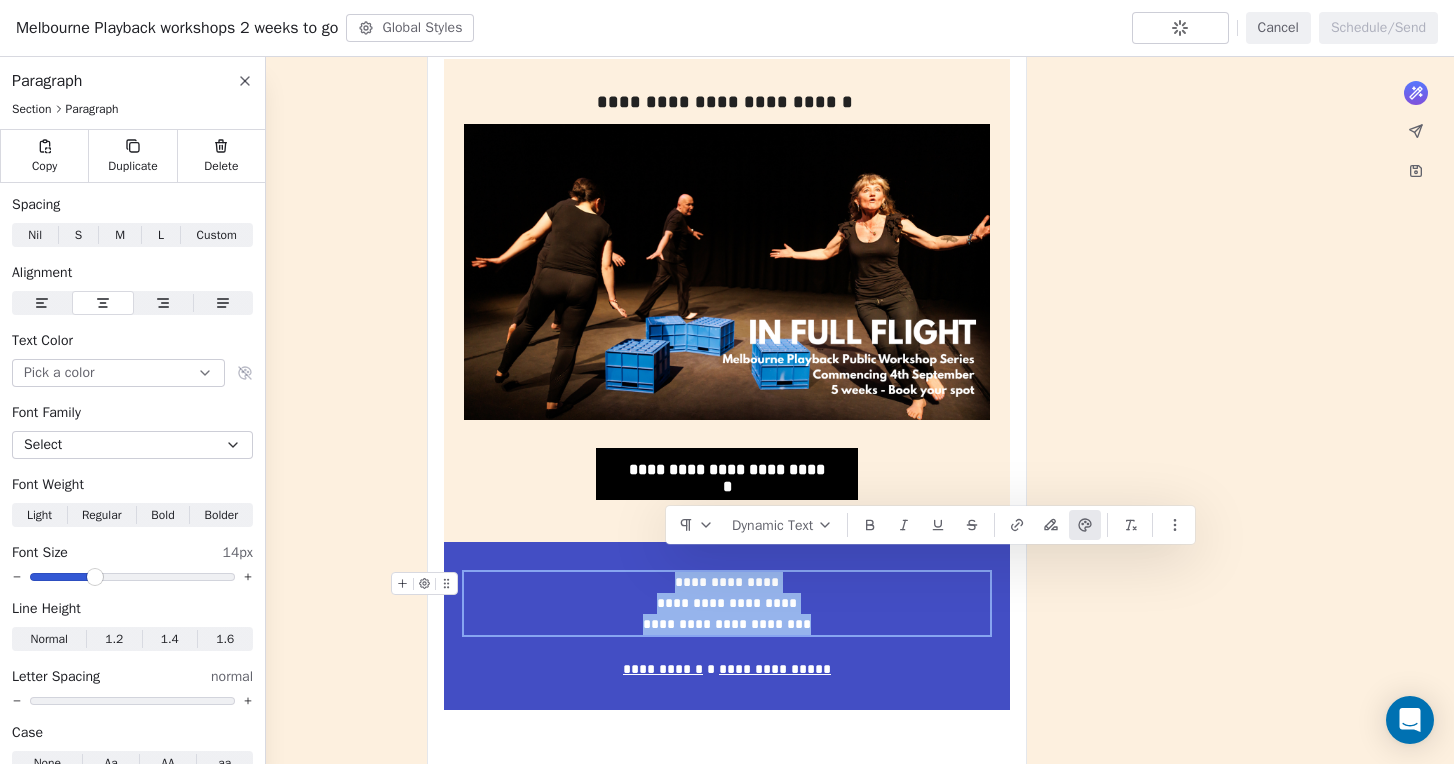 click on "**********" at bounding box center [727, 603] 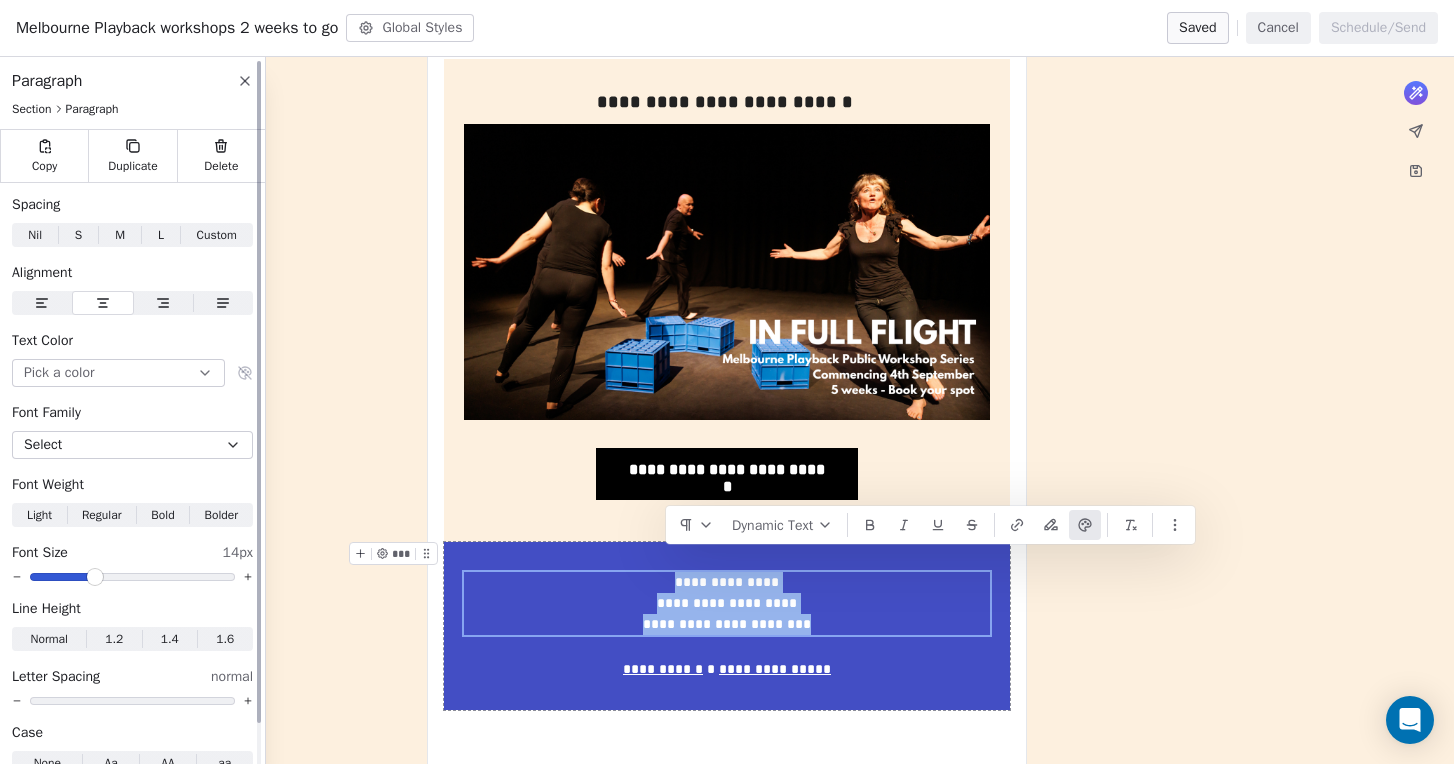 scroll, scrollTop: 48, scrollLeft: 0, axis: vertical 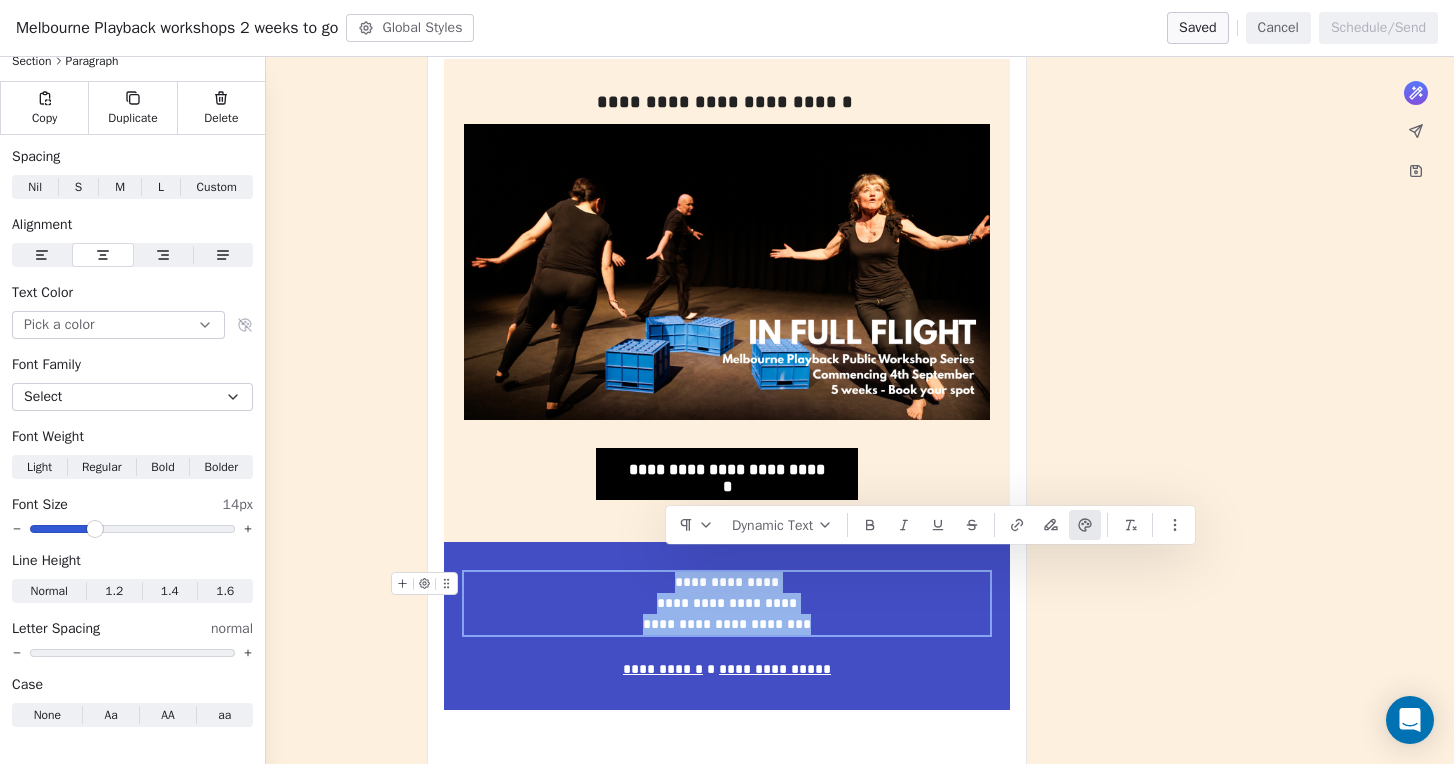 click on "**********" at bounding box center (727, 603) 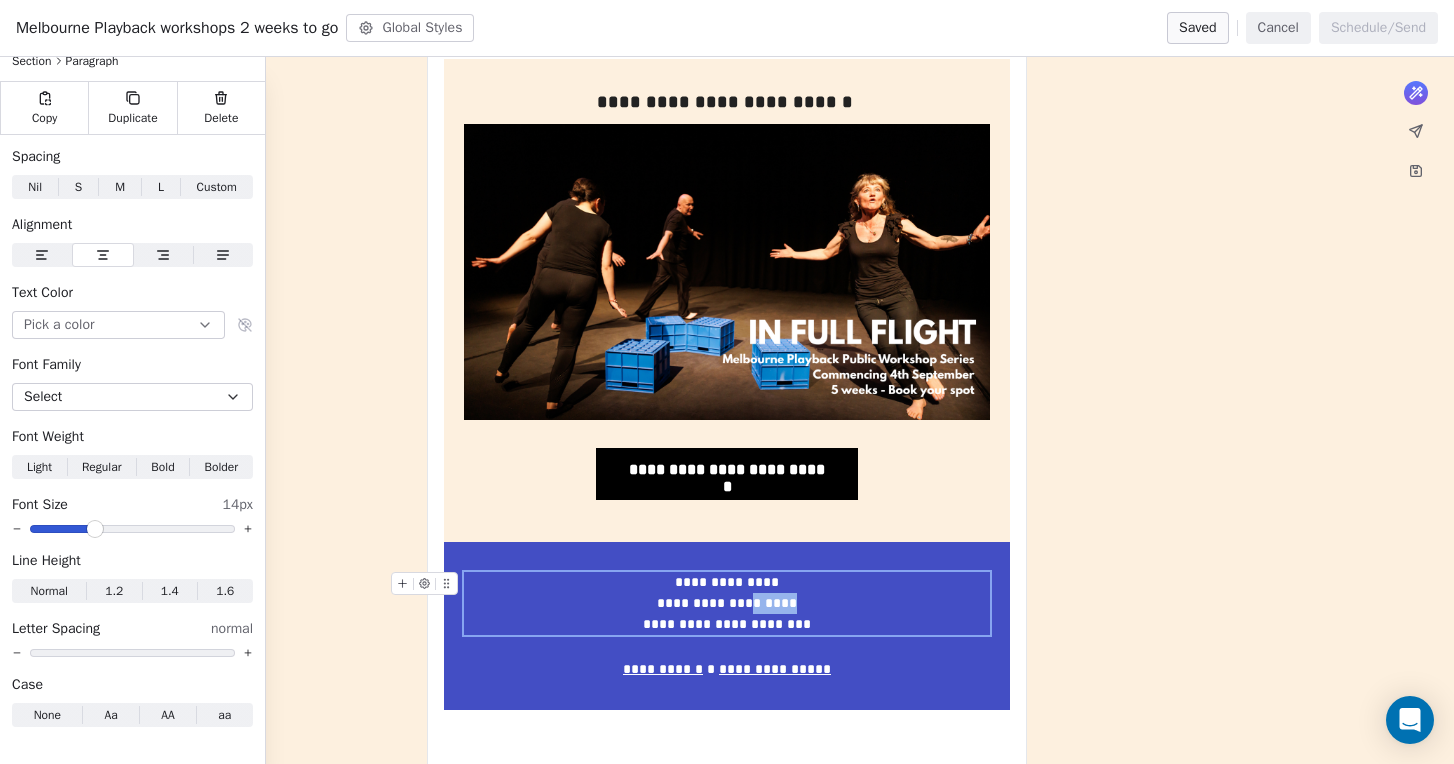 click on "**********" at bounding box center (727, 603) 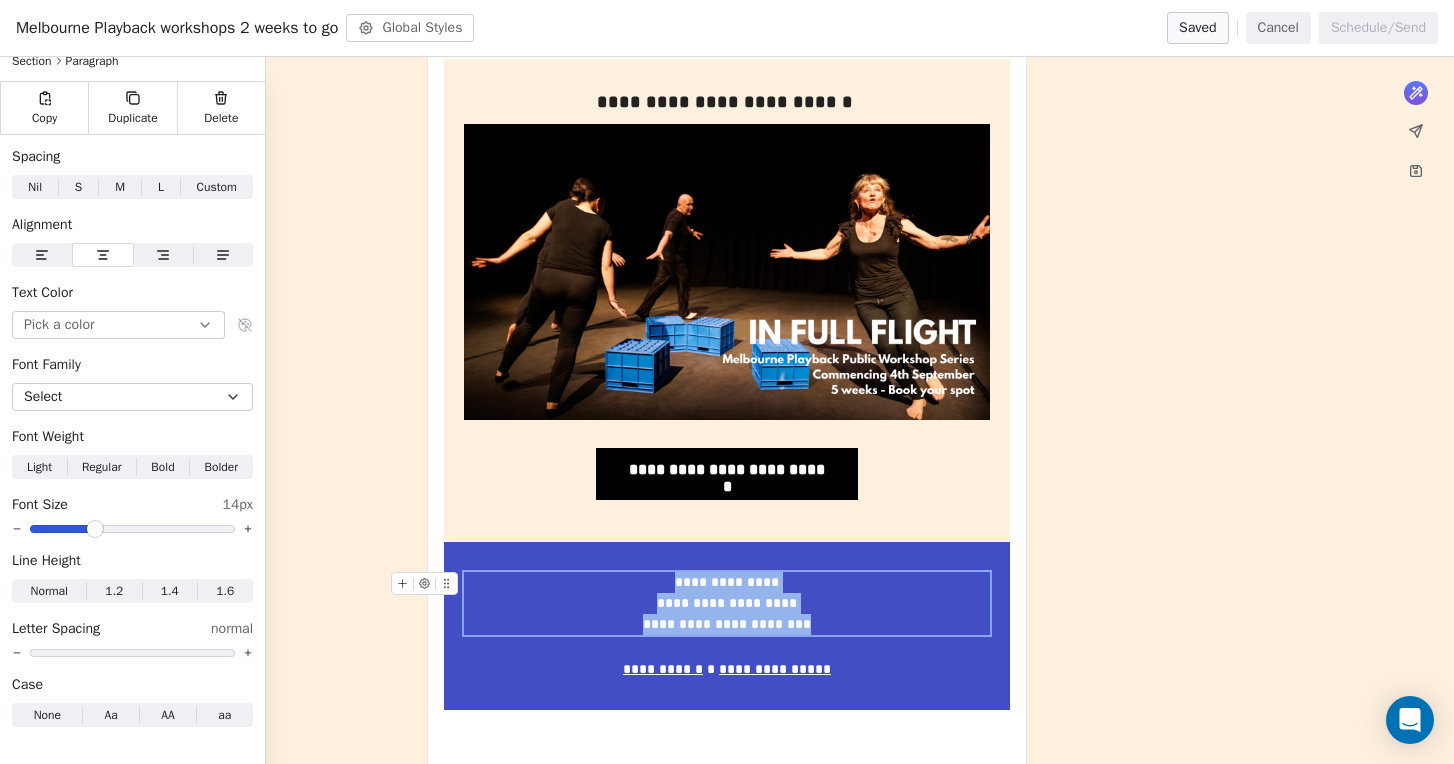 click on "**********" at bounding box center (727, 603) 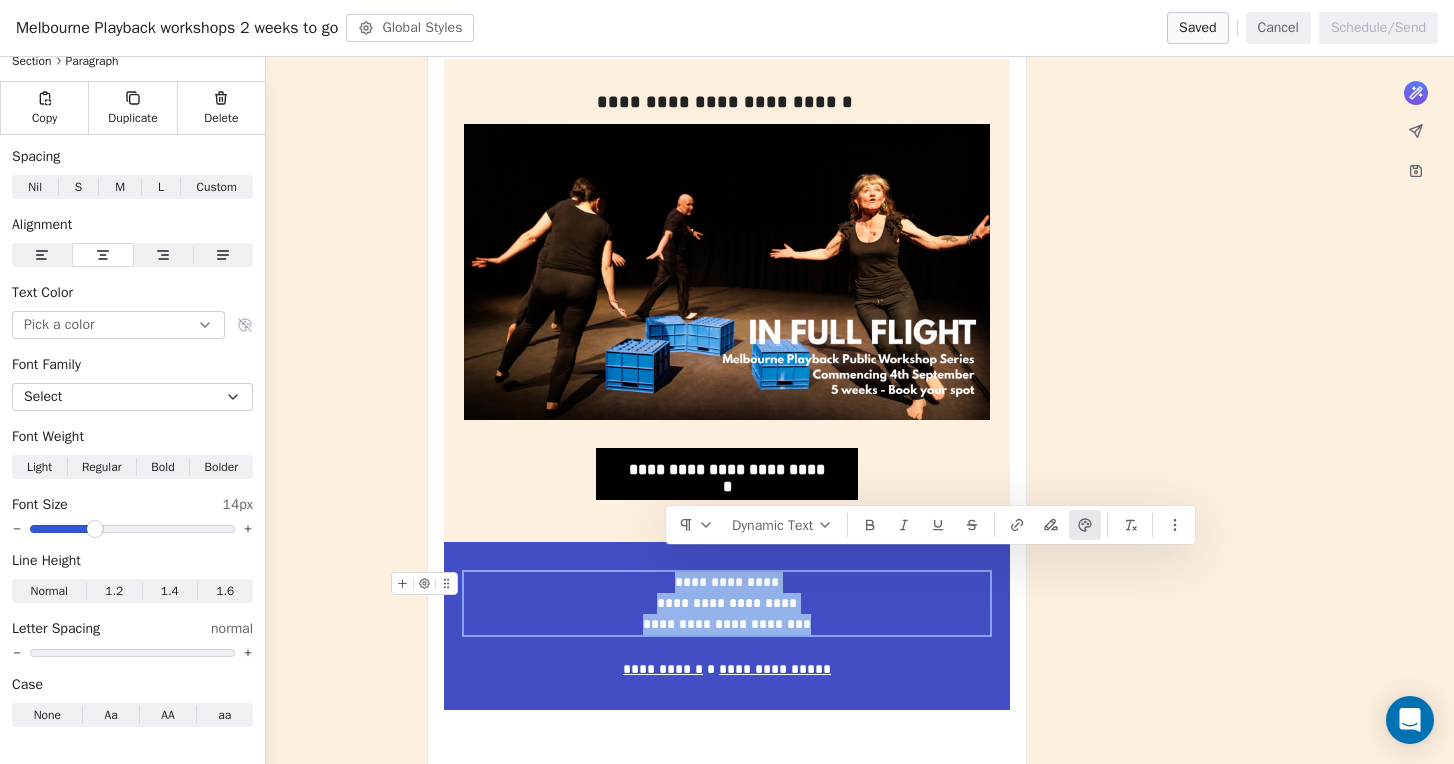 click on "**********" at bounding box center (727, 624) 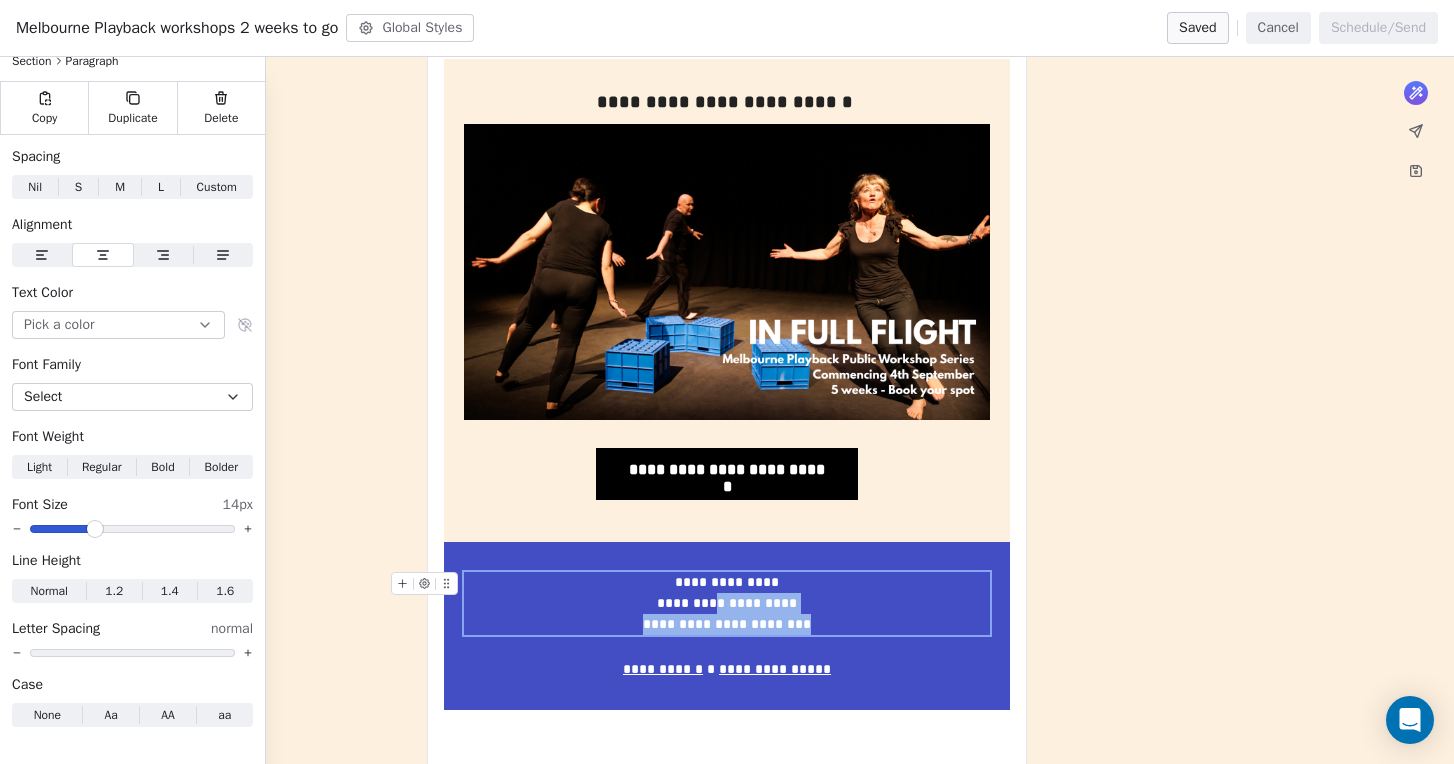 drag, startPoint x: 807, startPoint y: 604, endPoint x: 723, endPoint y: 587, distance: 85.70297 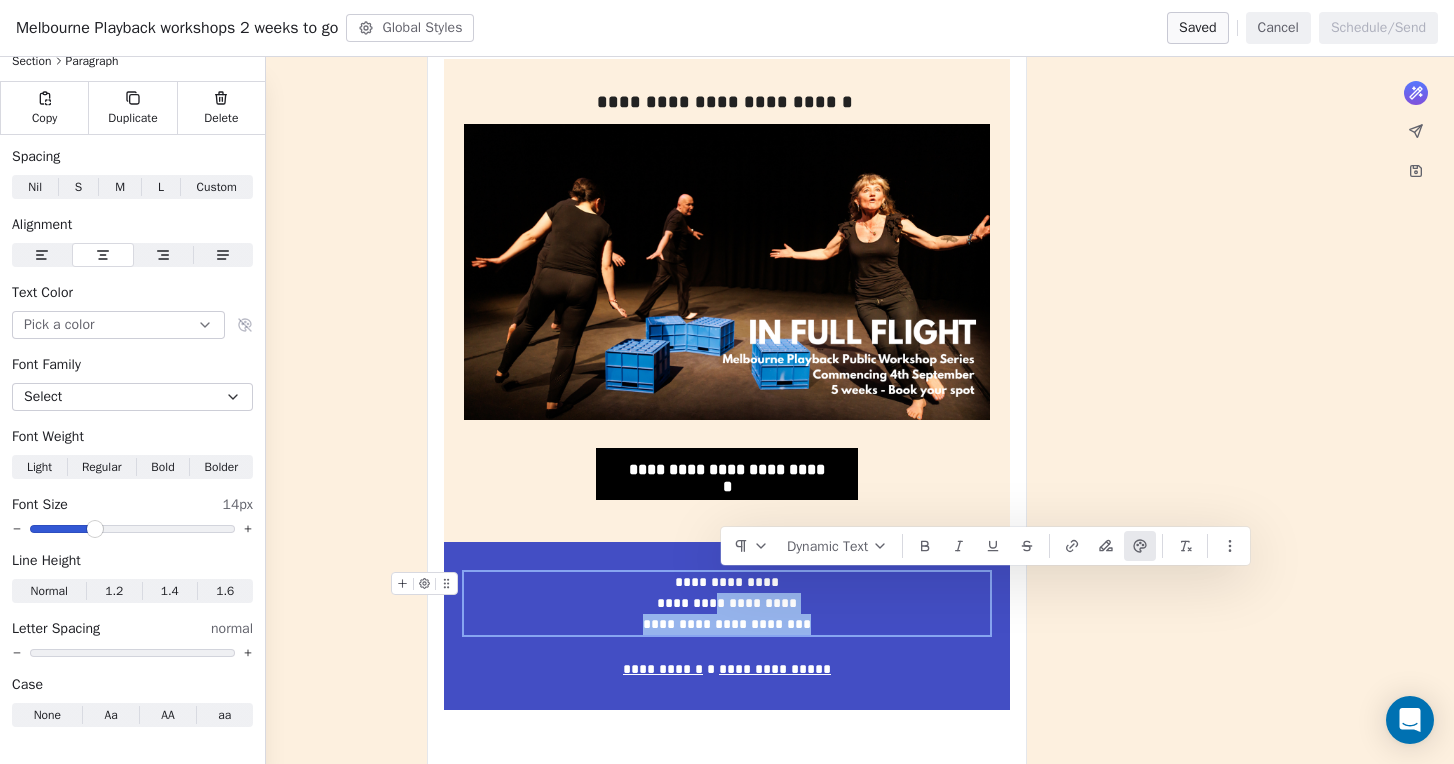 click on "**********" at bounding box center (727, 624) 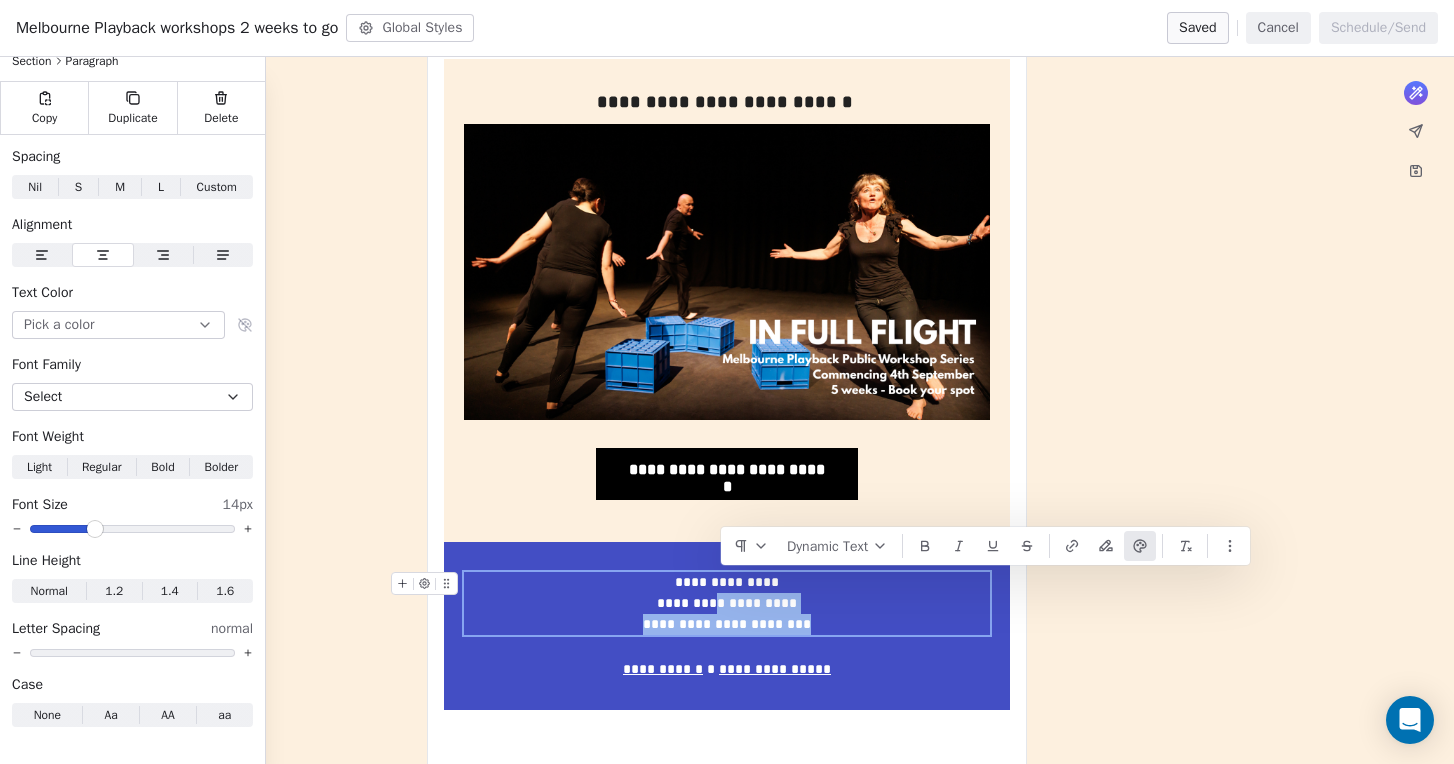 click on "**********" at bounding box center [727, 624] 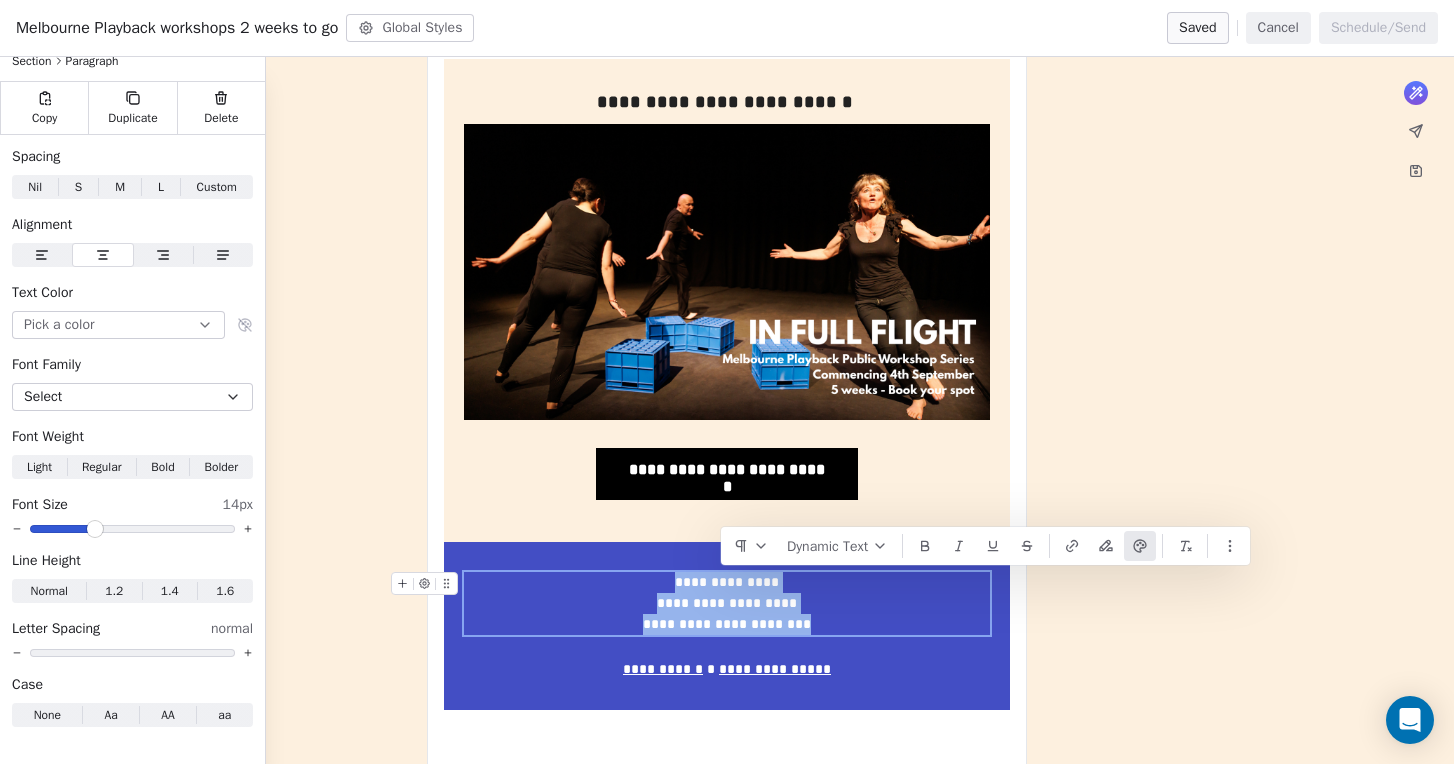 click on "**********" at bounding box center (727, 624) 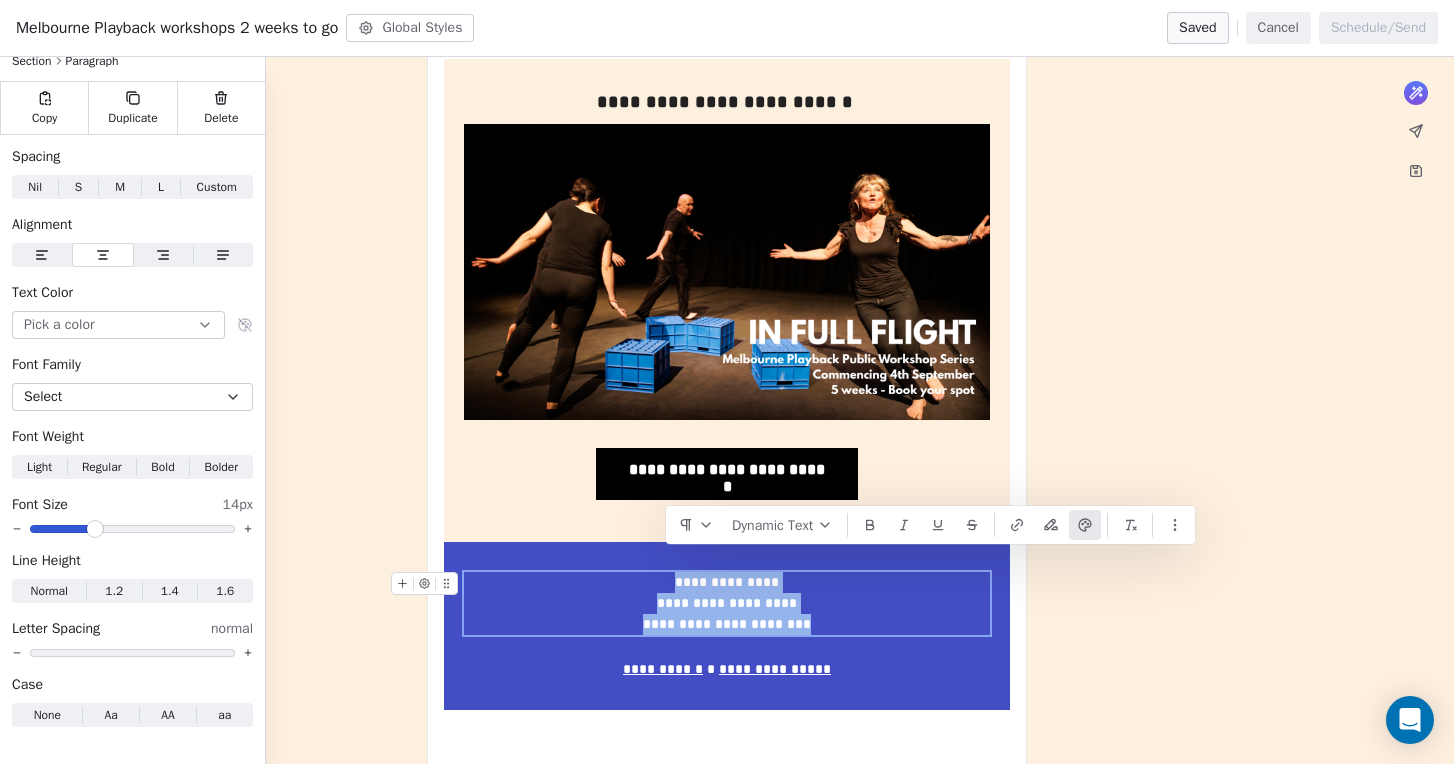 click on "**********" at bounding box center [727, 603] 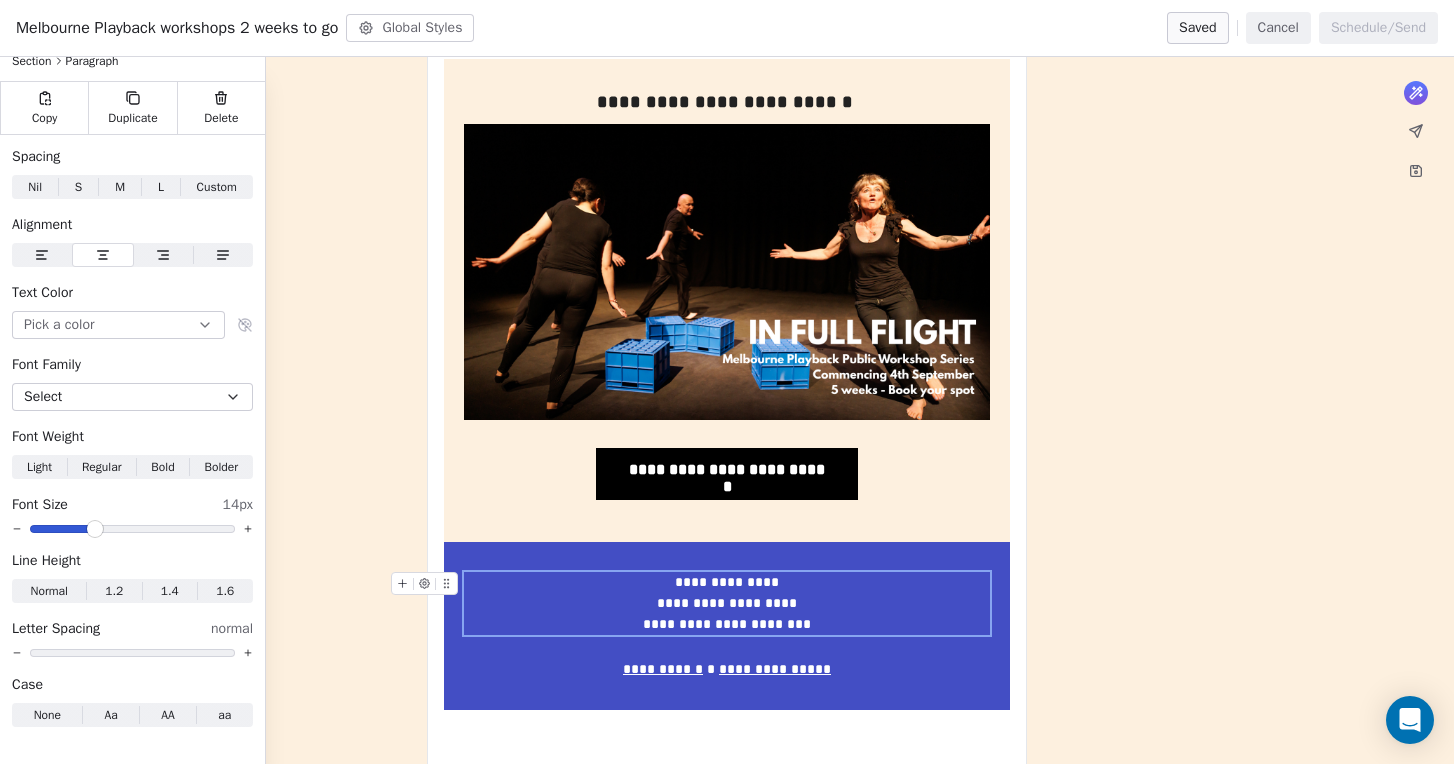 click on "**********" at bounding box center [727, 624] 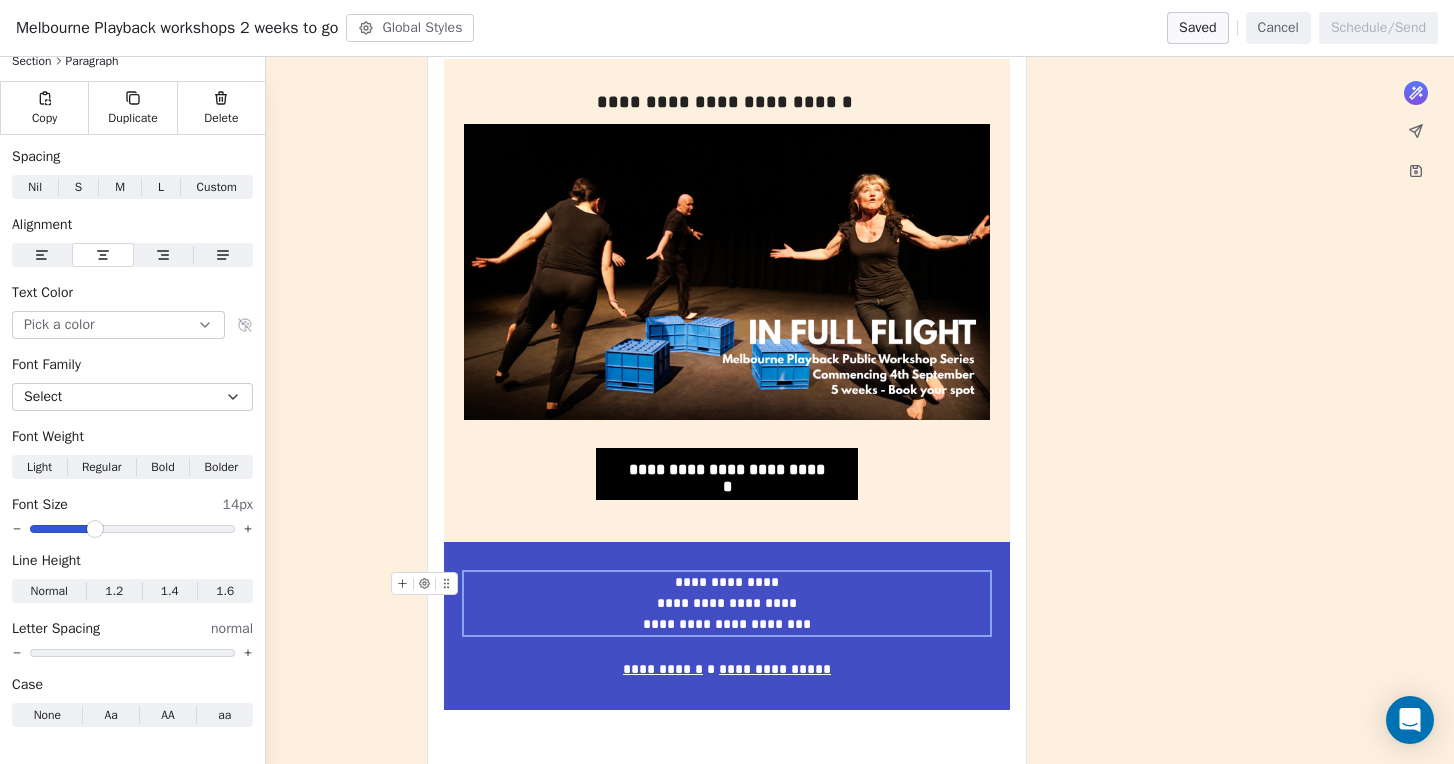 click on "**********" at bounding box center (727, 624) 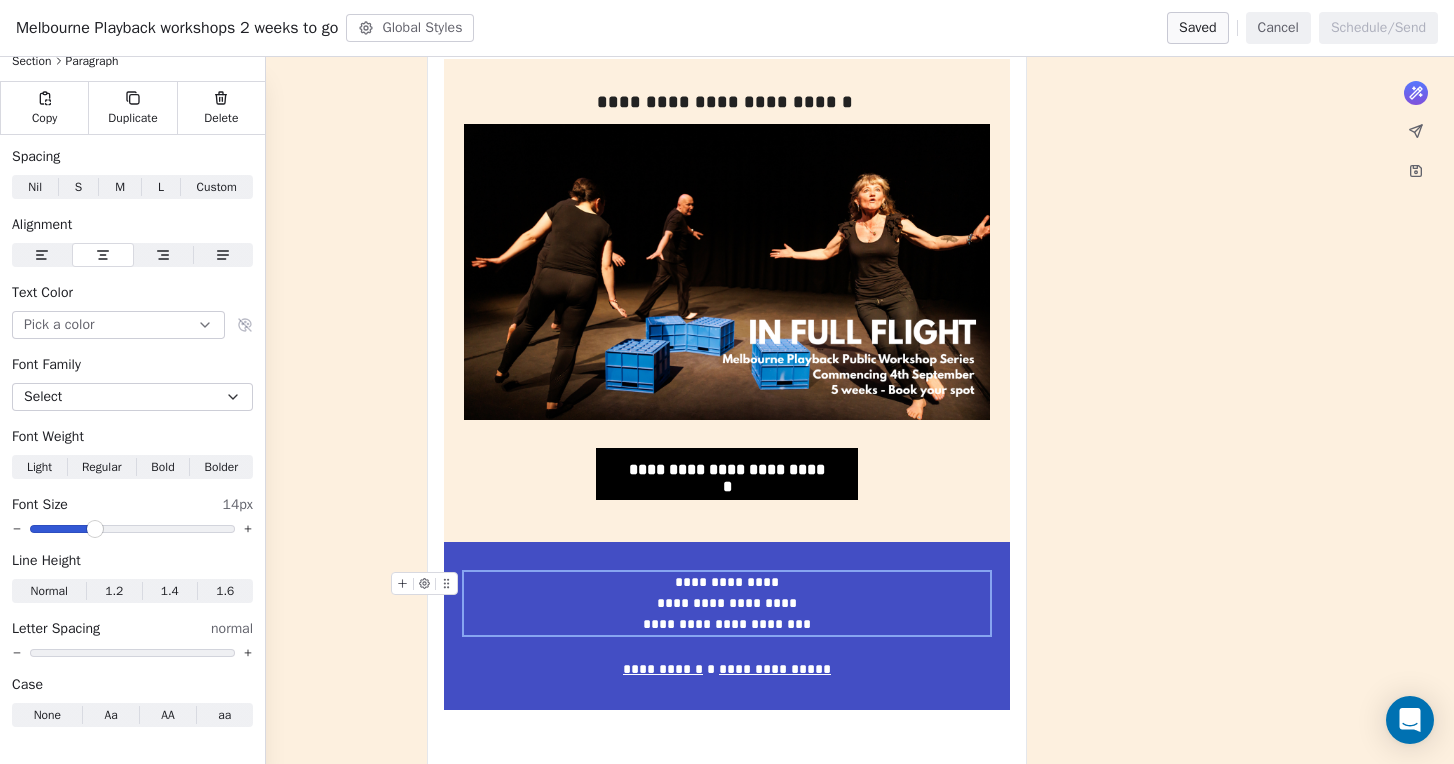 click on "**********" at bounding box center (727, 624) 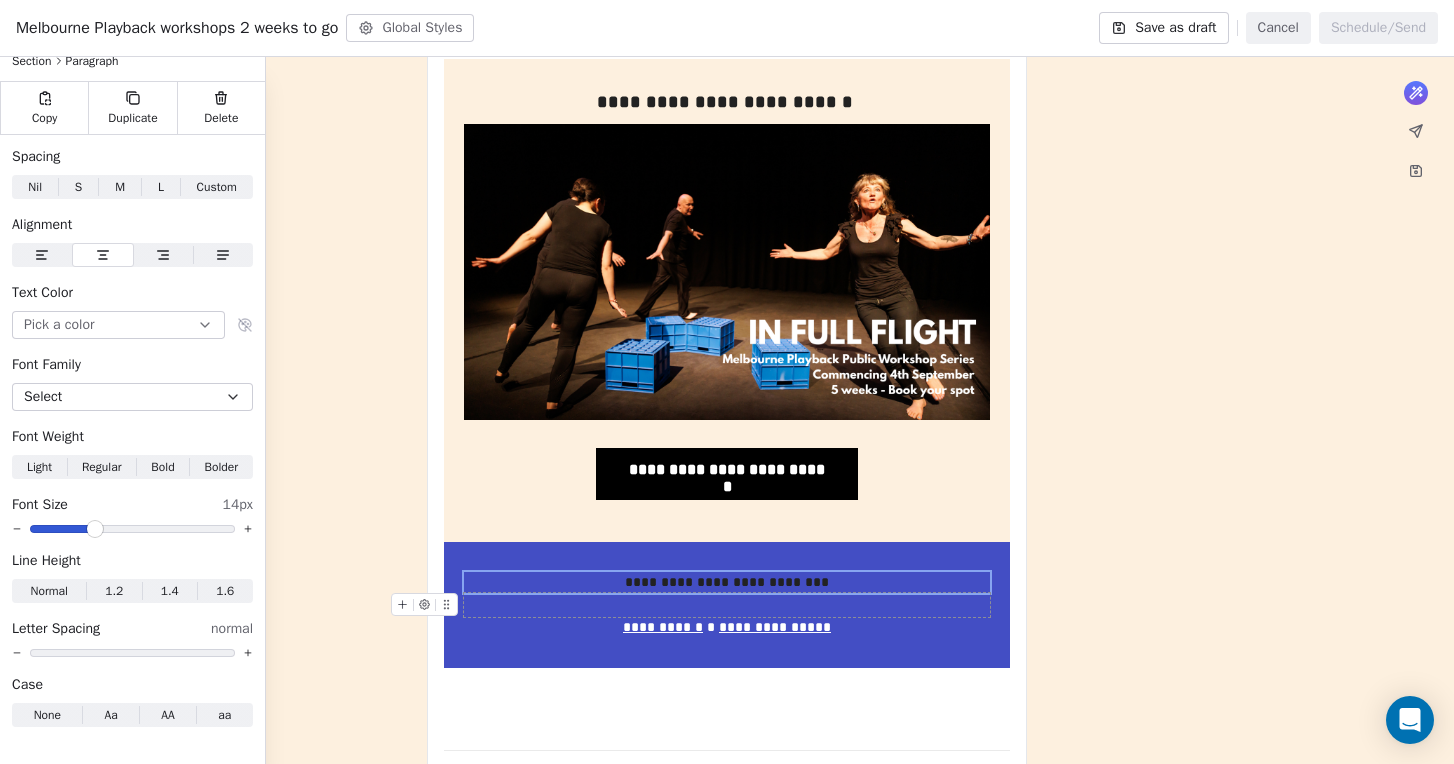 click on "**********" at bounding box center [727, 582] 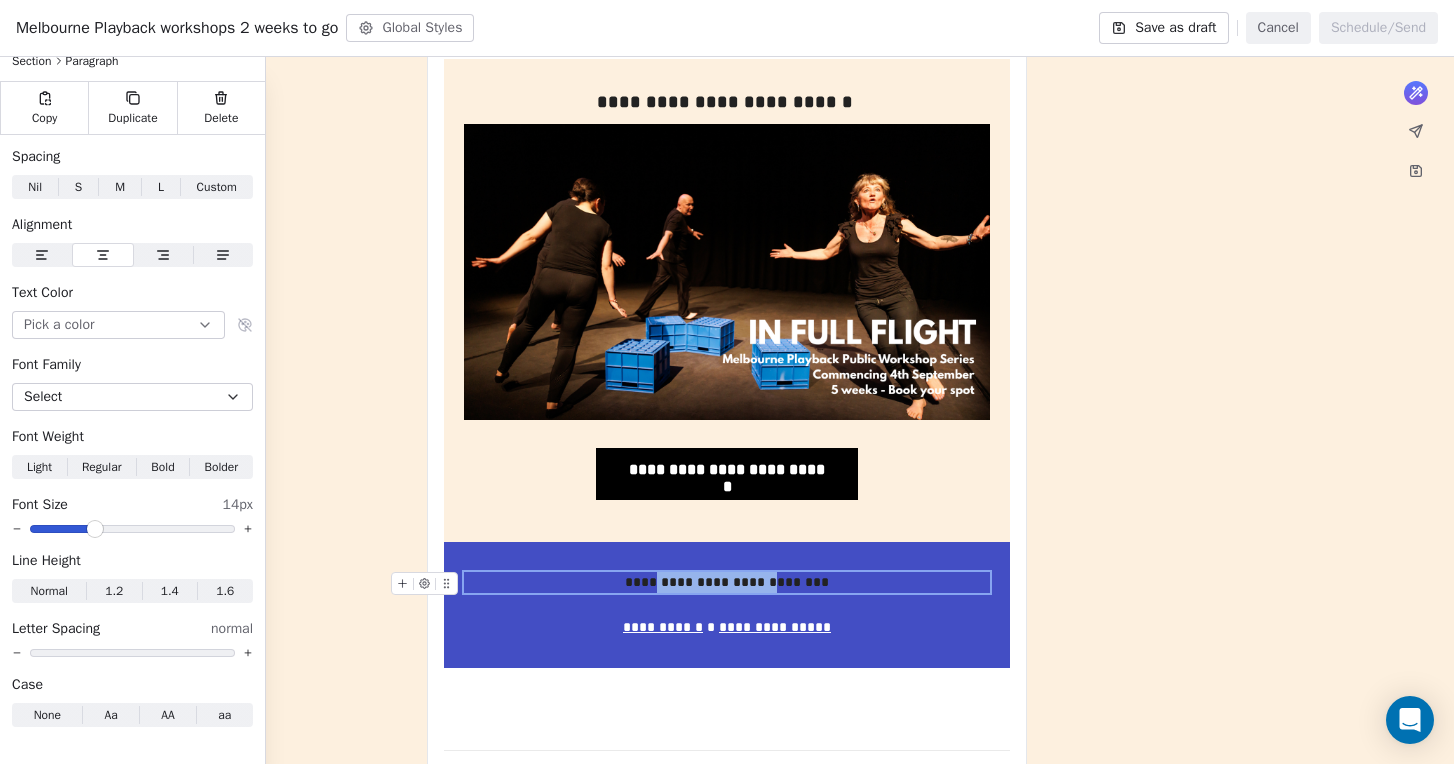 click on "**********" at bounding box center [727, 582] 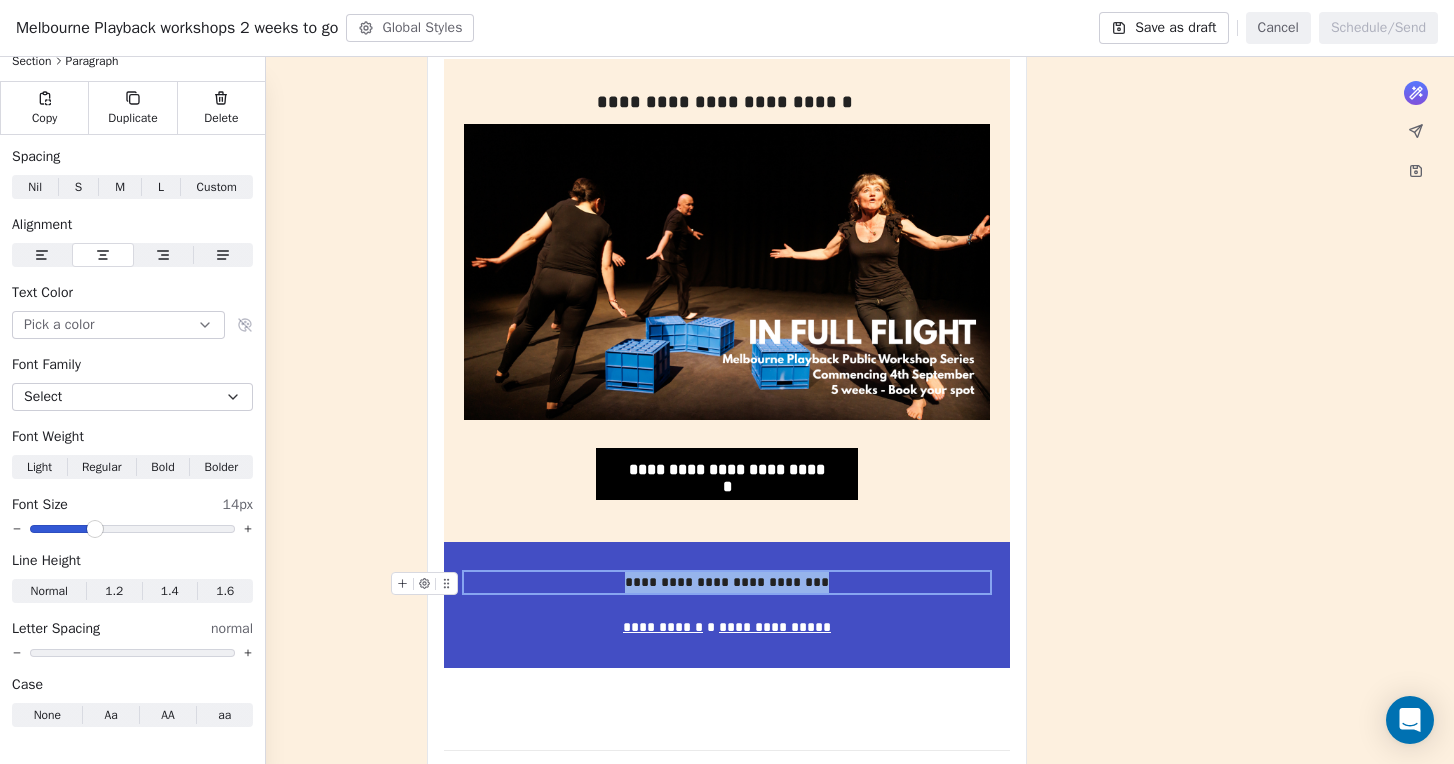 click on "**********" at bounding box center [727, 582] 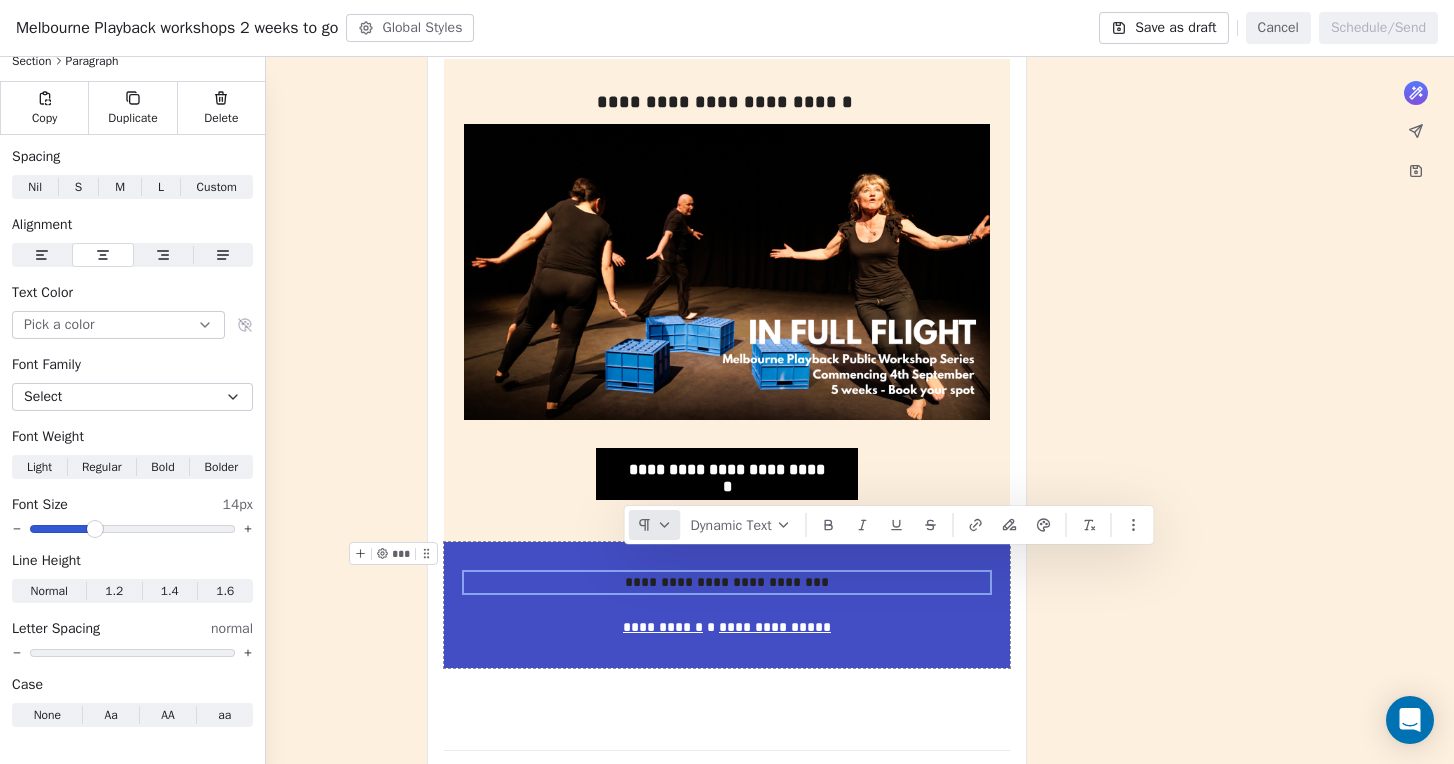 click 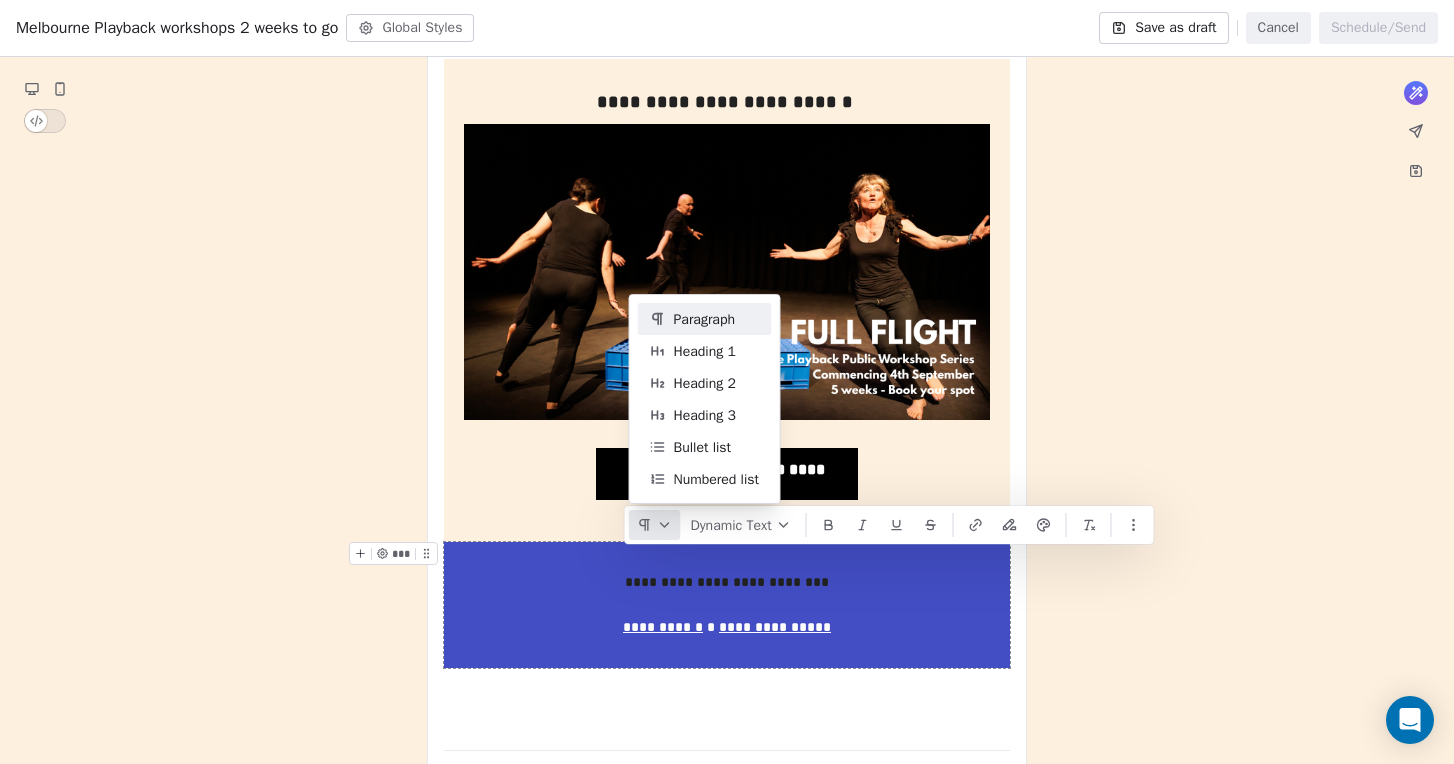 click 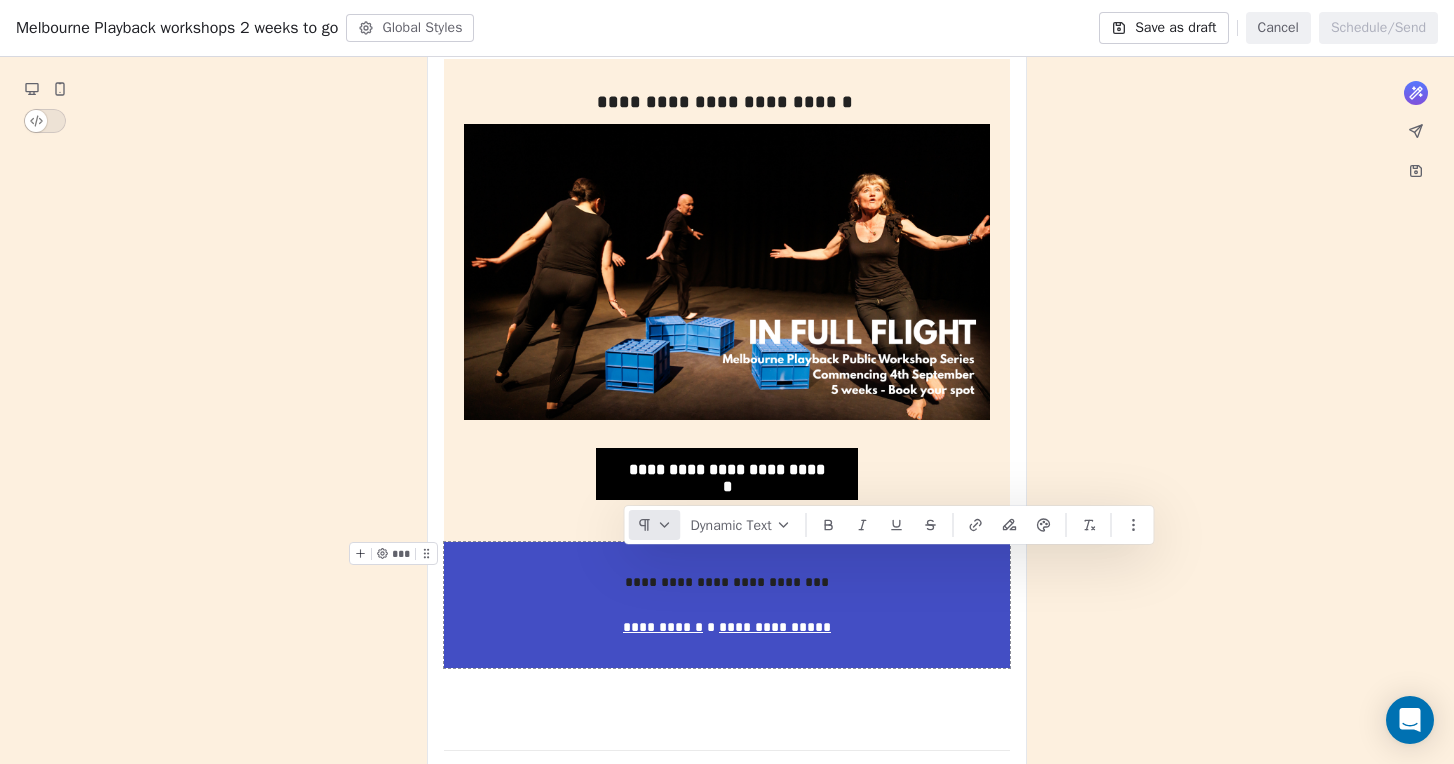 click 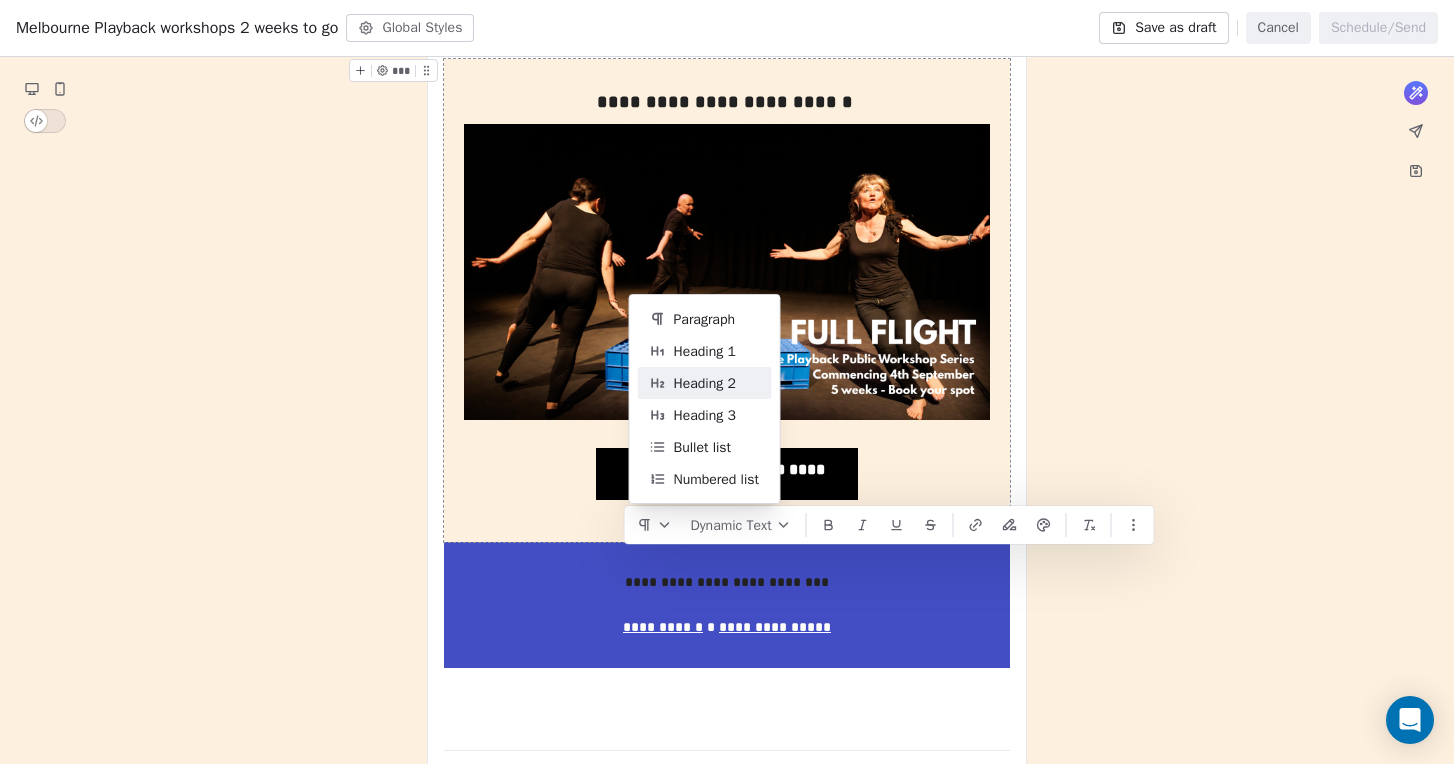 click on "Heading 2" at bounding box center (693, 383) 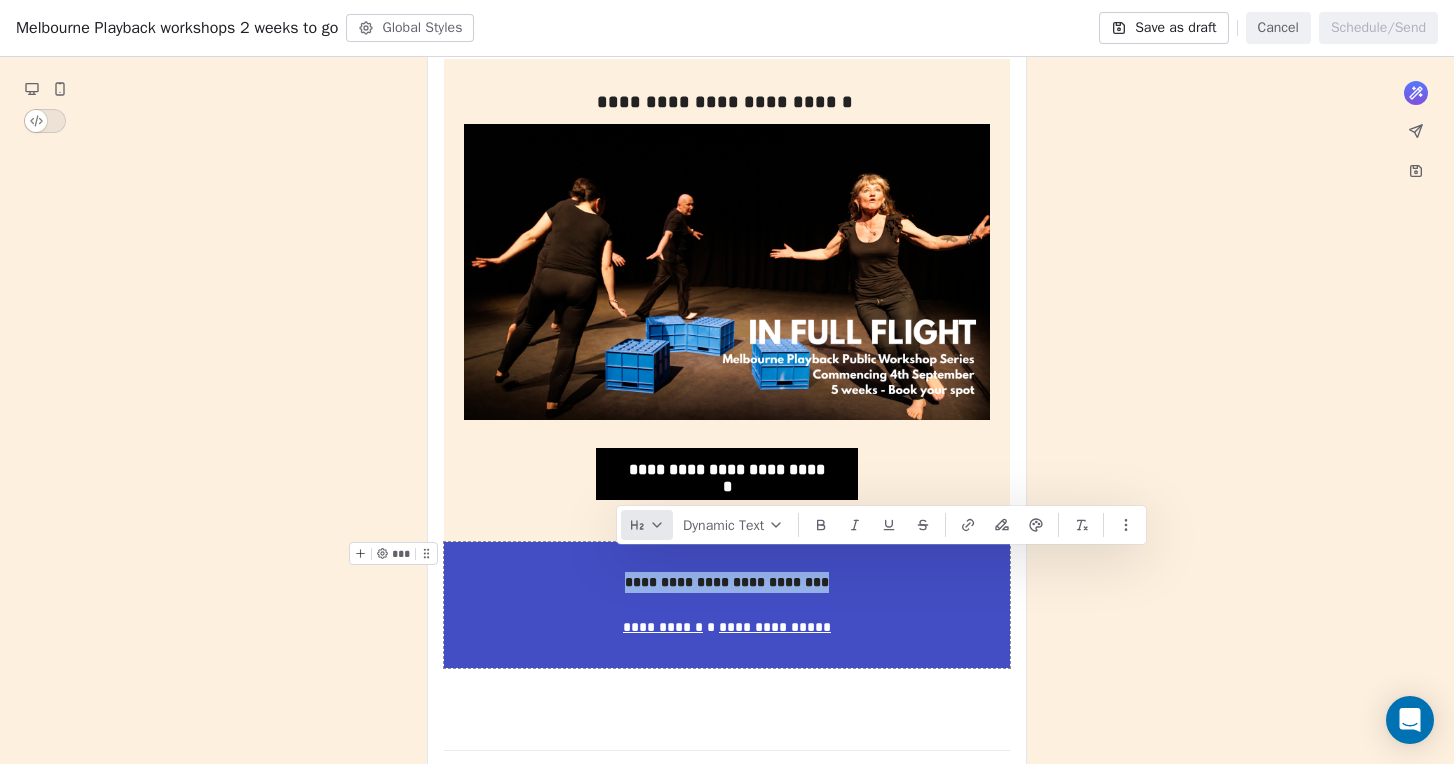 click at bounding box center [647, 525] 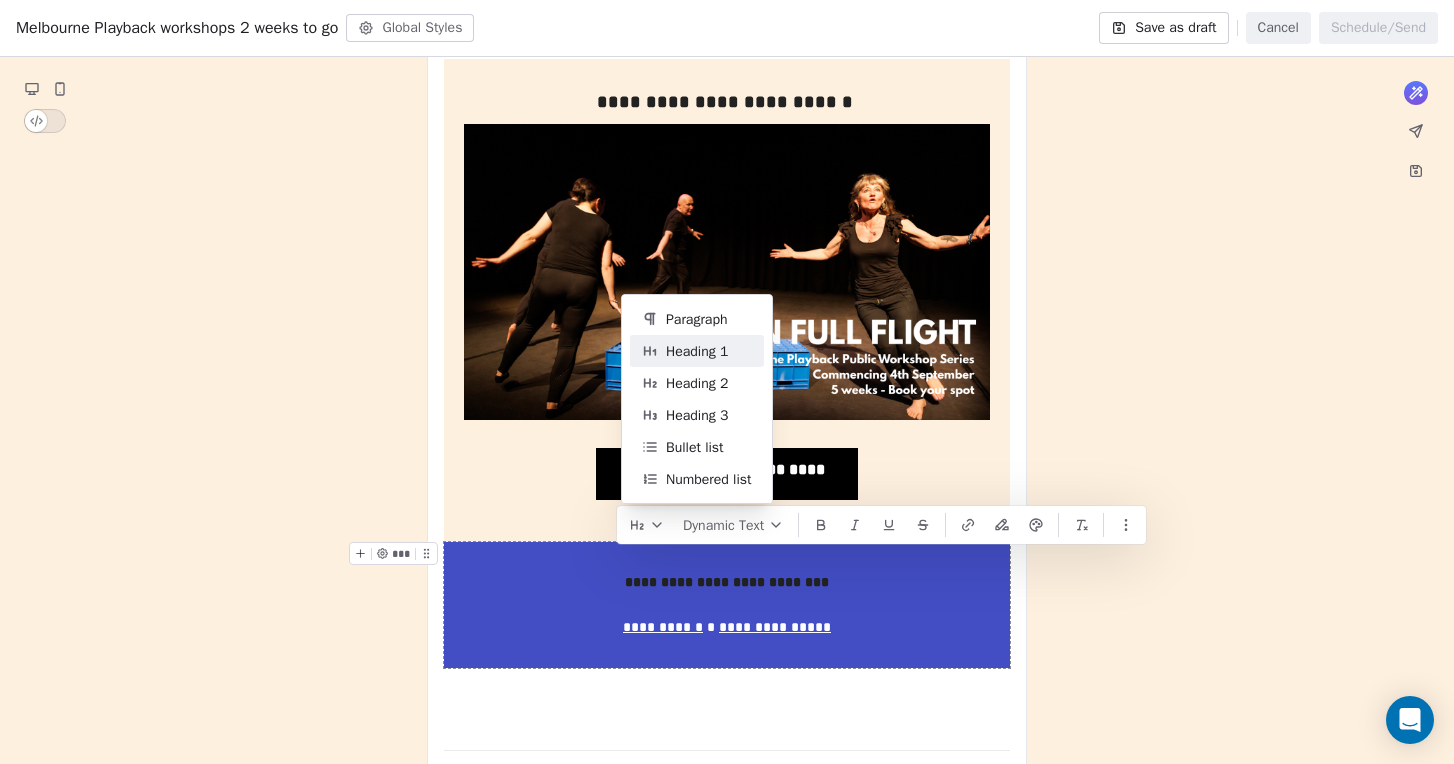 click on "Heading 1" at bounding box center [685, 351] 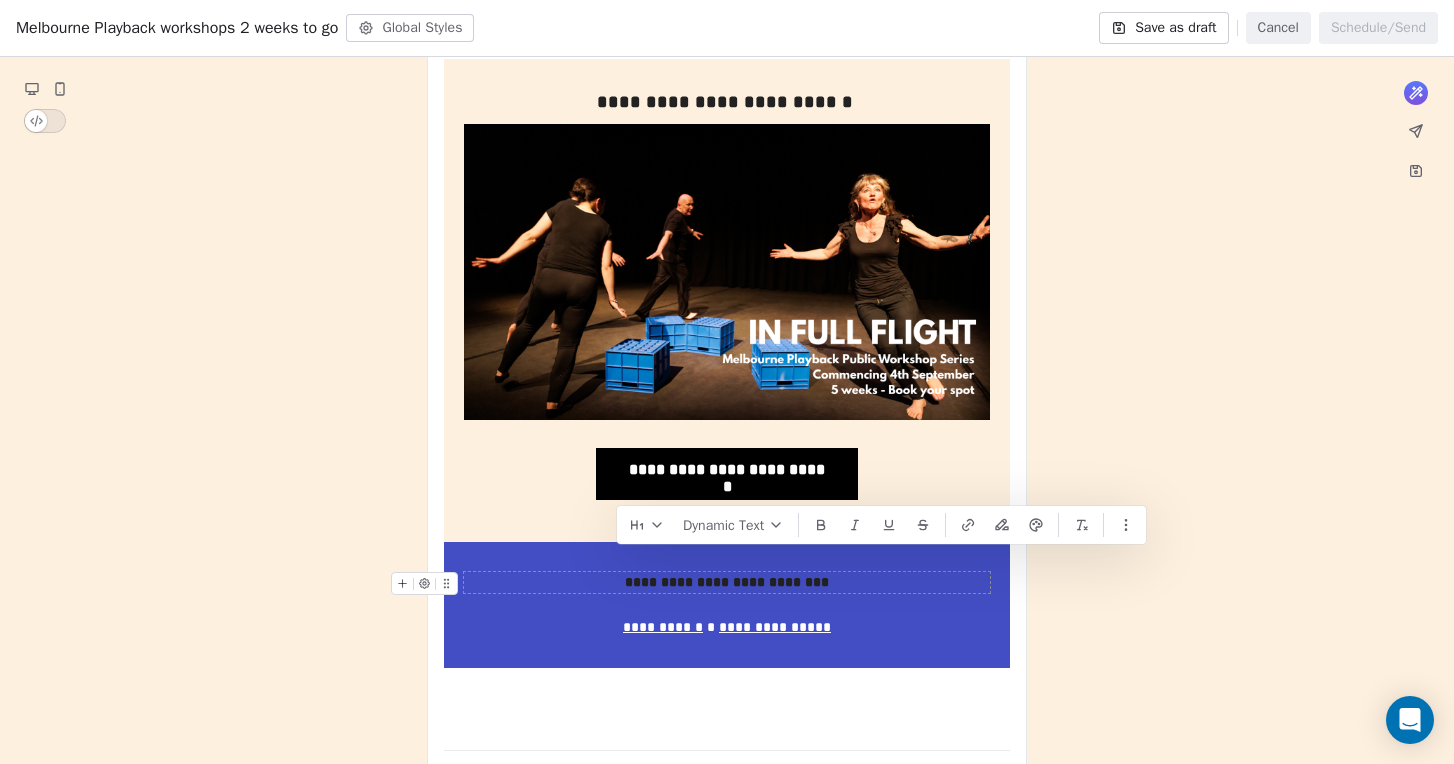 click on "**********" at bounding box center [727, 582] 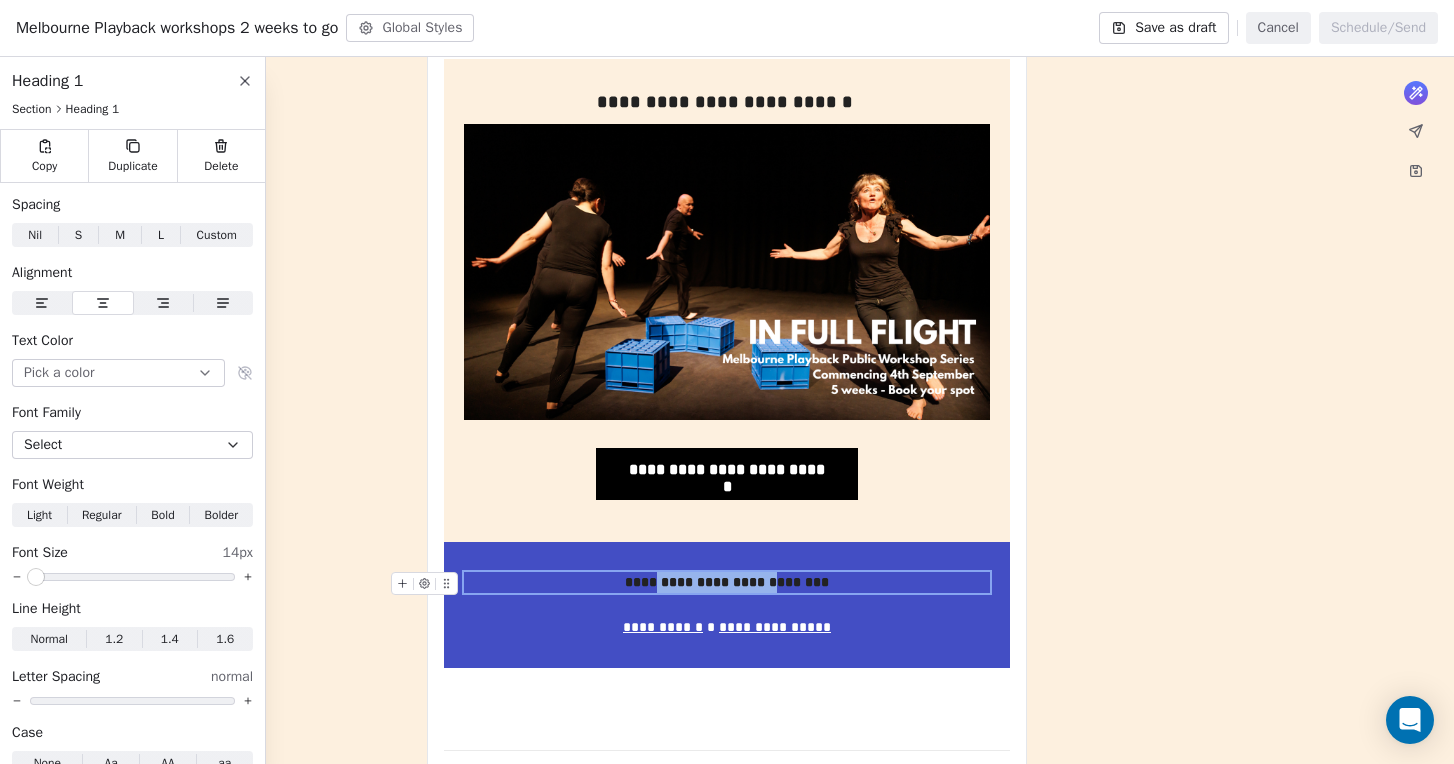 click on "**********" at bounding box center [727, 582] 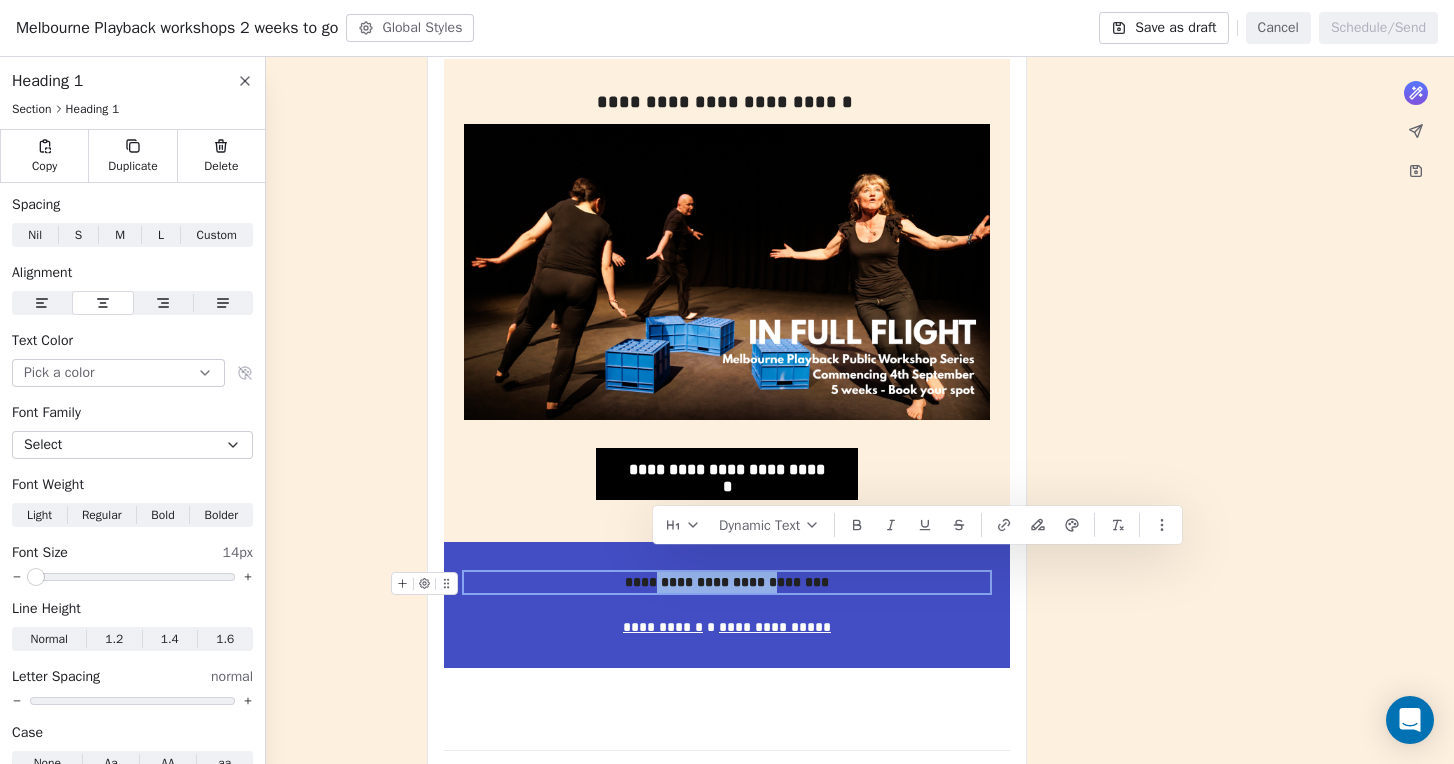click on "**********" at bounding box center [727, 582] 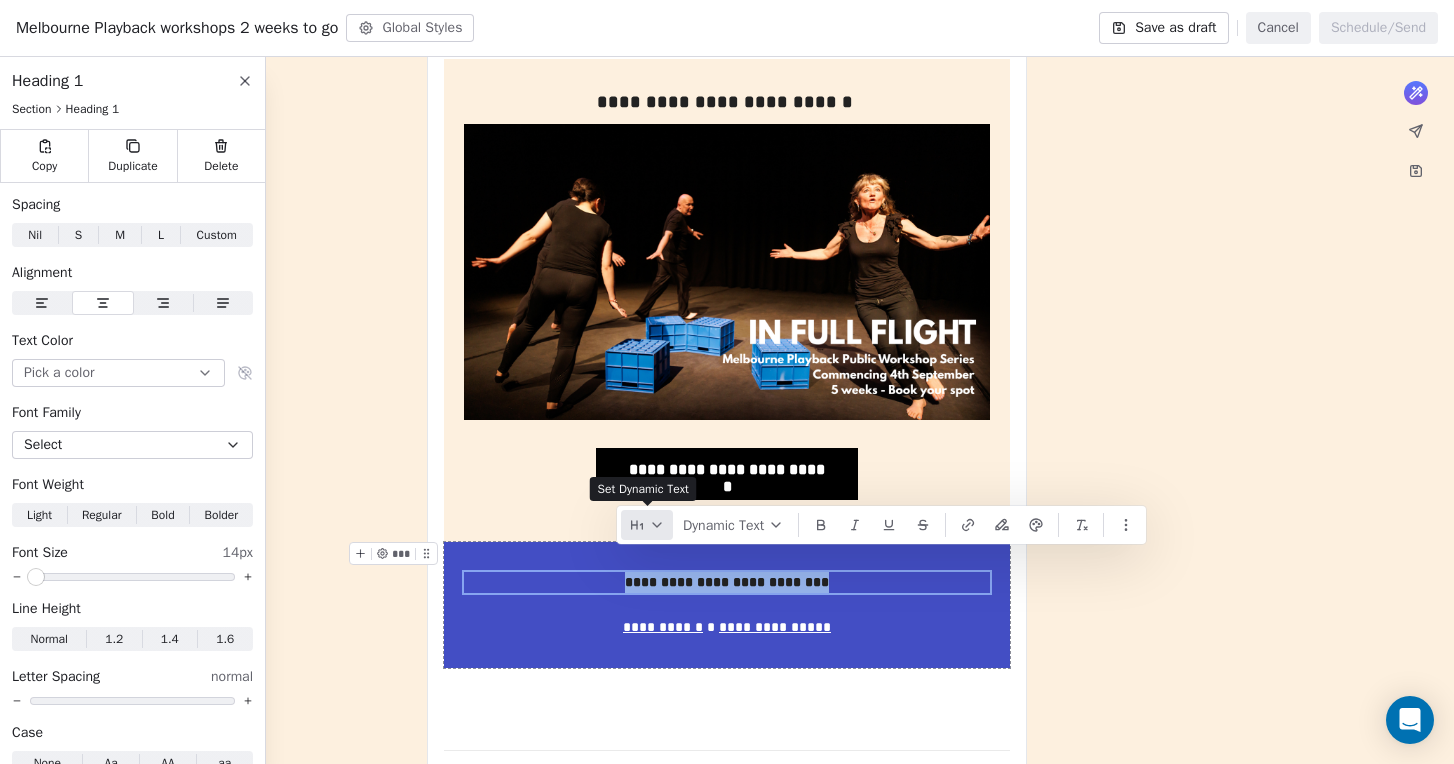 click 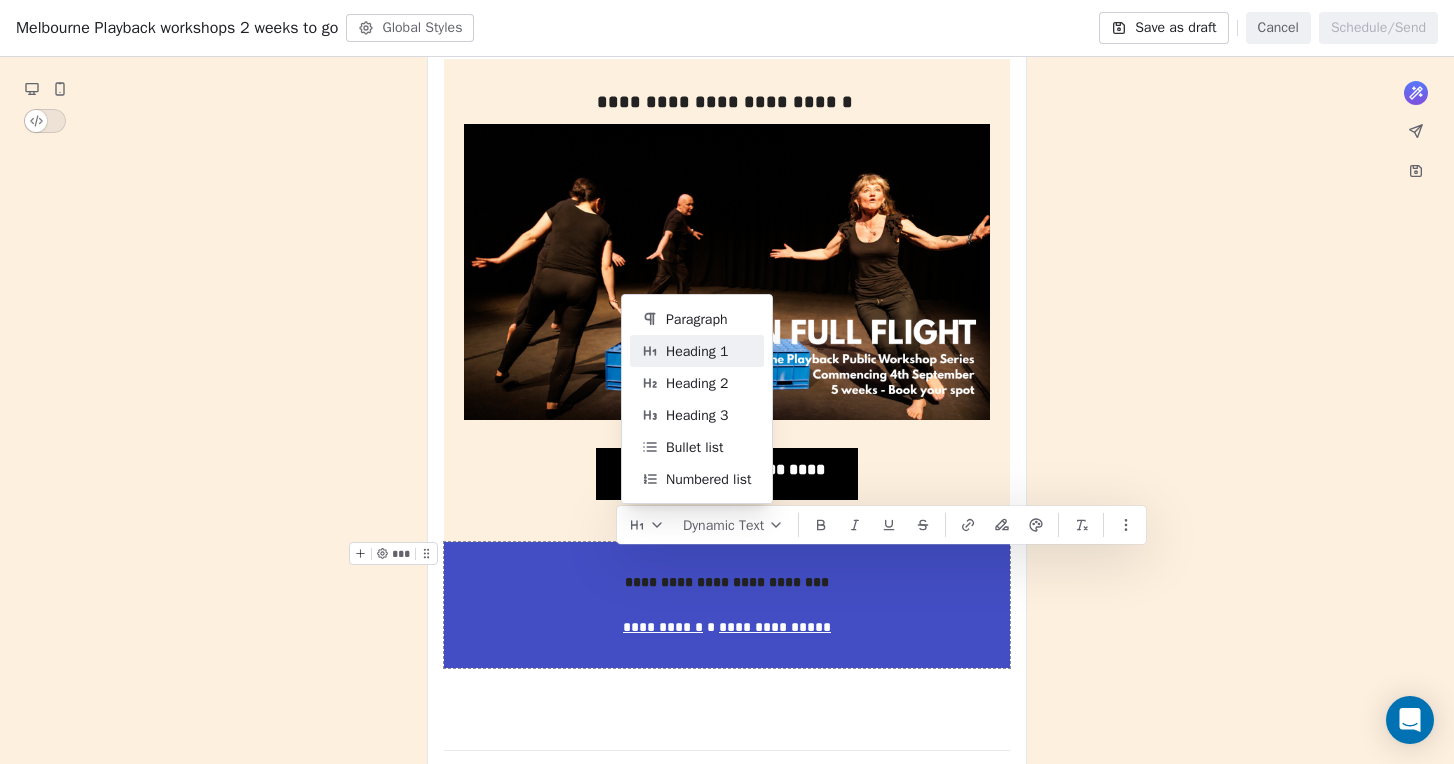 click on "Heading 1" at bounding box center (697, 351) 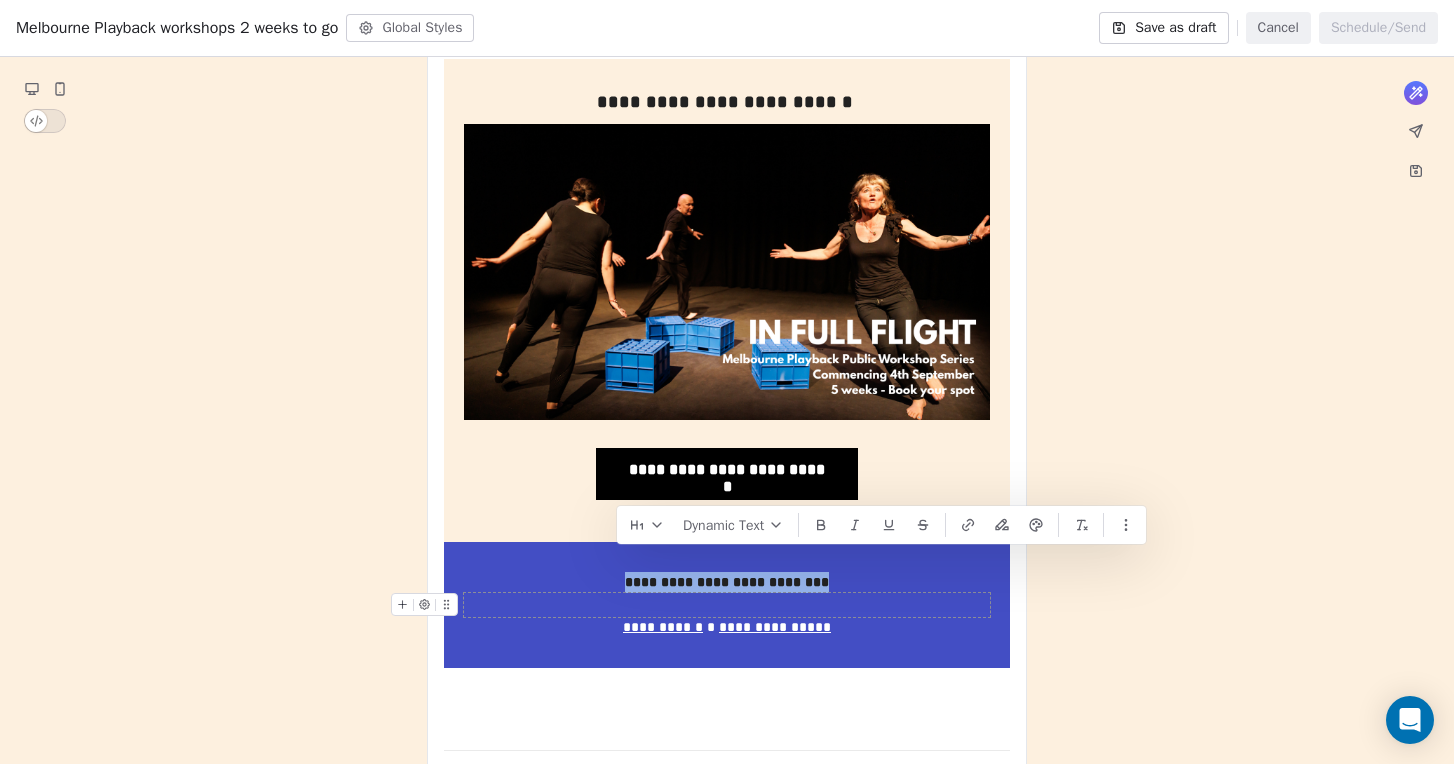 click on "**********" at bounding box center (727, 582) 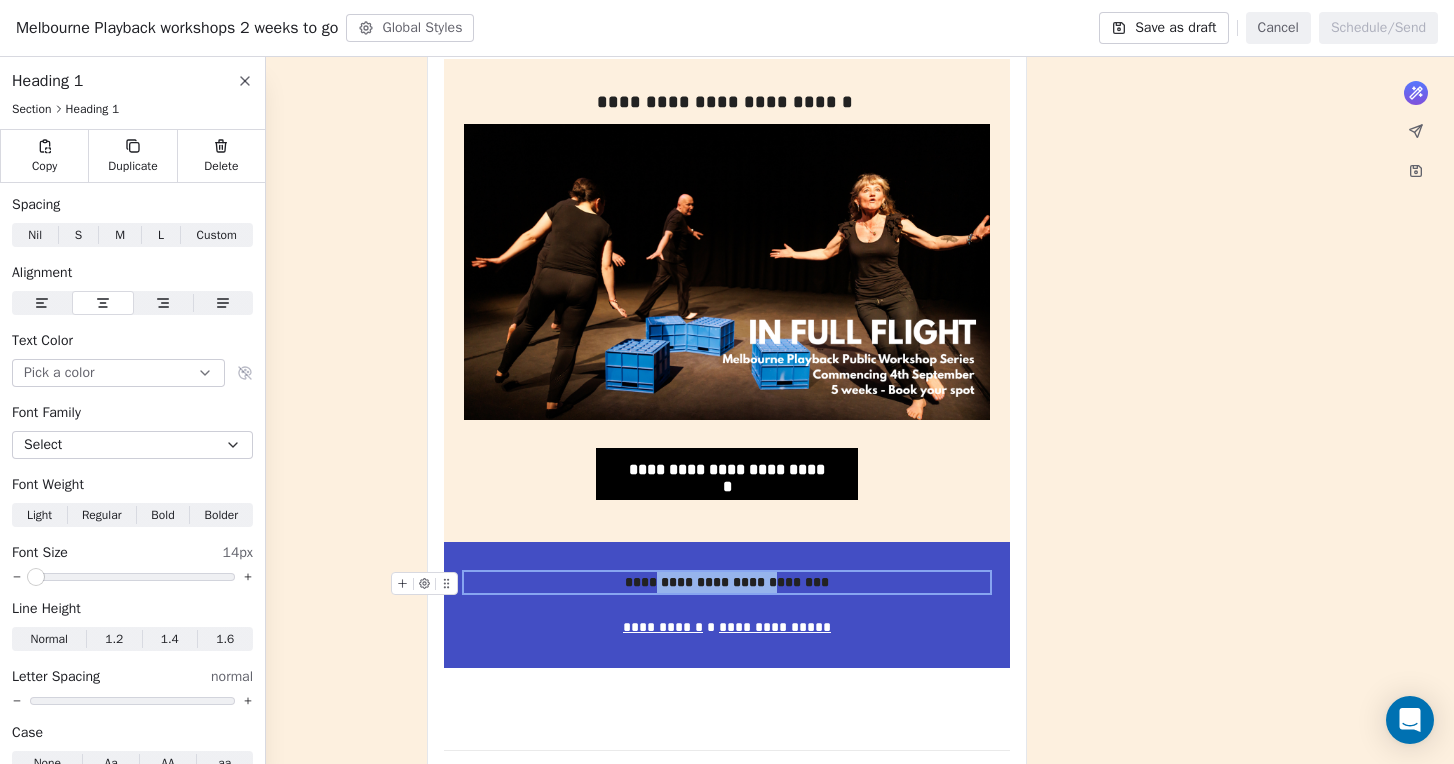 click on "**********" at bounding box center (727, 582) 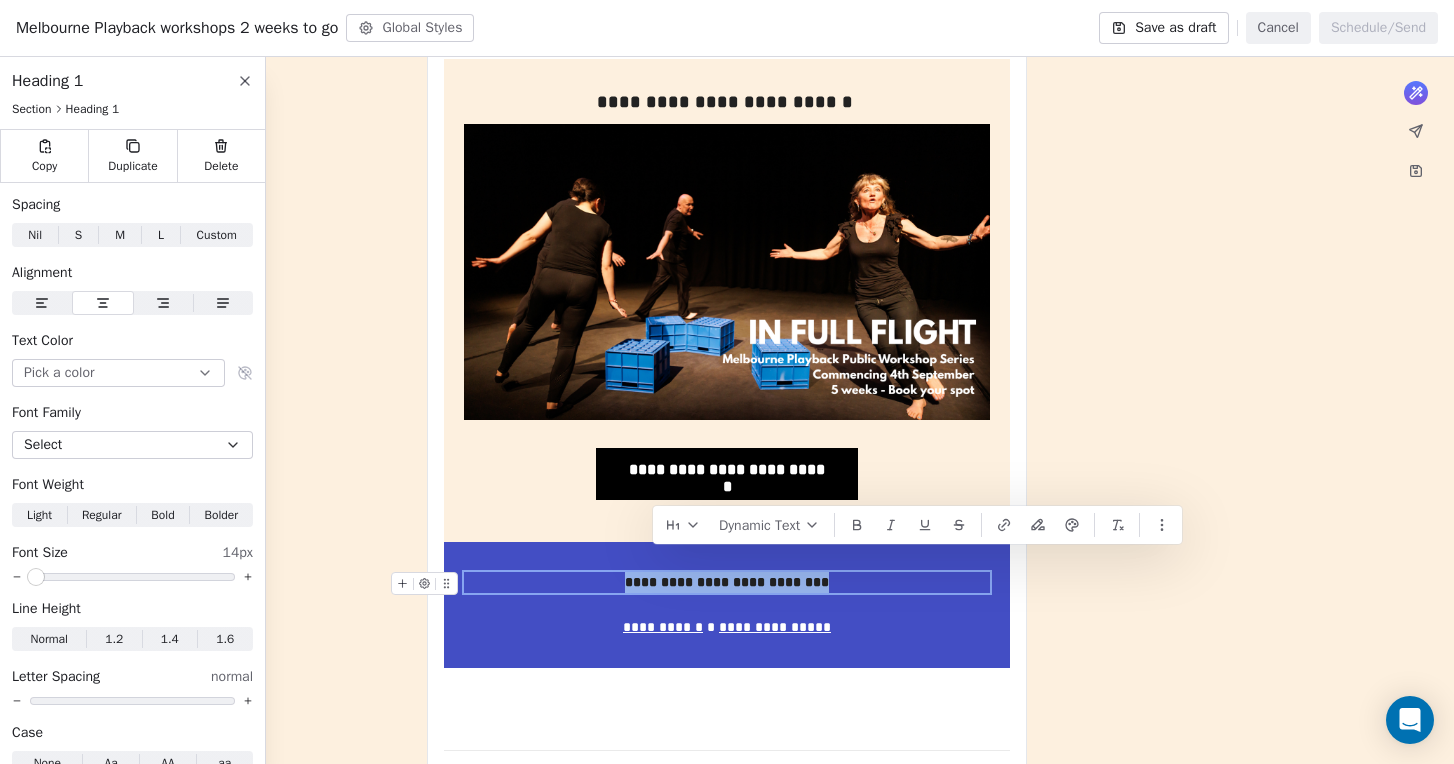 click on "**********" at bounding box center (727, 582) 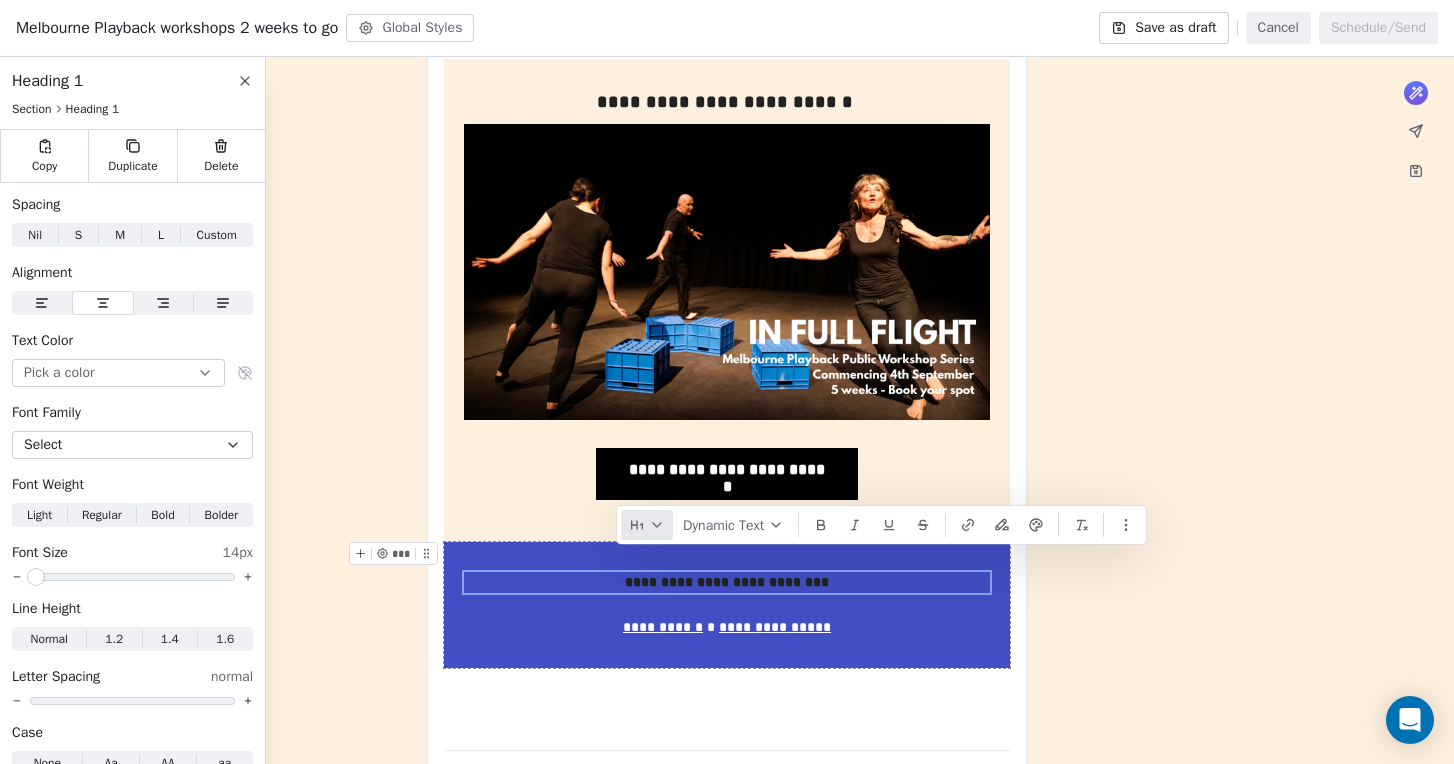 click at bounding box center (647, 525) 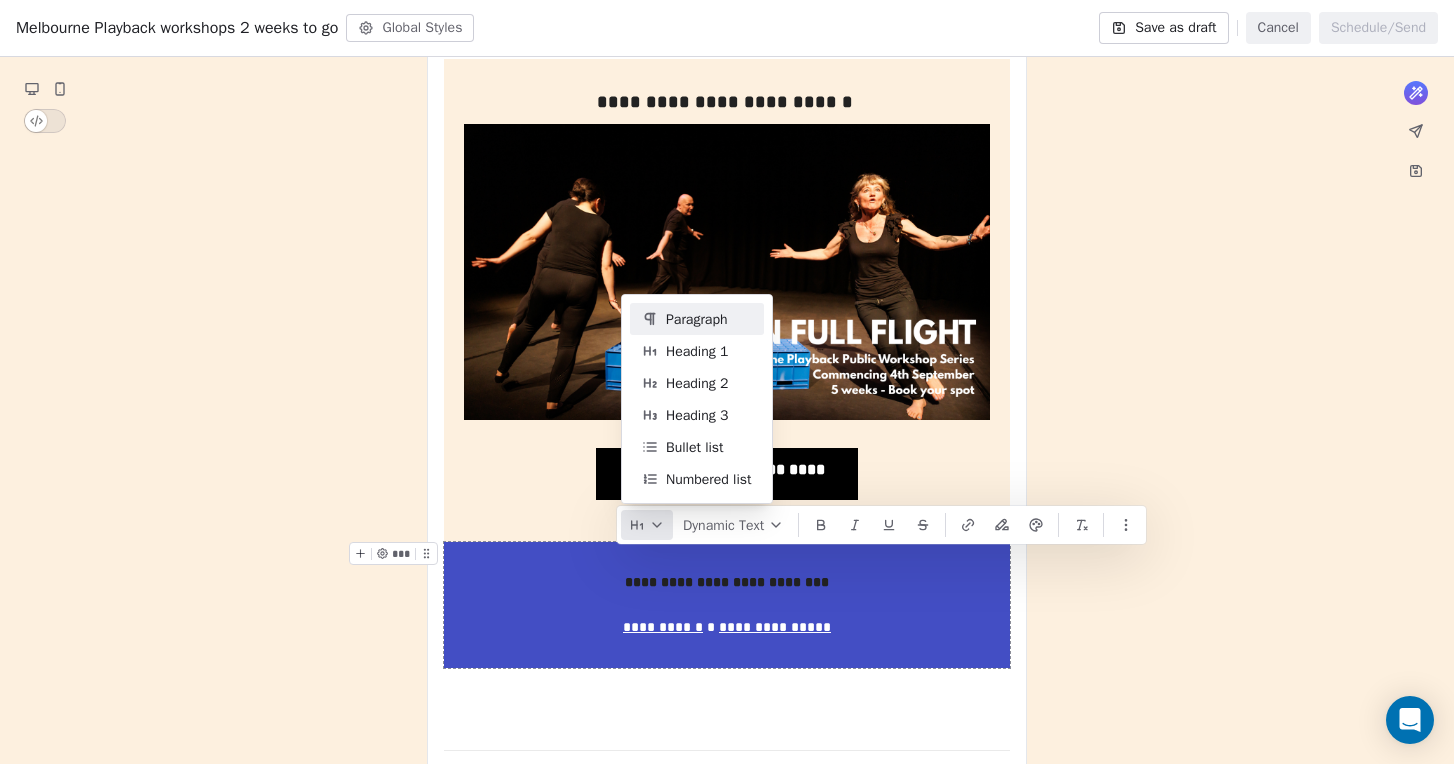 click at bounding box center [647, 525] 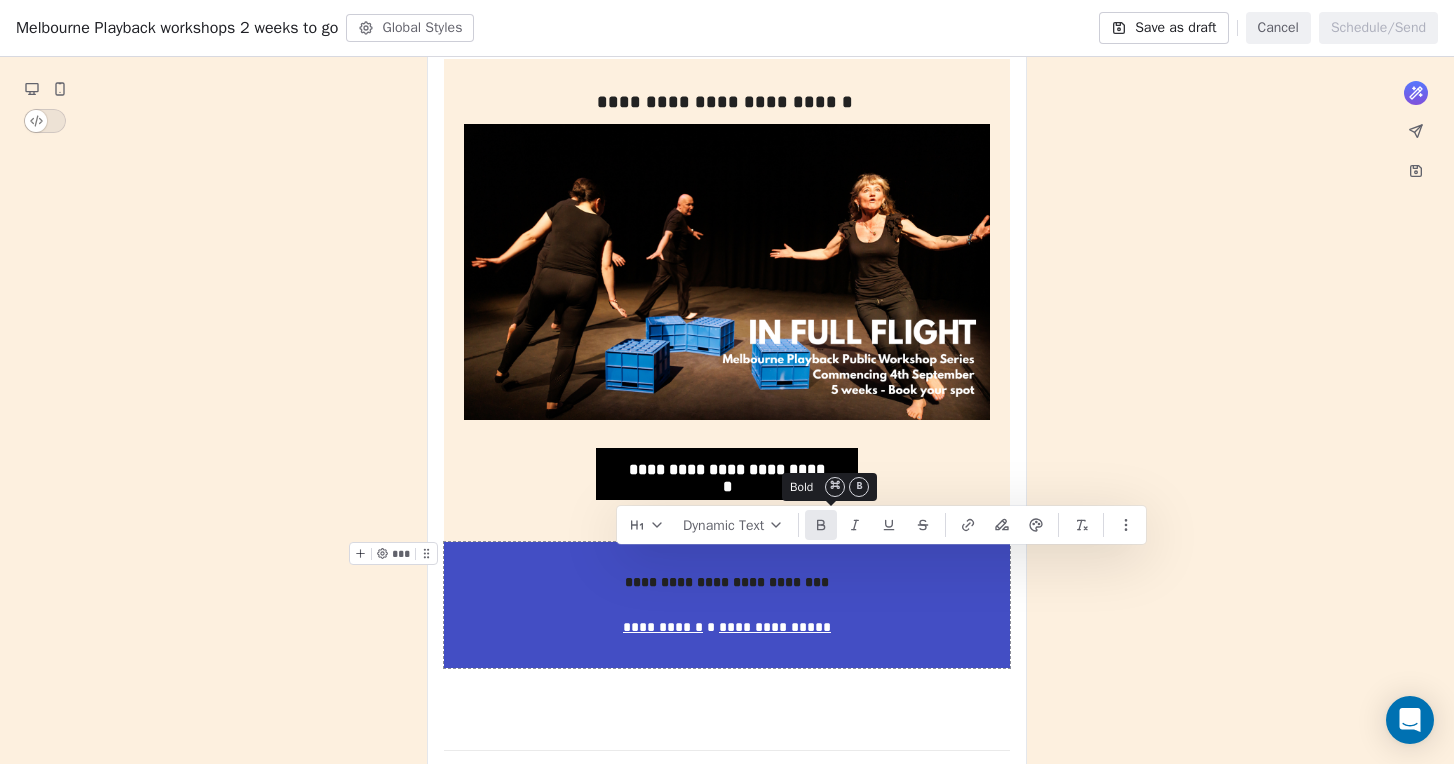 click 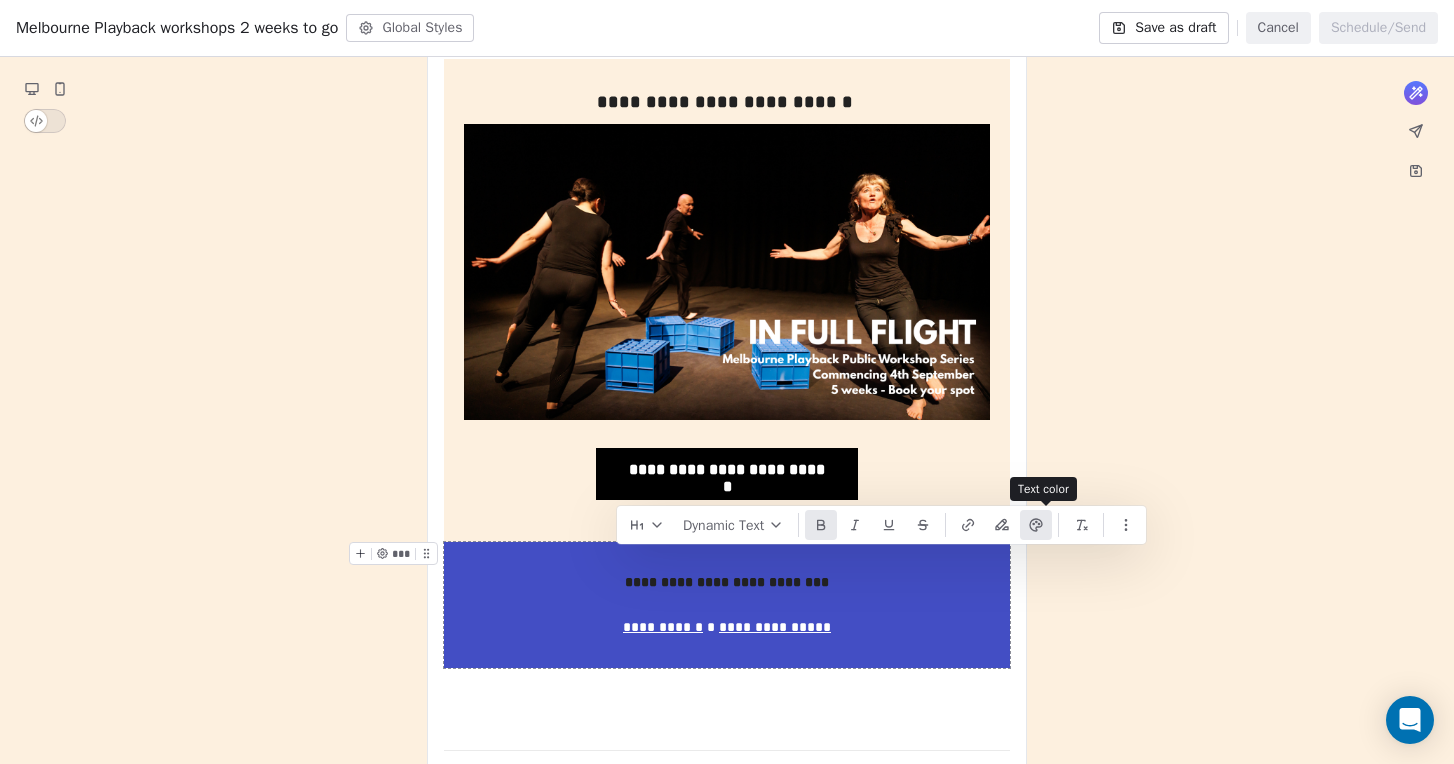click 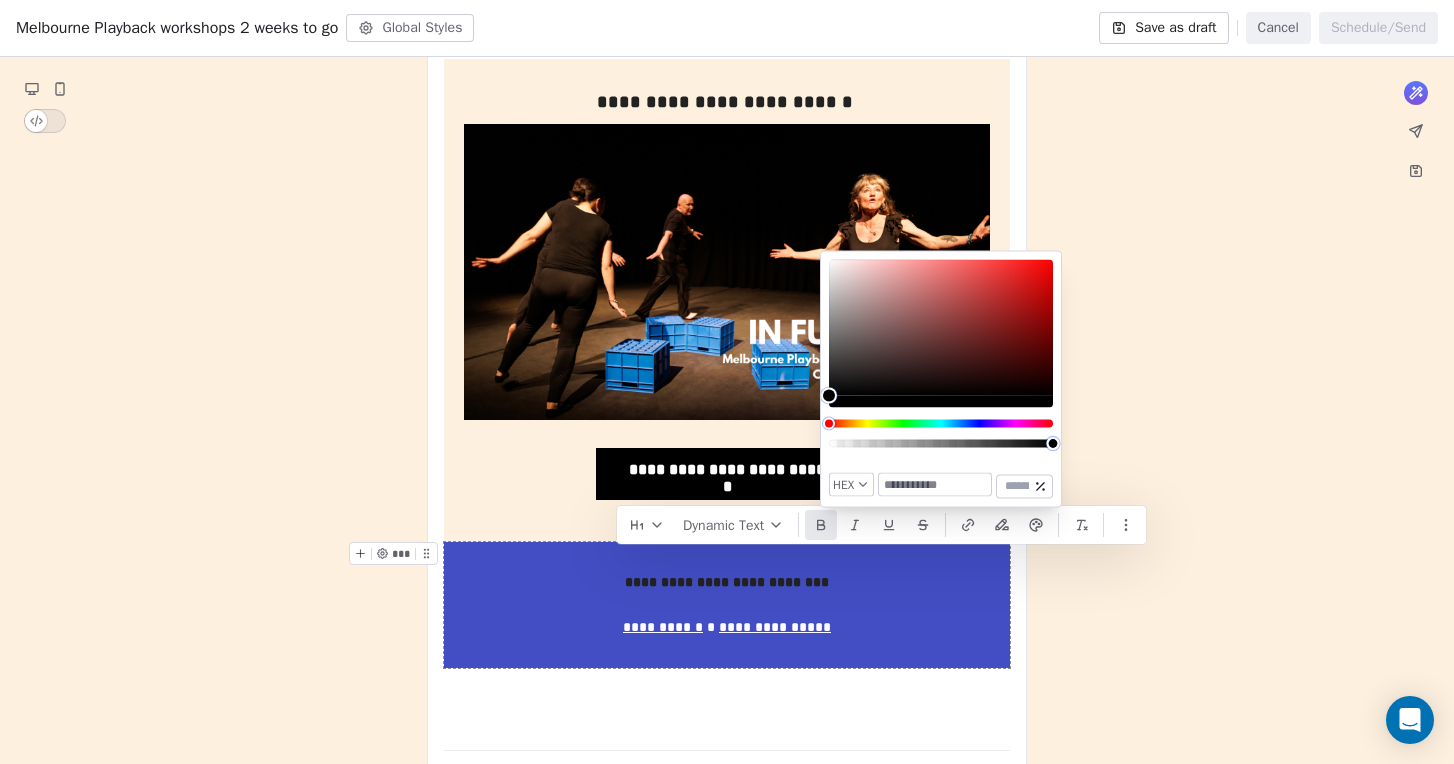 type on "*******" 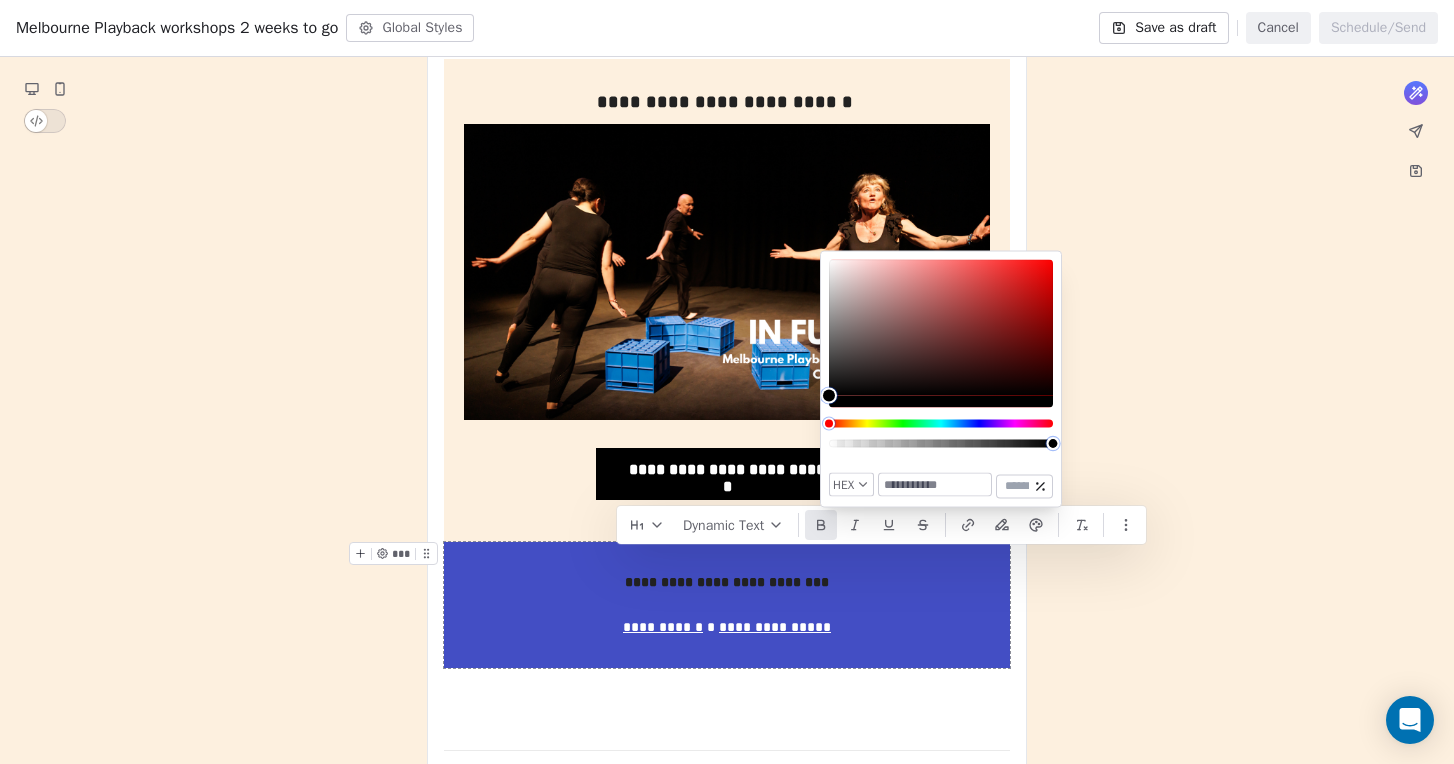 type on "*" 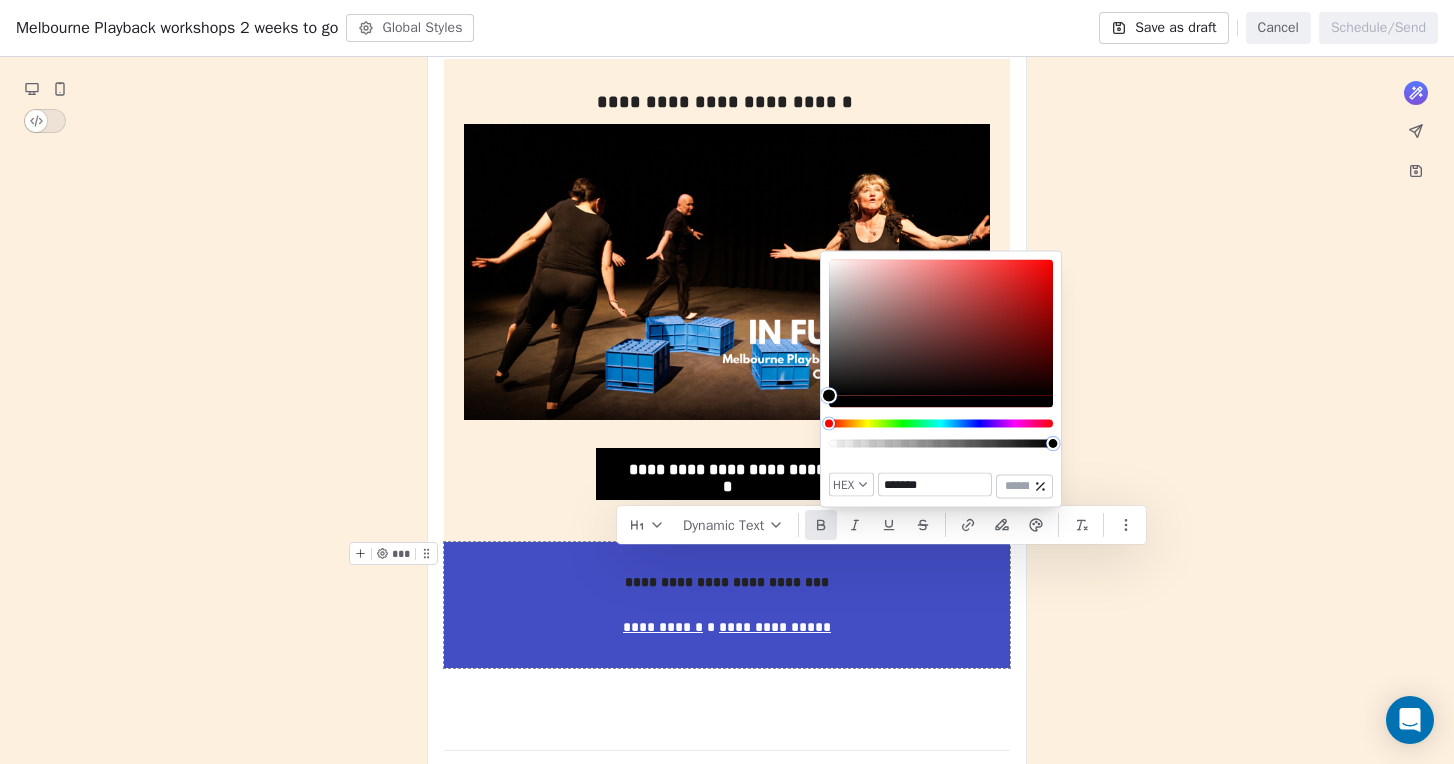 click at bounding box center [941, 444] 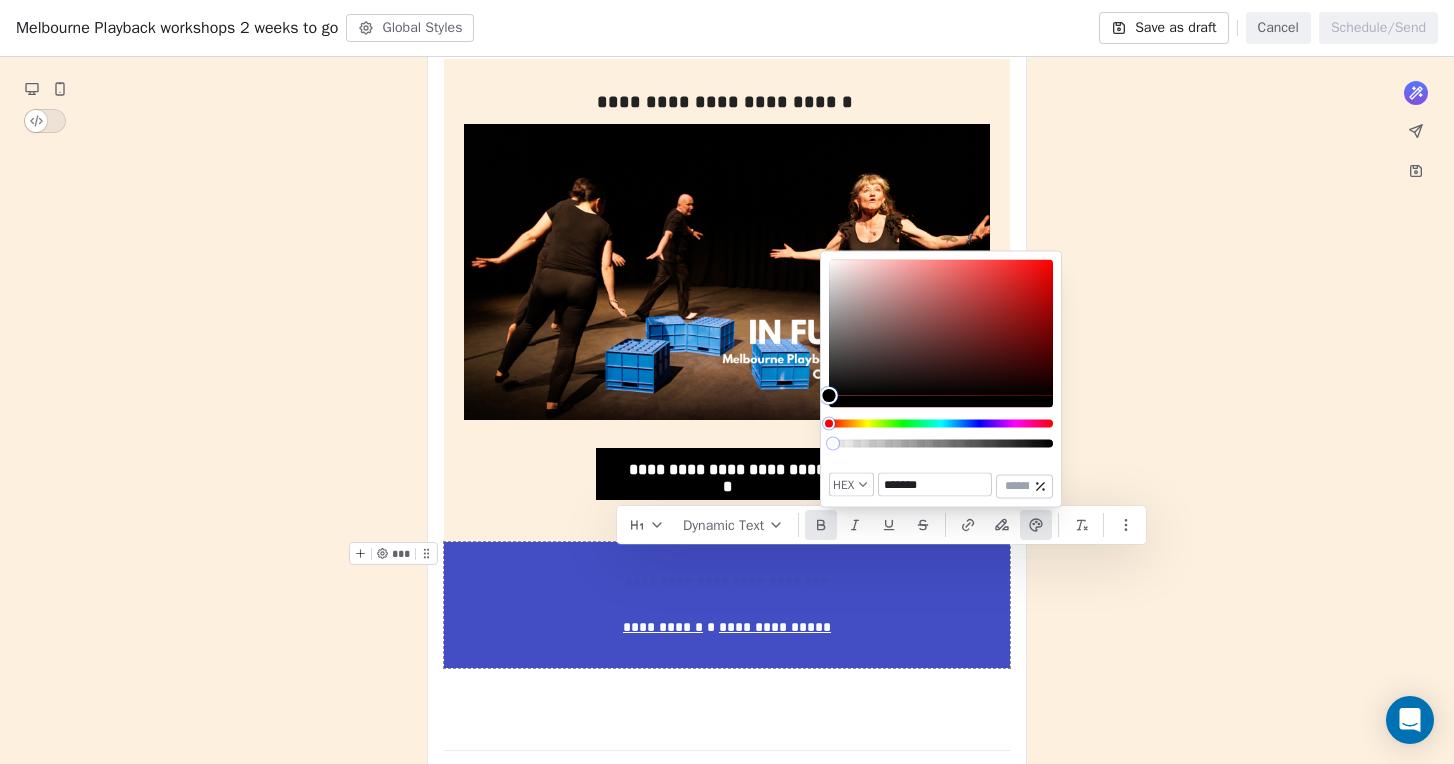 click at bounding box center [941, 328] 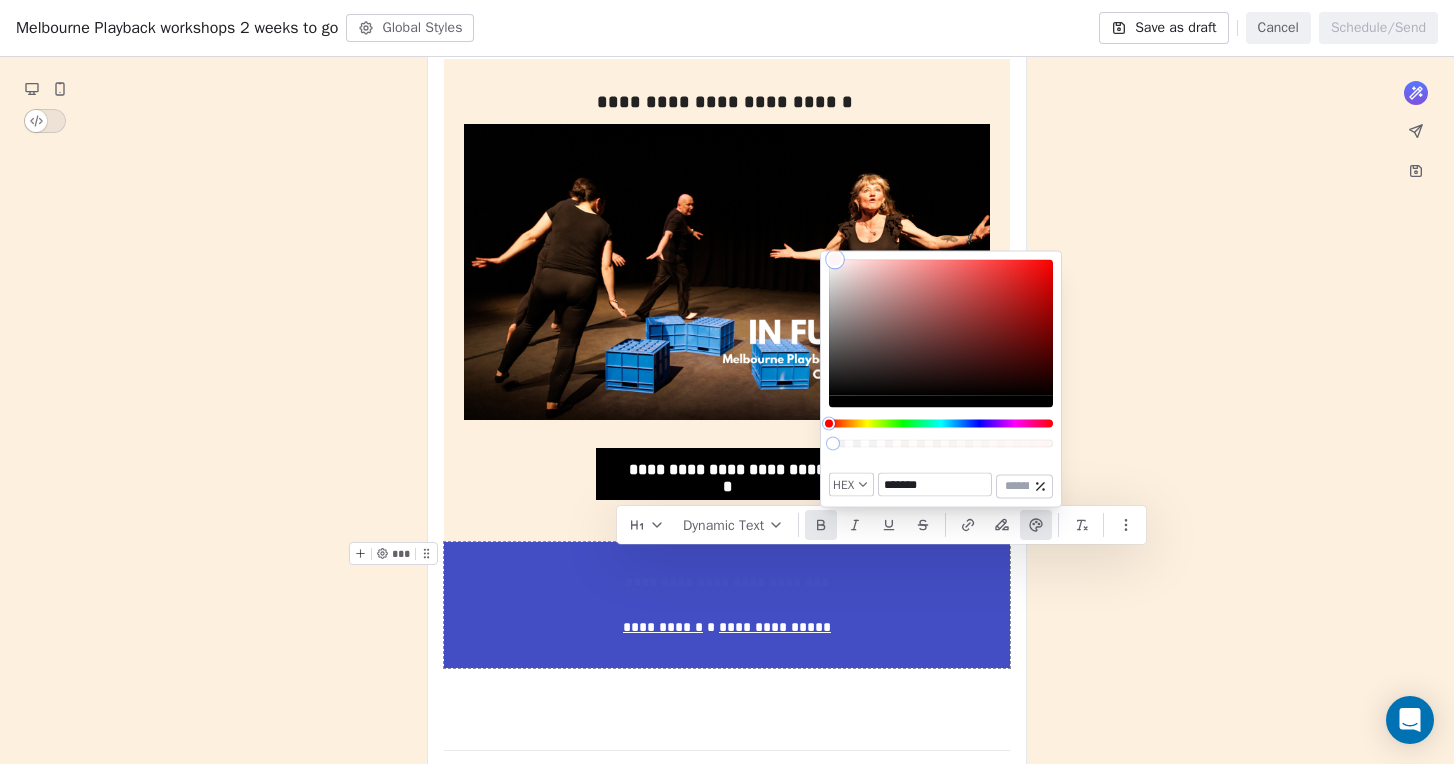 type on "*******" 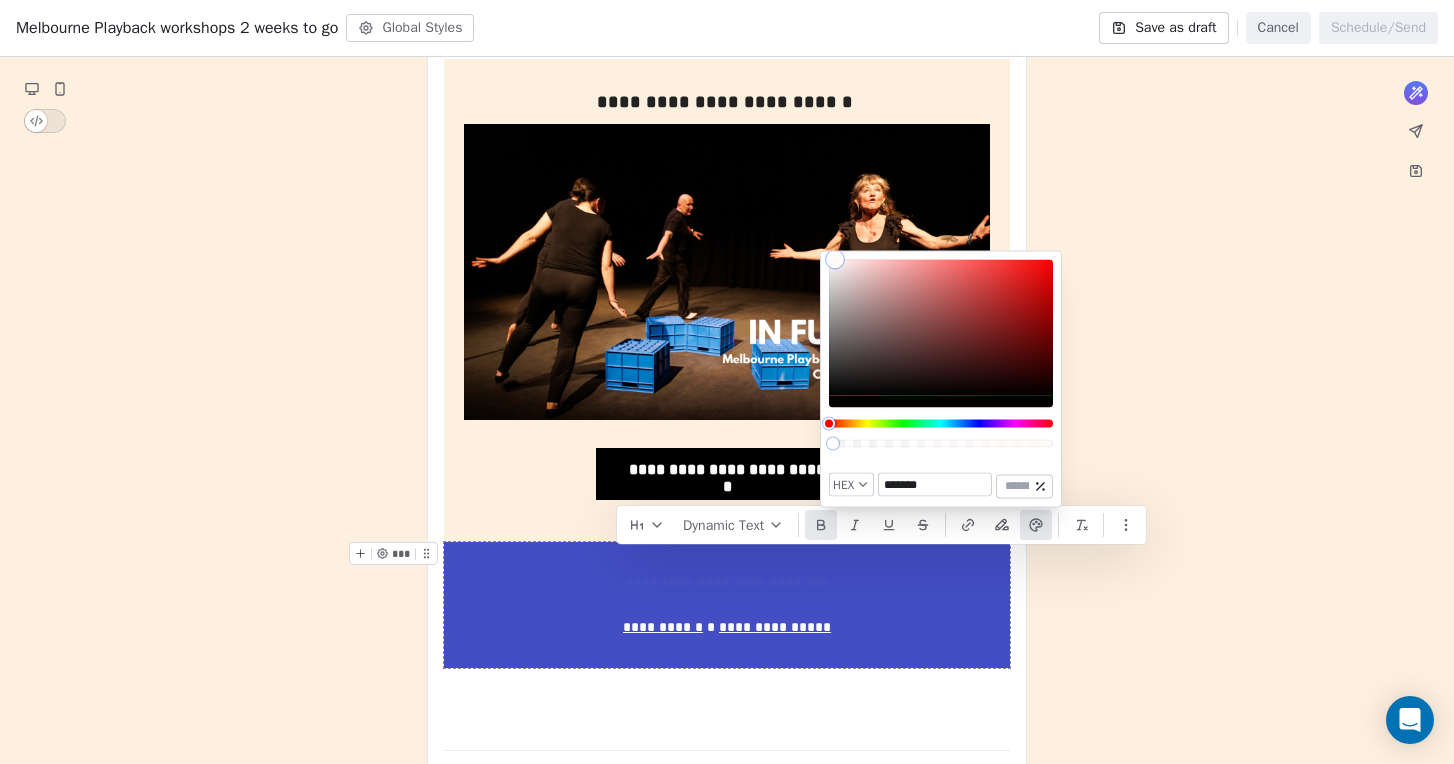 drag, startPoint x: 835, startPoint y: 269, endPoint x: 835, endPoint y: 257, distance: 12 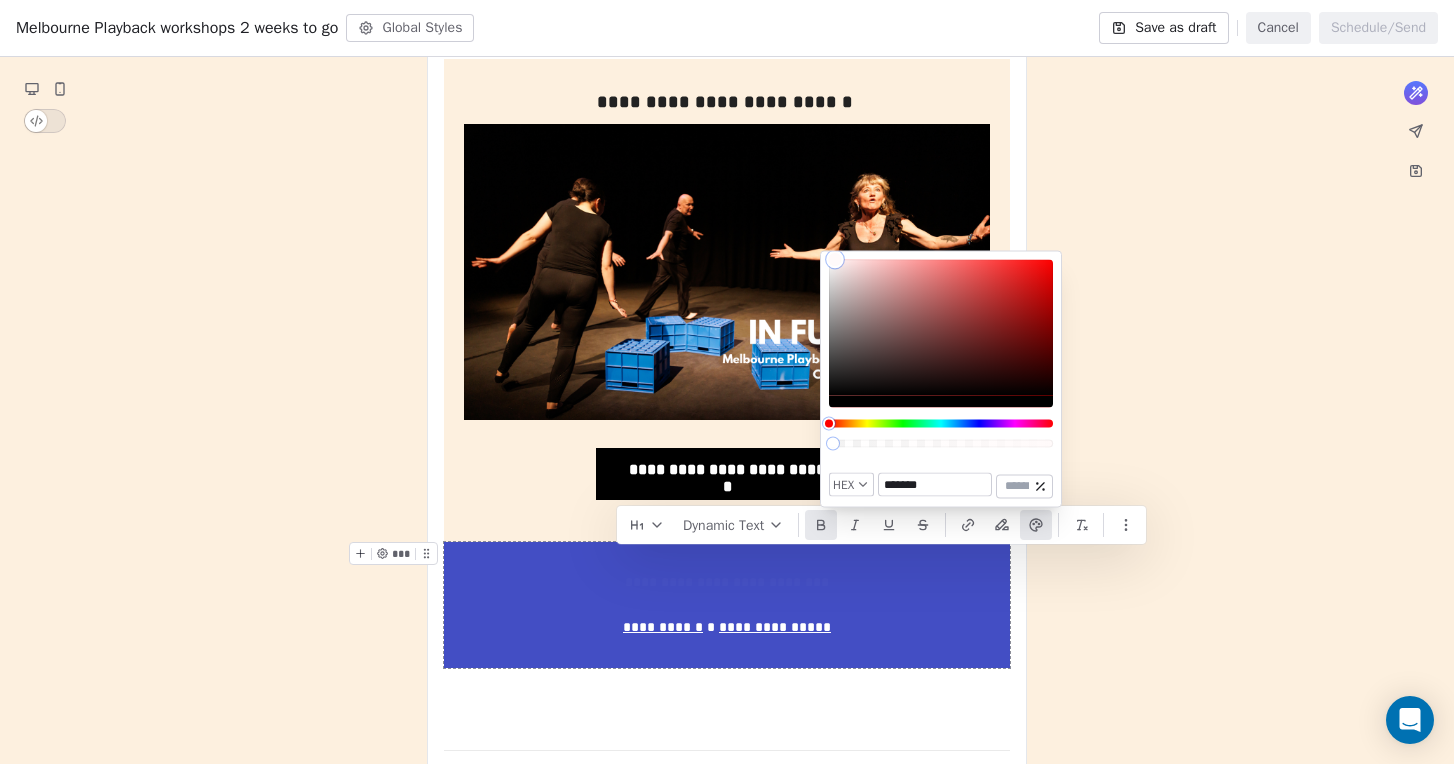 click at bounding box center (835, 260) 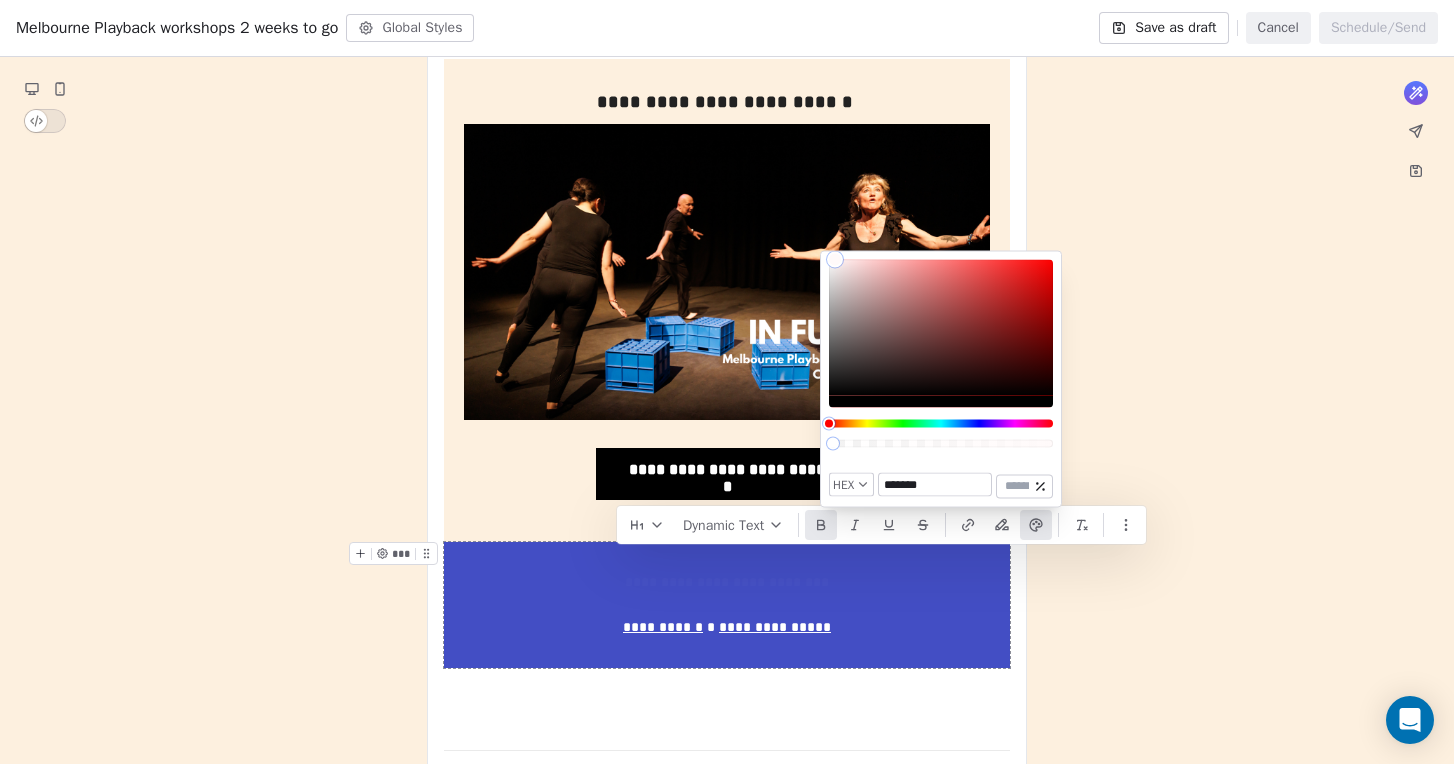 click on "**********" at bounding box center (727, -651) 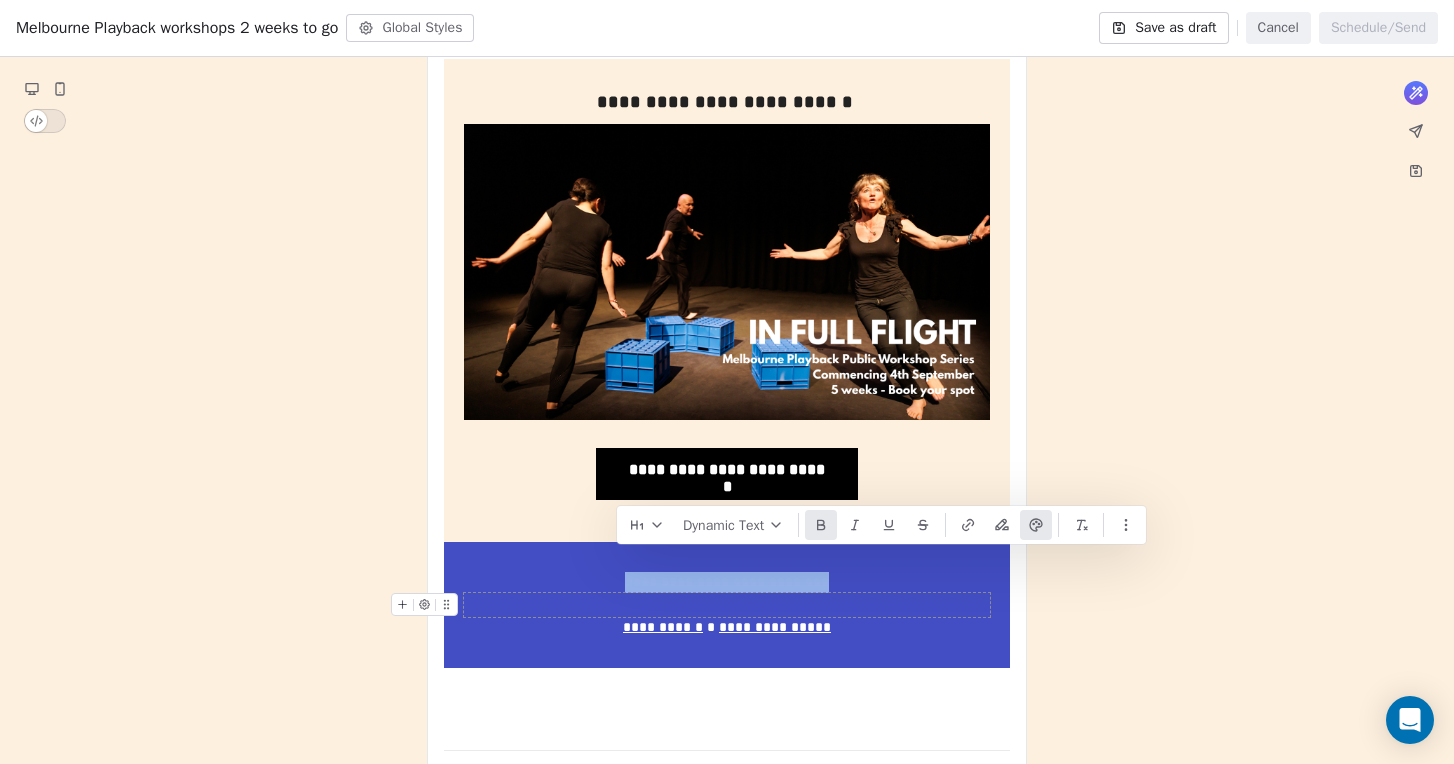 click at bounding box center [727, 605] 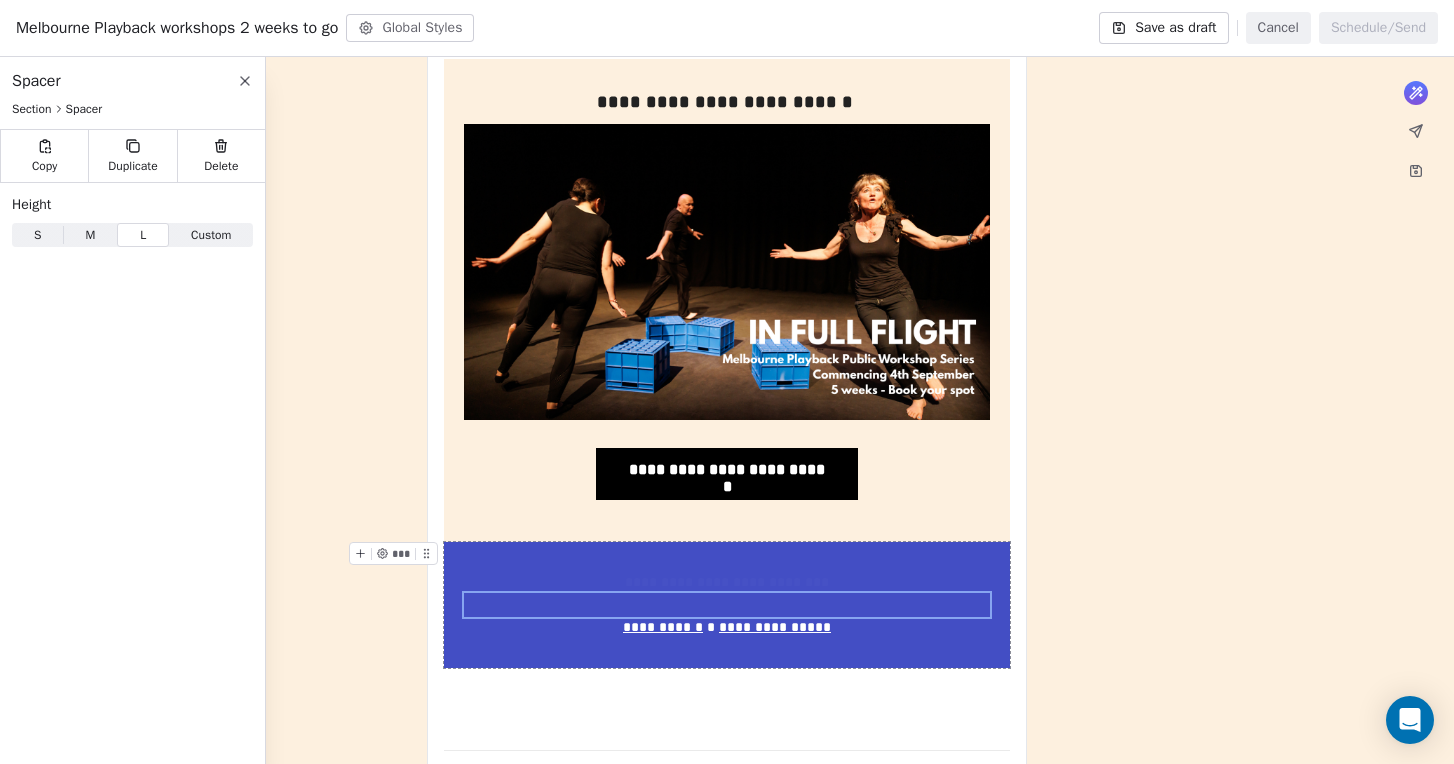 click on "**********" at bounding box center (727, -651) 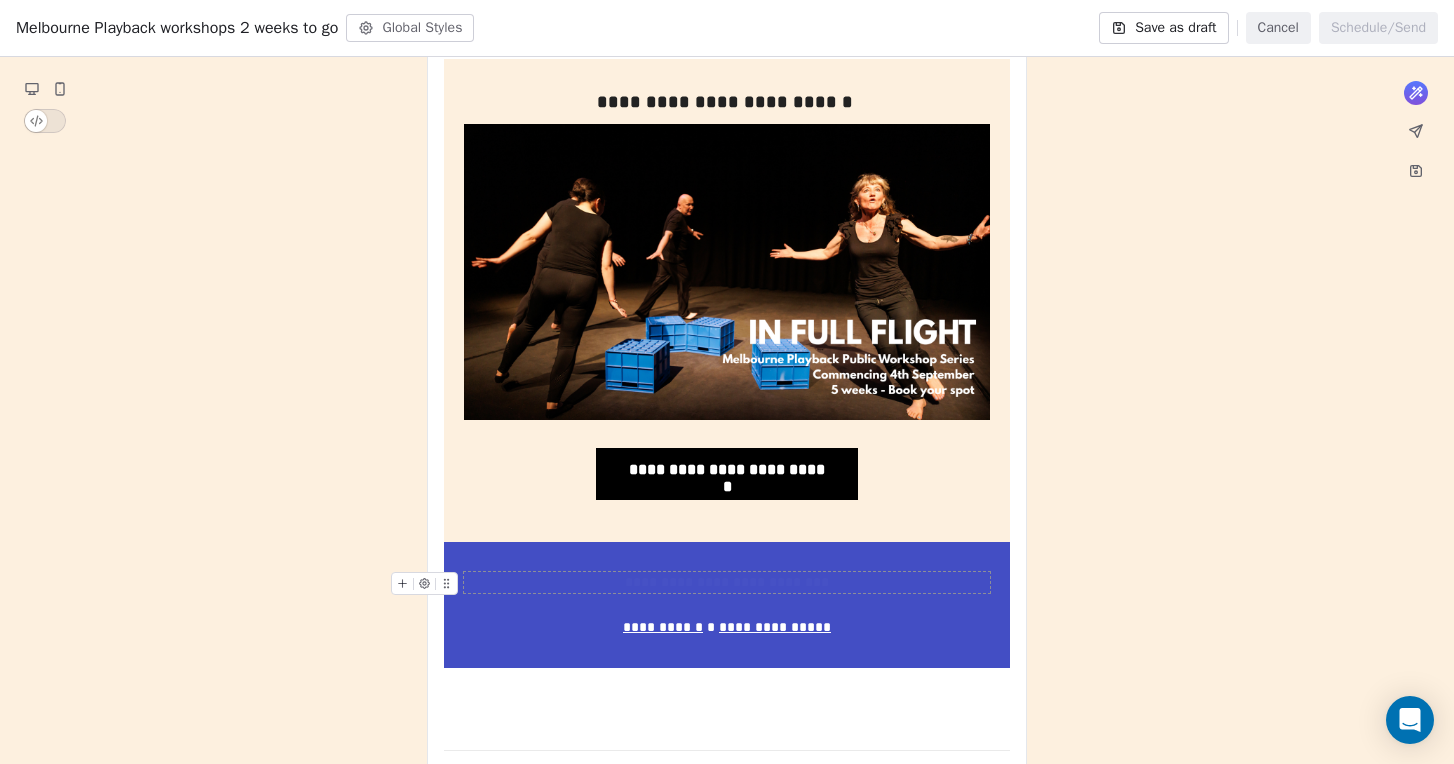 click on "**********" at bounding box center [727, 582] 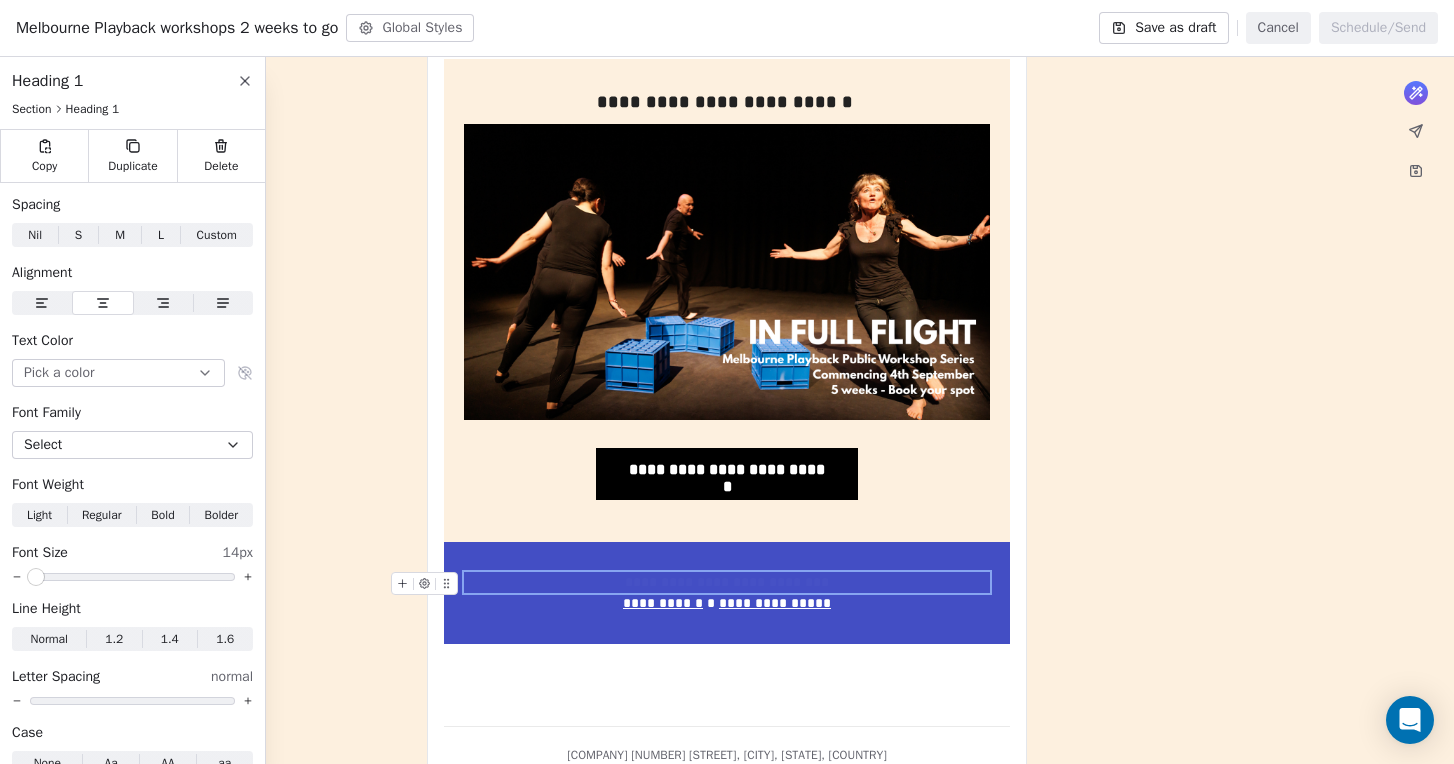 click on "**********" at bounding box center (727, 582) 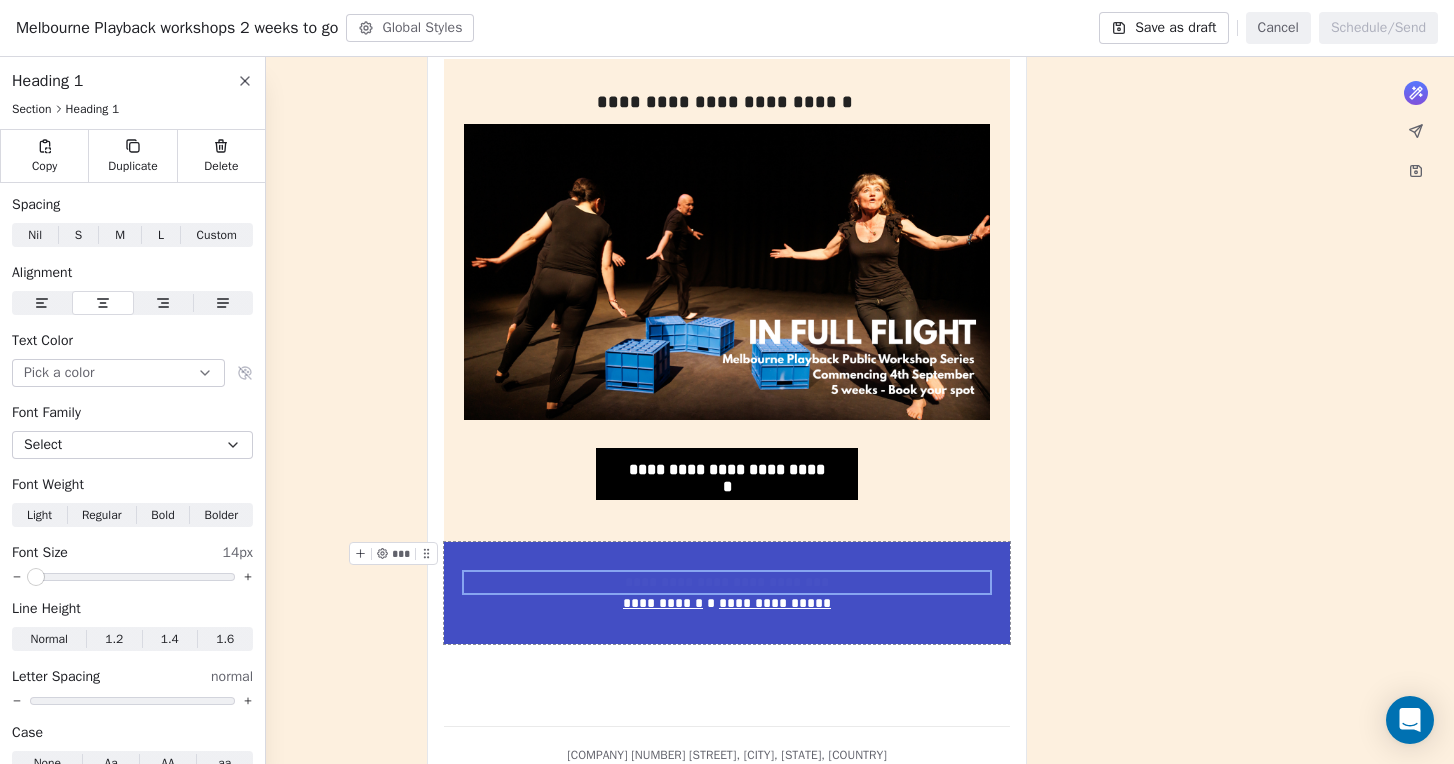 click on "***" at bounding box center (727, 593) 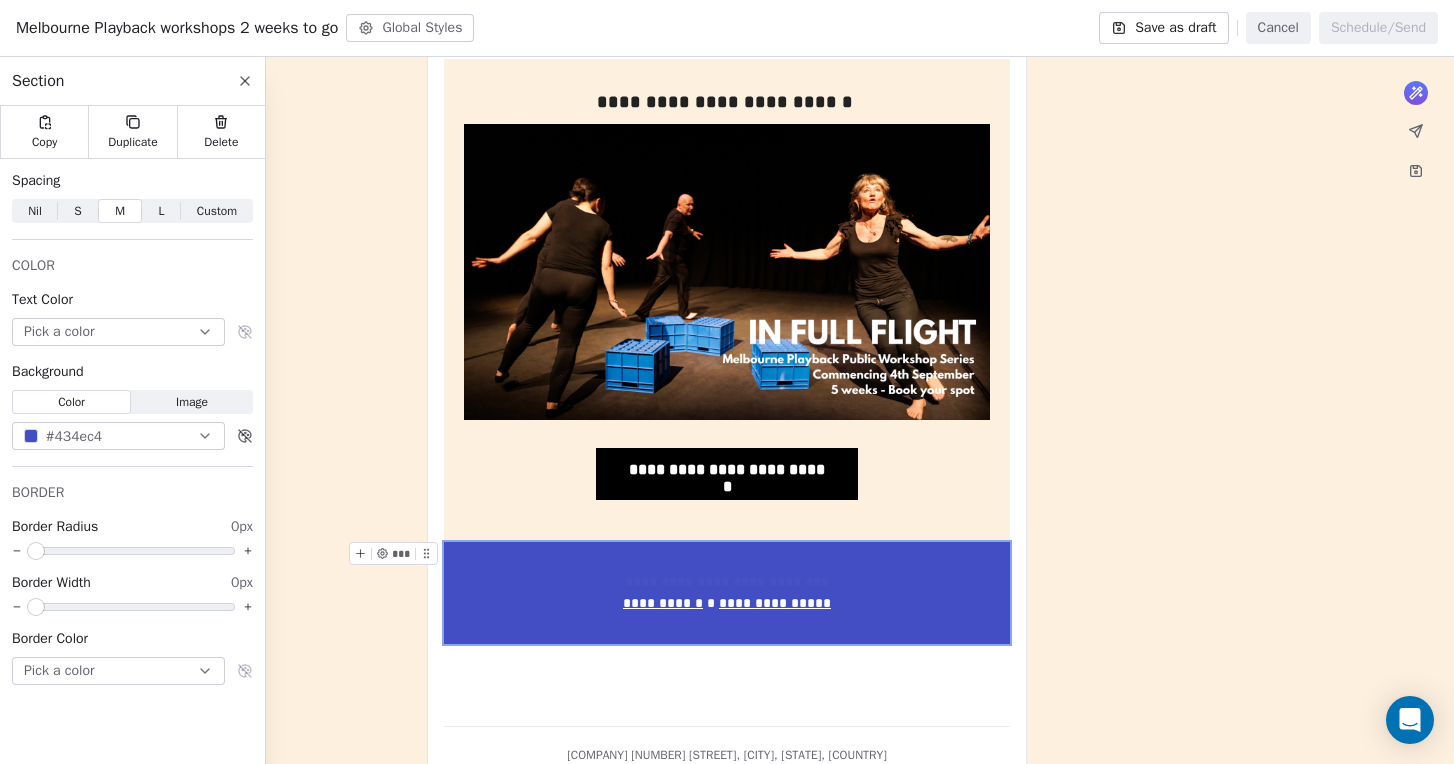 click on "***" at bounding box center [727, 593] 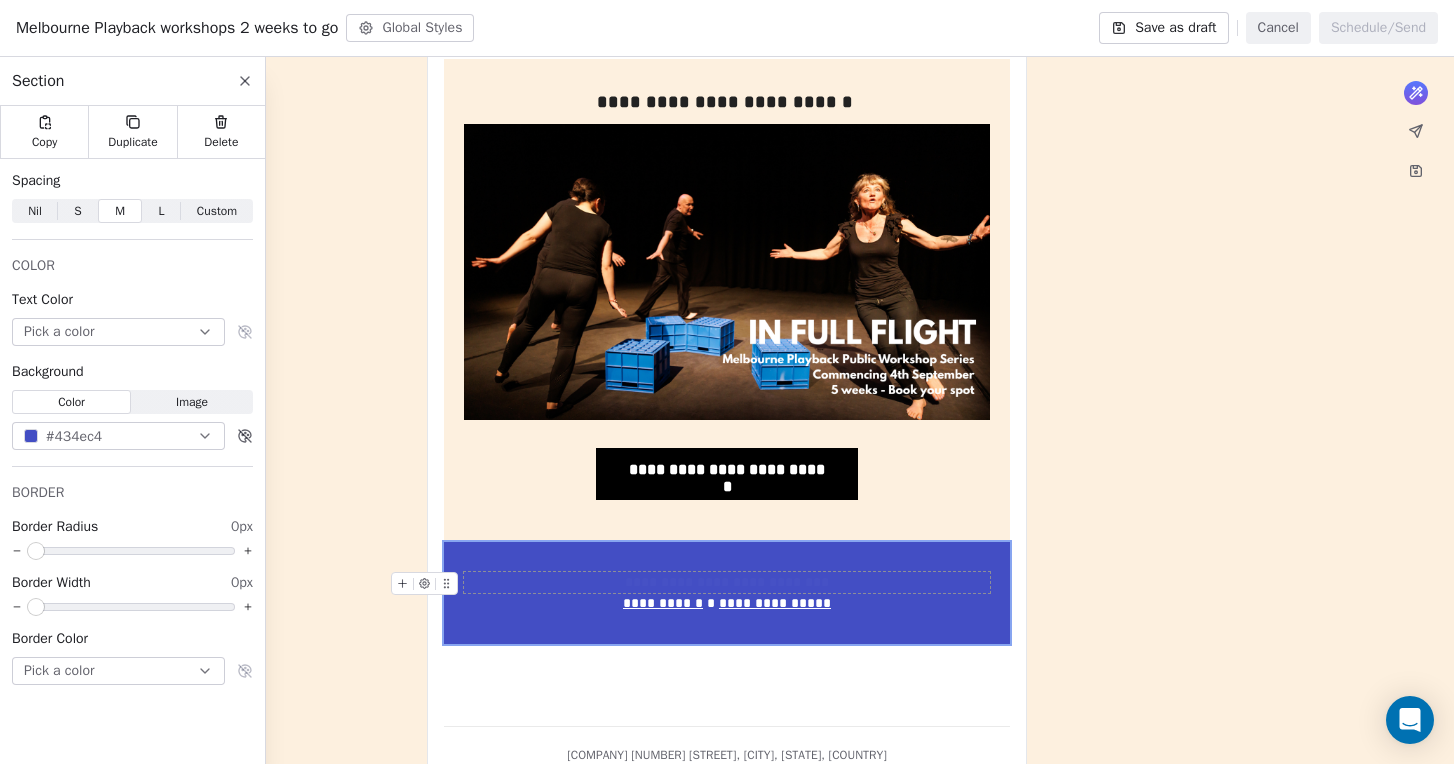 click on "**********" at bounding box center [727, 582] 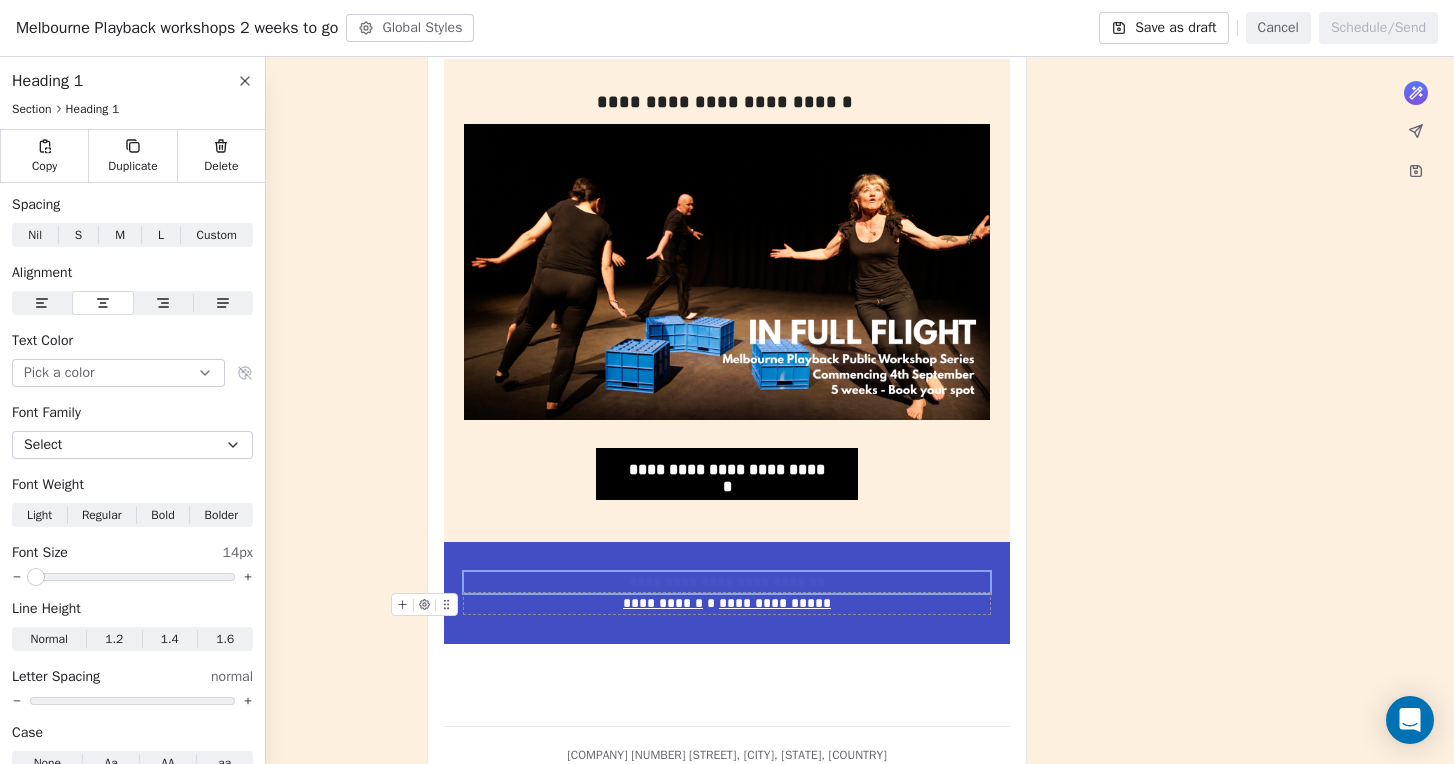 click on "**********" at bounding box center [727, 603] 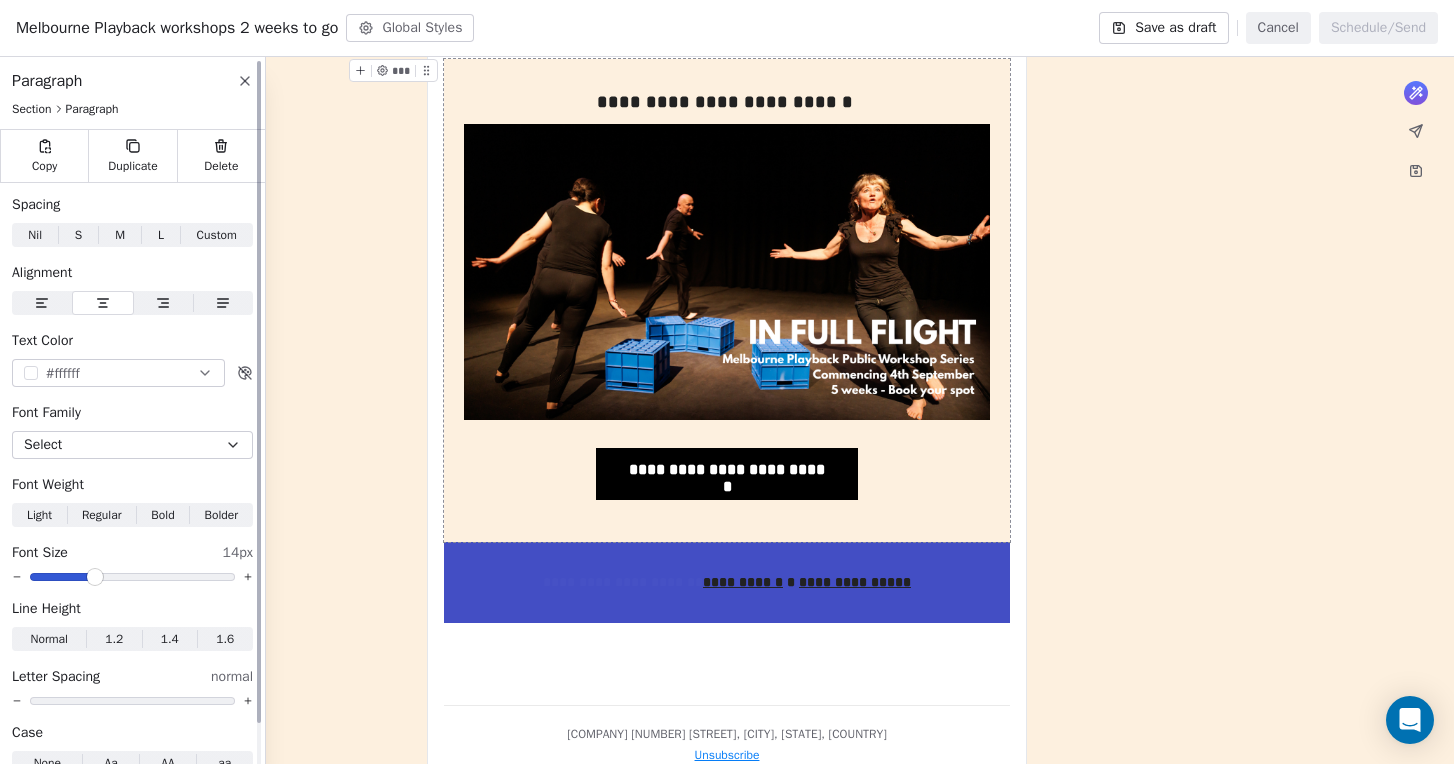 click 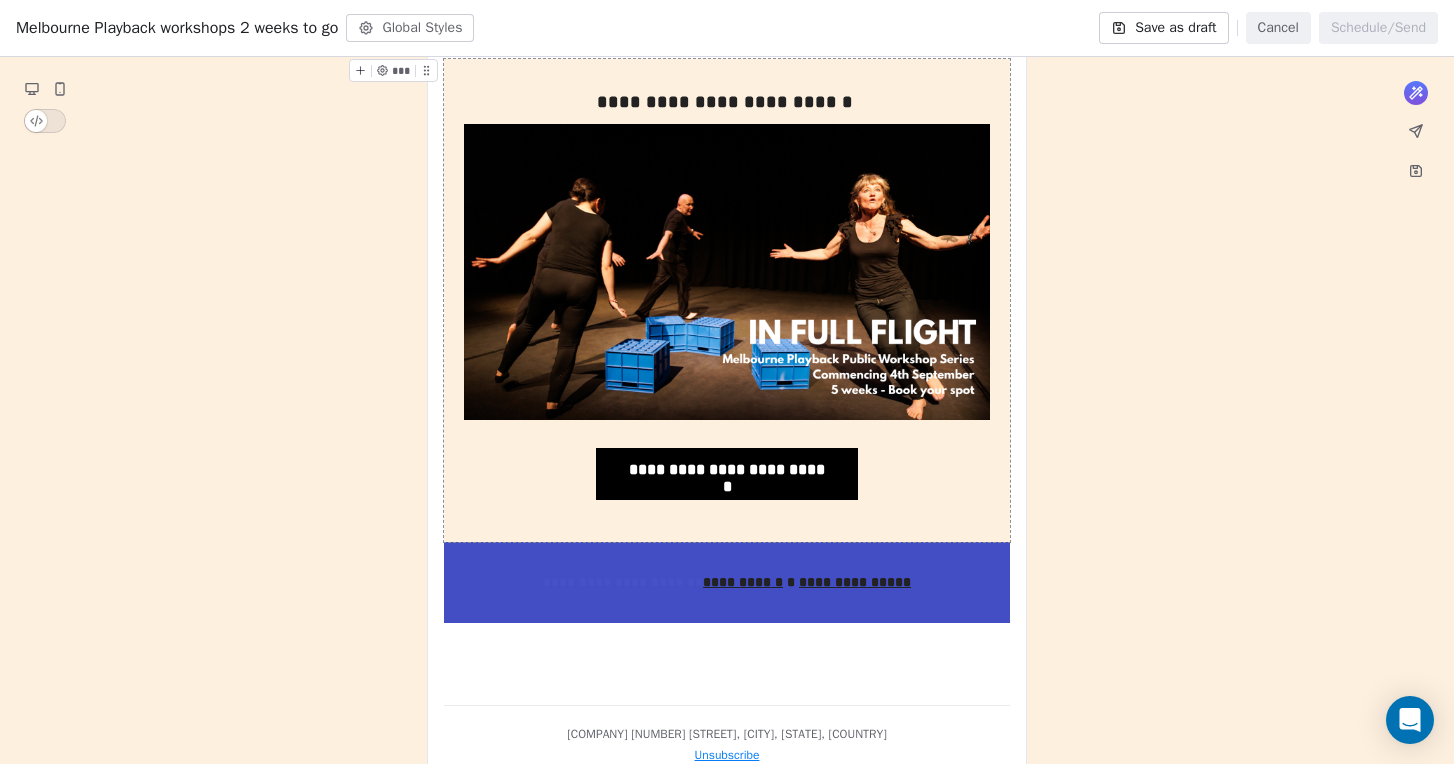 click on "**********" at bounding box center (727, -674) 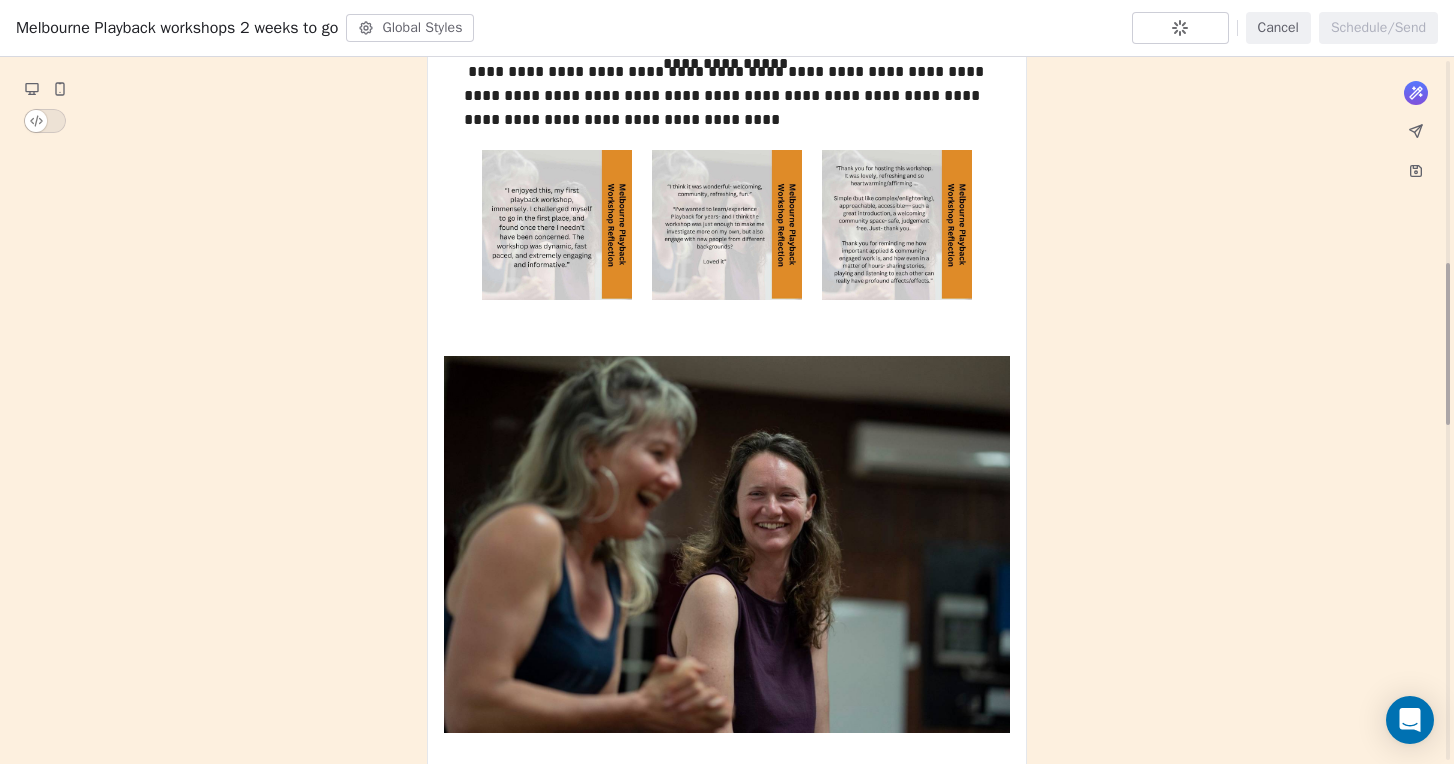 click 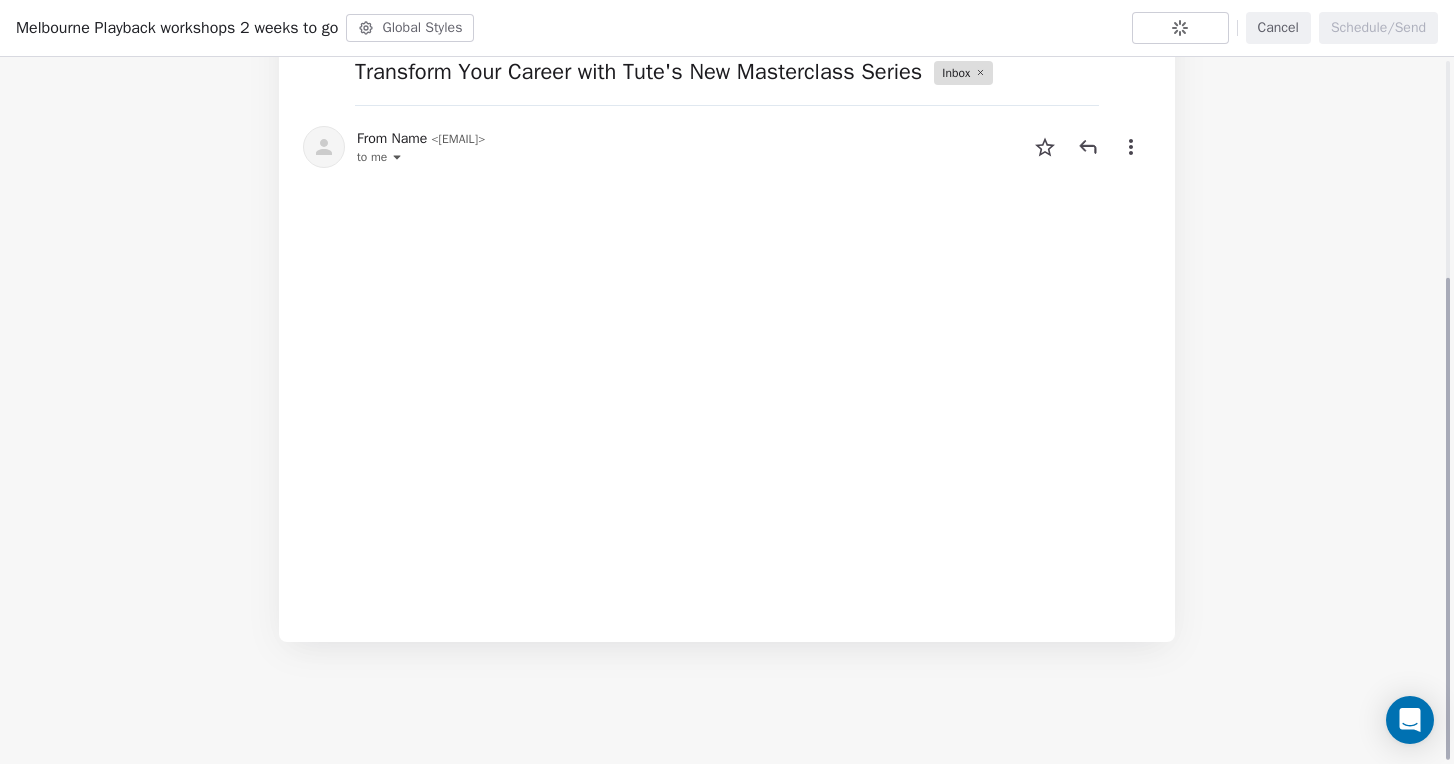 scroll, scrollTop: 318, scrollLeft: 0, axis: vertical 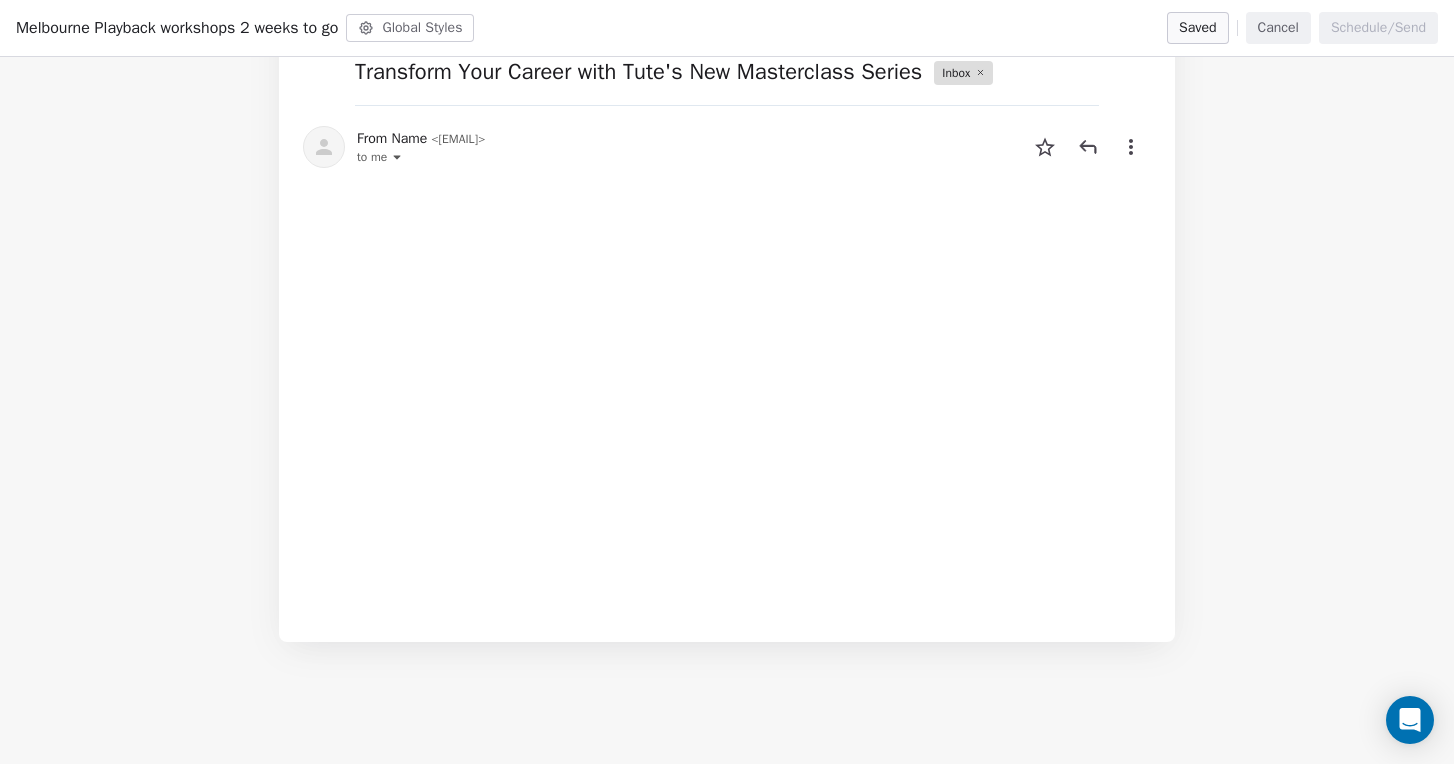 click on "Transform Your Career with Tute's New Masterclass Series Inbox From Name < prefix@example.com > to me" at bounding box center (727, 283) 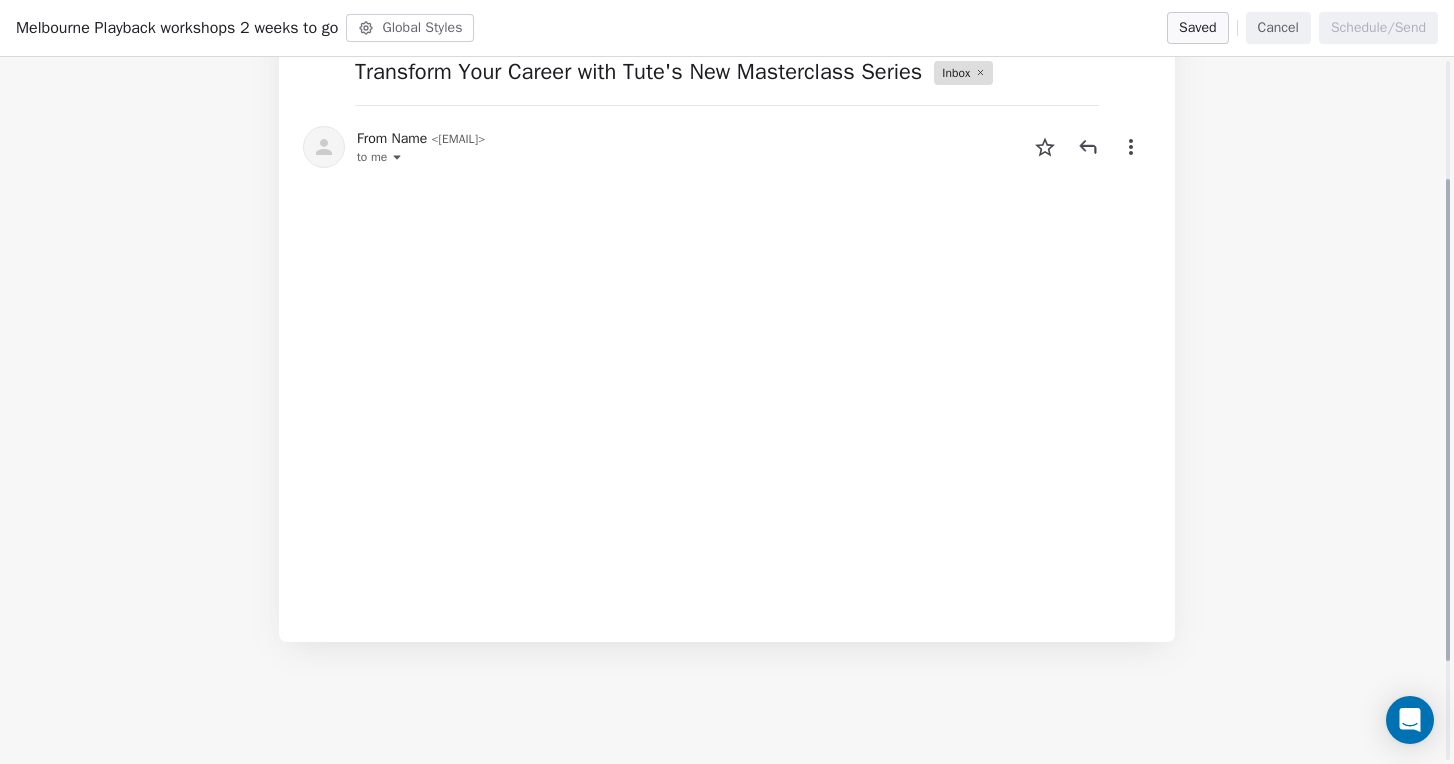 scroll, scrollTop: 0, scrollLeft: 0, axis: both 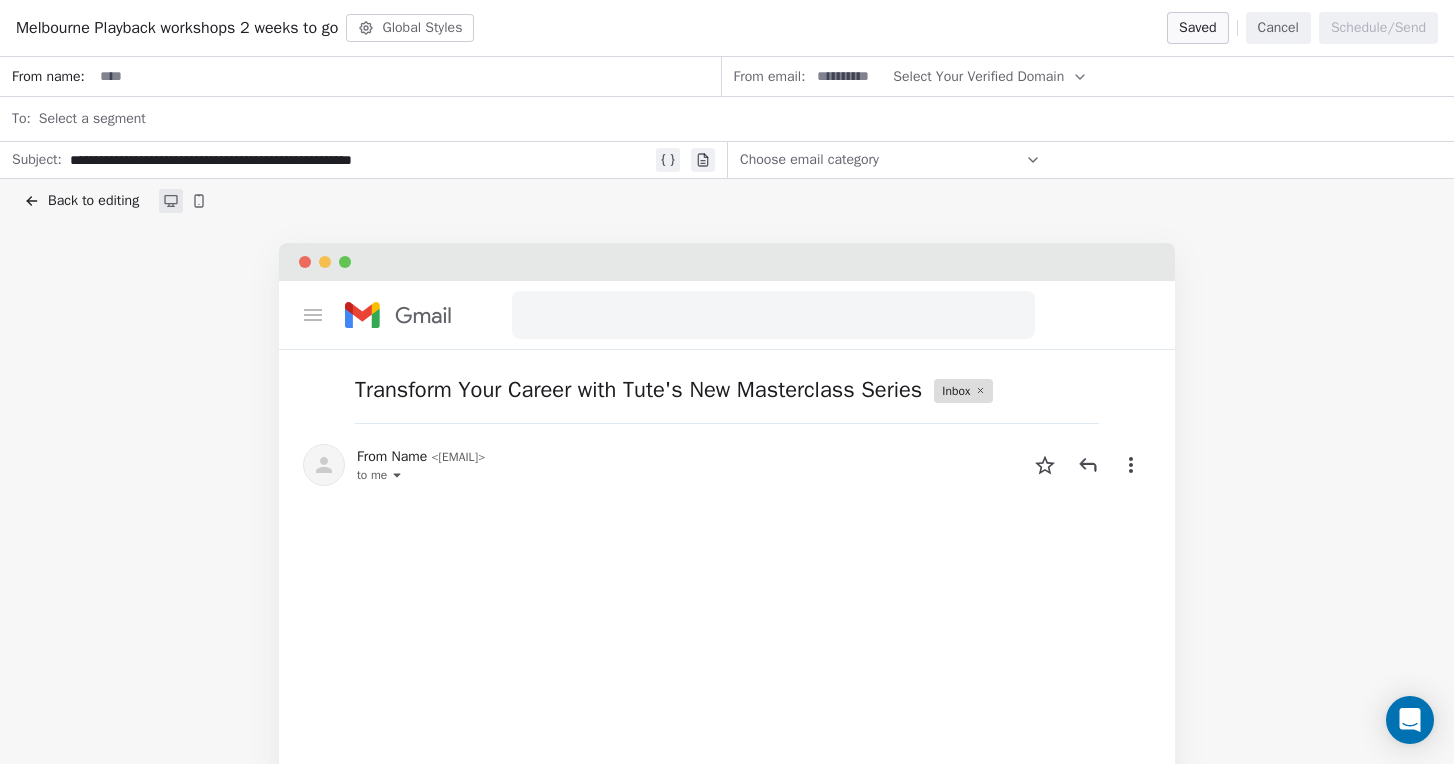 click at bounding box center (406, 76) 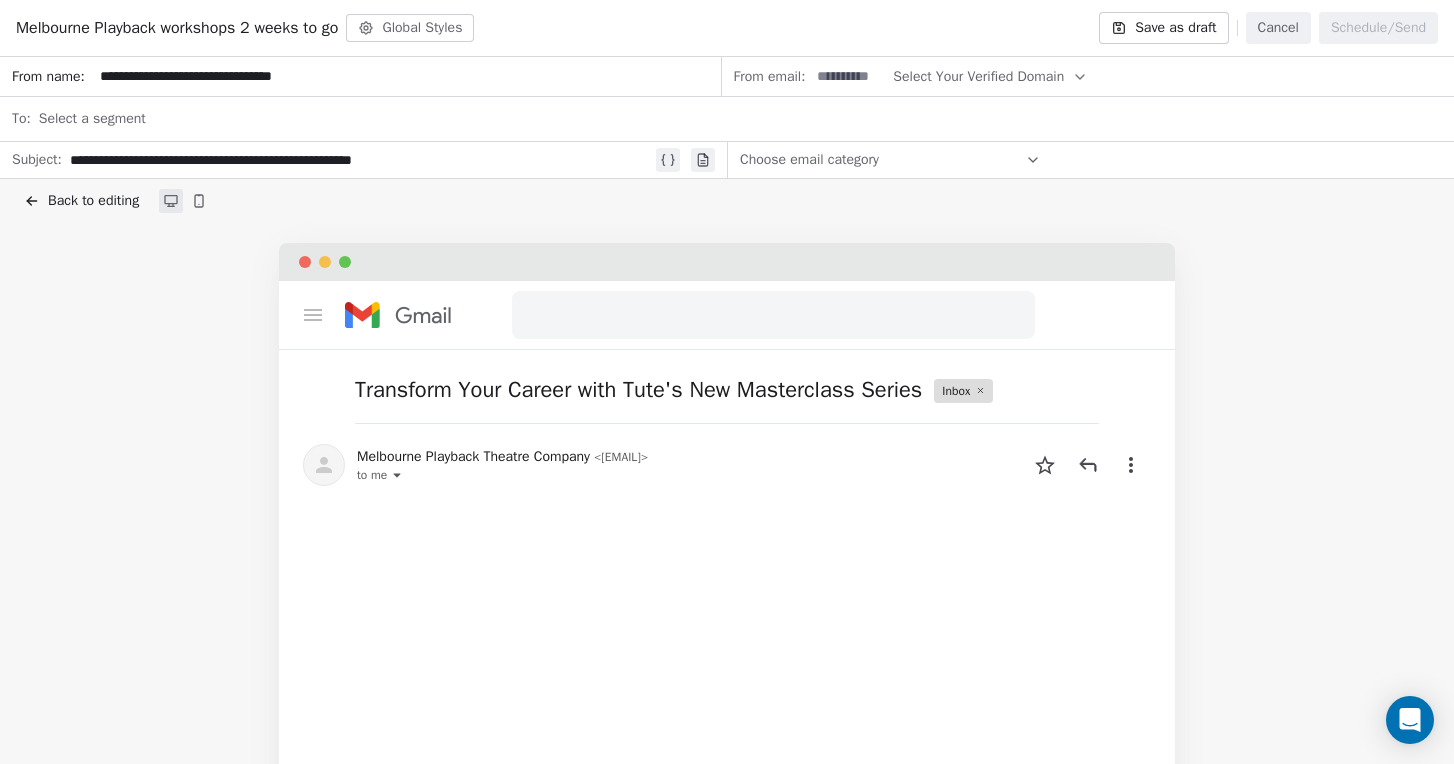 type on "**********" 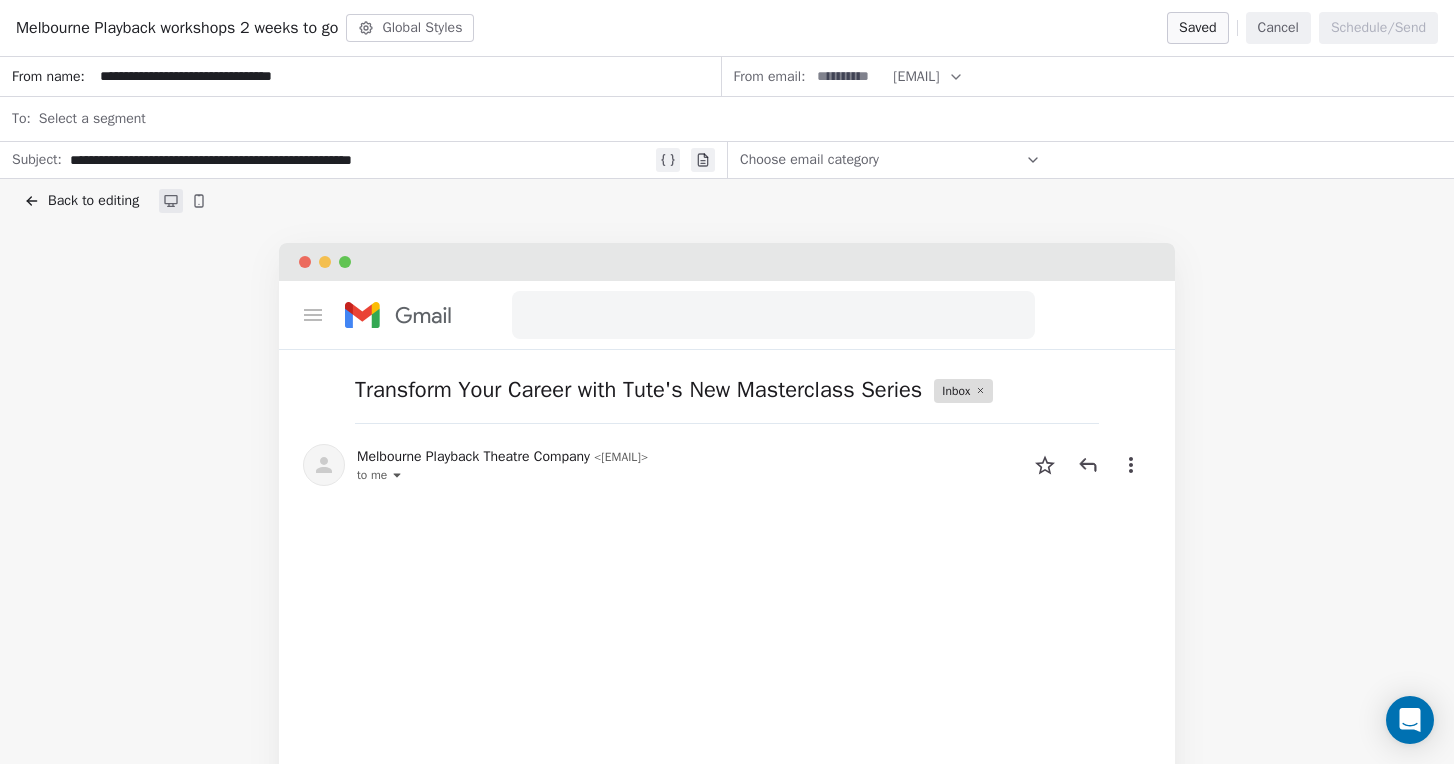 scroll, scrollTop: 0, scrollLeft: 0, axis: both 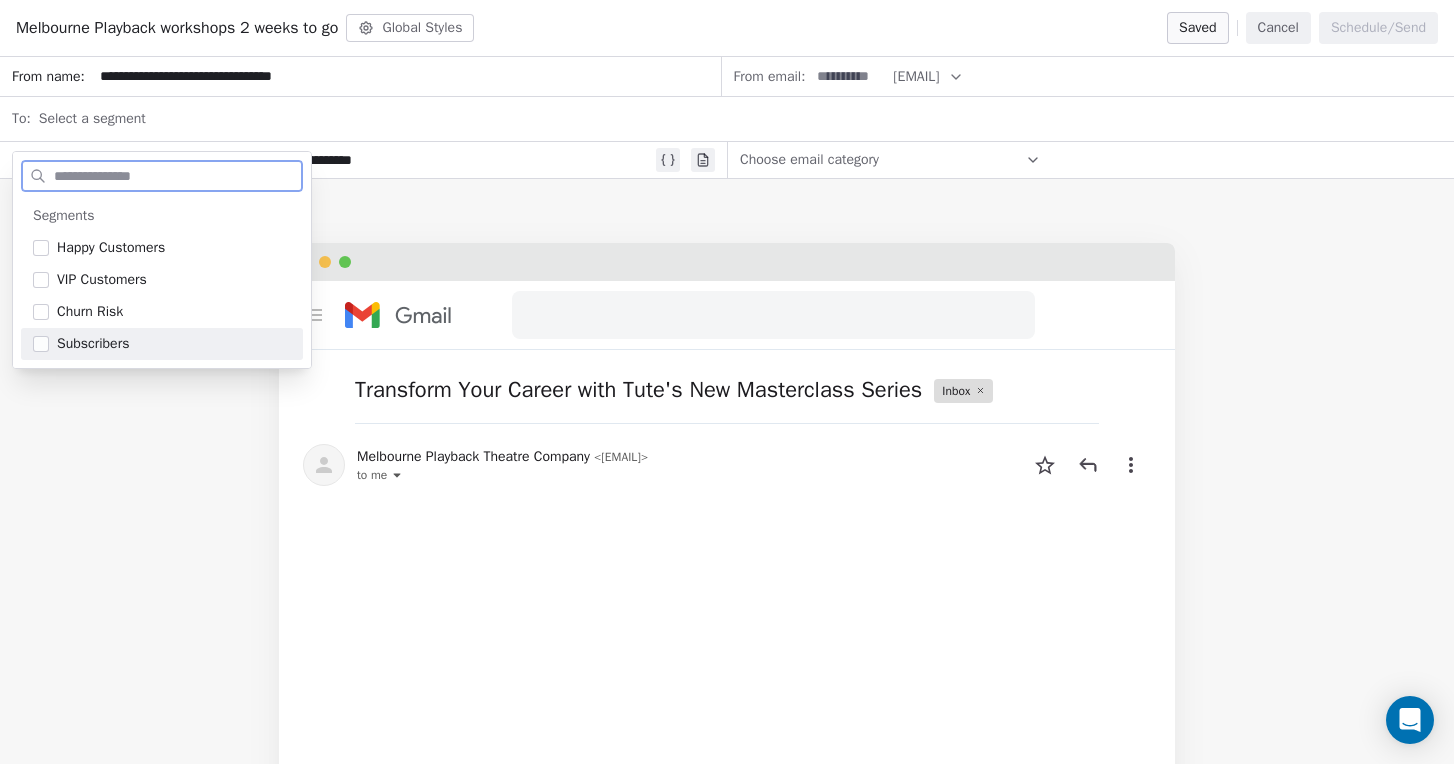 click on "Subscribers" at bounding box center (93, 344) 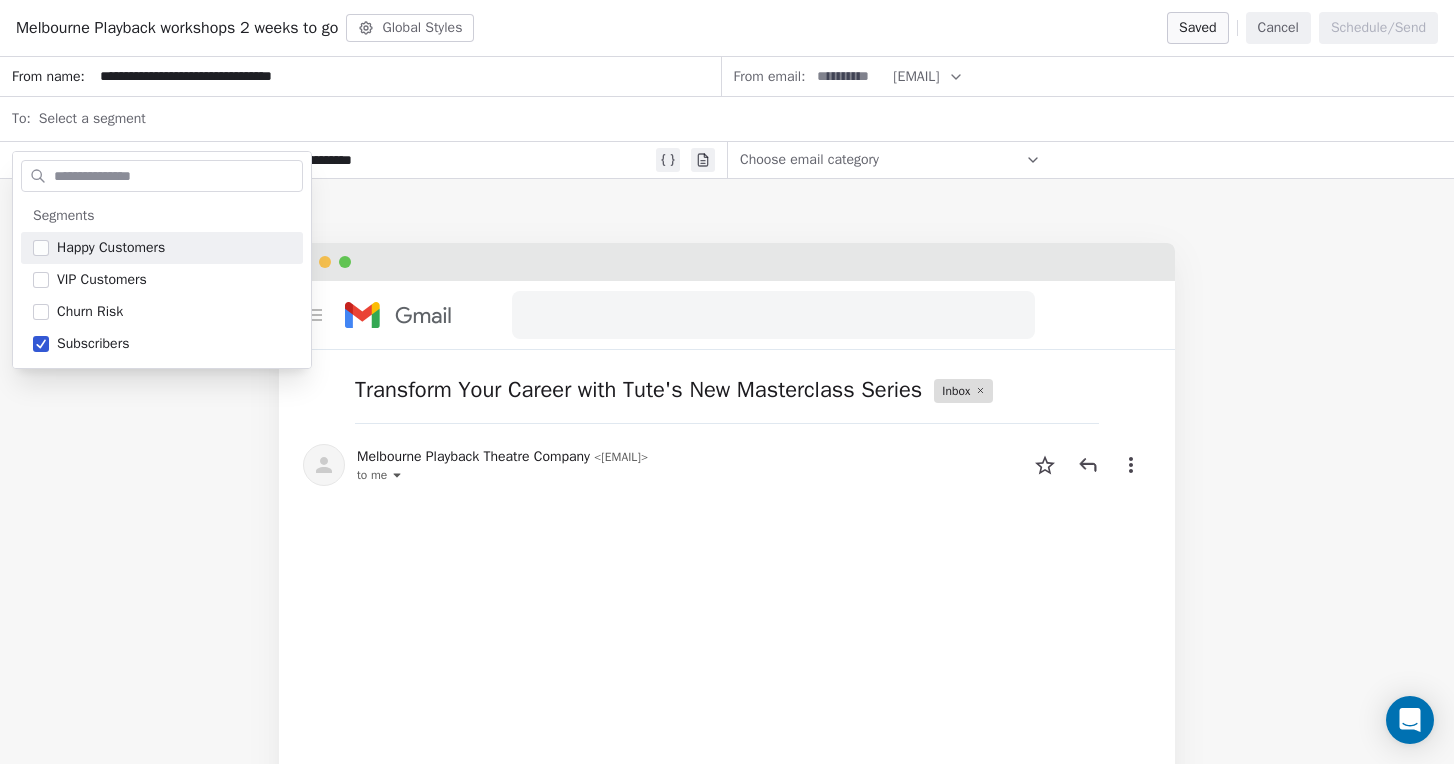 click on "Select a segment" at bounding box center [740, 119] 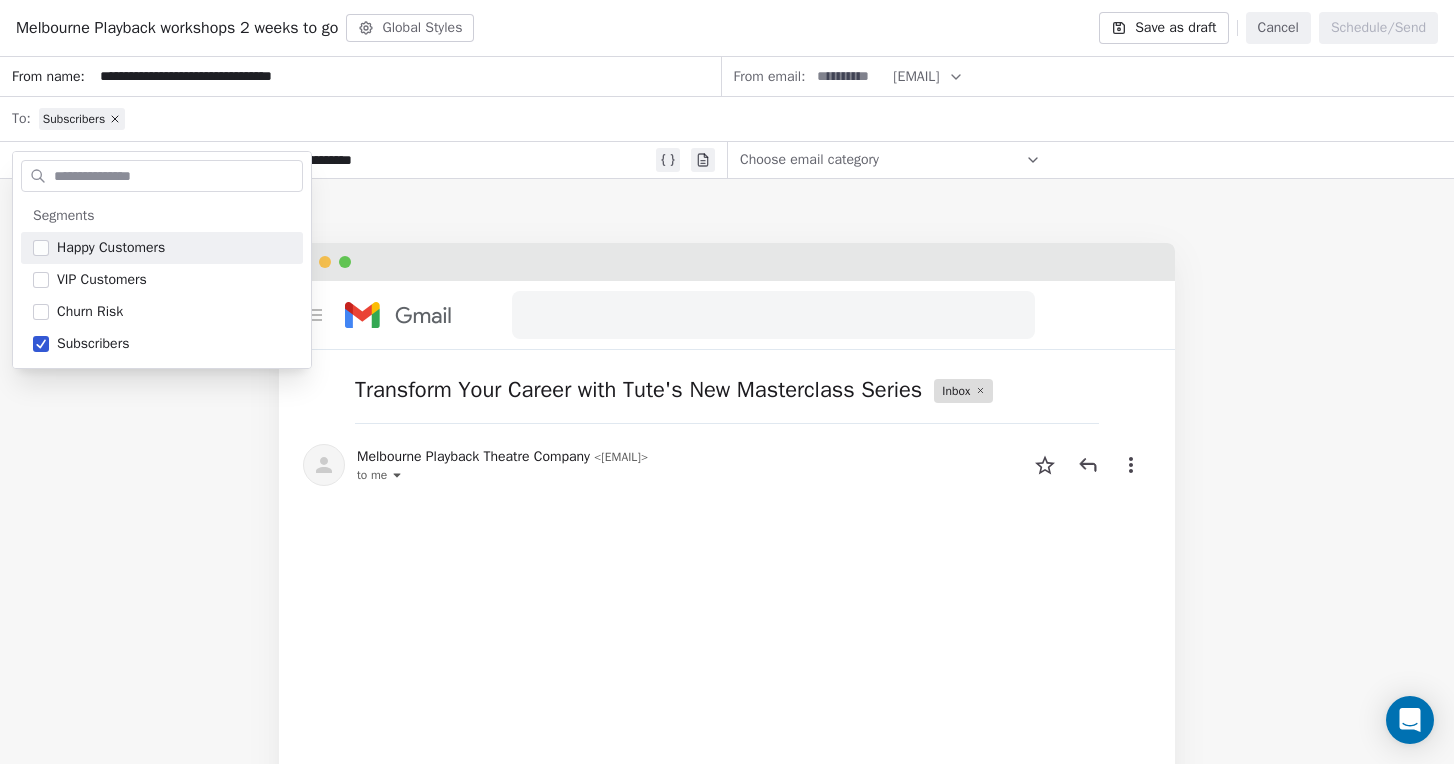 click on "**********" at bounding box center [361, 160] 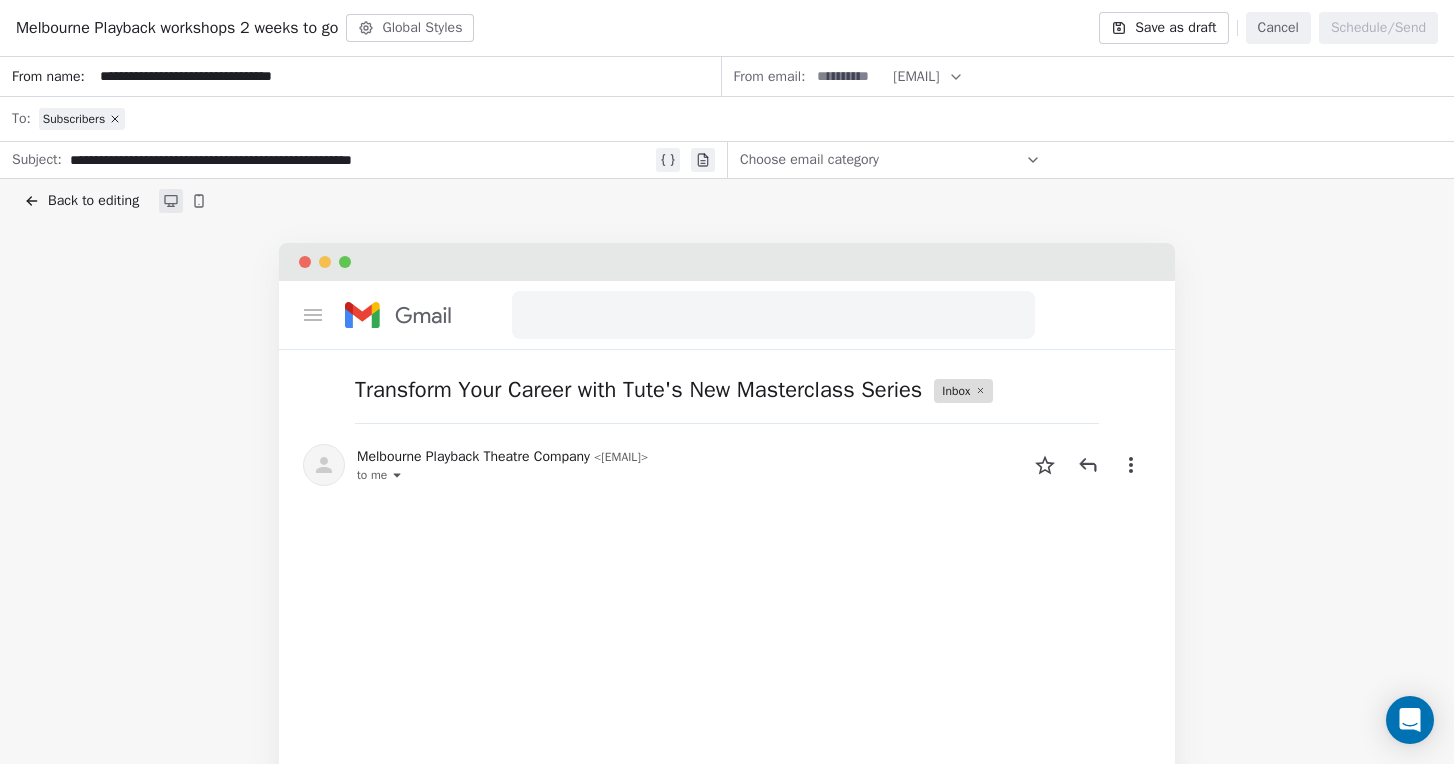 click on "**********" at bounding box center (361, 160) 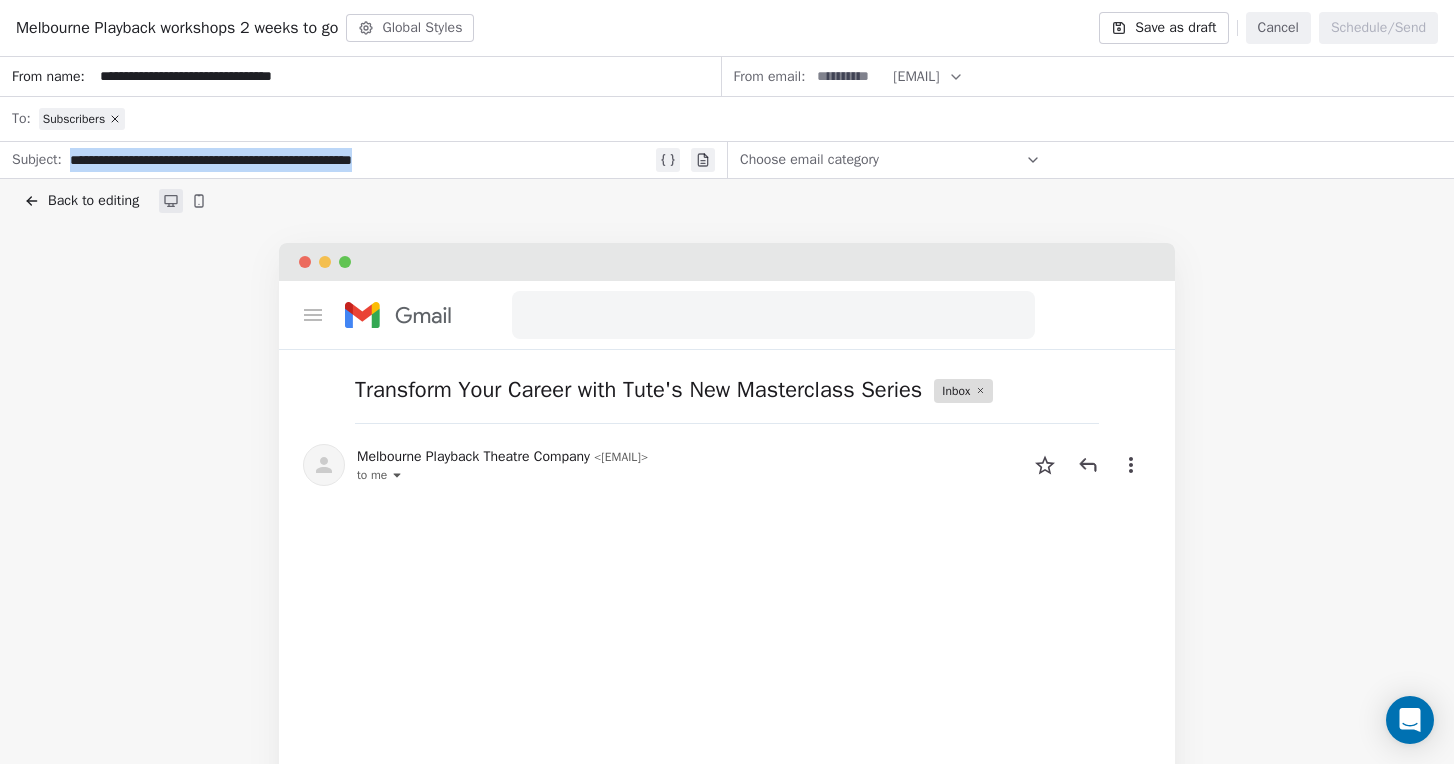 click on "**********" at bounding box center (361, 160) 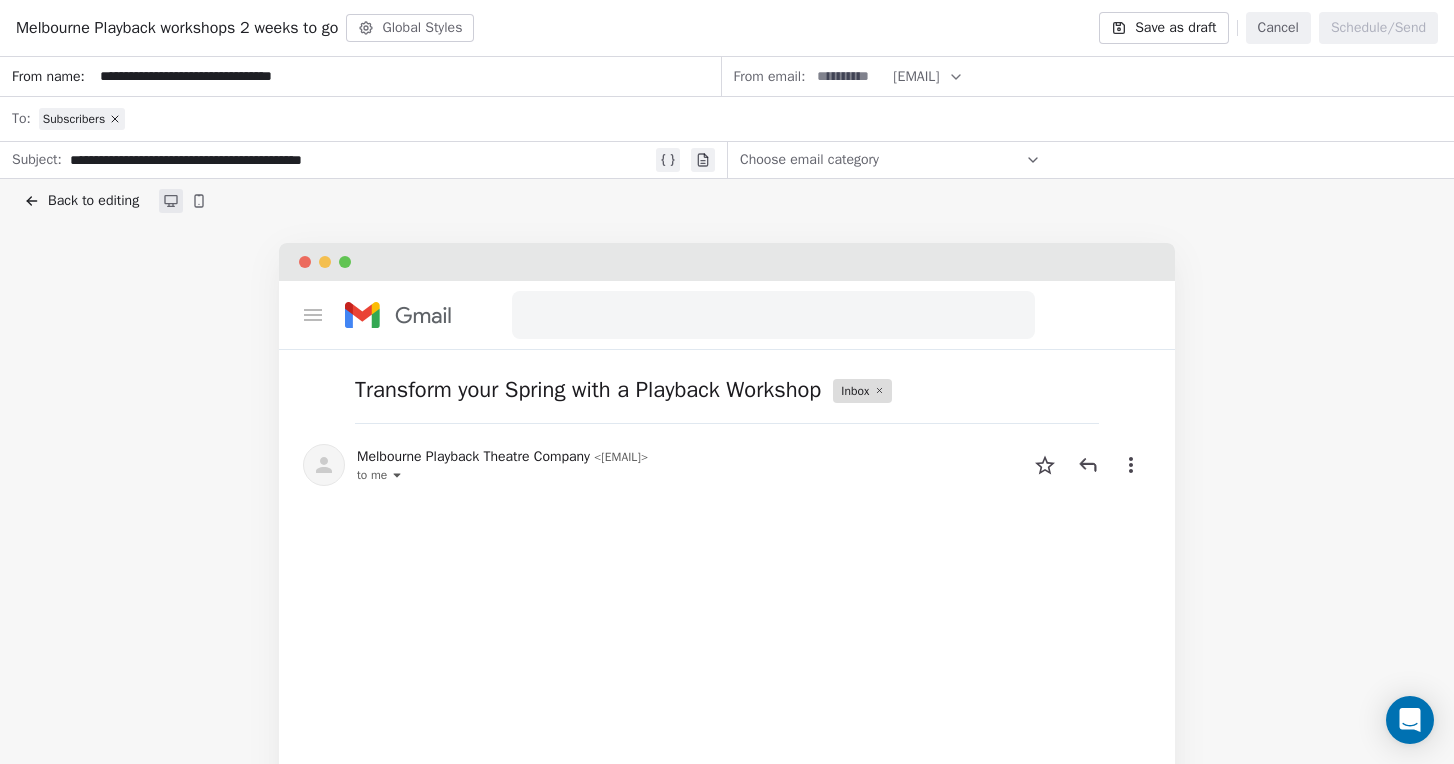 click on "Choose email category" at bounding box center (890, 160) 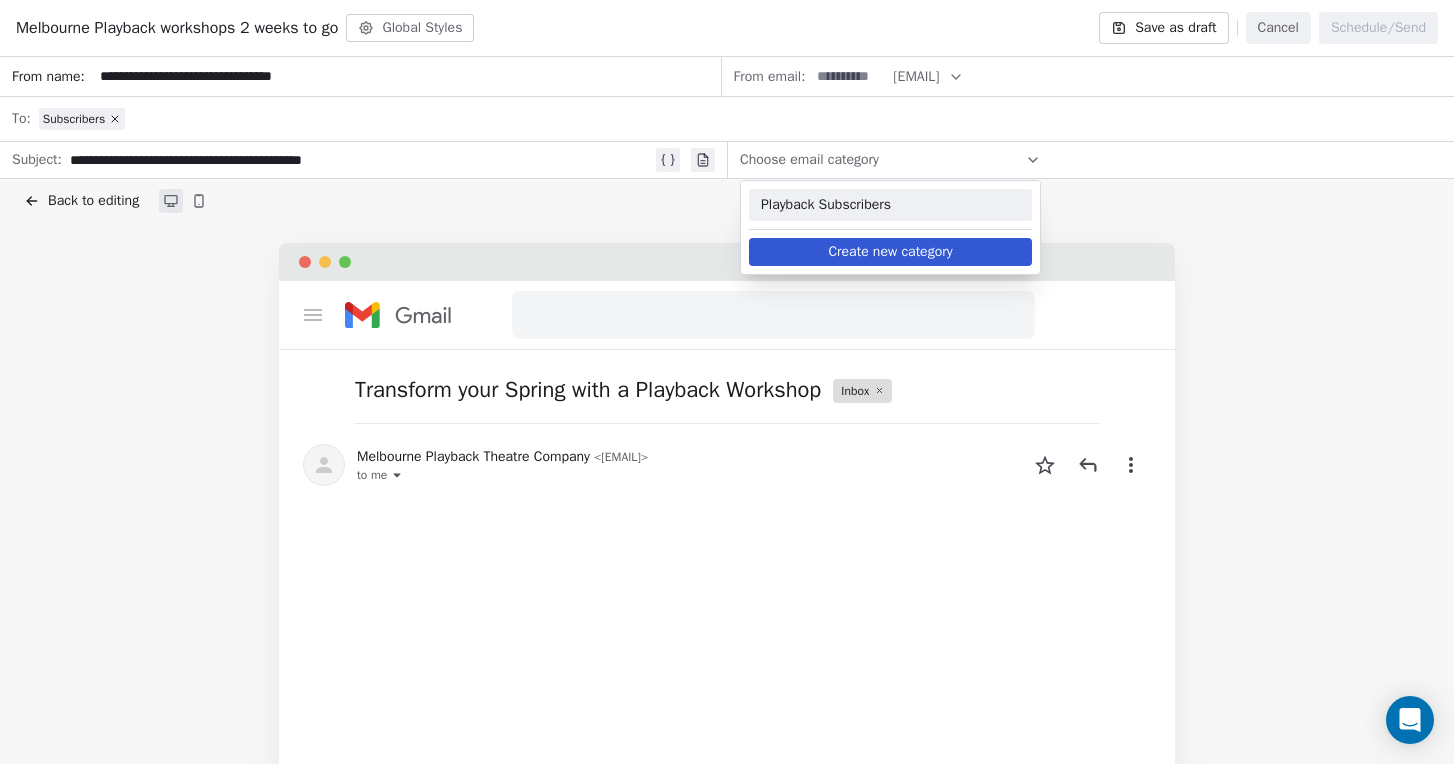 click on "Playback Subscribers" at bounding box center (890, 205) 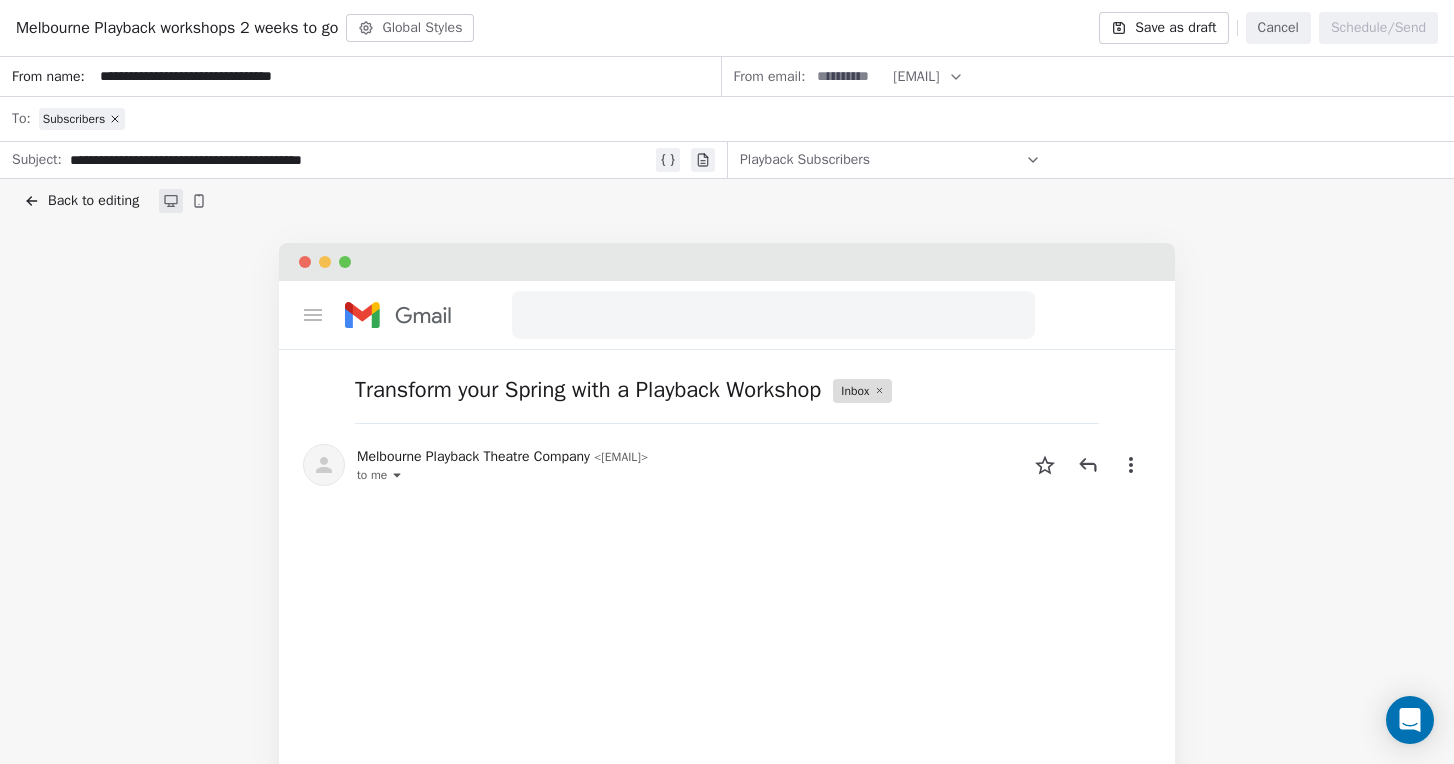 click on "Back to editing" at bounding box center (727, 201) 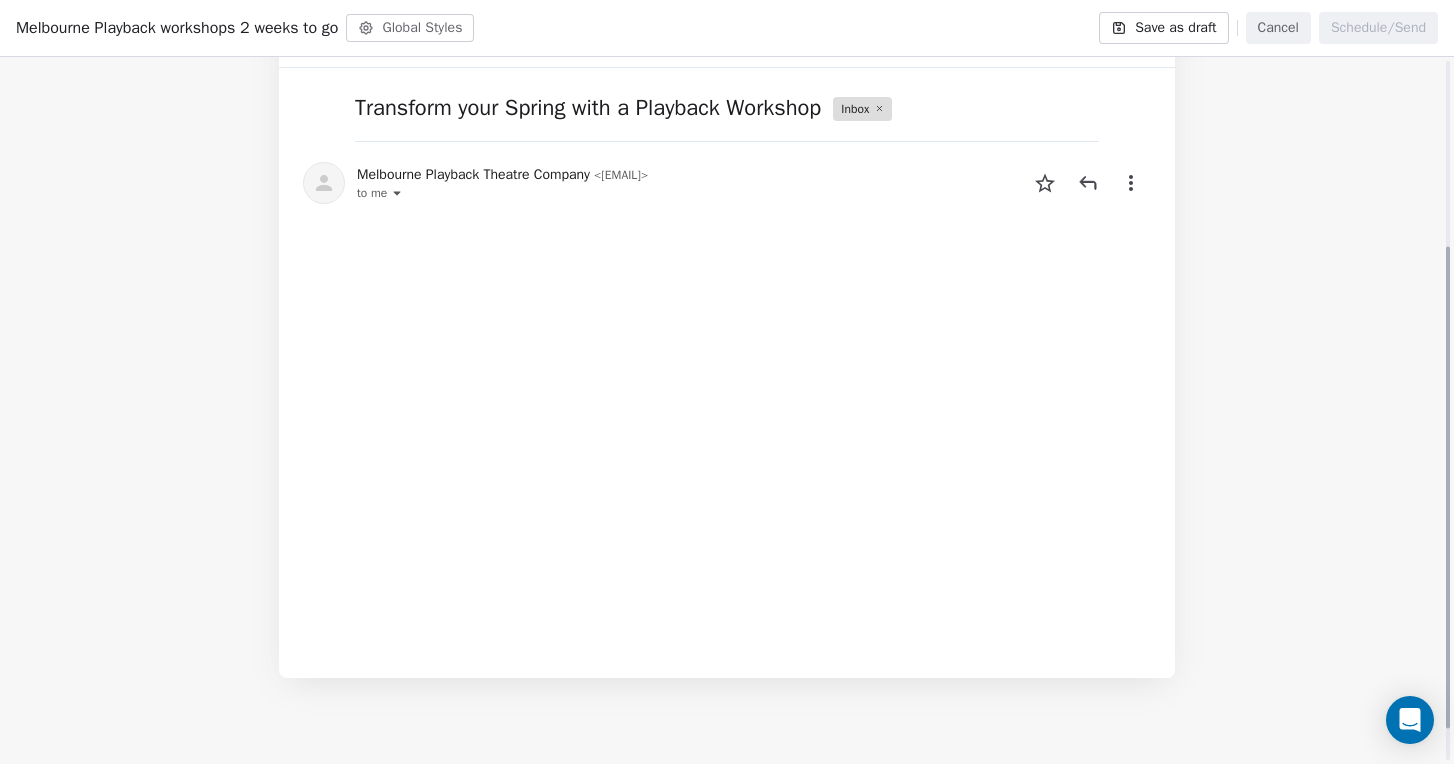 scroll, scrollTop: 286, scrollLeft: 0, axis: vertical 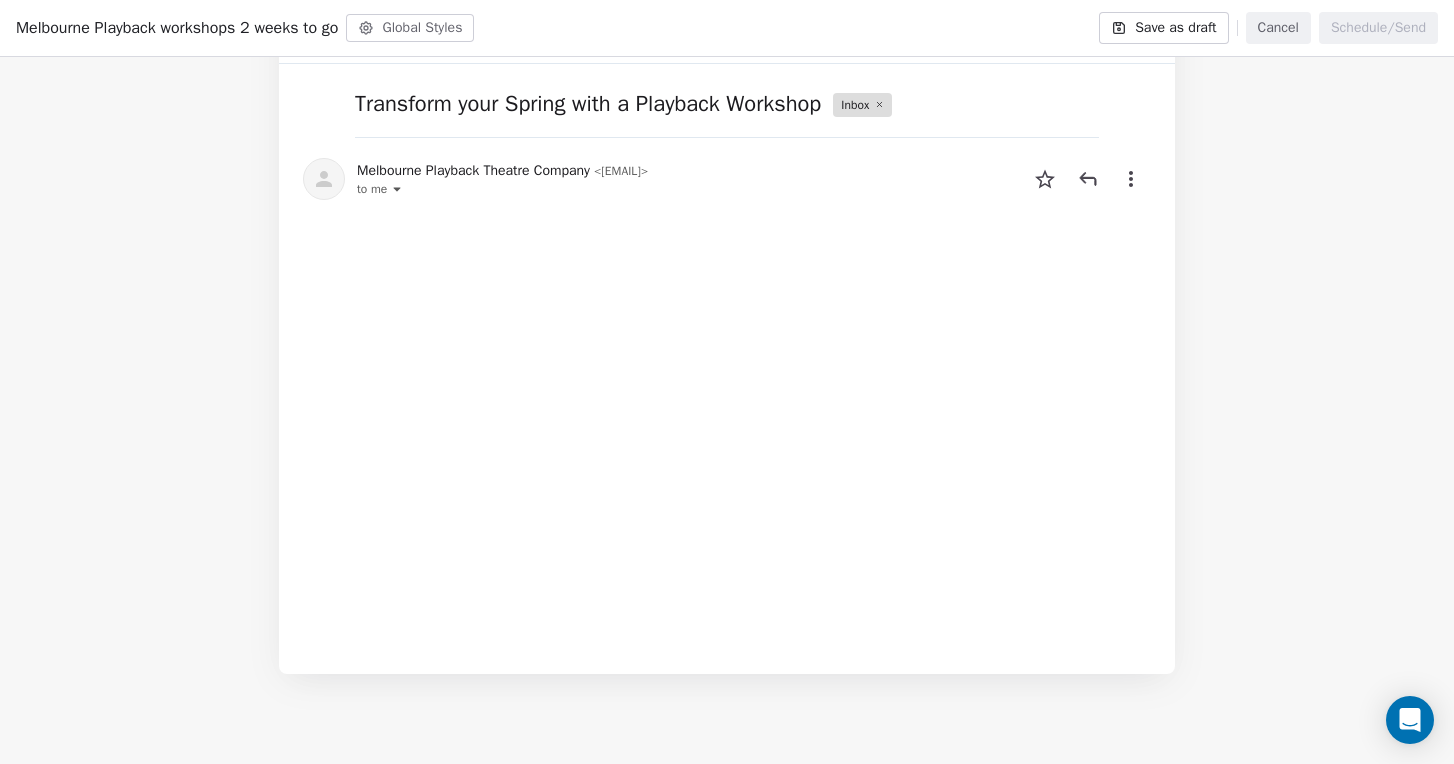 click on "Save as draft" at bounding box center [1163, 28] 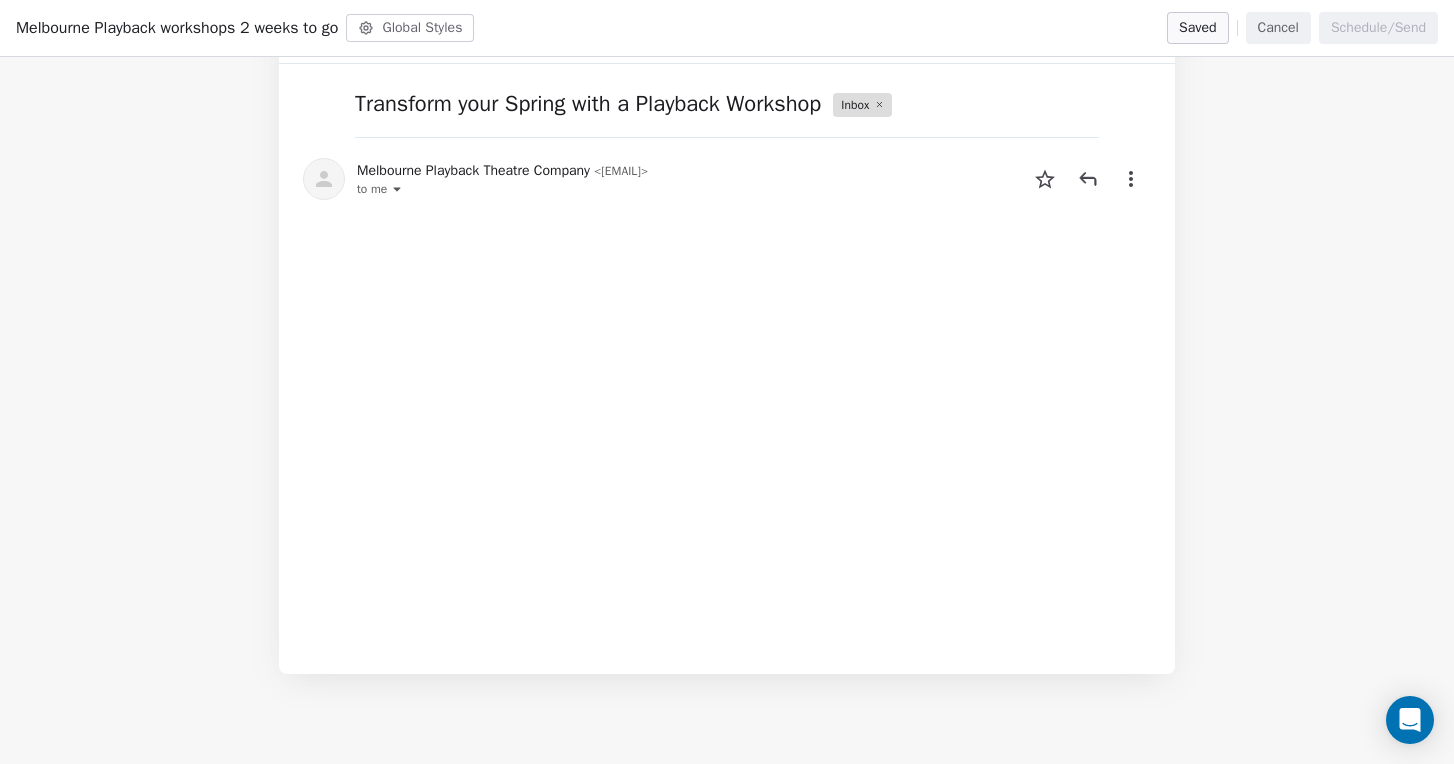 click on "Transform your Spring with a Playback Workshop Inbox Melbourne Playback Theatre Company < prefix@domain > to me" at bounding box center [727, 315] 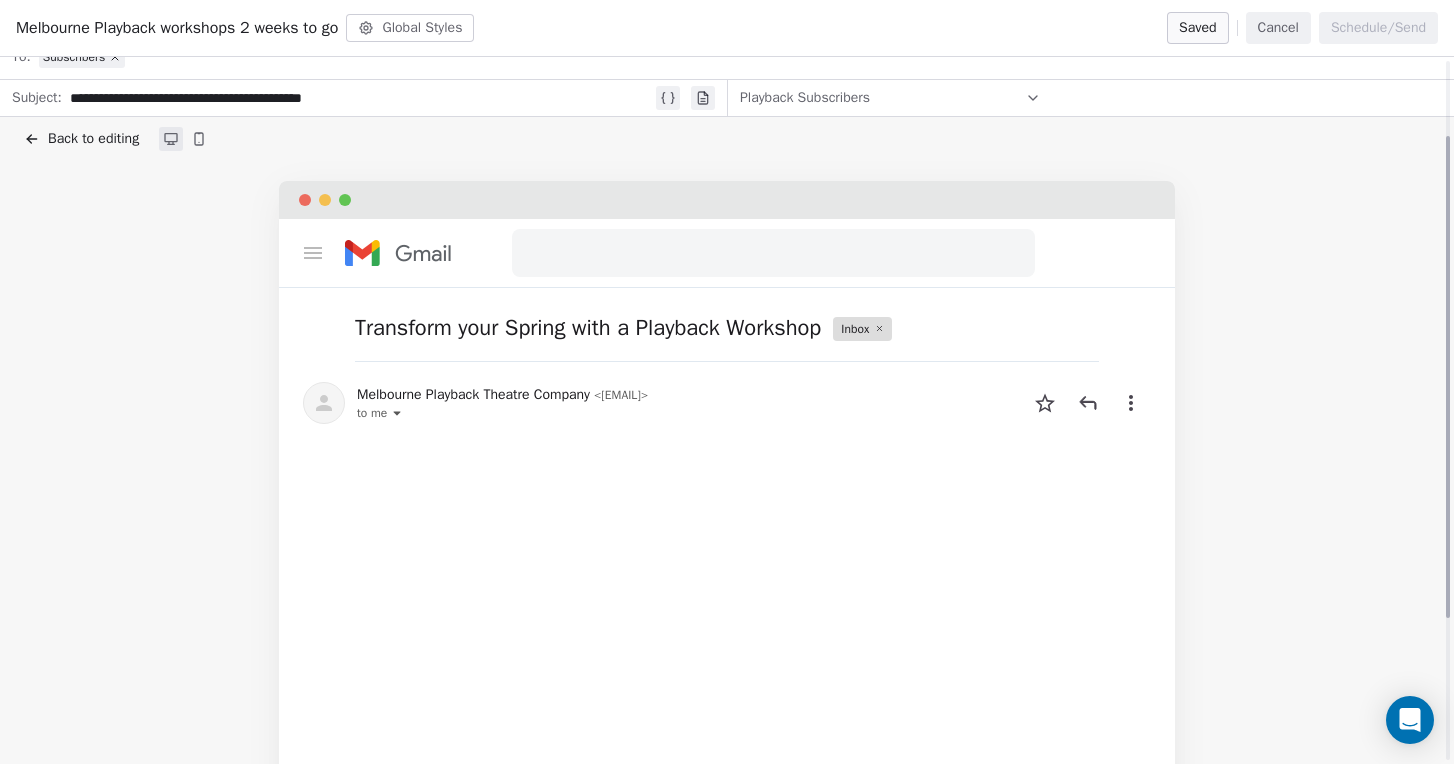 scroll, scrollTop: 0, scrollLeft: 0, axis: both 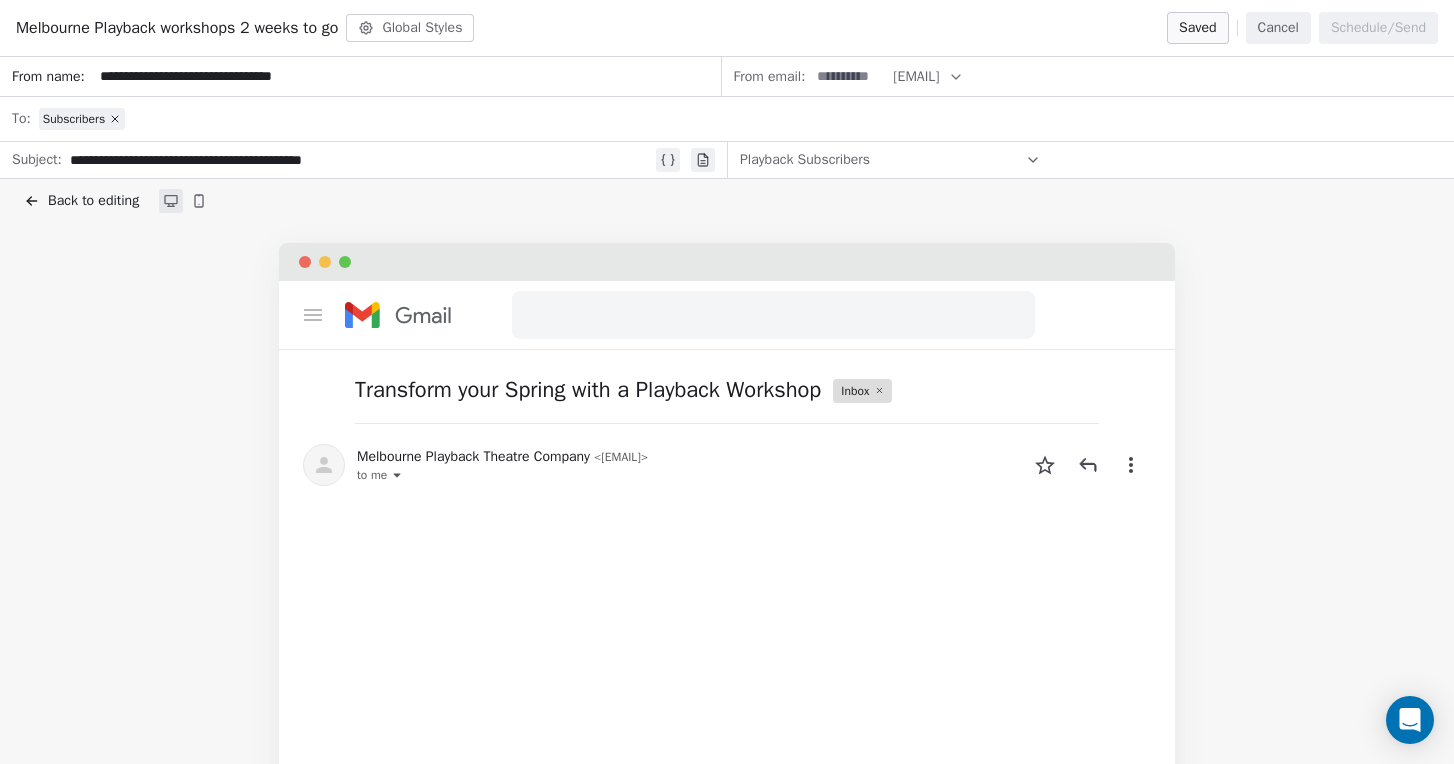 click on "Back to editing" at bounding box center (93, 201) 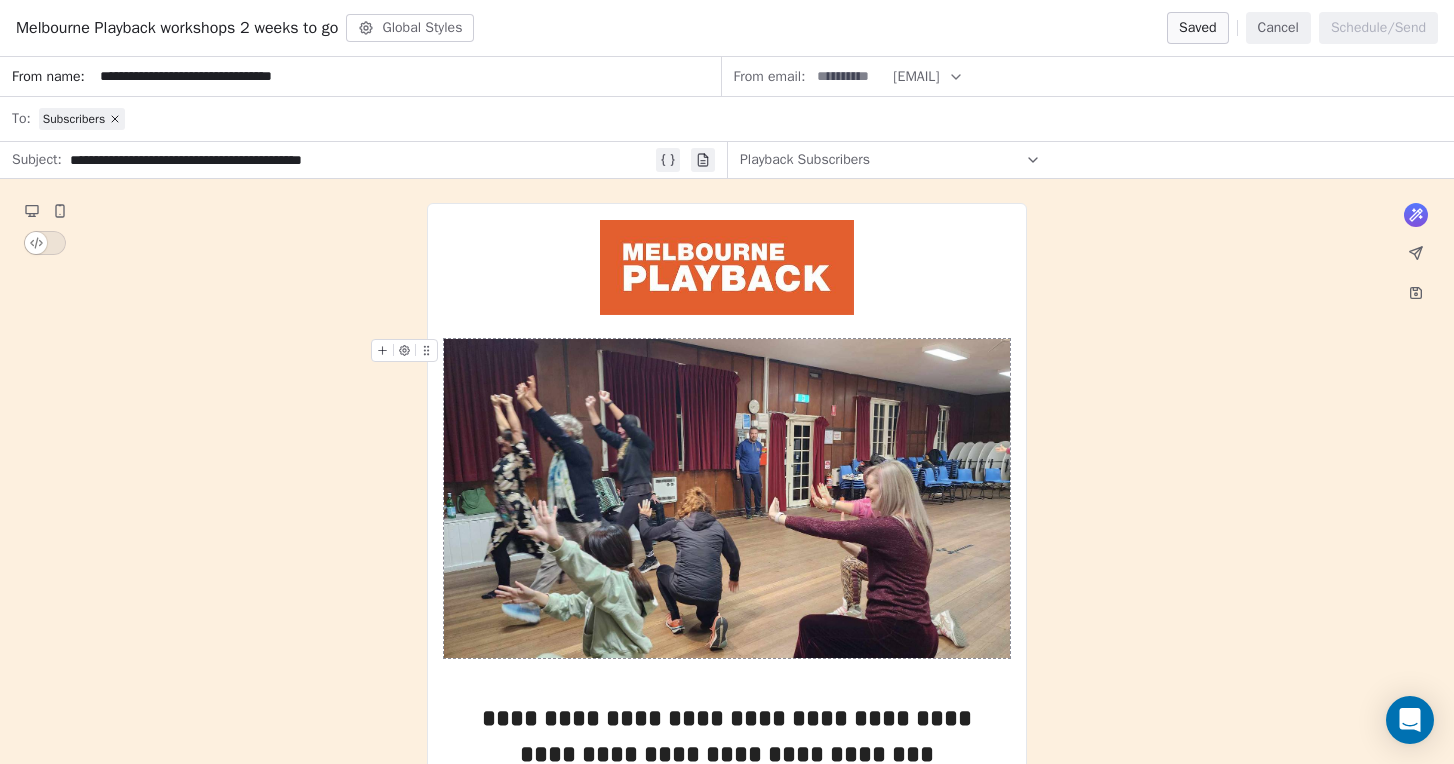 click at bounding box center (727, 498) 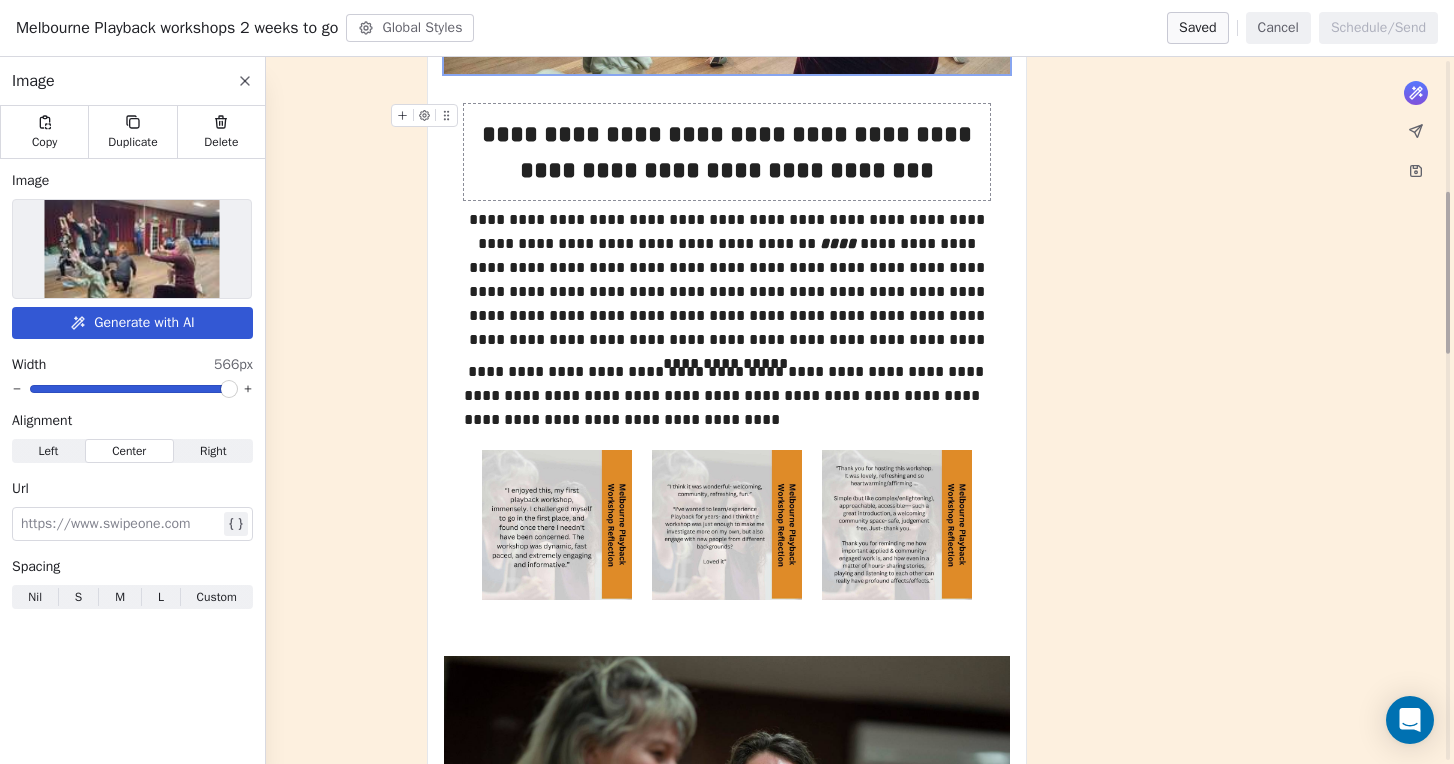 scroll, scrollTop: 588, scrollLeft: 0, axis: vertical 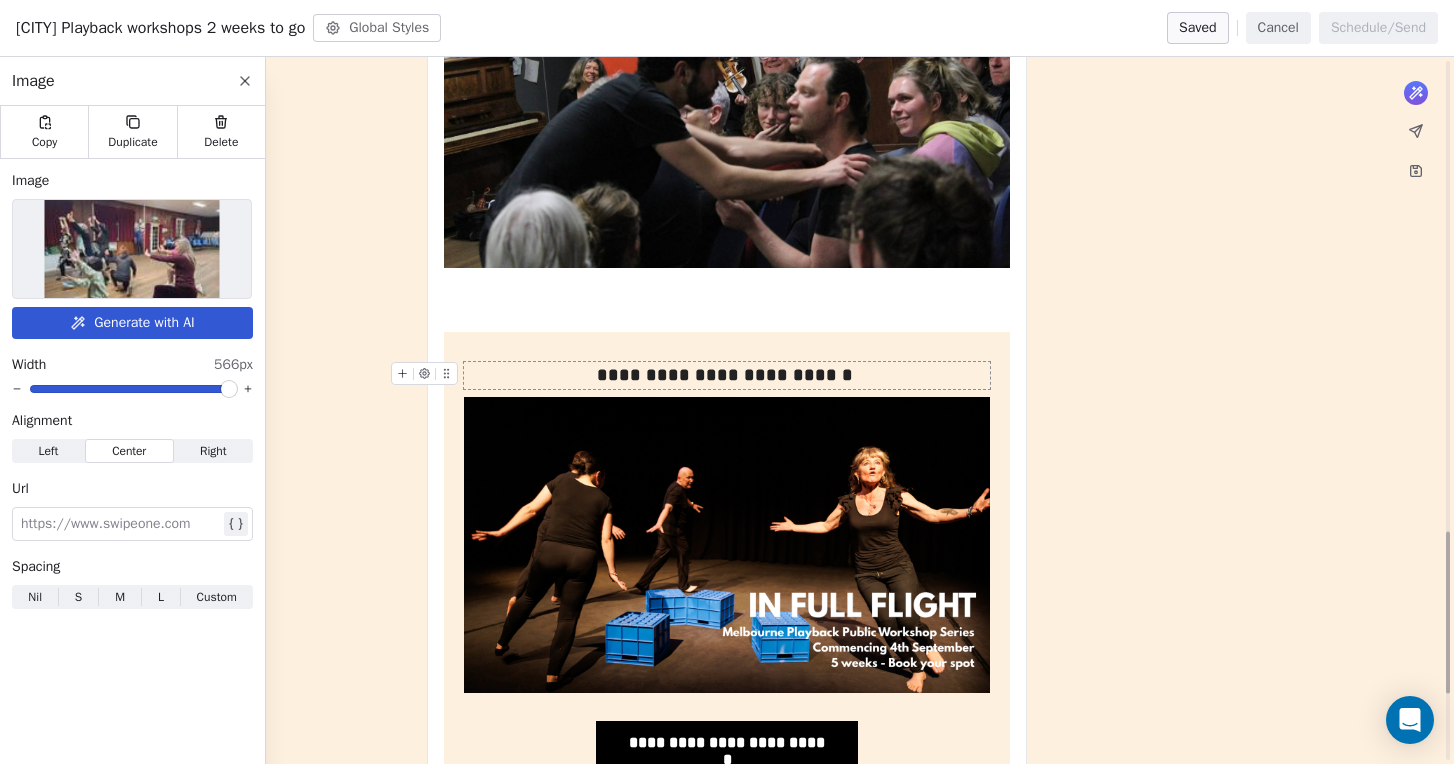 click on "**********" at bounding box center [727, 375] 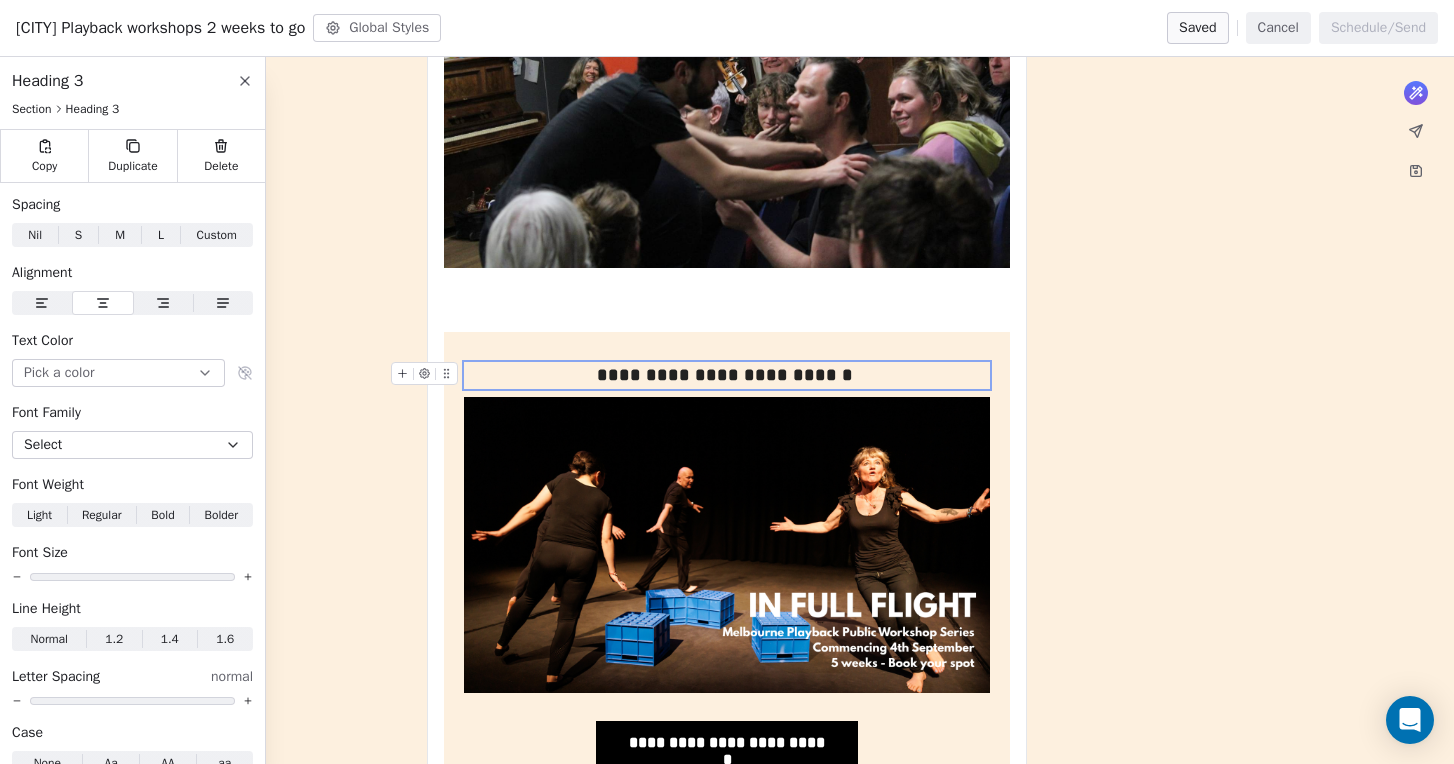 type 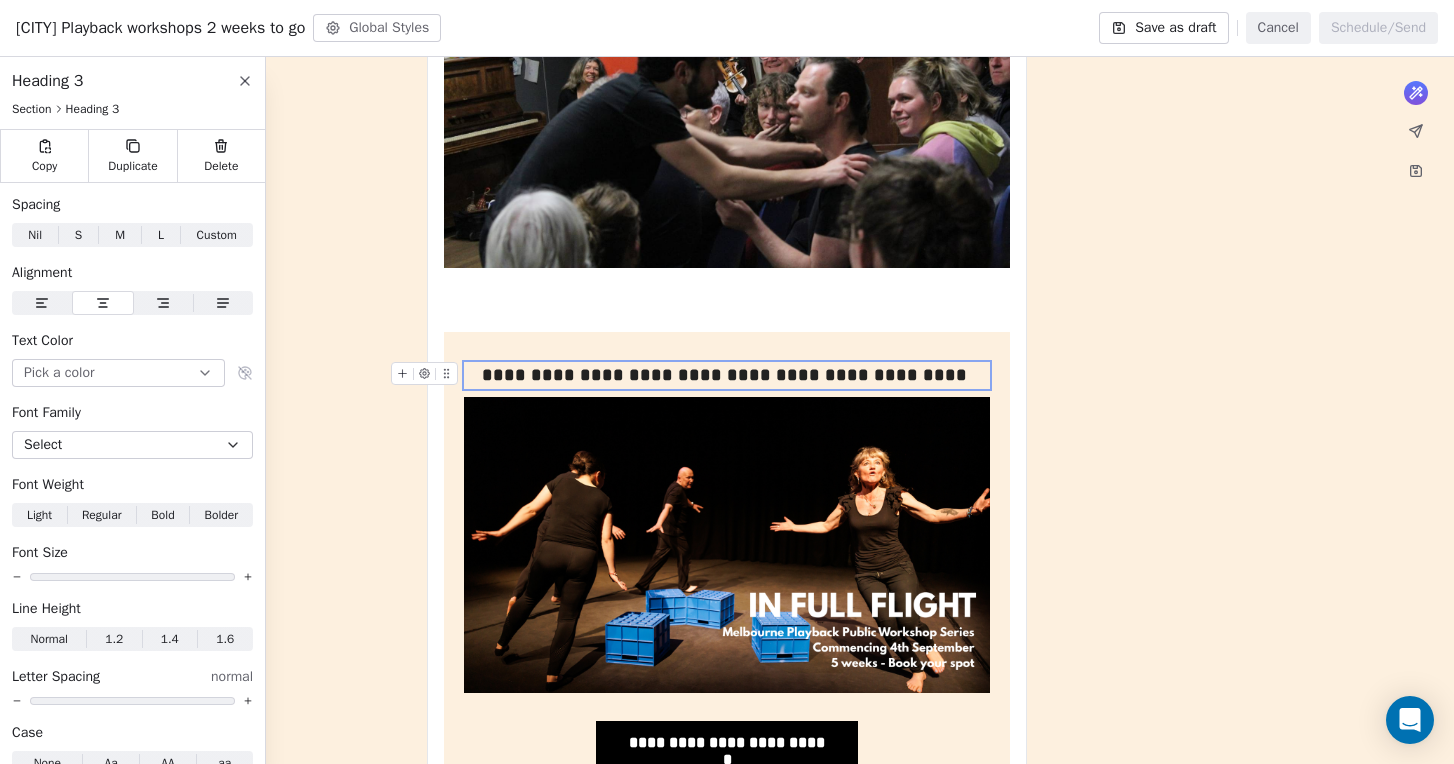 click on "**********" at bounding box center (727, 375) 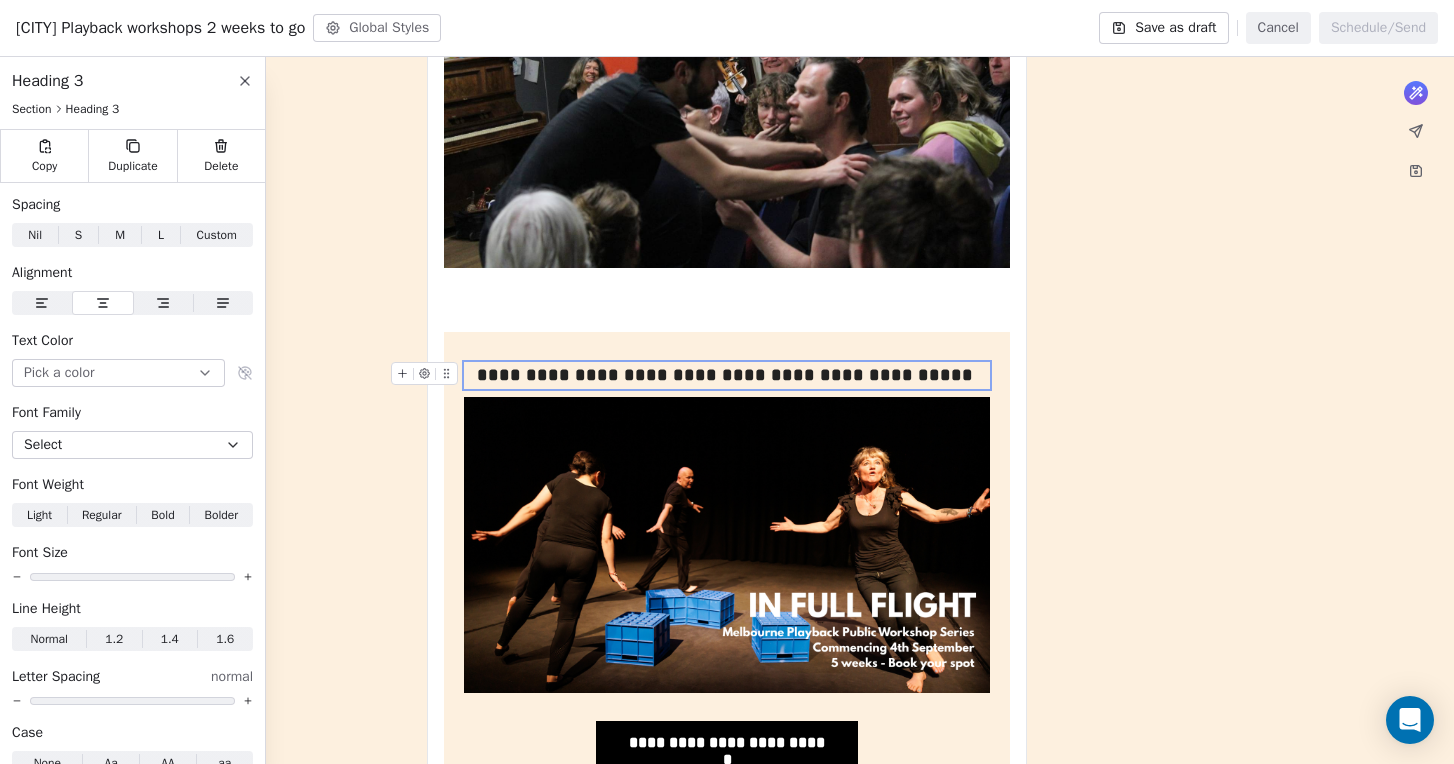 click on "**********" at bounding box center [727, -401] 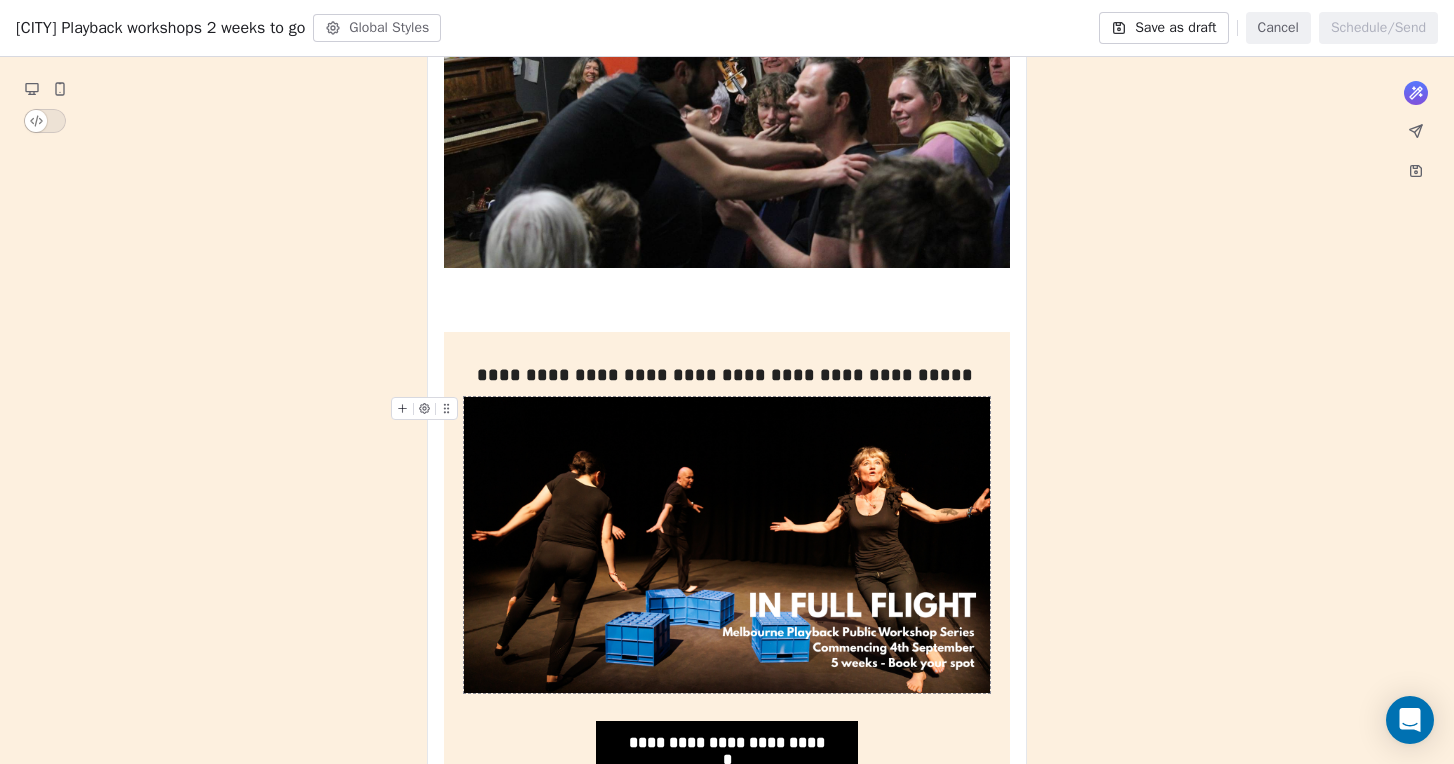 click at bounding box center [727, 545] 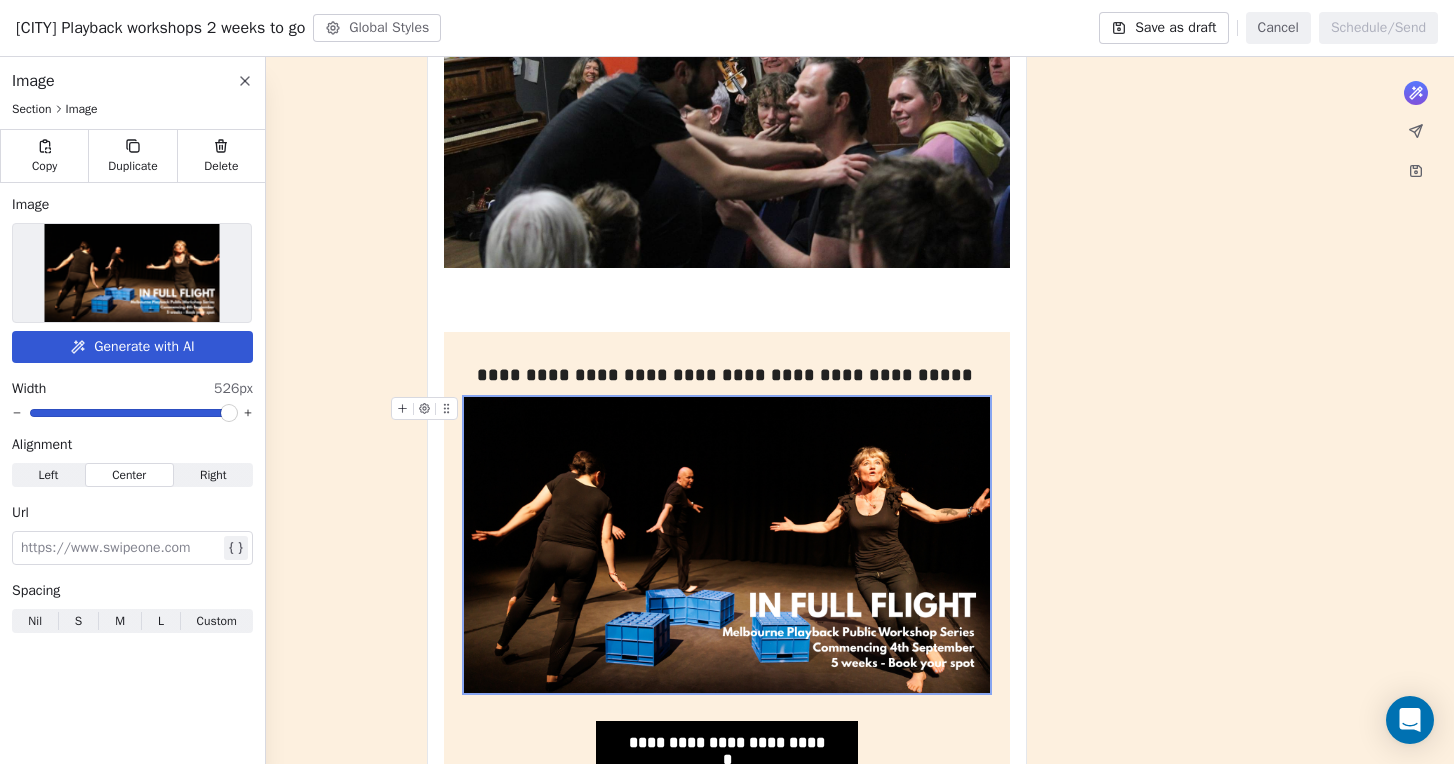 click at bounding box center (727, 545) 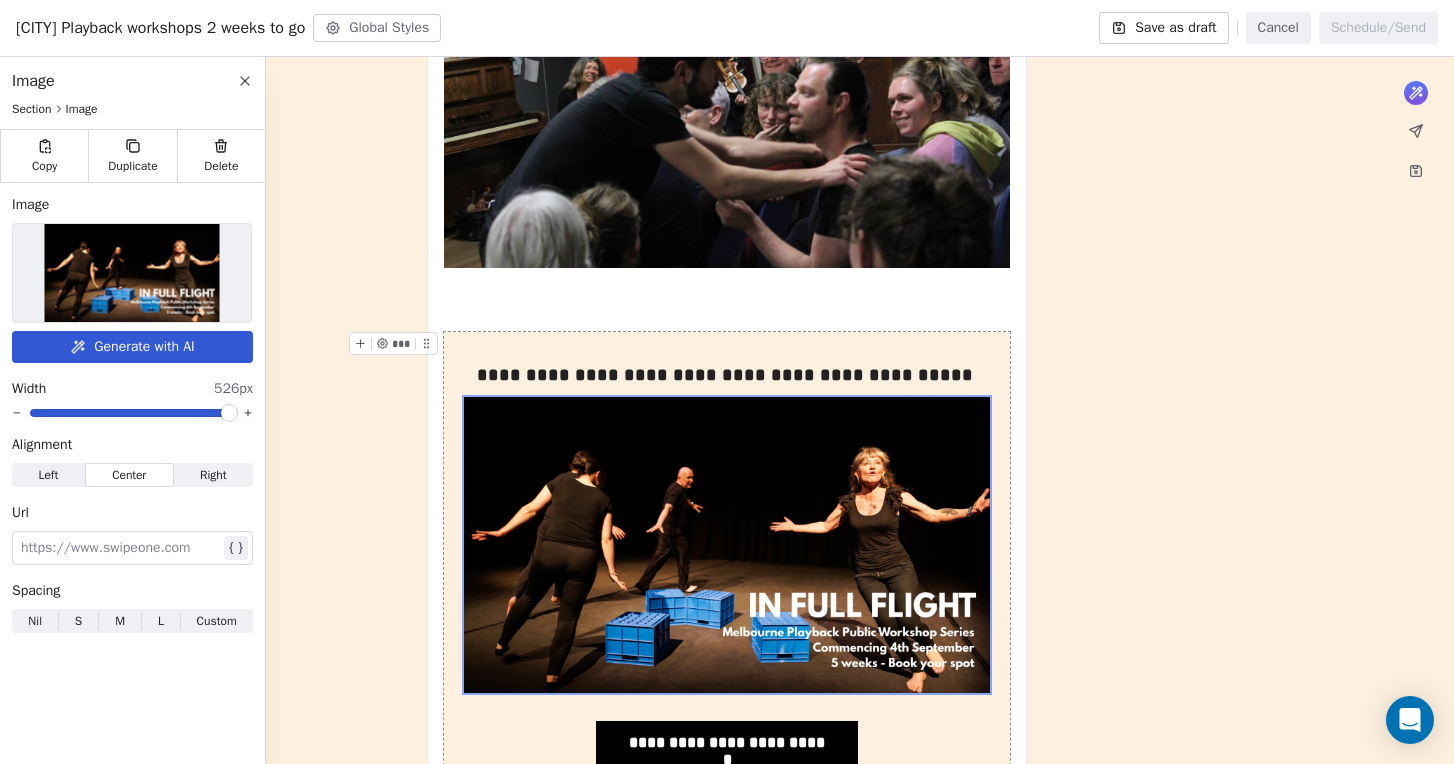 click on "**********" at bounding box center (727, -401) 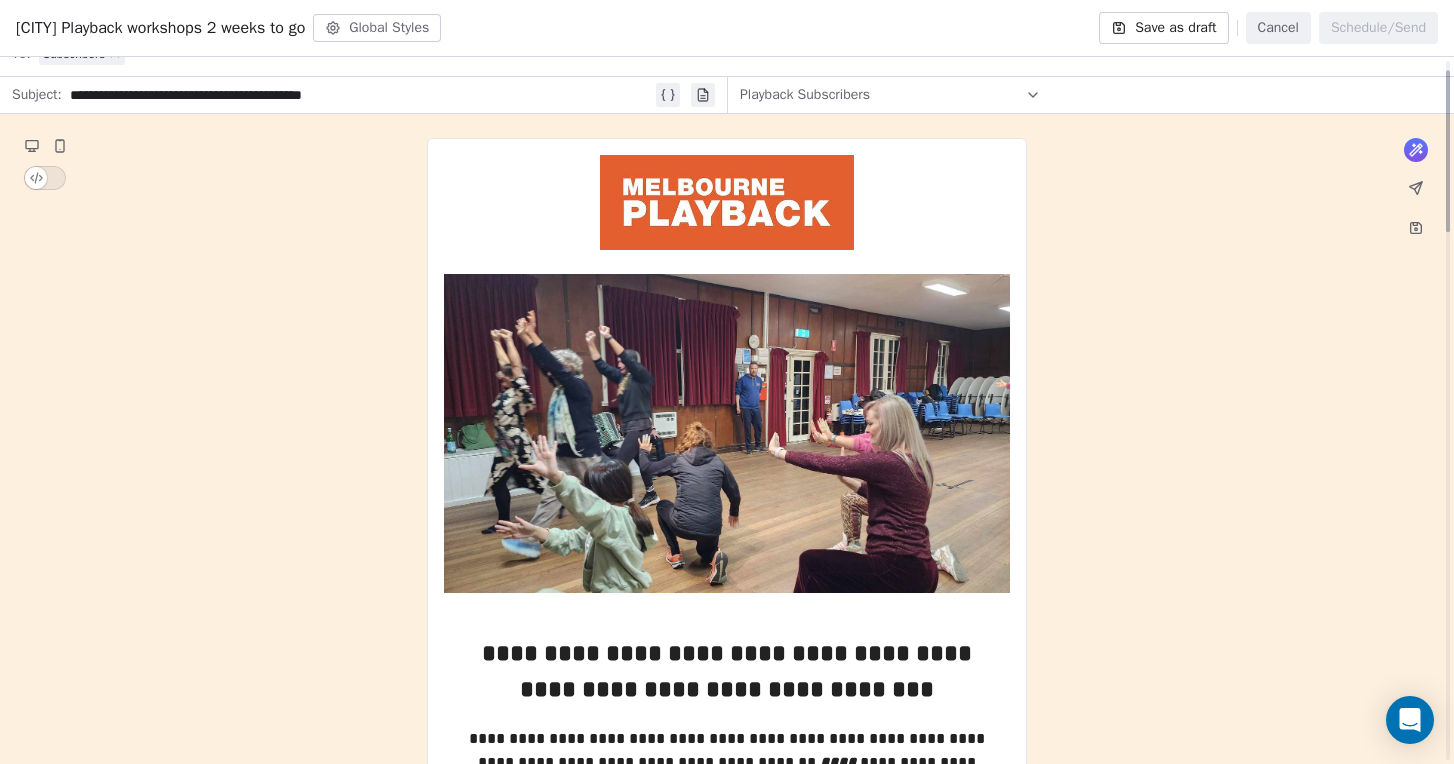 scroll, scrollTop: 0, scrollLeft: 0, axis: both 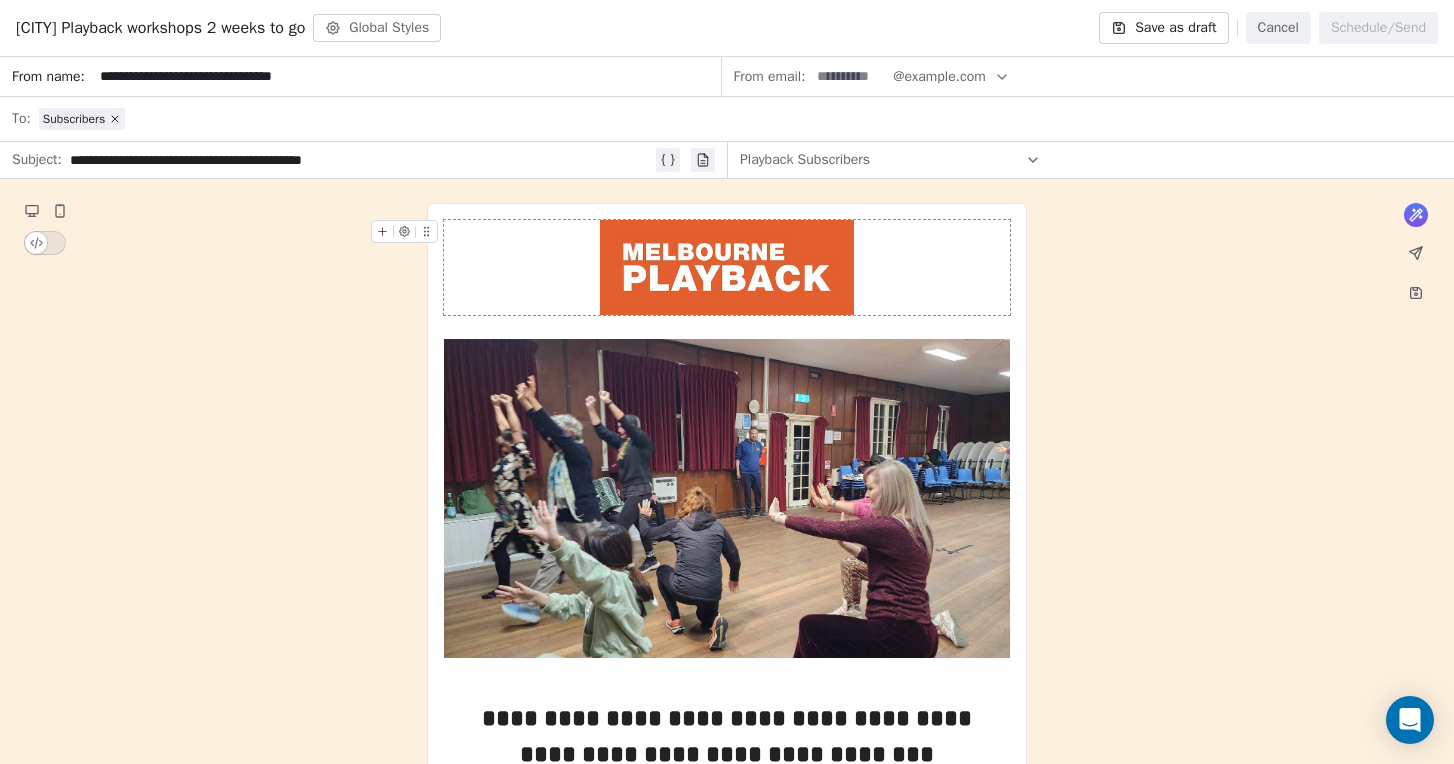click on "Subscribers" at bounding box center (740, 119) 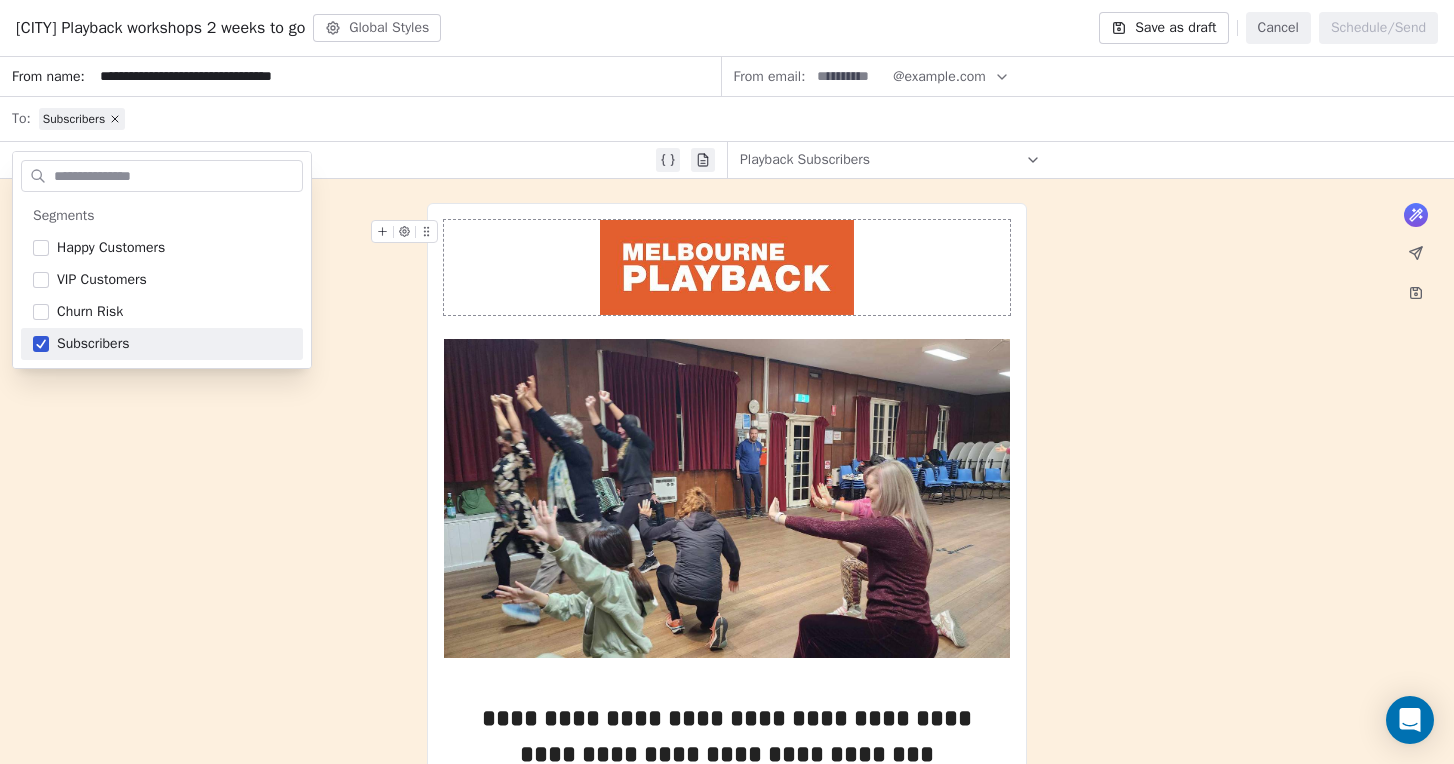 click on "Subscribers" at bounding box center (740, 119) 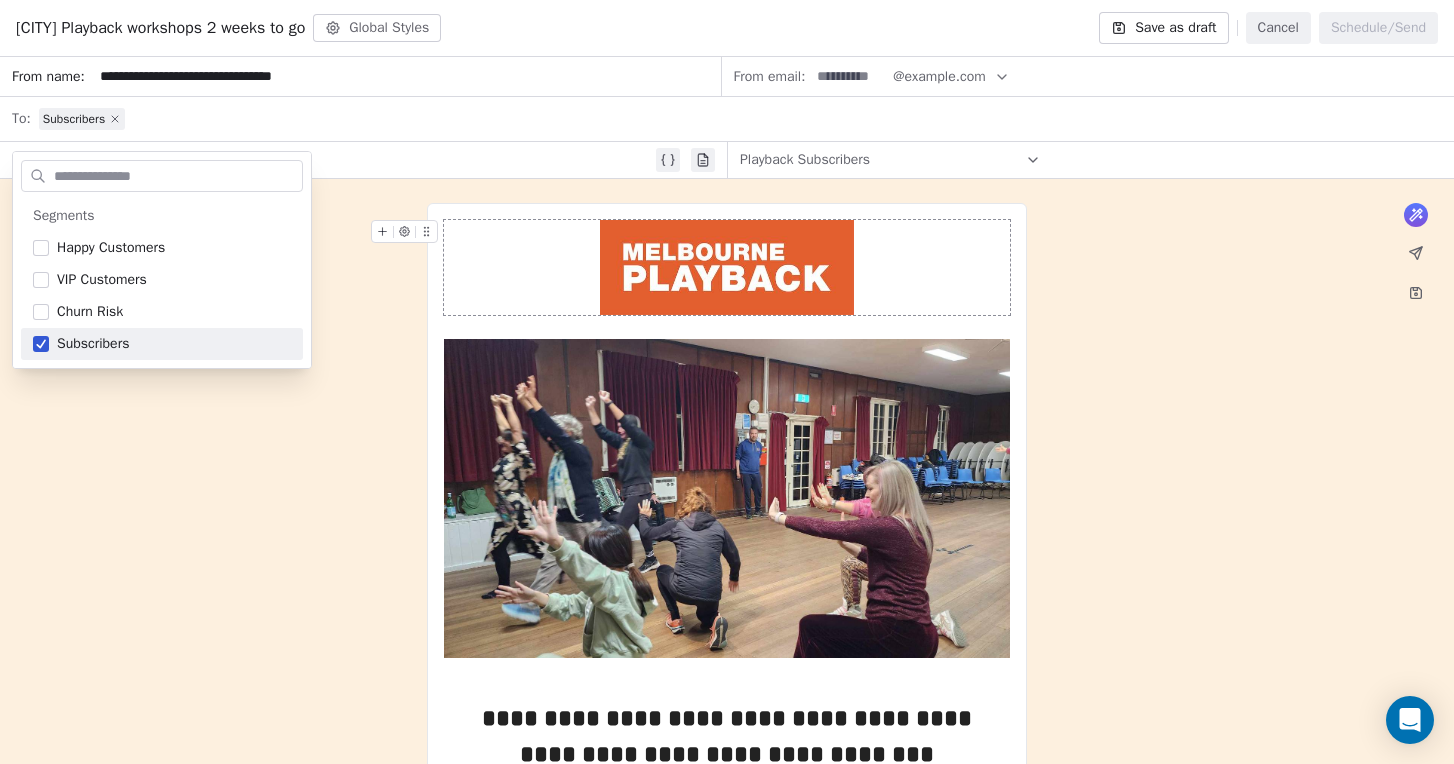 click 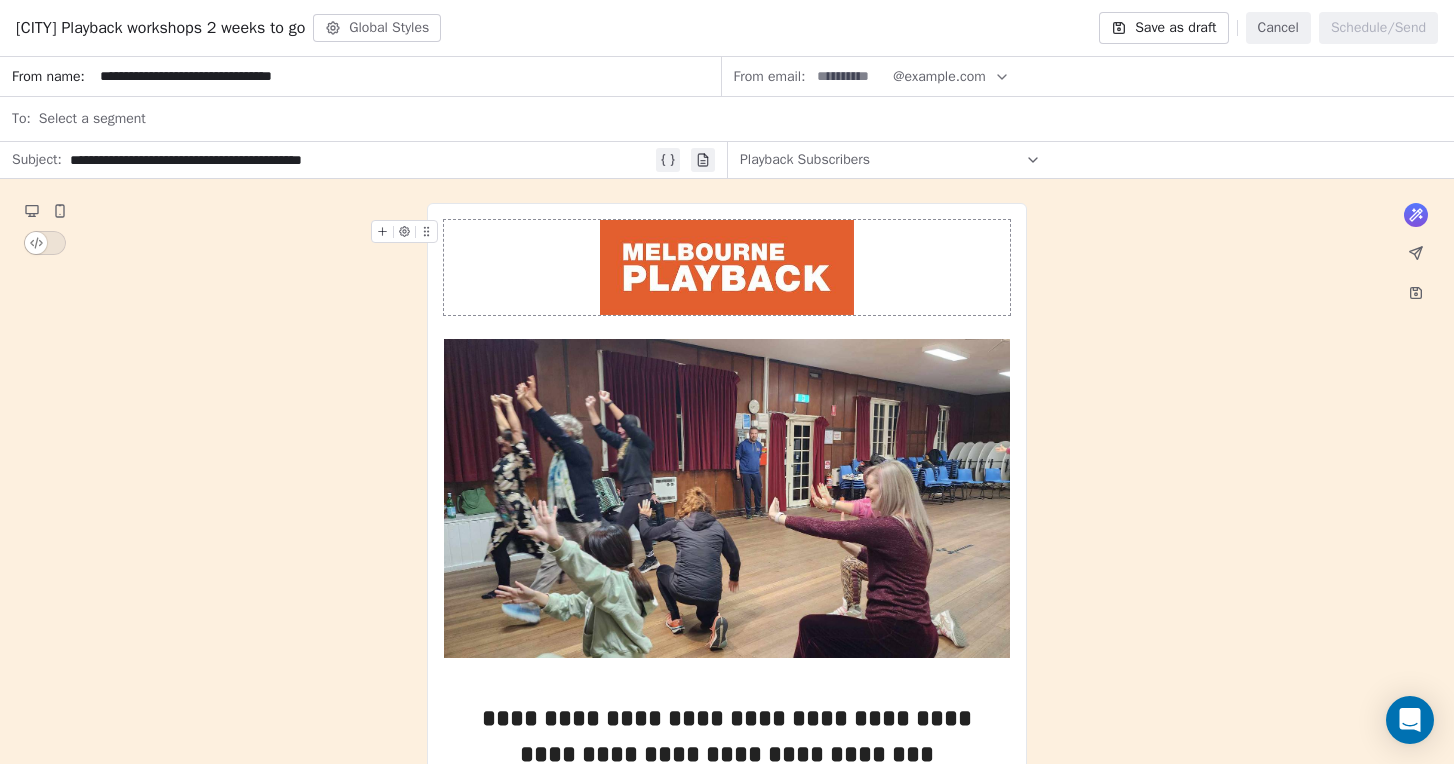 click on "Select a segment" at bounding box center (92, 119) 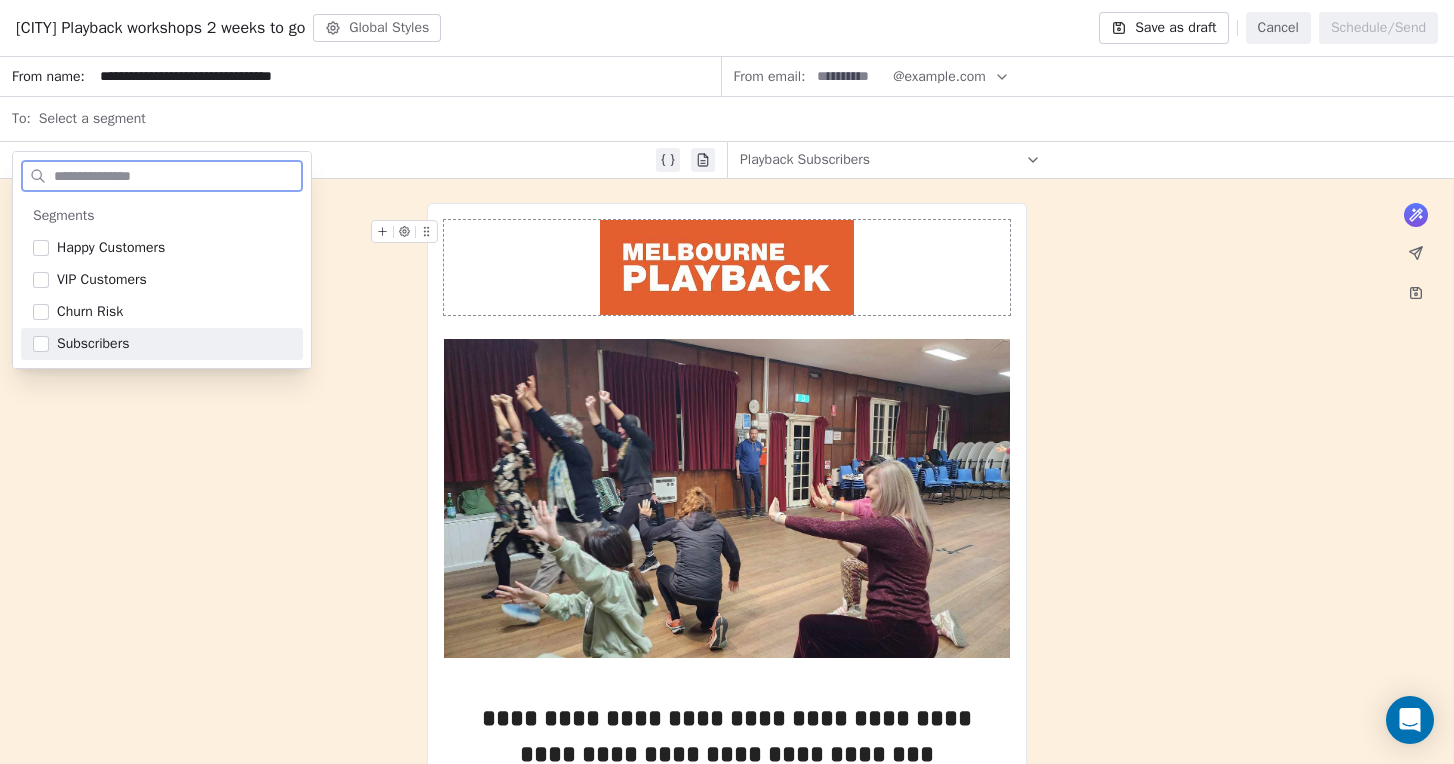 click on "Subscribers" at bounding box center (93, 344) 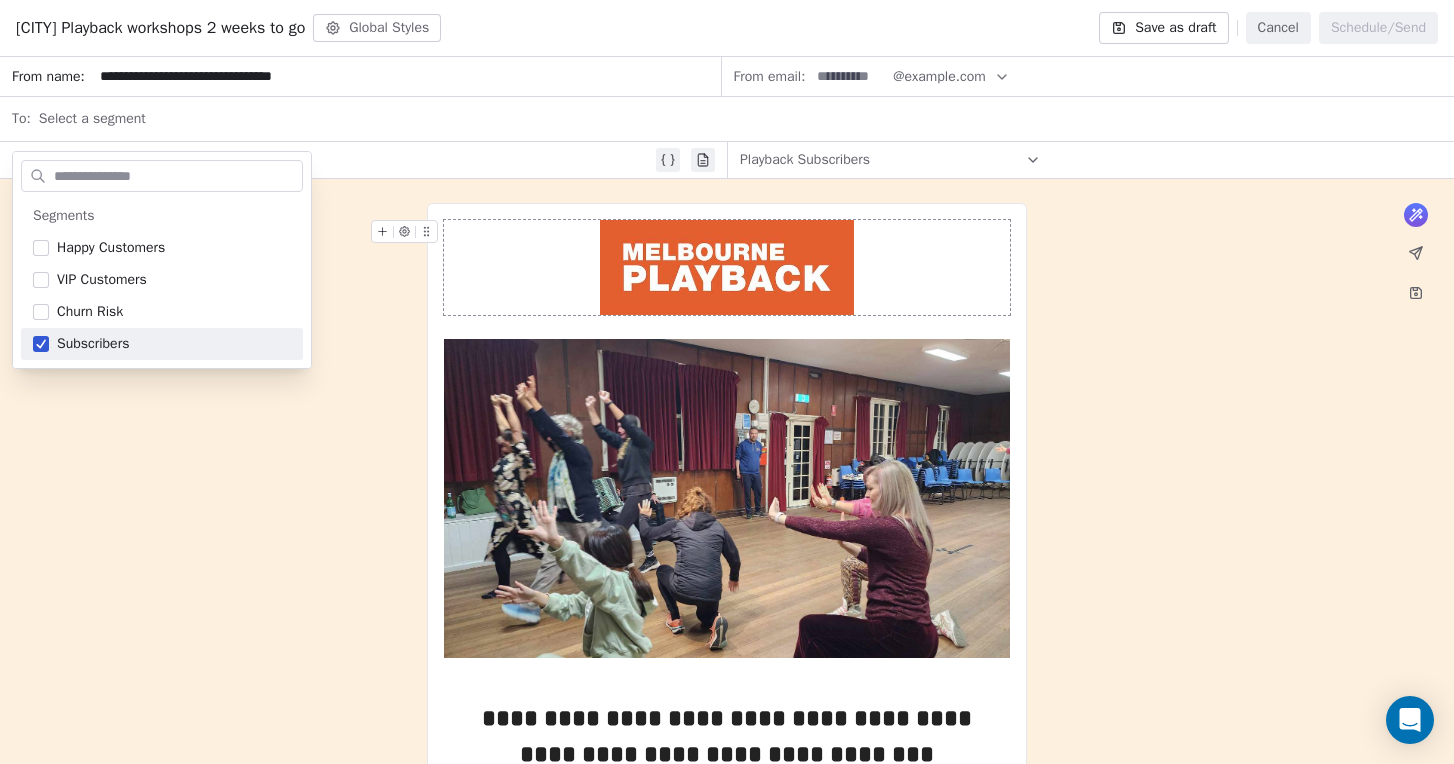 click on "**********" at bounding box center [727, 1657] 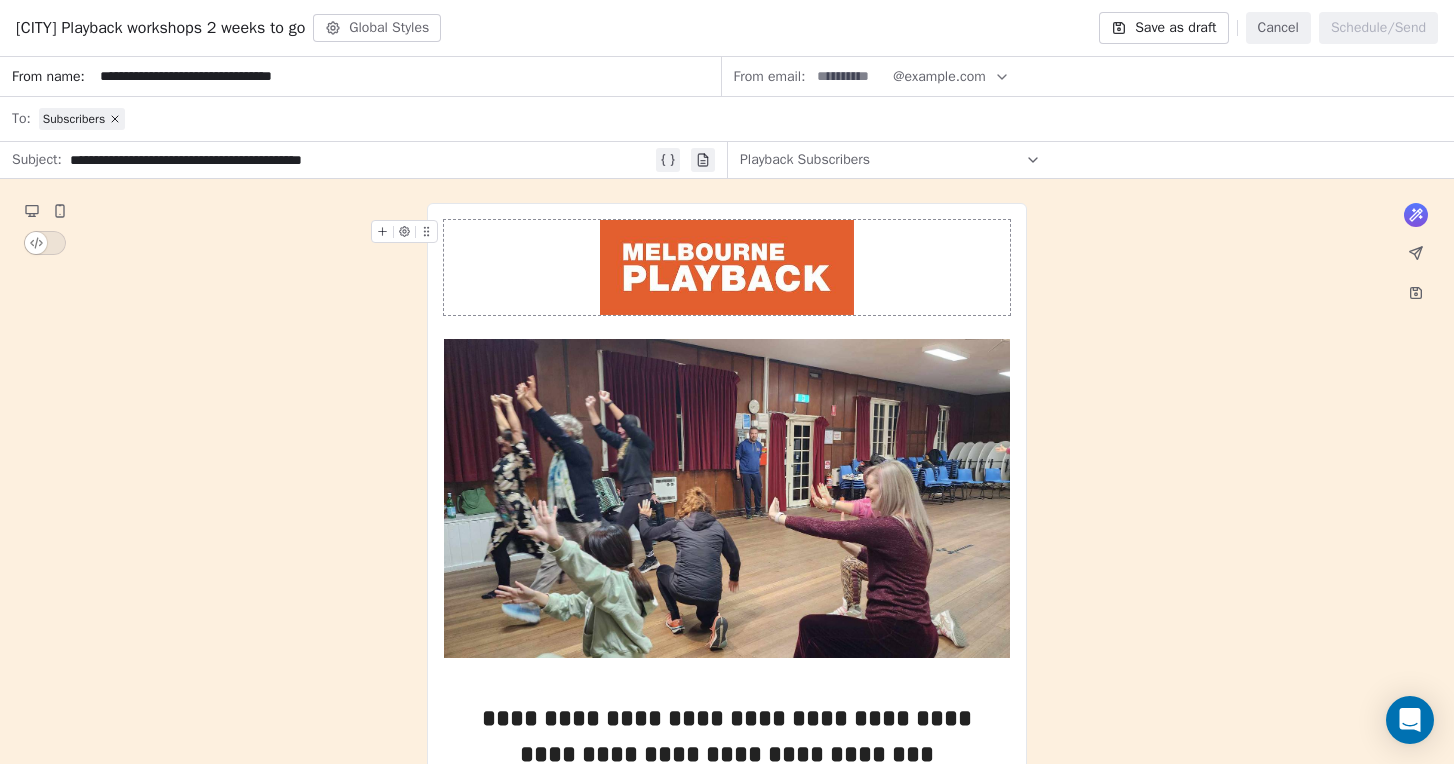 click on "Playback Subscribers" at bounding box center (805, 160) 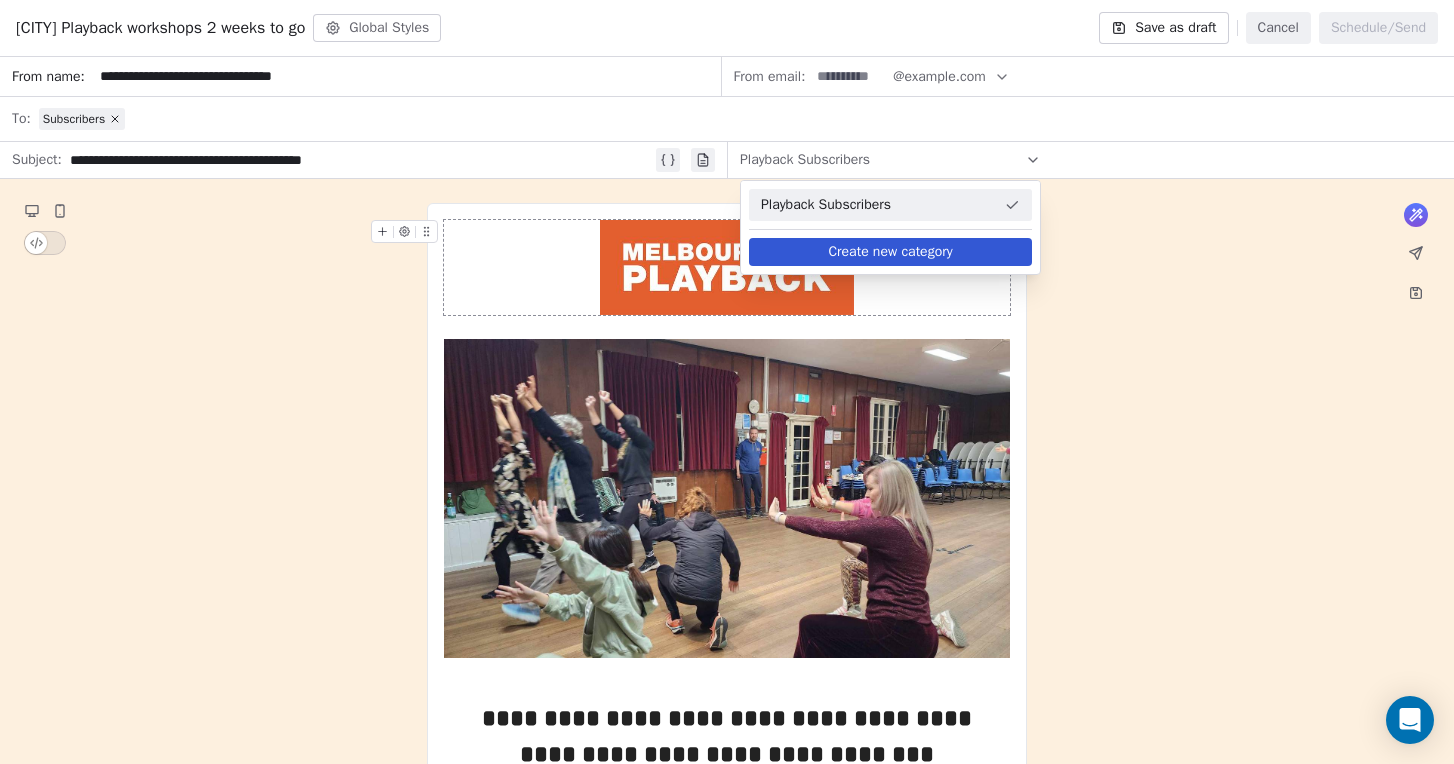 click on "Playback Subscribers" at bounding box center (805, 160) 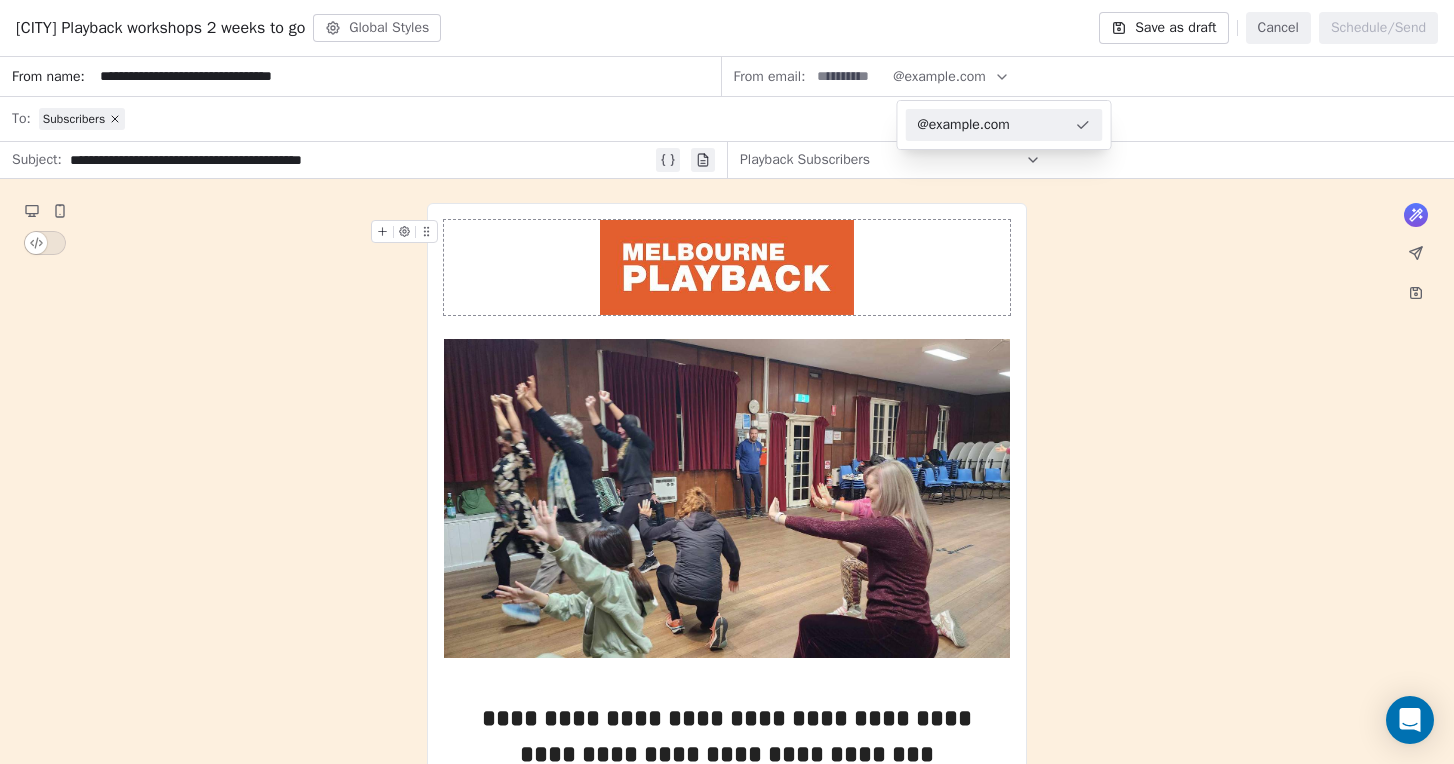 click at bounding box center [849, 76] 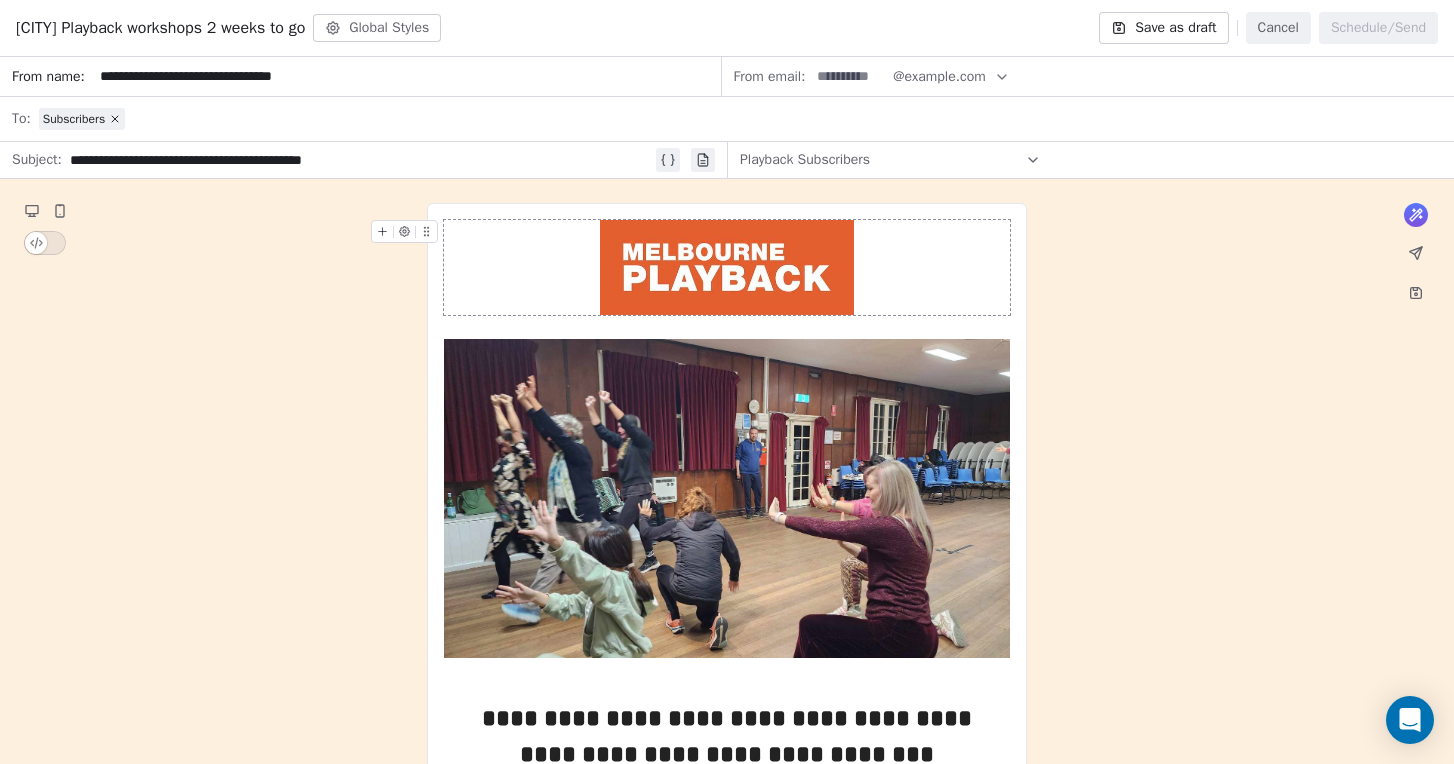 click at bounding box center (849, 76) 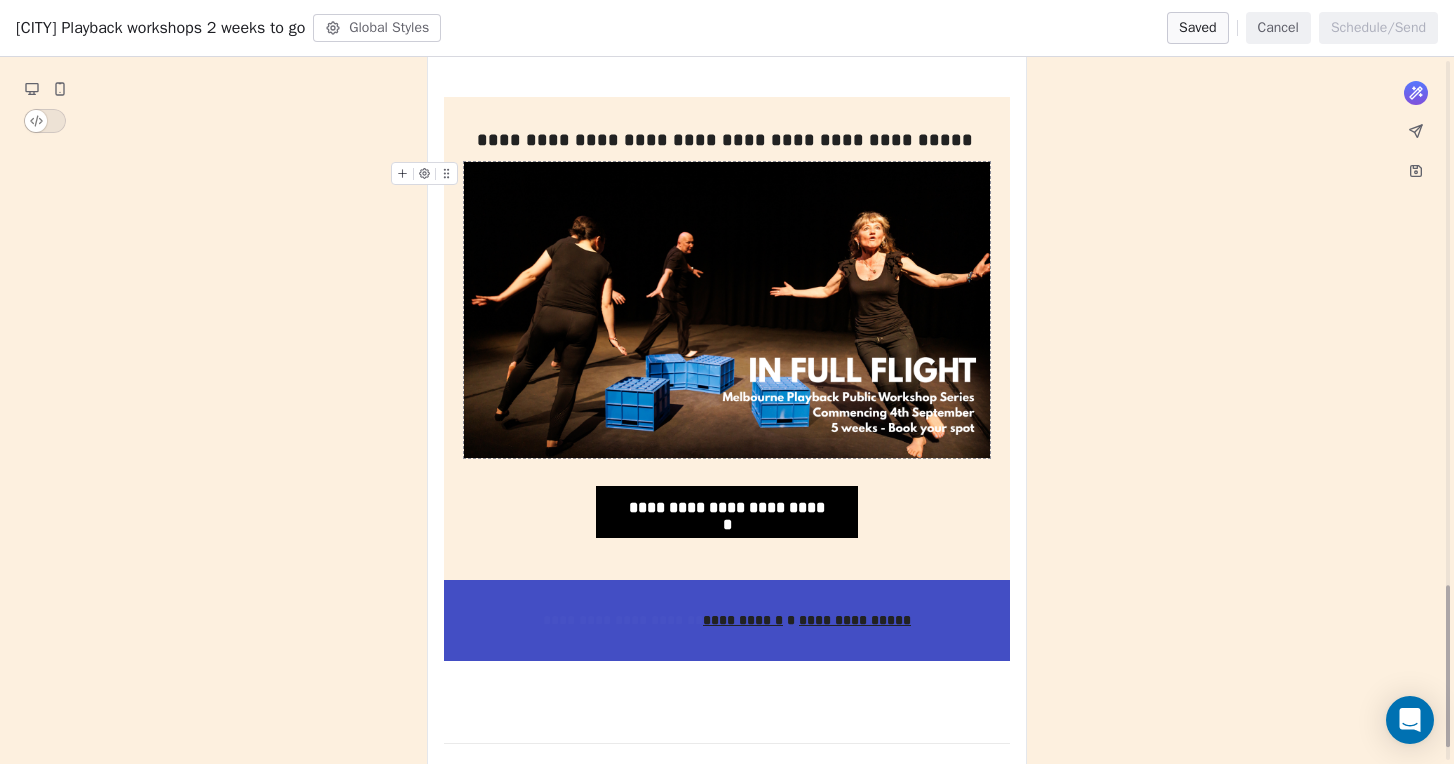 scroll, scrollTop: 2294, scrollLeft: 0, axis: vertical 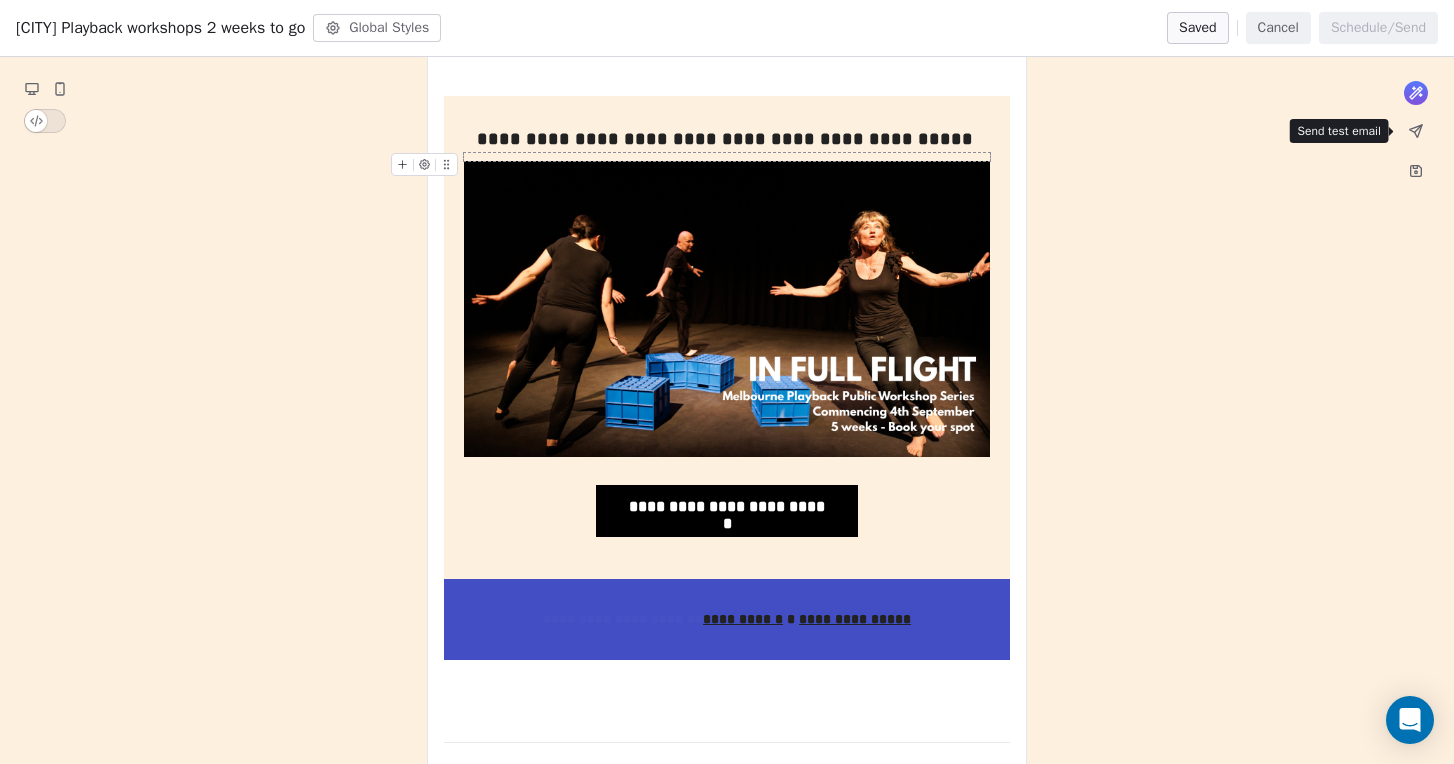 click 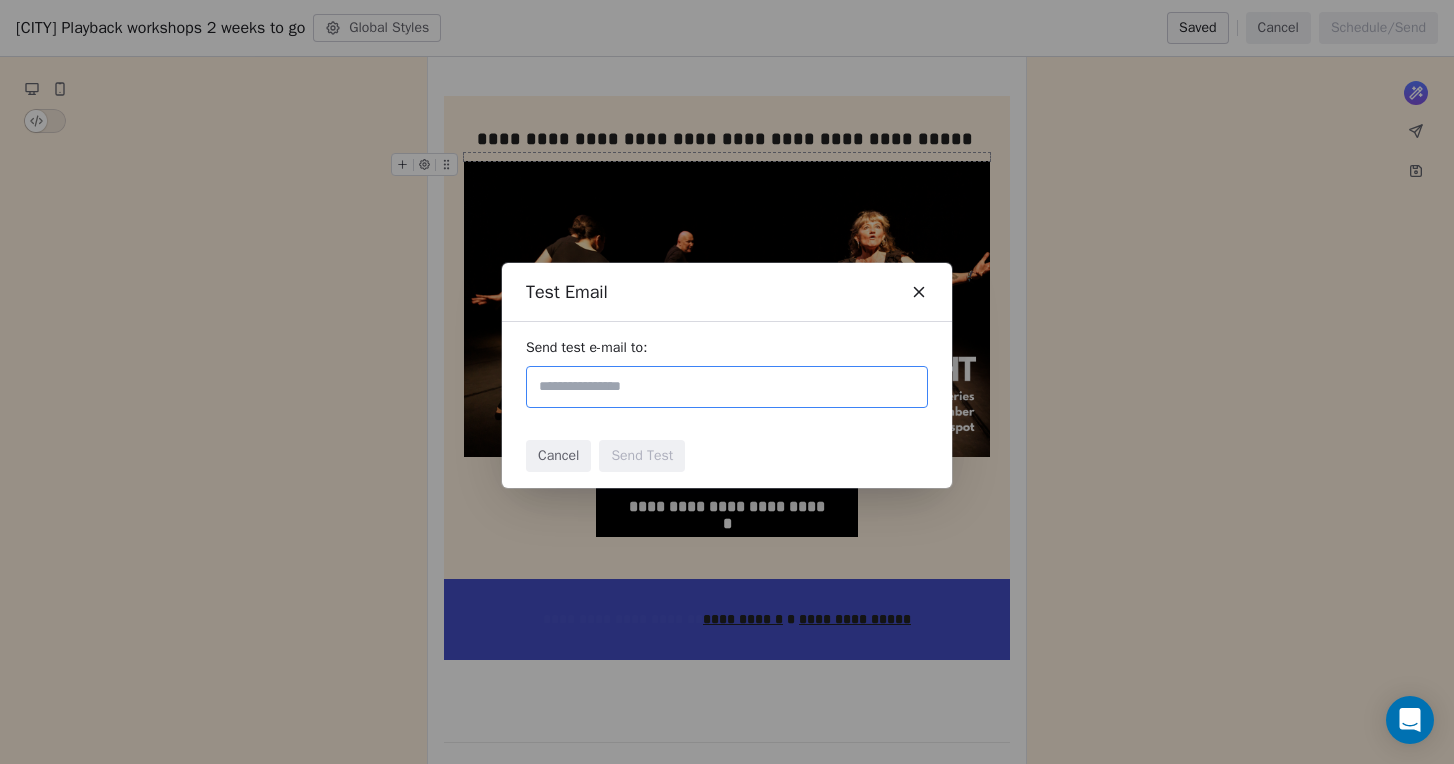 click at bounding box center [727, 387] 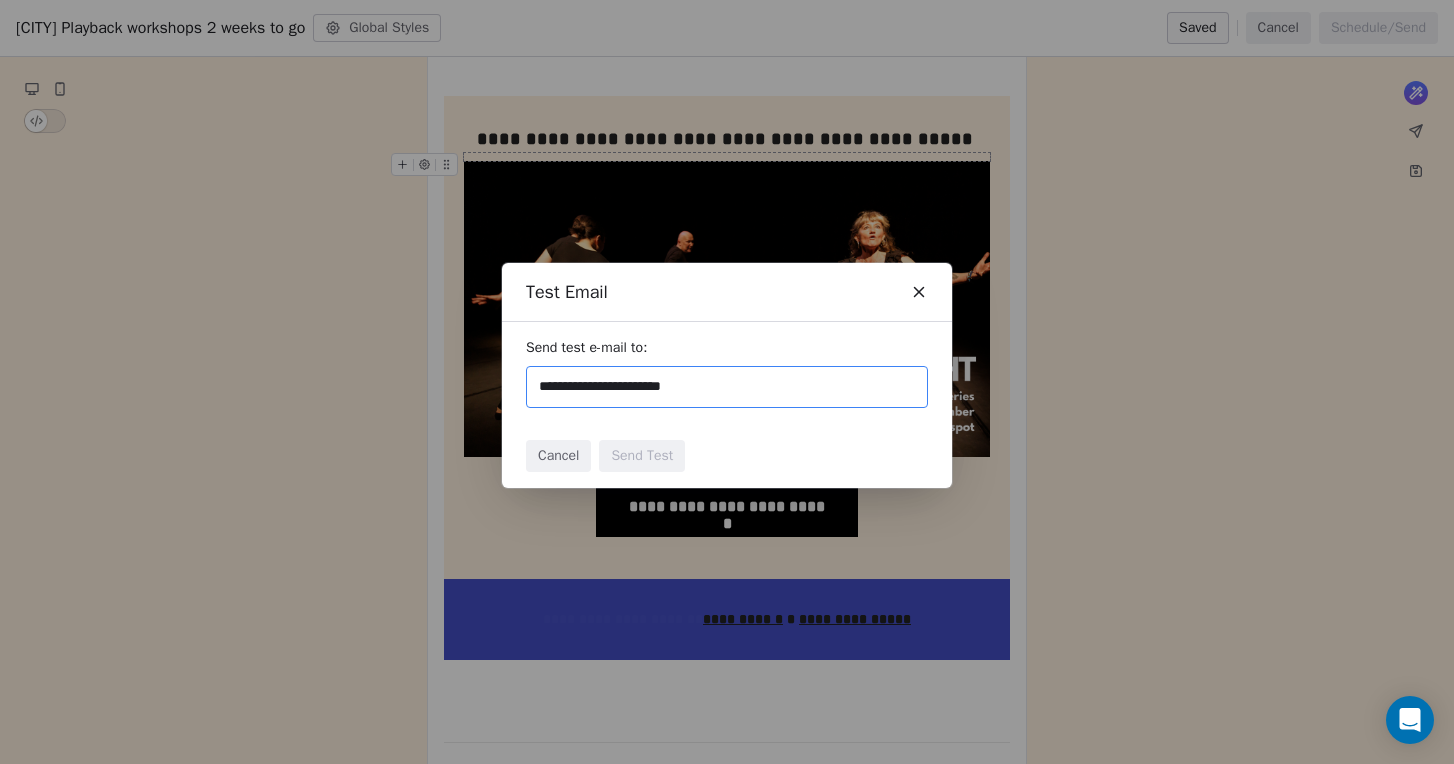 type on "**********" 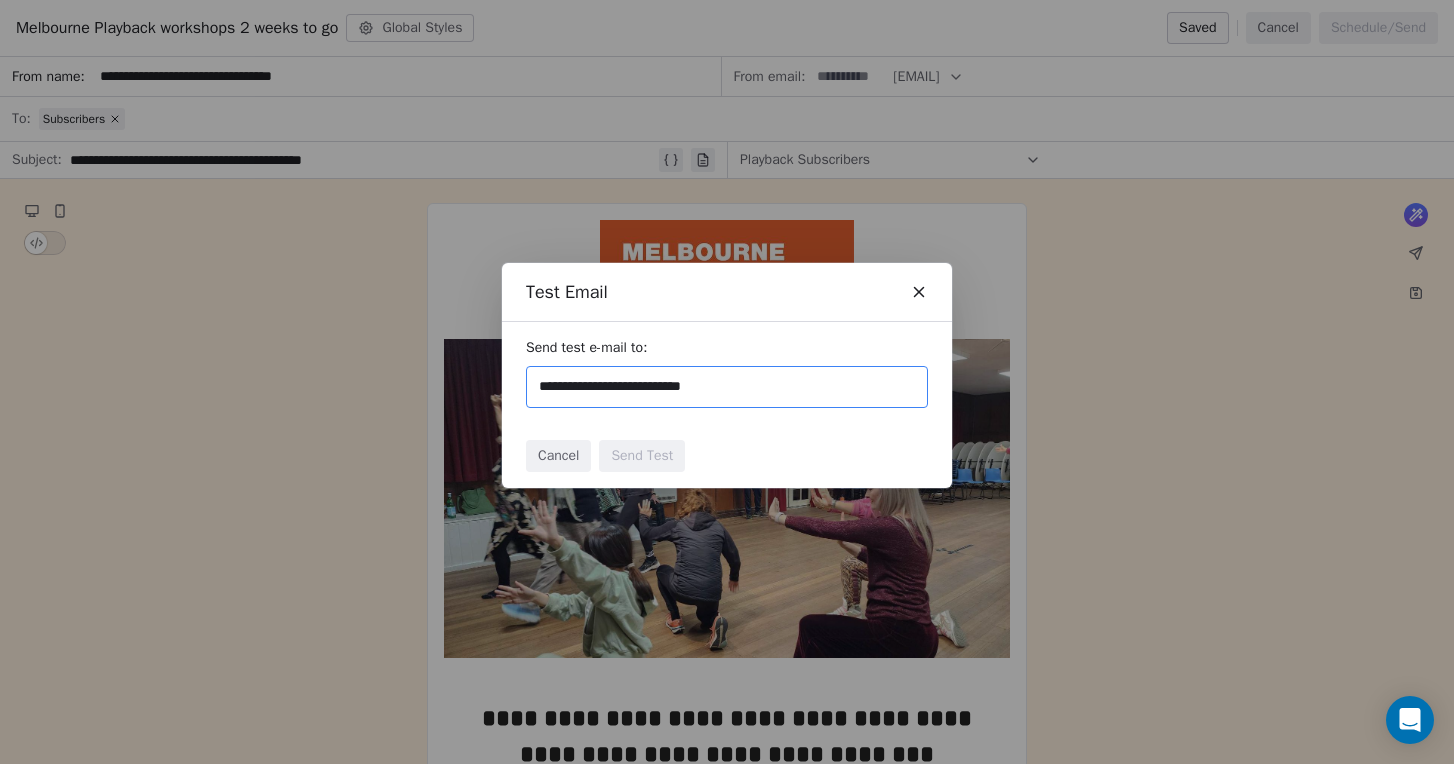 type on "**********" 